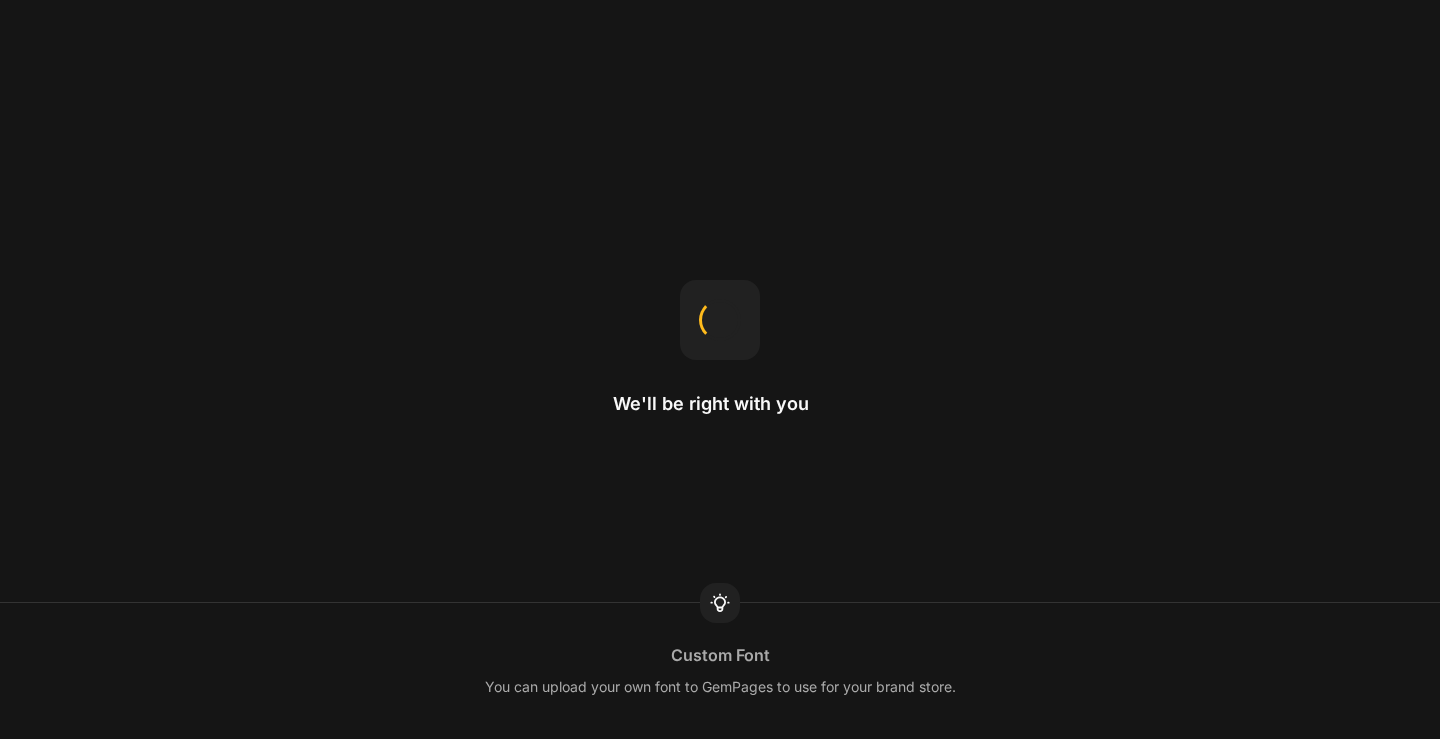 scroll, scrollTop: 0, scrollLeft: 0, axis: both 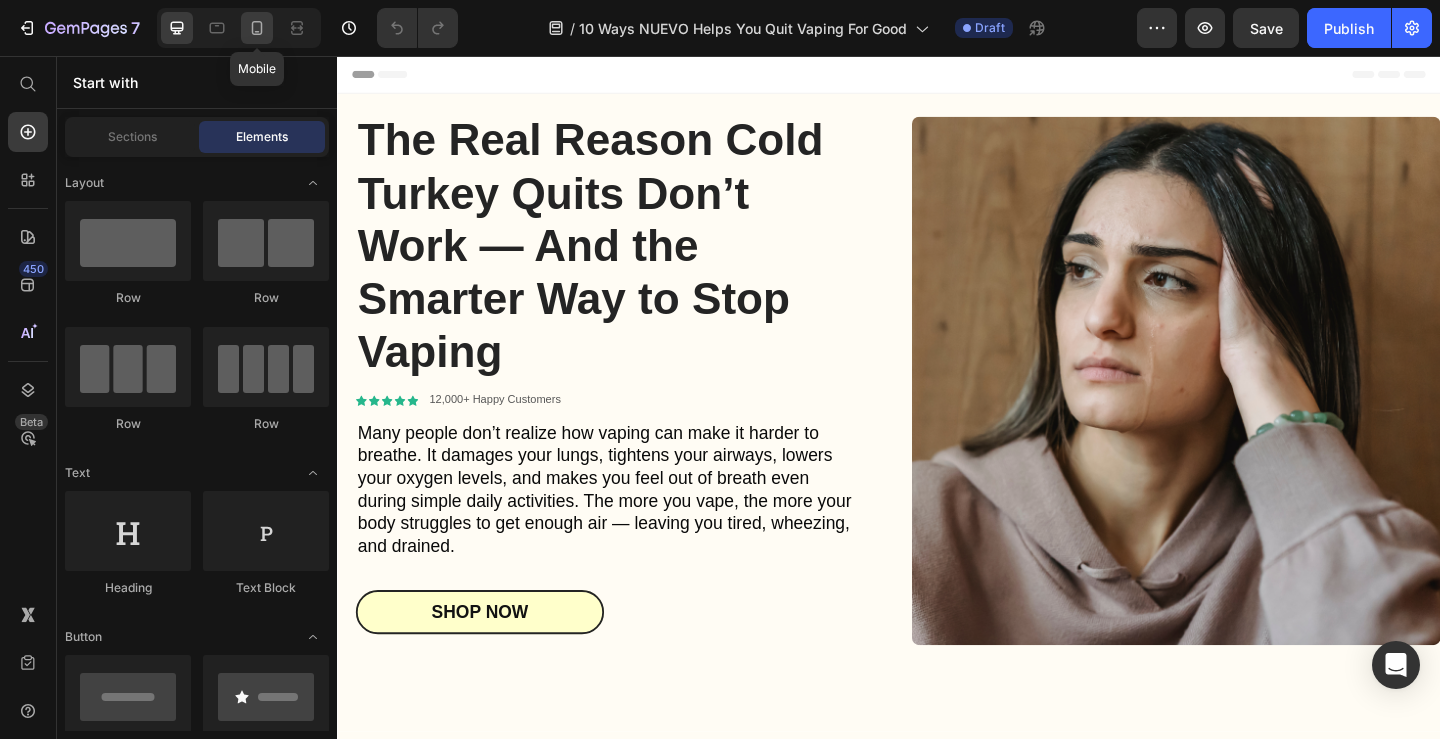 click 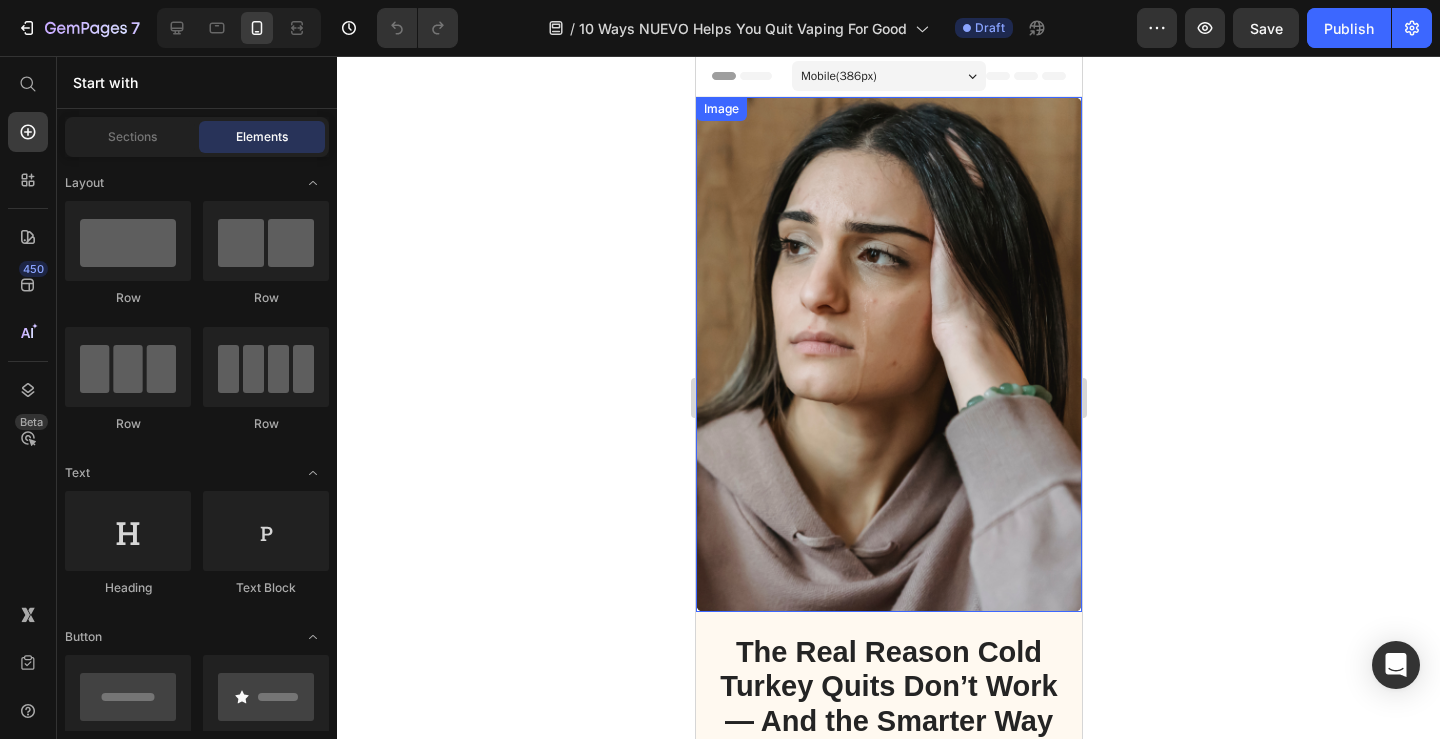 click at bounding box center (888, 354) 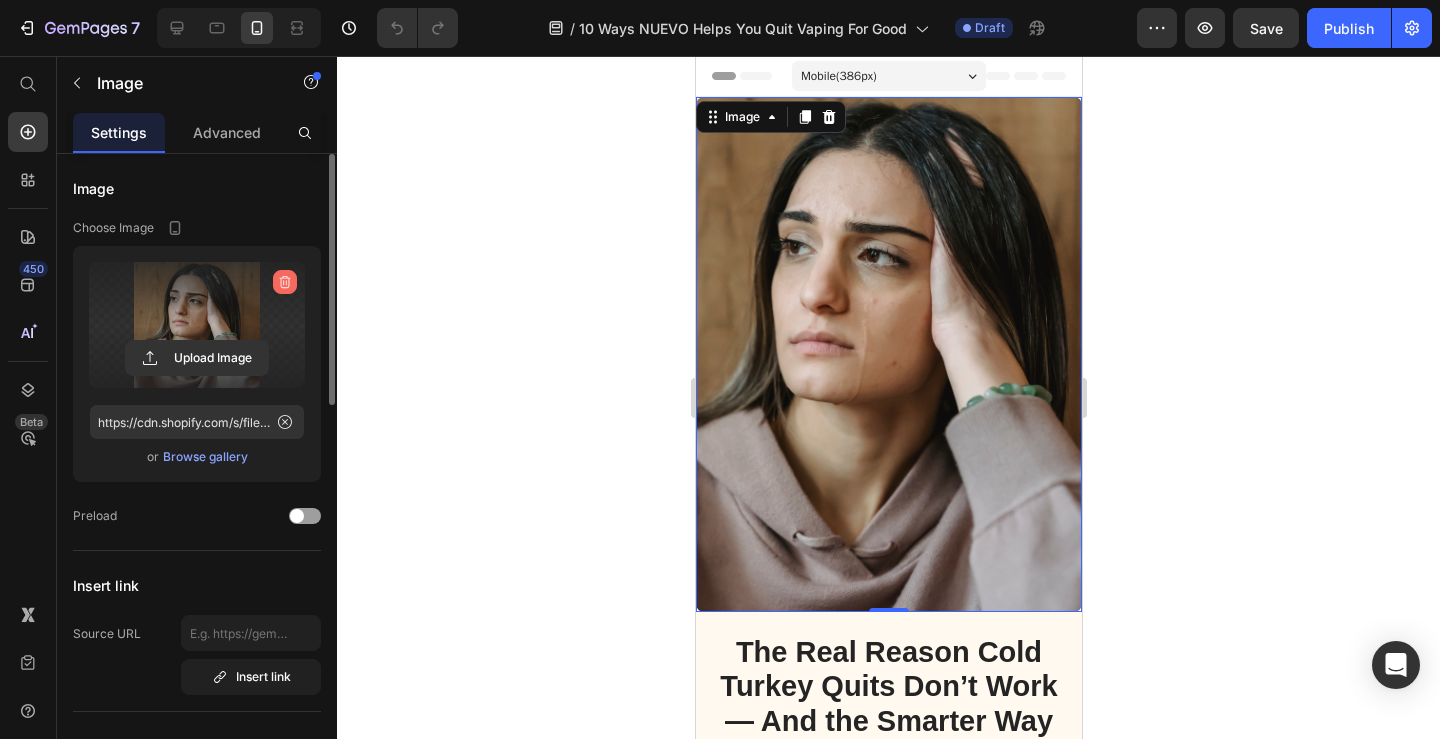 click at bounding box center (285, 282) 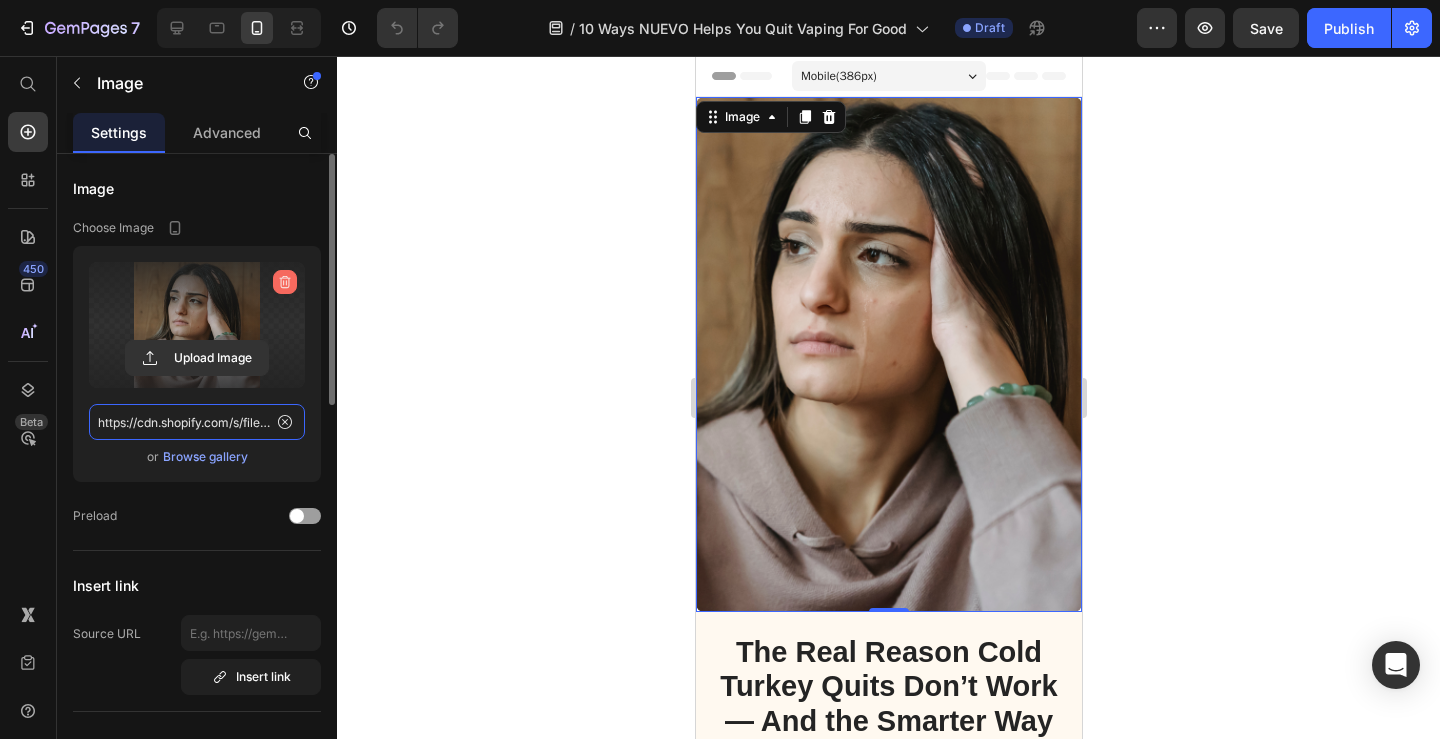 type 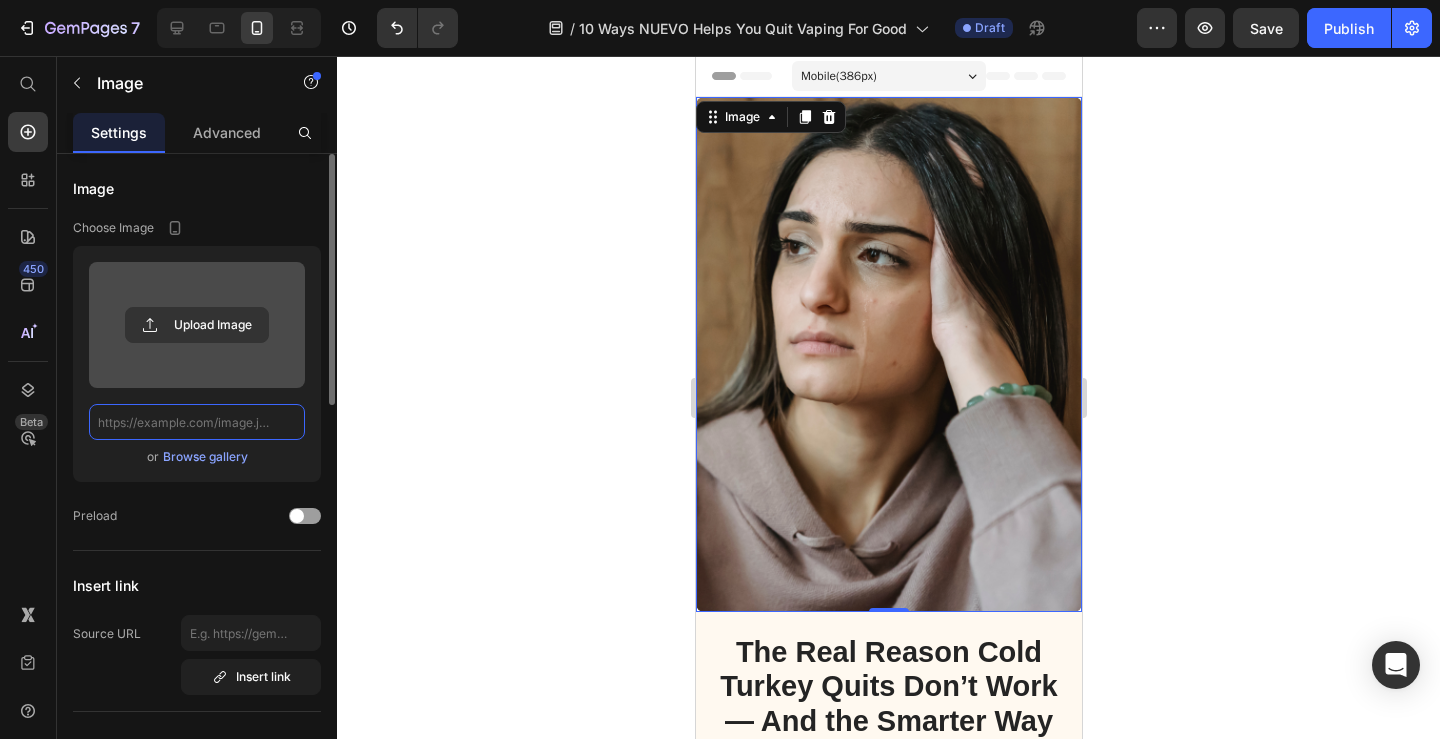 scroll, scrollTop: 0, scrollLeft: 0, axis: both 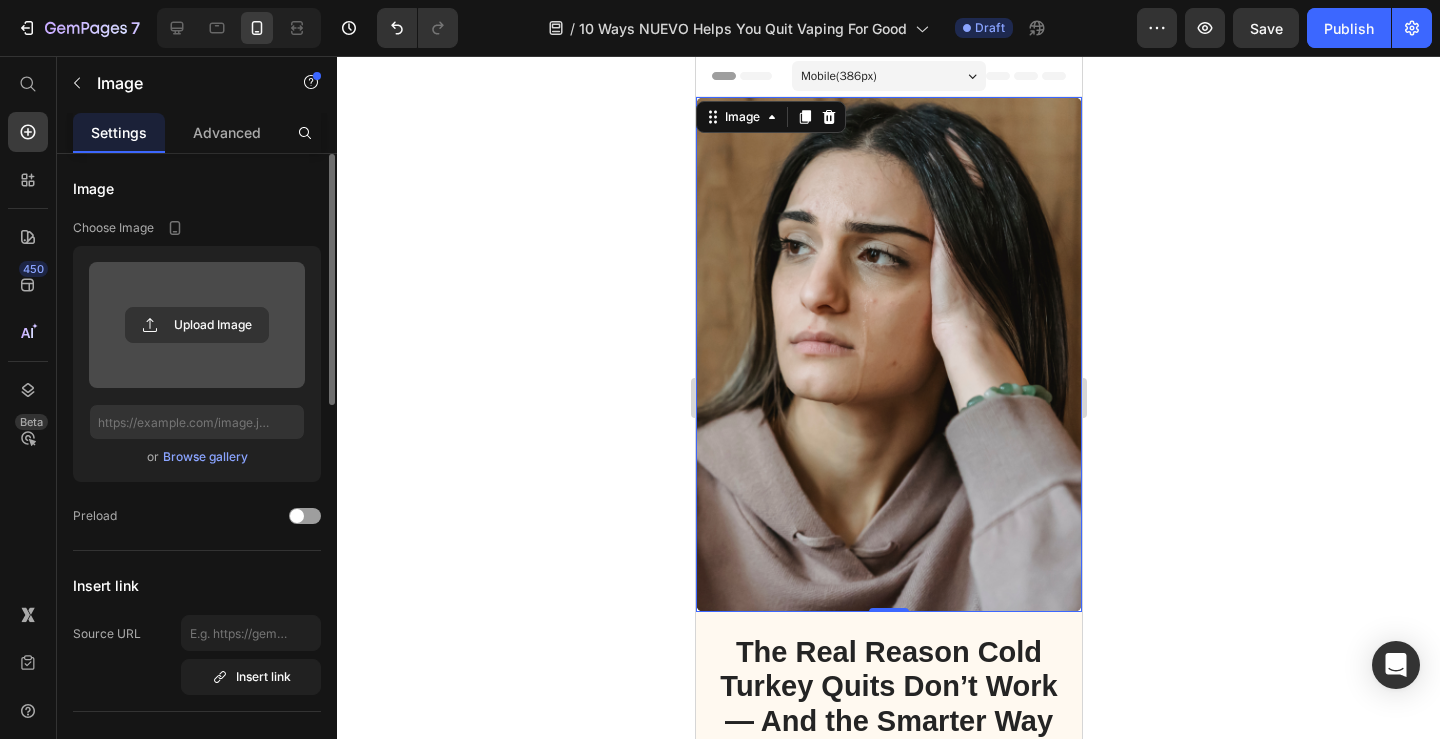 click at bounding box center (888, 354) 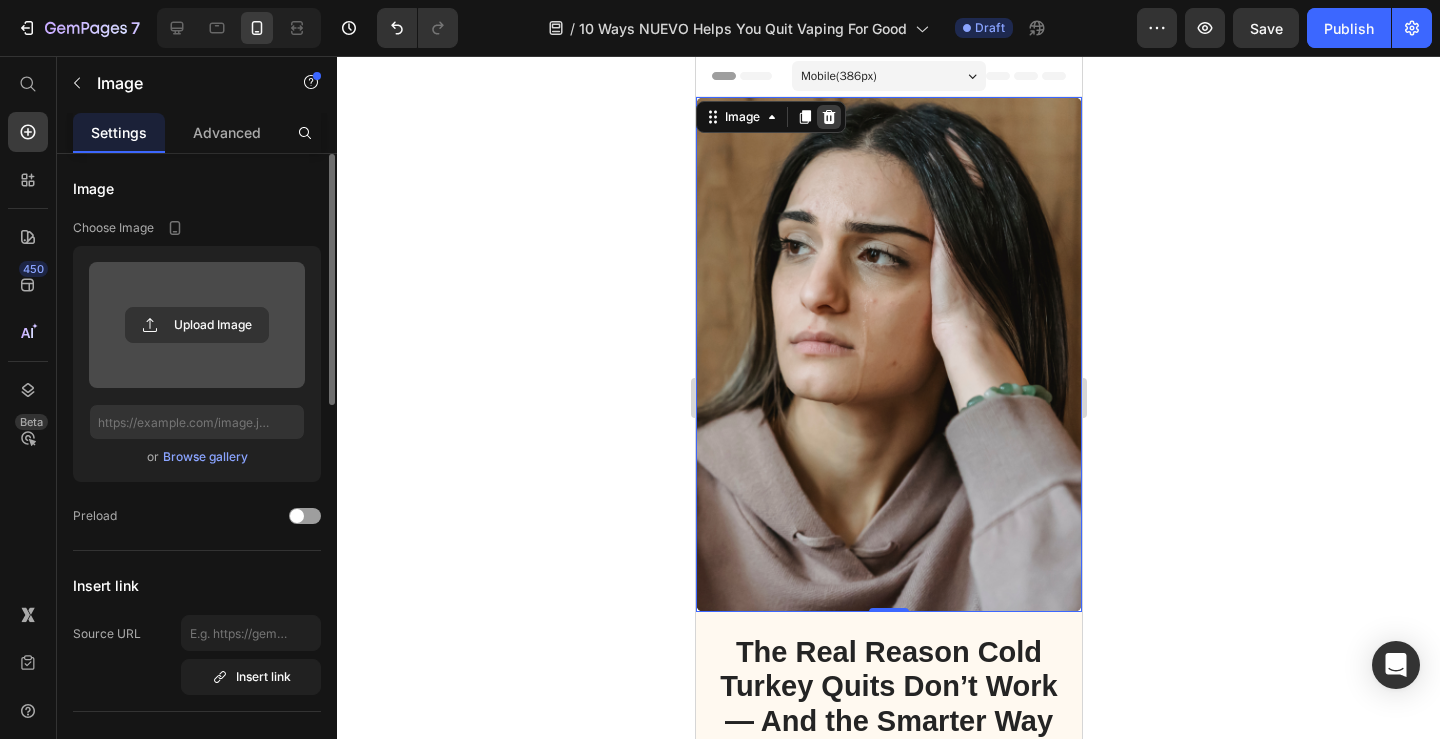 click 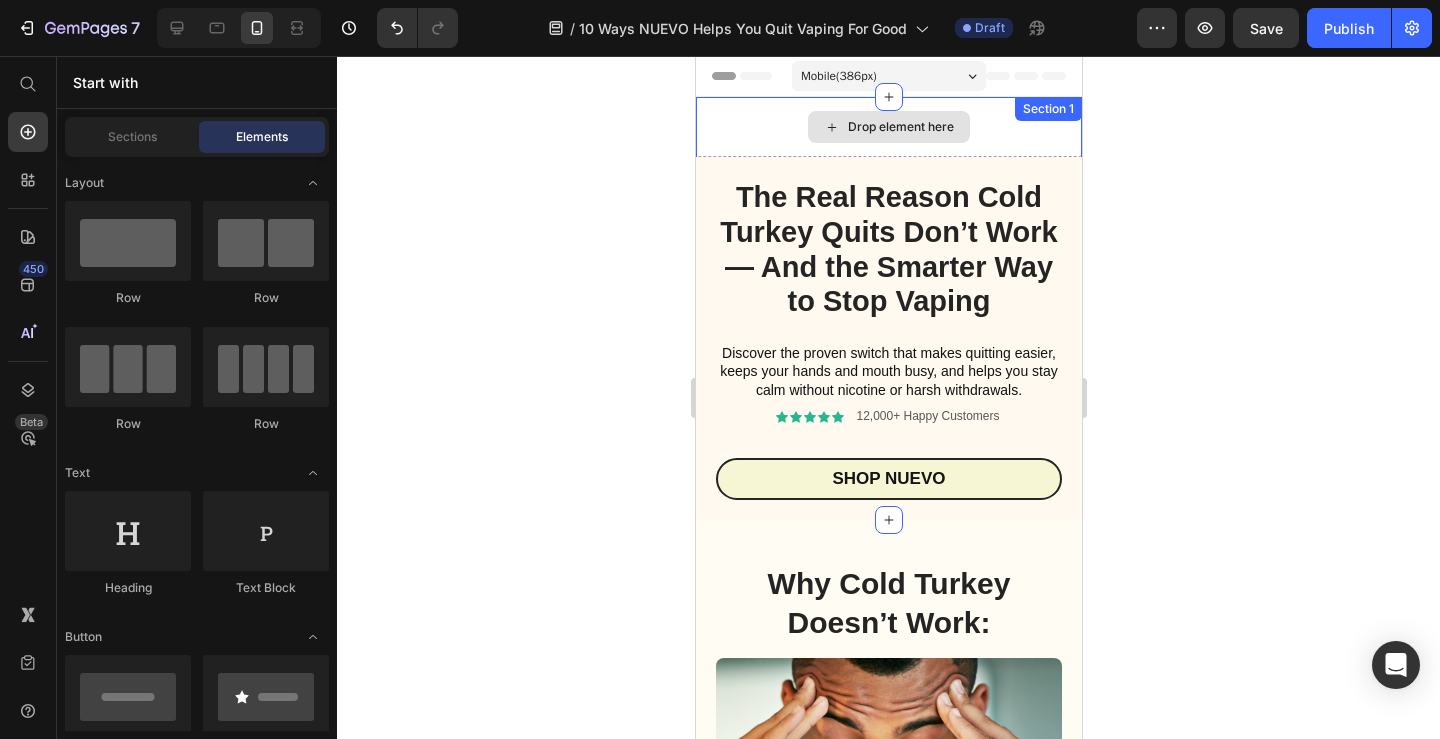 click on "Drop element here" at bounding box center [888, 127] 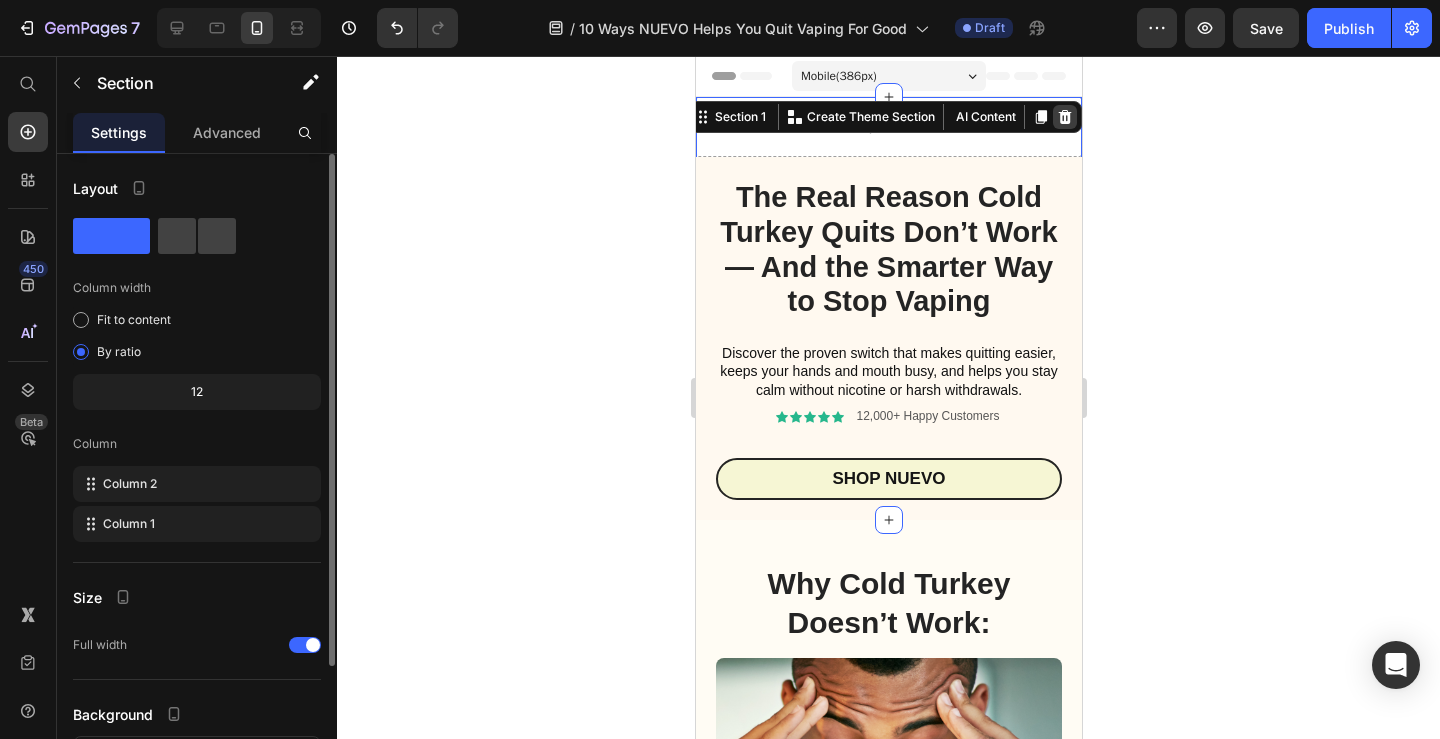 click 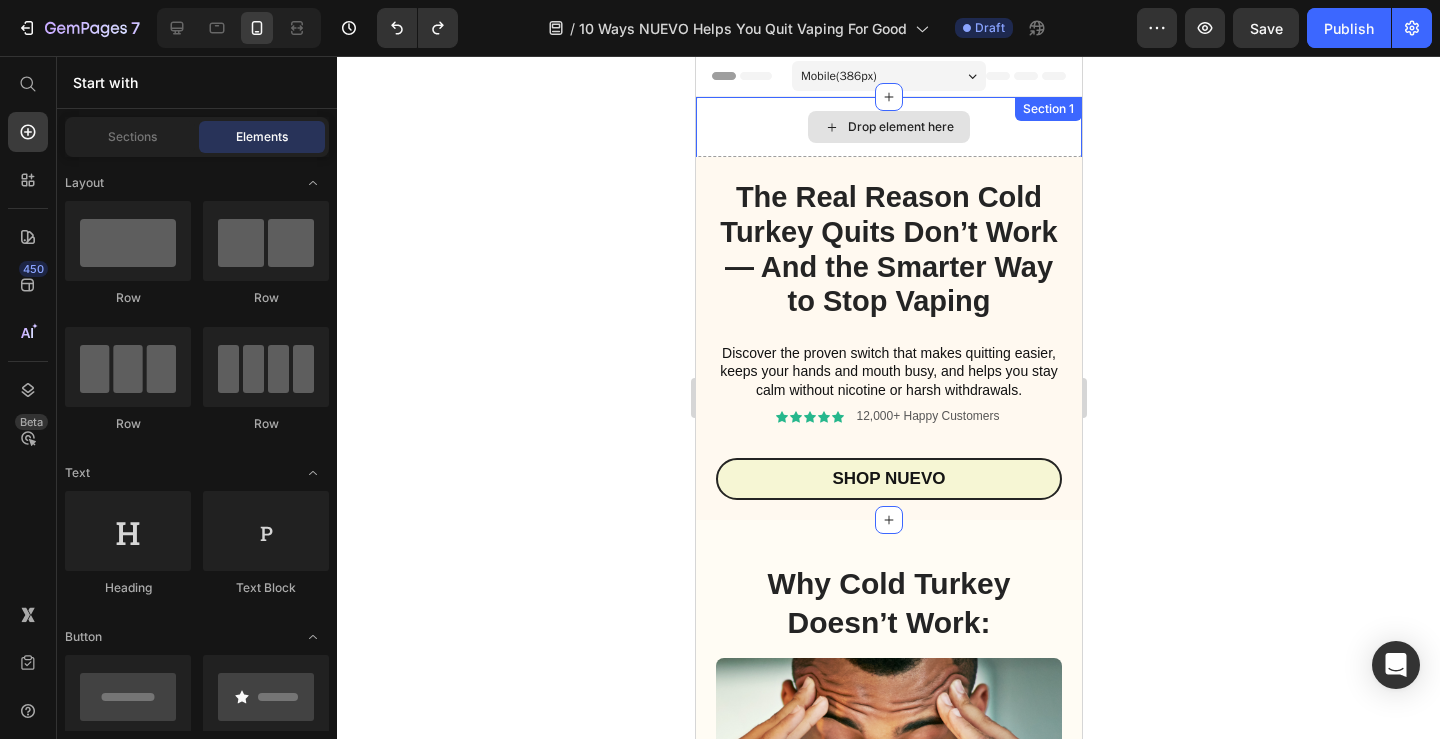 click on "Drop element here" at bounding box center [888, 127] 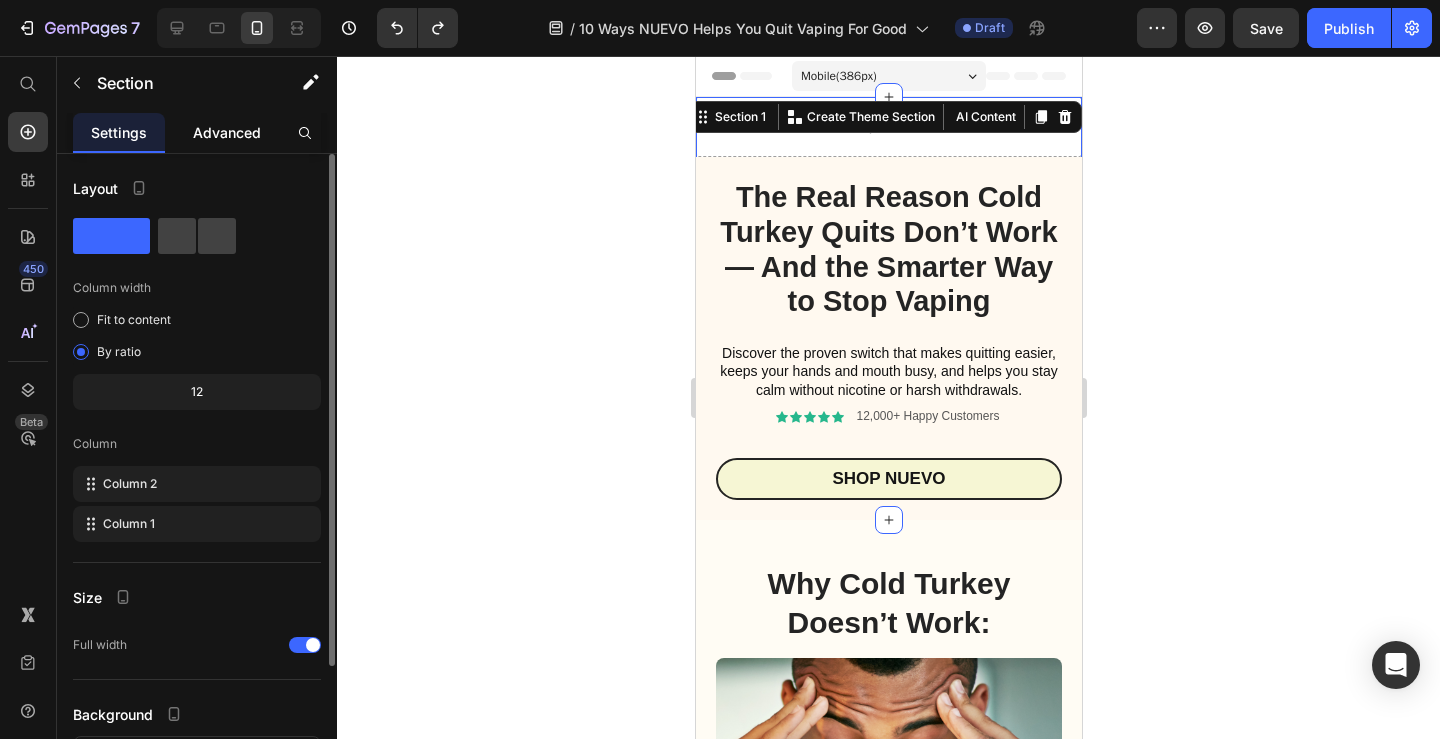click on "Advanced" at bounding box center (227, 132) 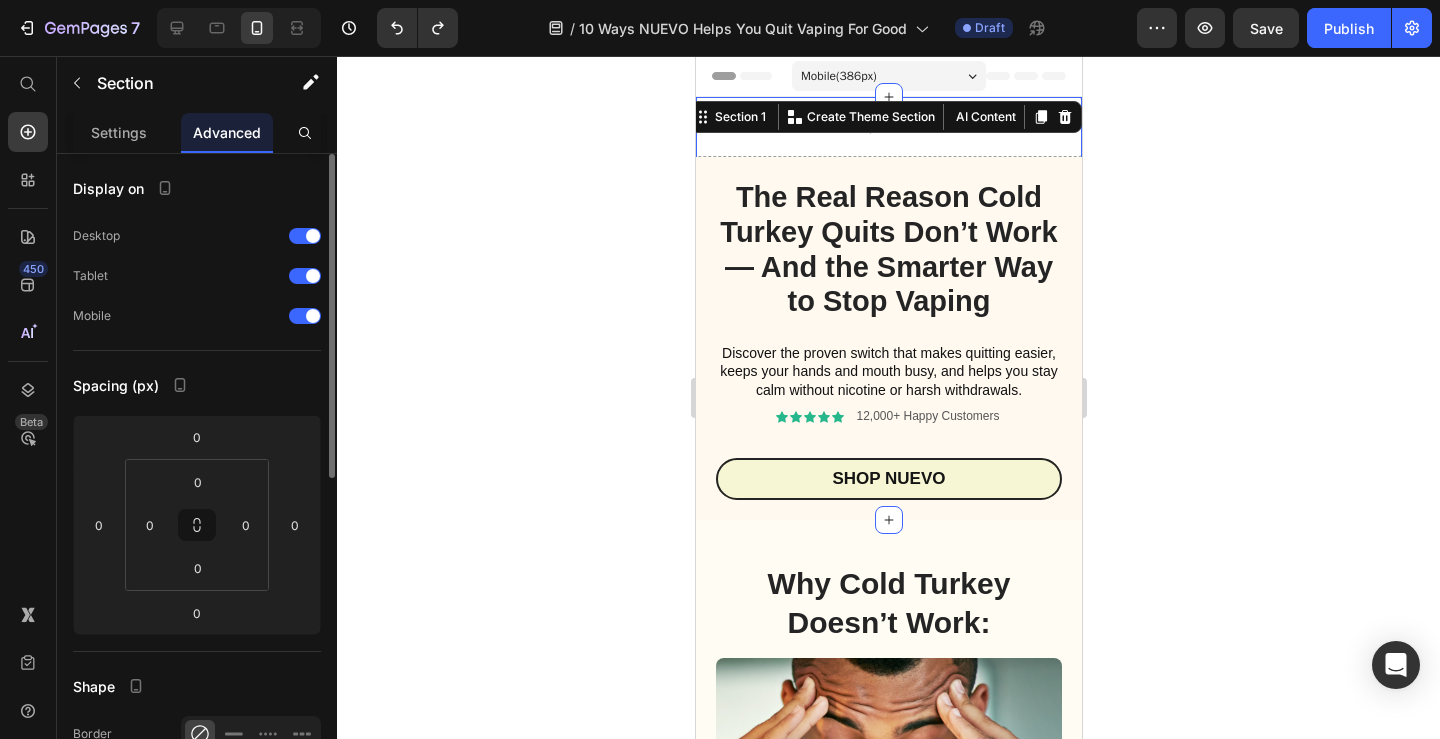 click 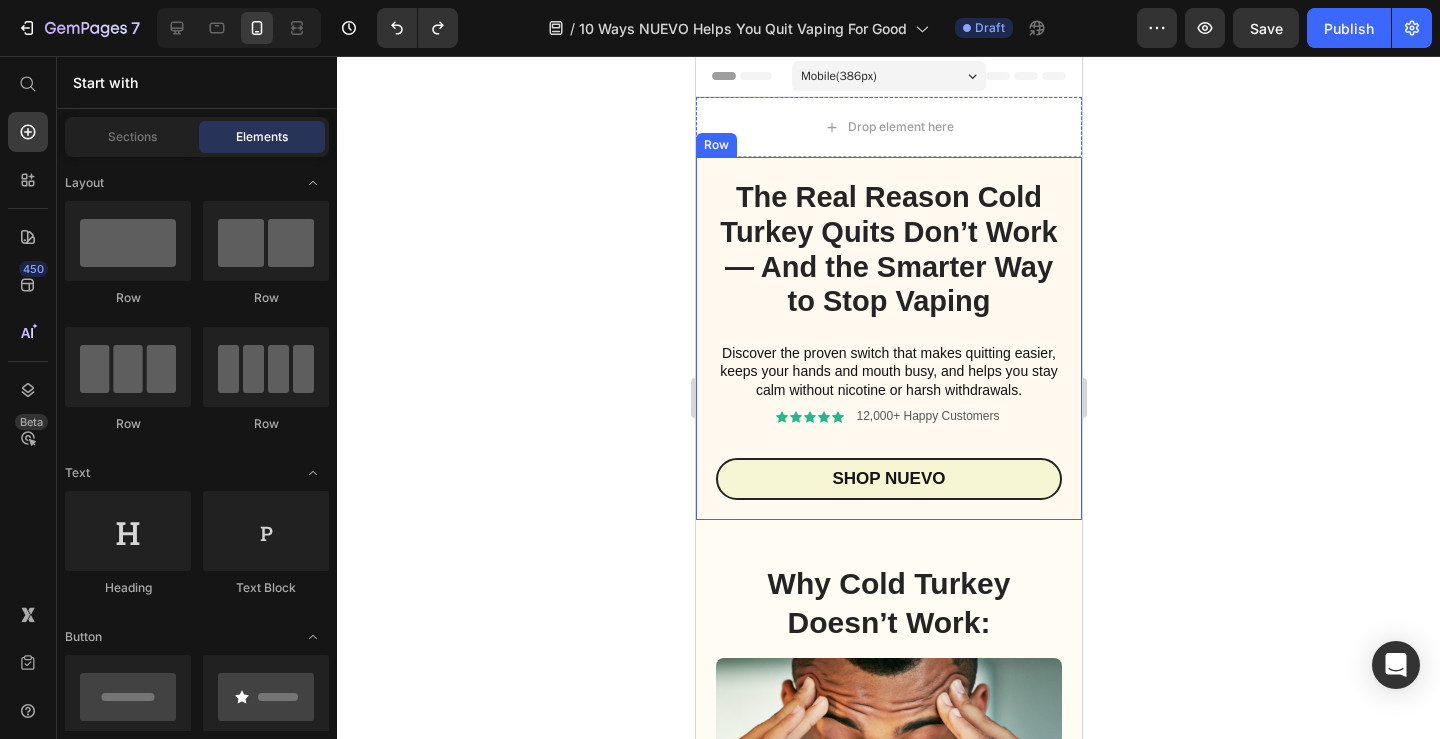 click on "The Real Reason Cold Turkey Quits Don’t Work — And the Smarter Way to Stop Vaping Heading Discover the proven switch that makes quitting easier, keeps your hands and mouth busy, and helps you stay calm without nicotine or harsh withdrawals. Text Block Icon Icon Icon Icon Icon Icon List 12,000+ Happy Customers Text Block Row Many people don’t realize how vaping can make it harder to breathe. It damages your lungs, tightens your airways, lowers your oxygen levels, and makes you feel out of breath even during simple daily activities. The more you vape, the more your body struggles to get enough air — leaving you tired, wheezing, and drained. Text Block Shop Now Button Shop nuevo Button Row" at bounding box center (888, 338) 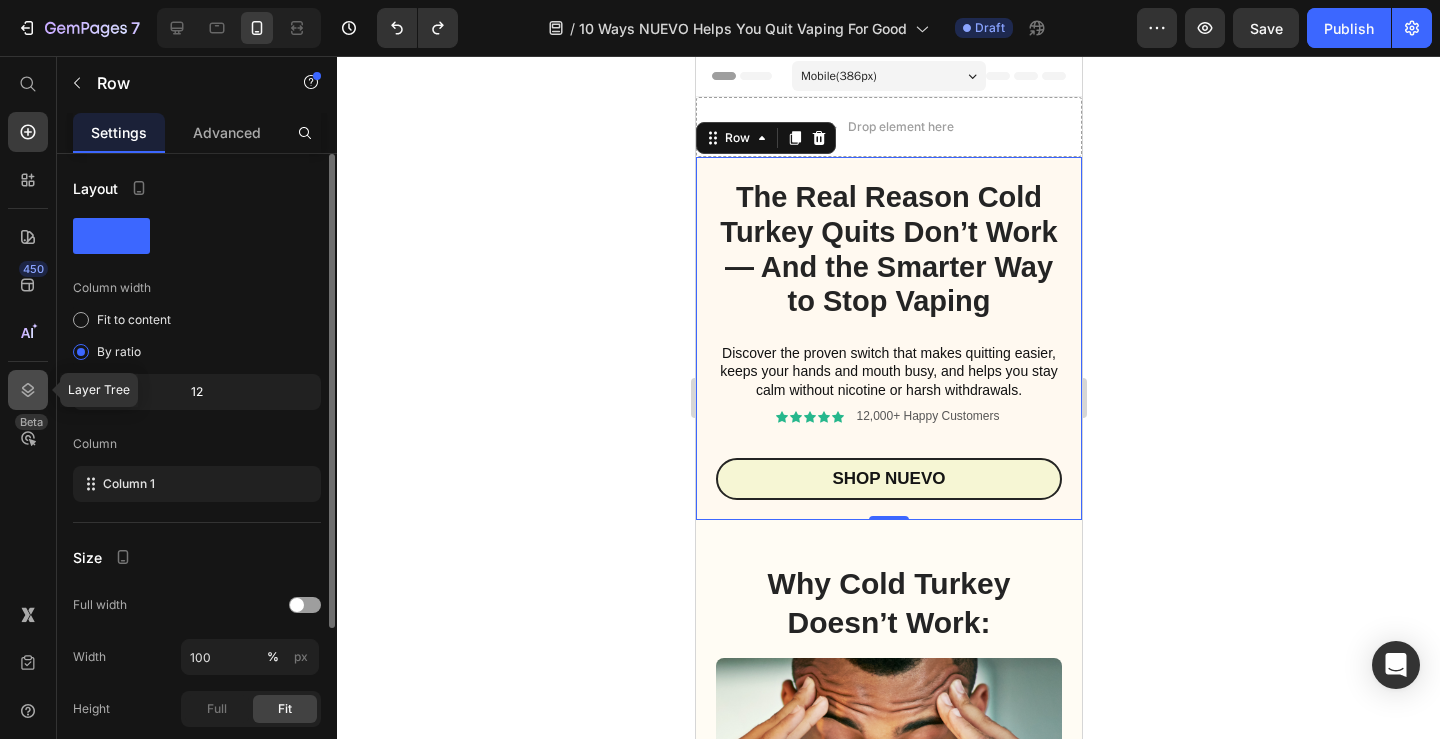 click 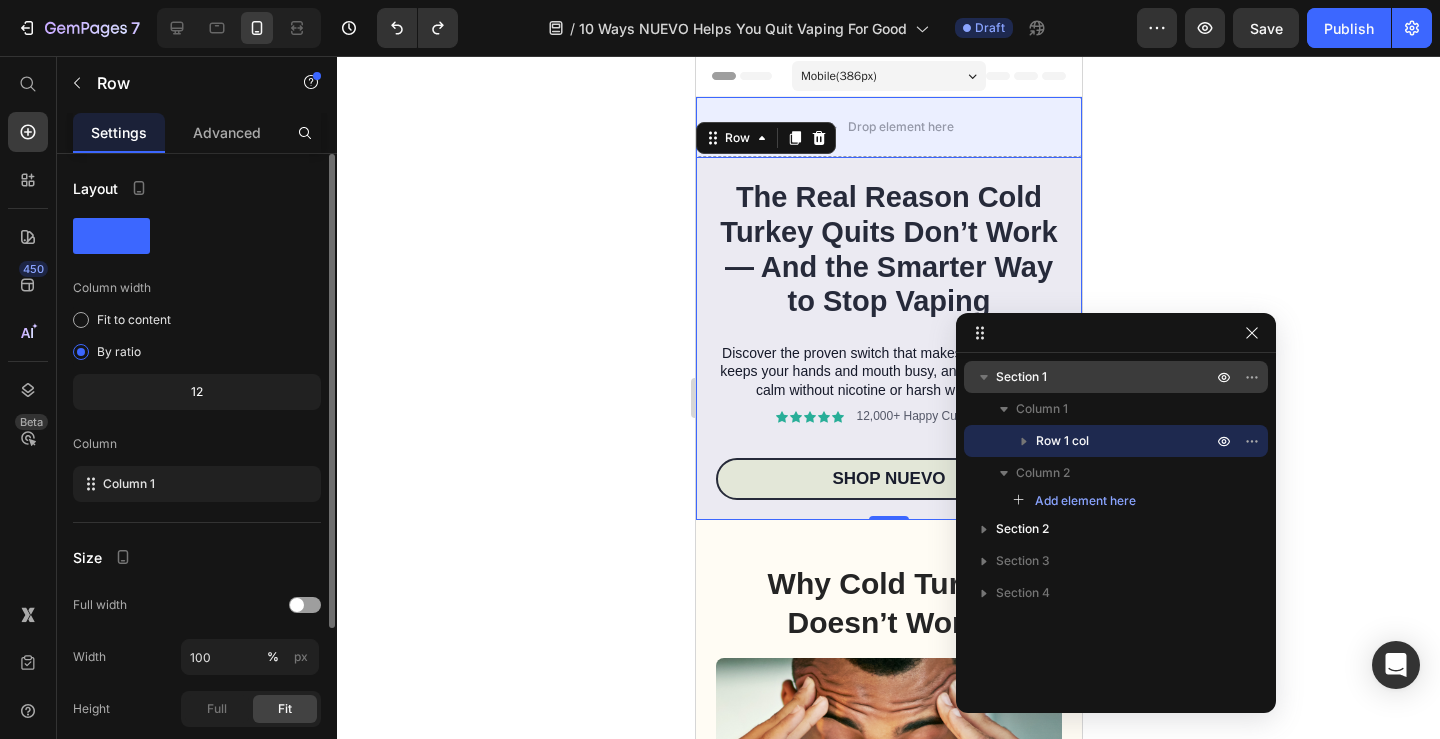 click on "Section 1" at bounding box center (1021, 377) 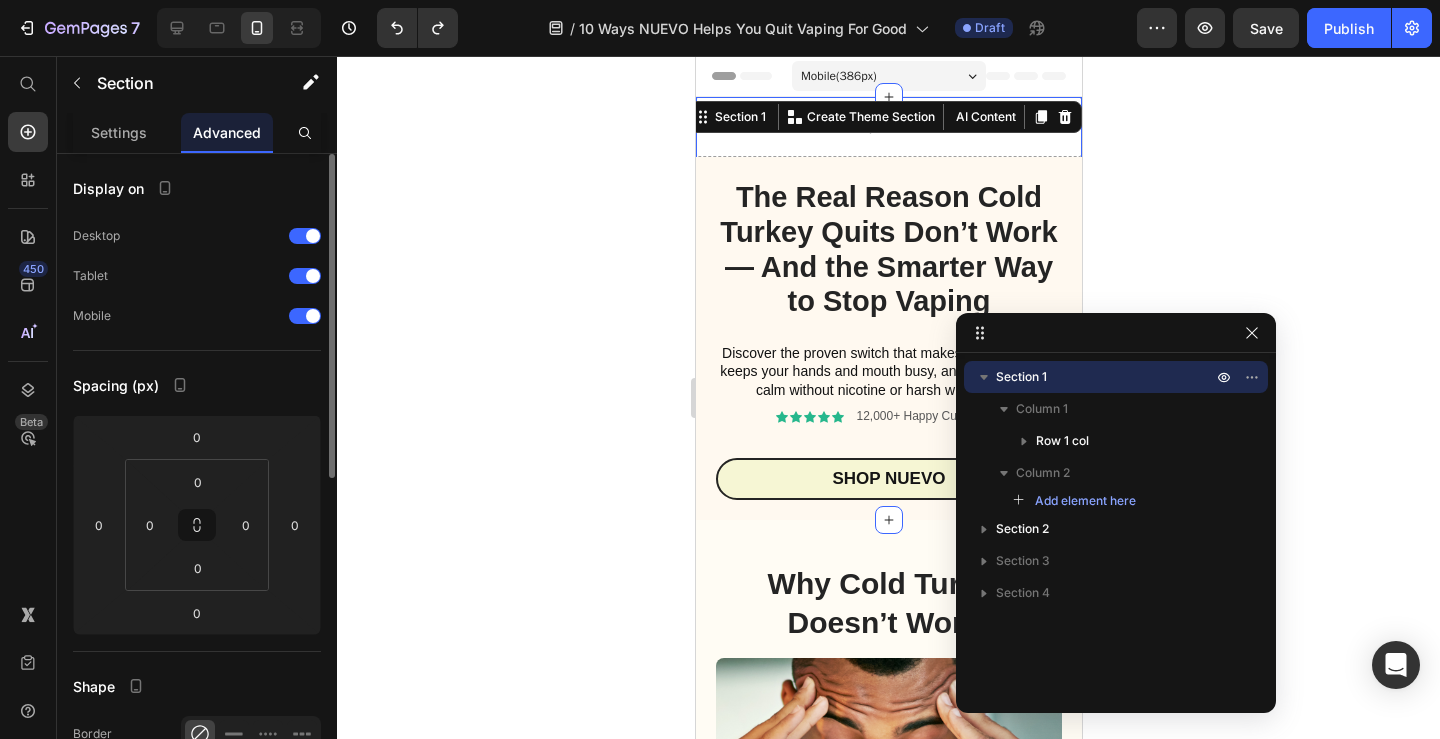click on "Section 1" at bounding box center (1021, 377) 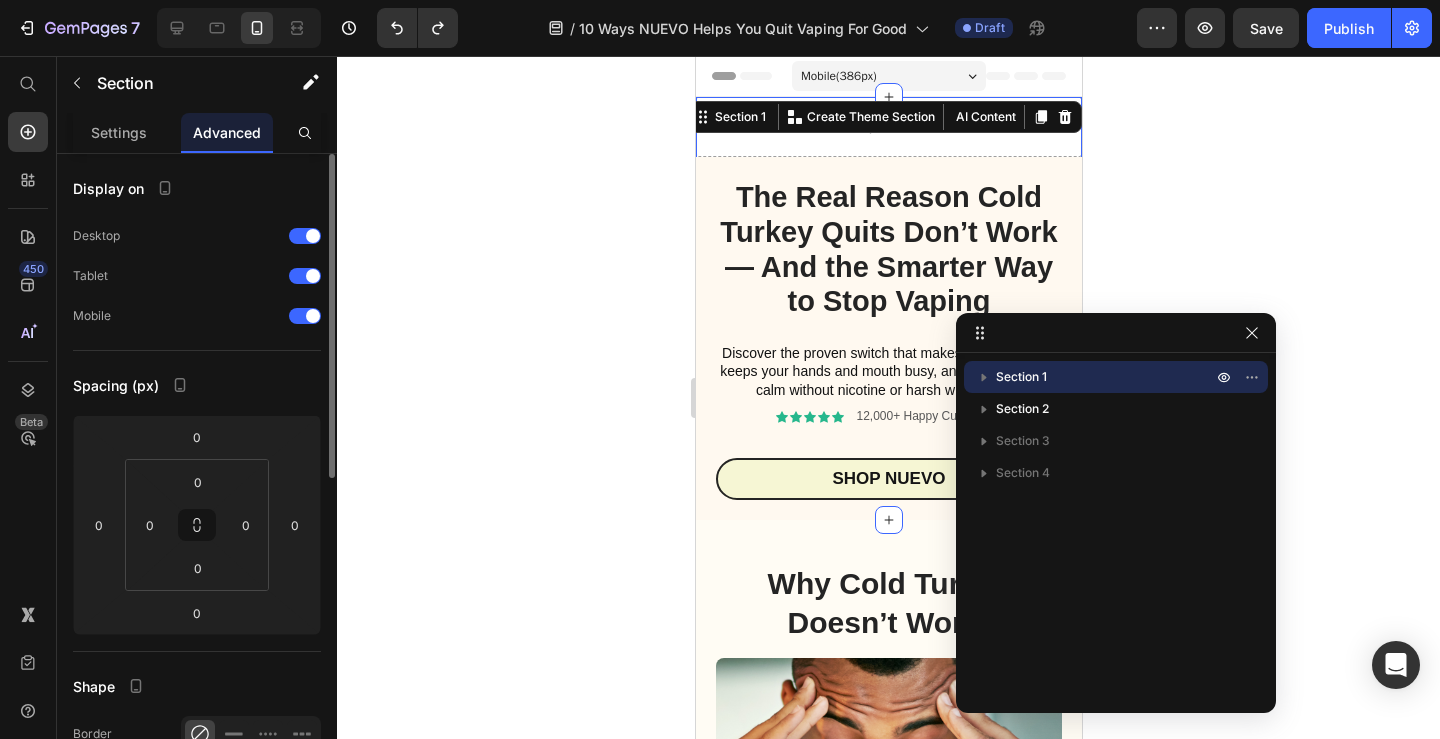 click on "Section 1" at bounding box center (1021, 377) 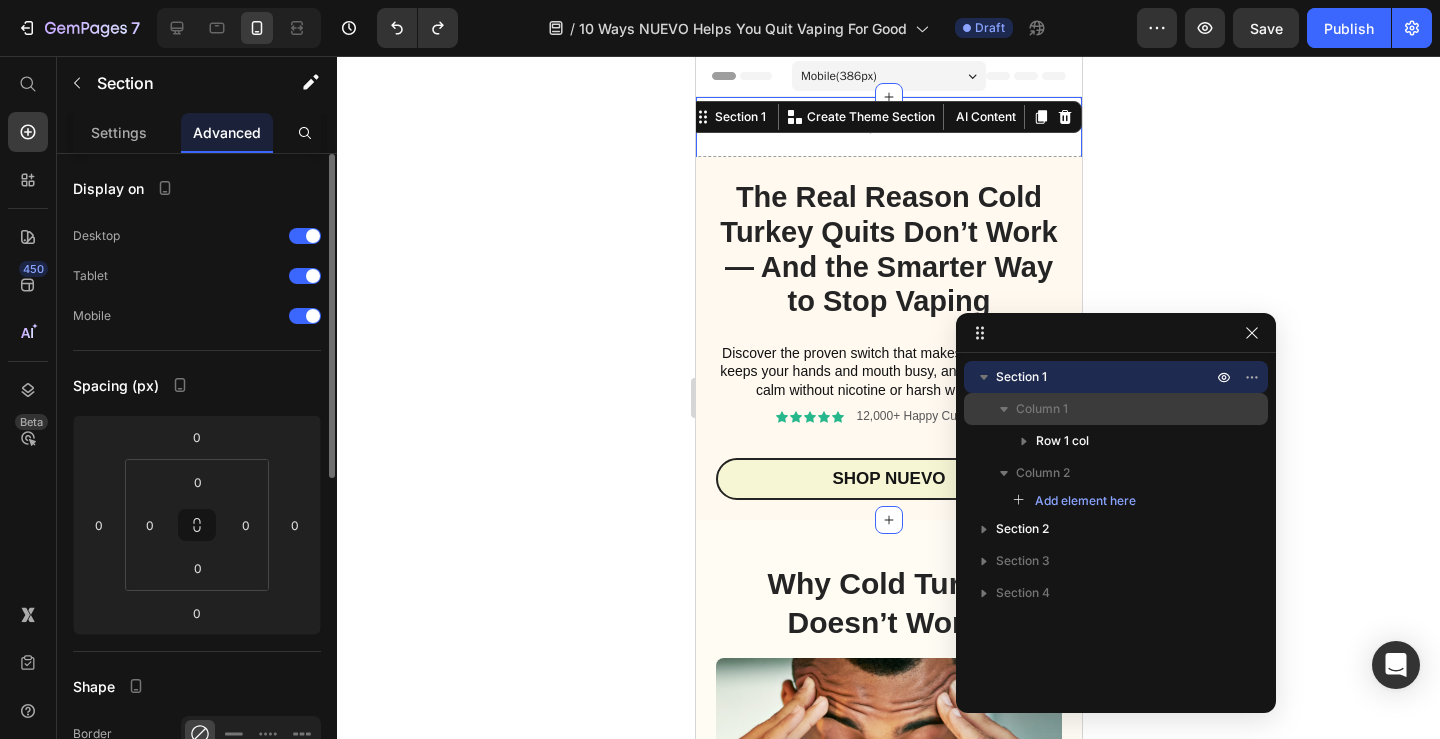 click on "Column 1" at bounding box center (1042, 409) 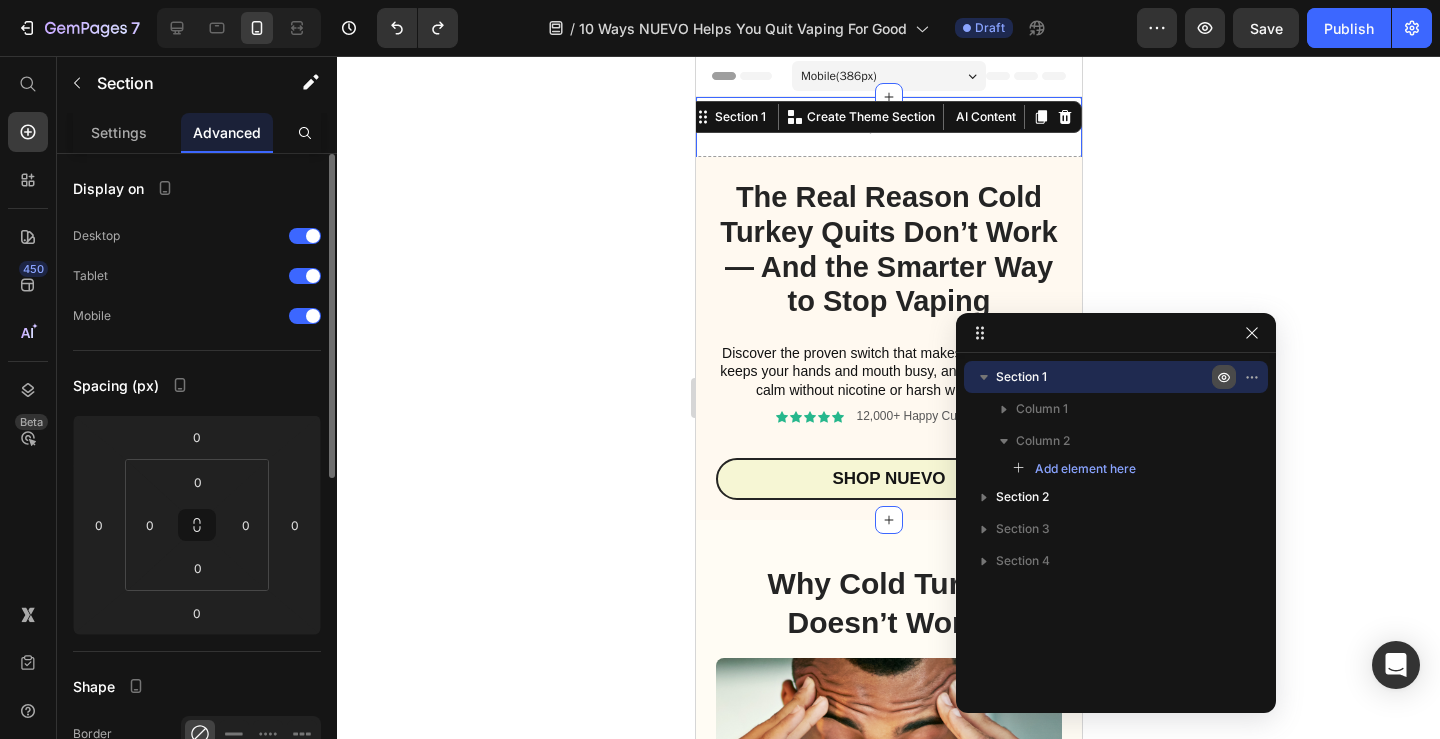 click 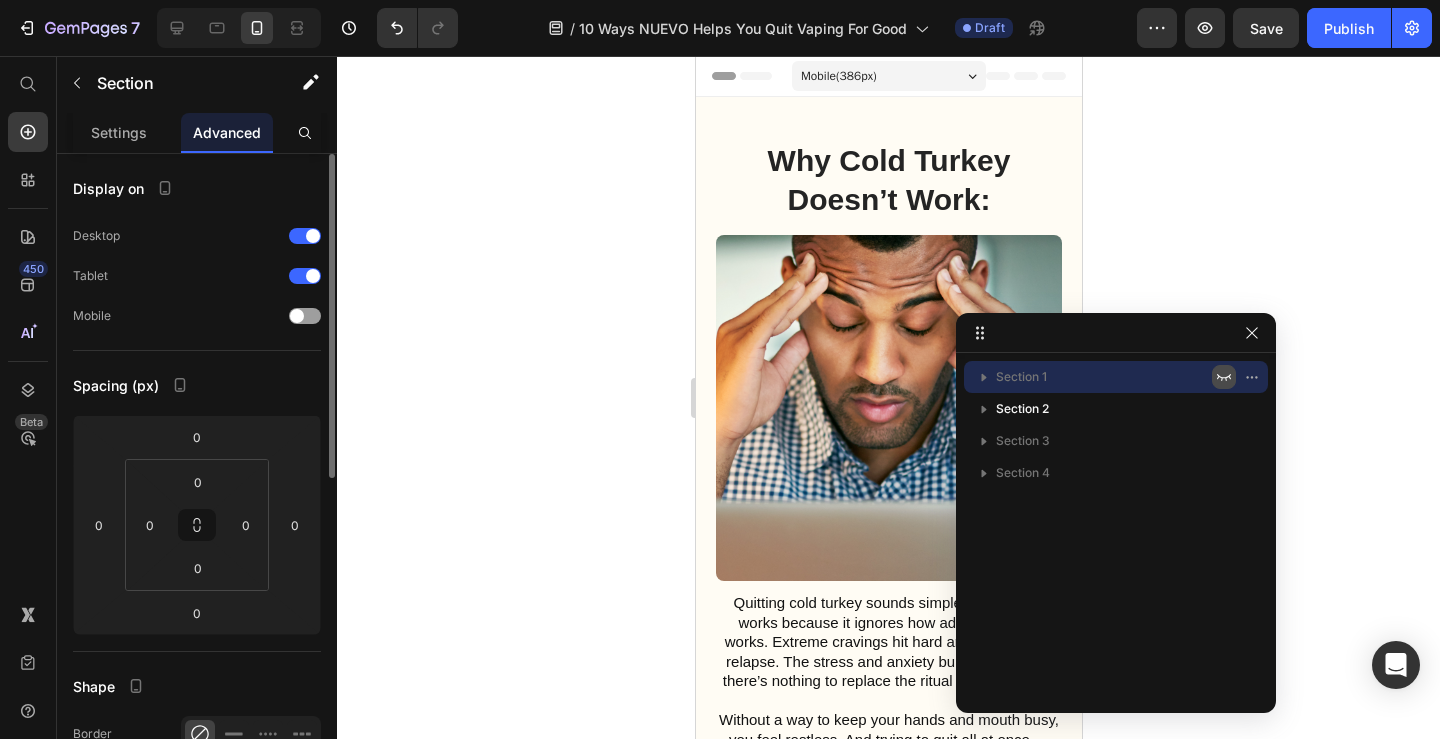 click 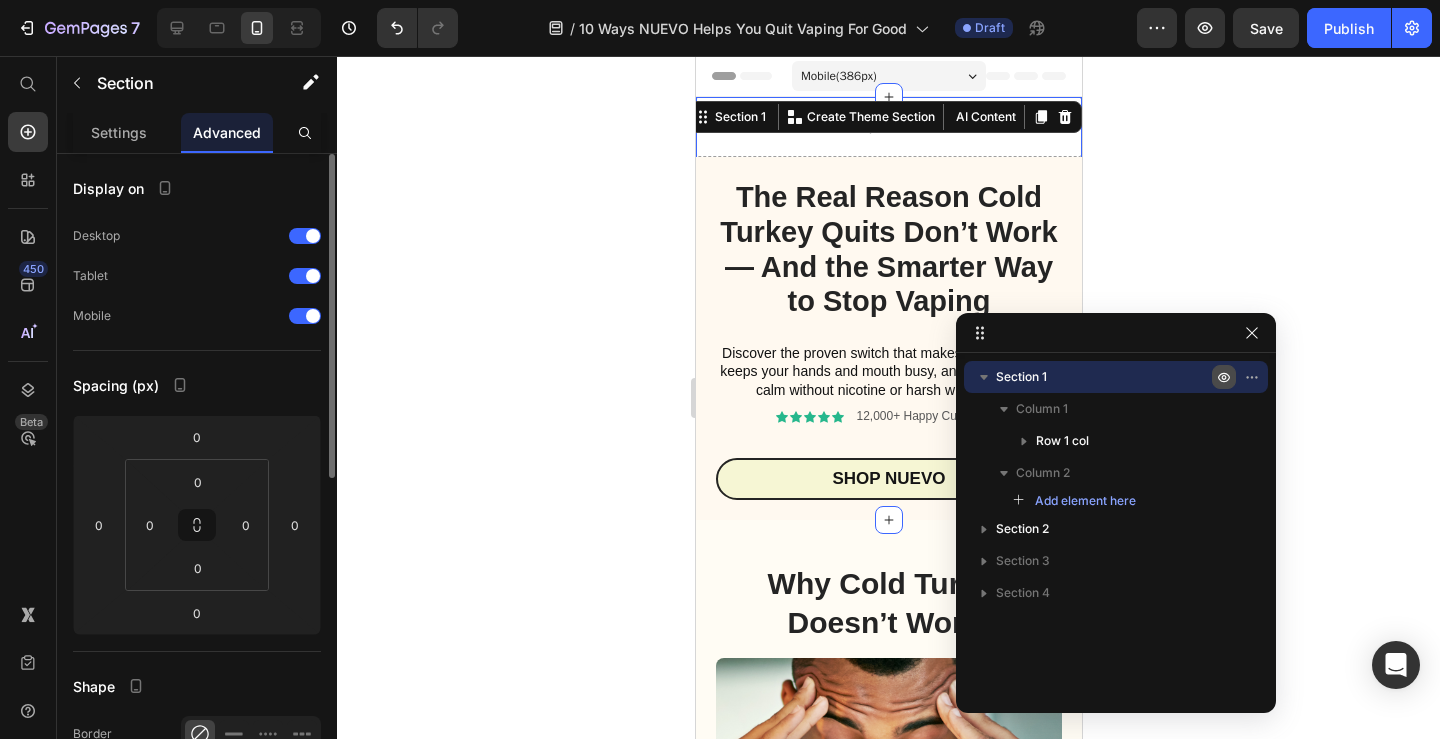 click on "Section 1" at bounding box center [1106, 377] 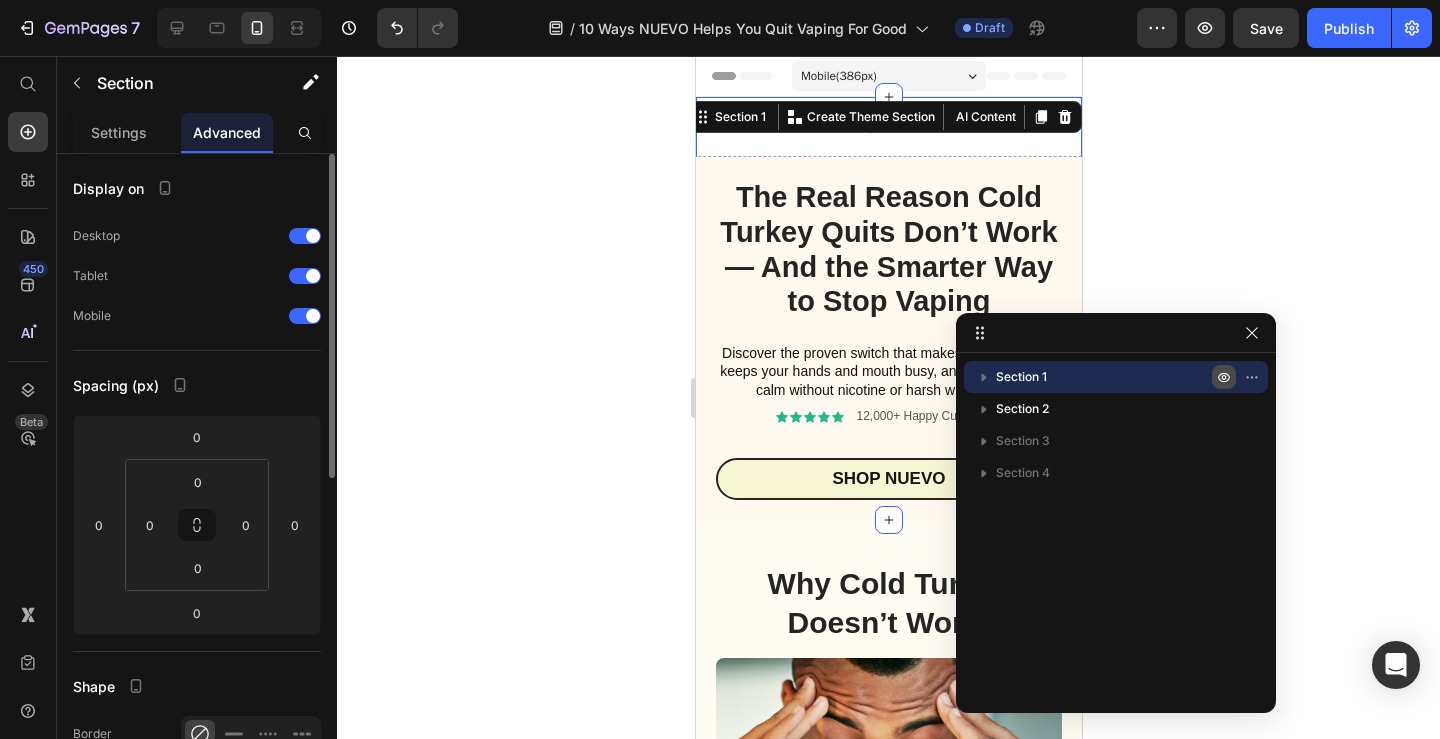 click on "Section 1" at bounding box center (1106, 377) 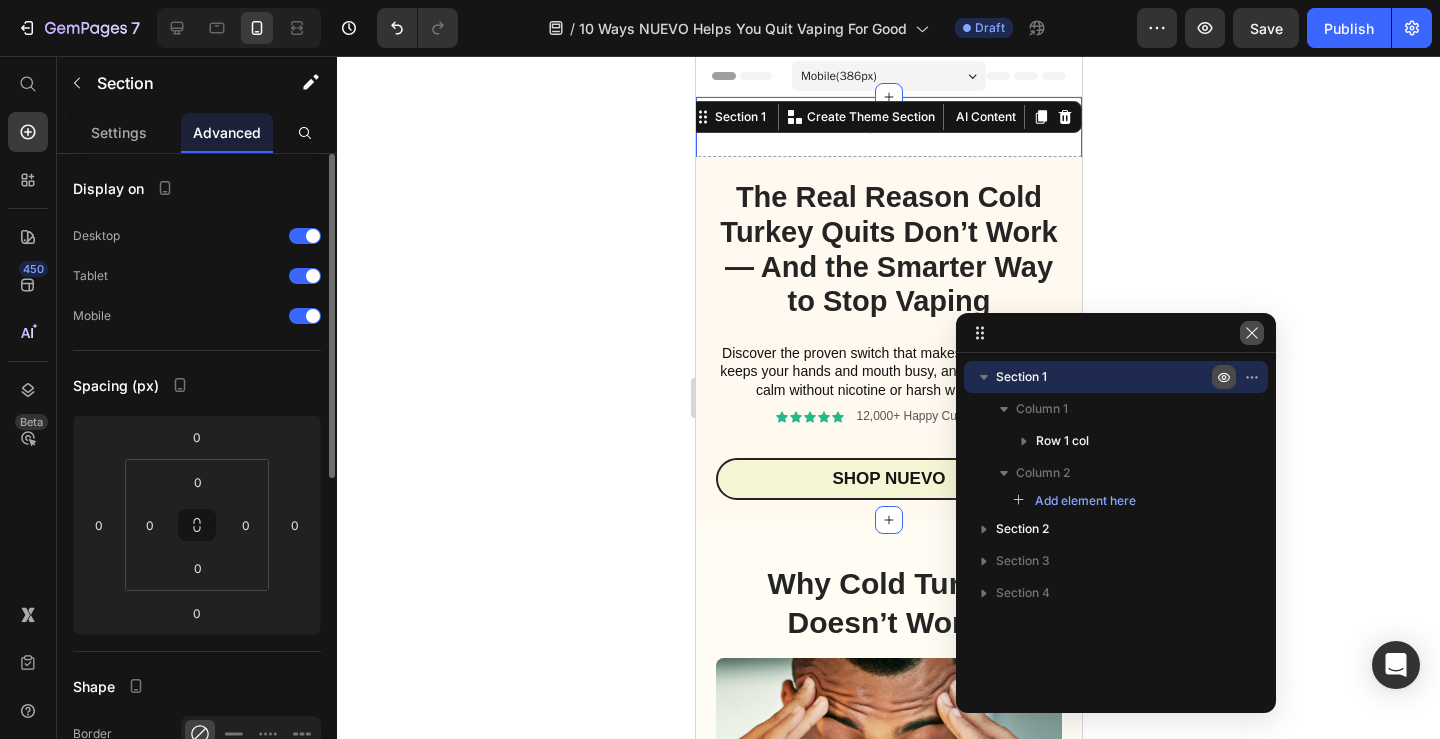 click 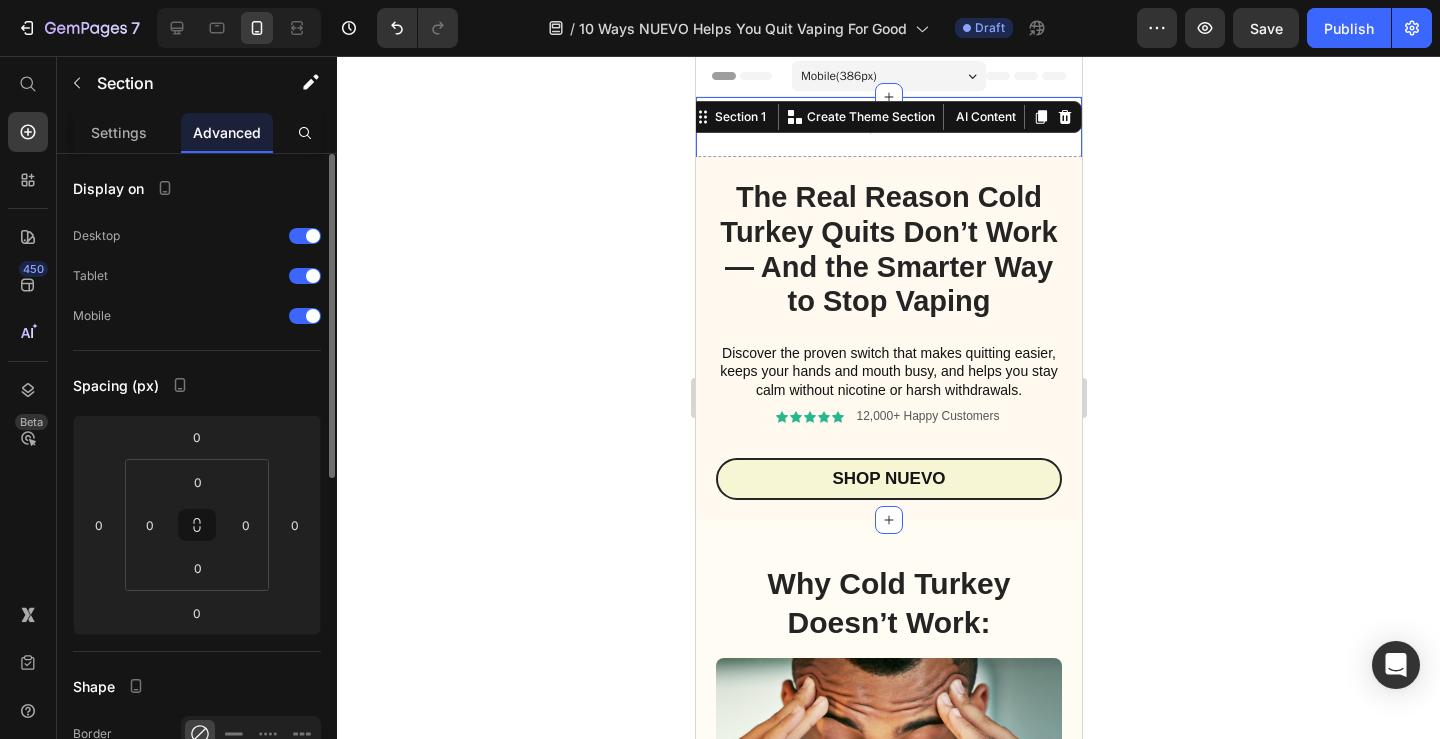 click 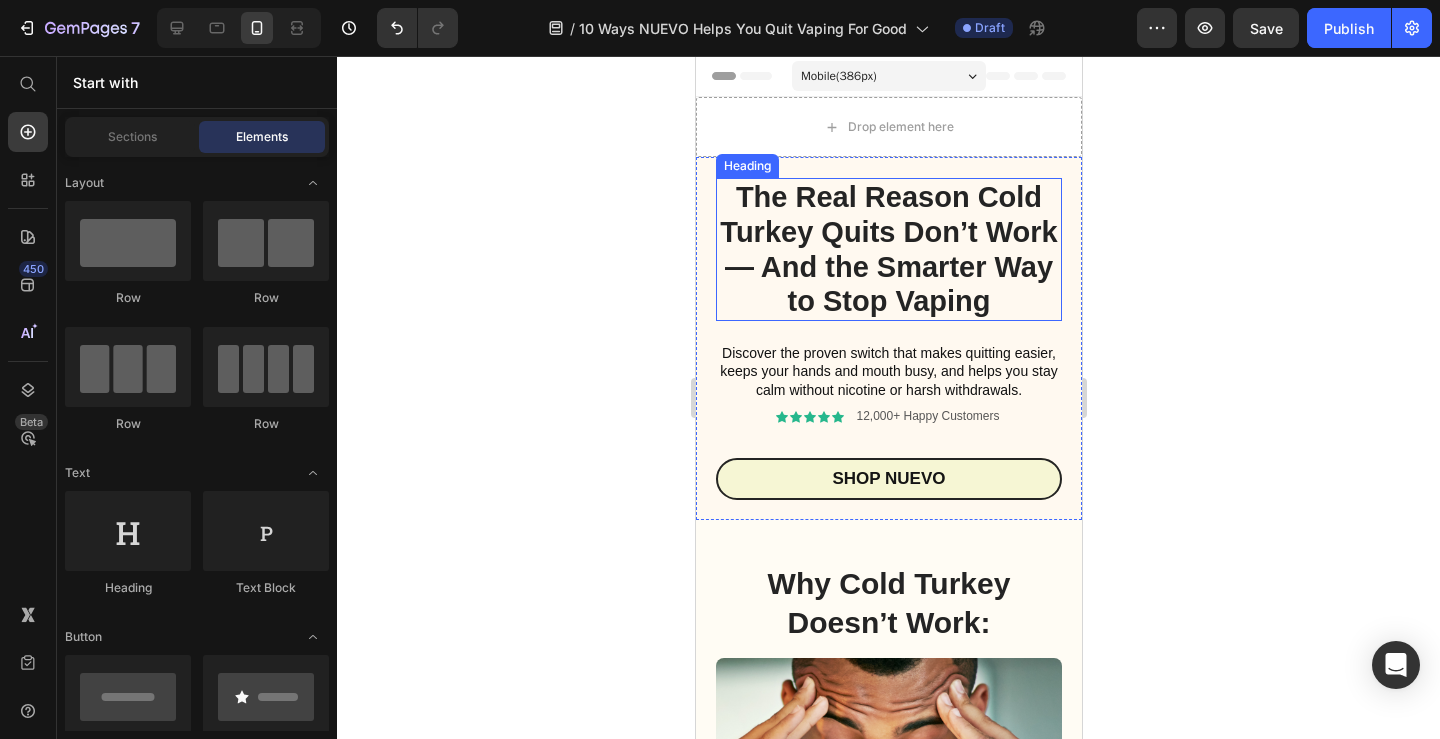 click on "The Real Reason Cold Turkey Quits Don’t Work — And the Smarter Way to Stop Vaping" at bounding box center (887, 249) 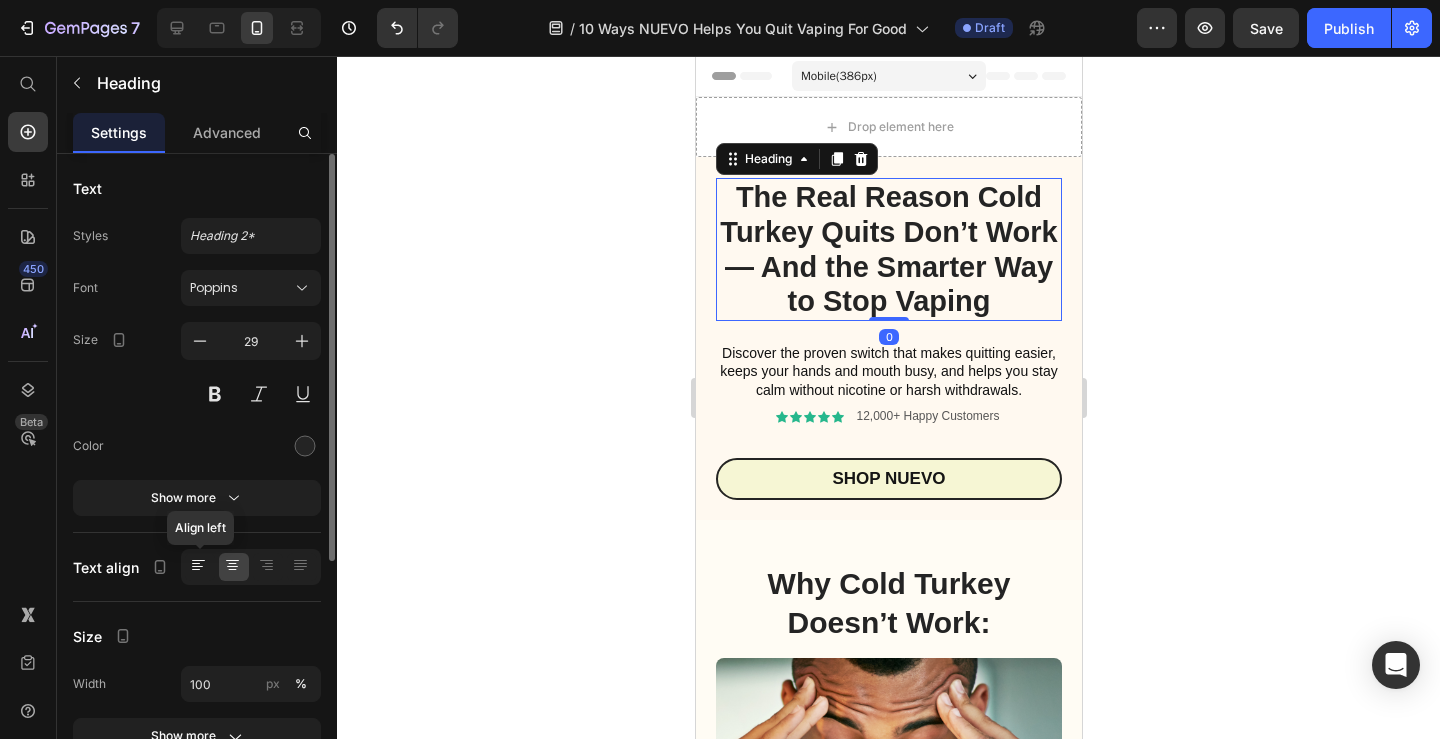 click 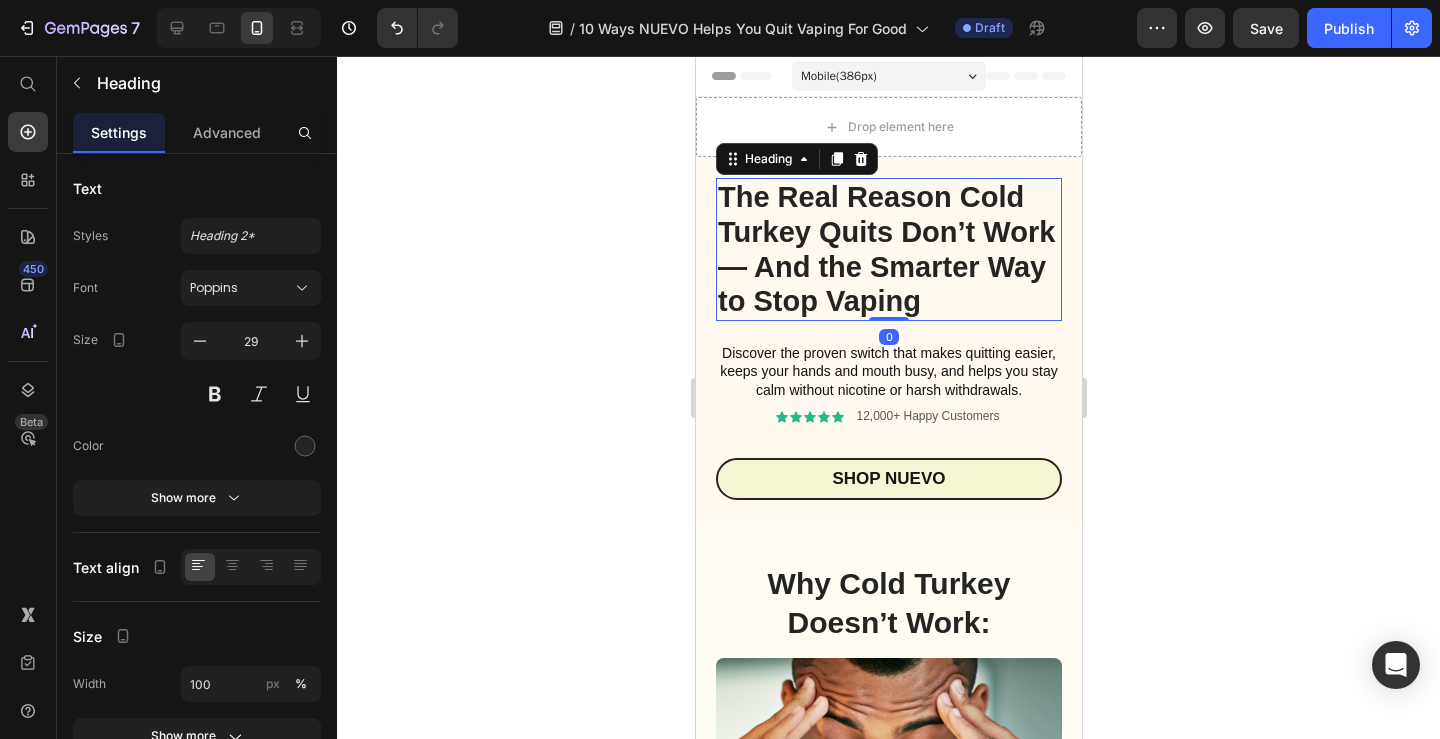 click 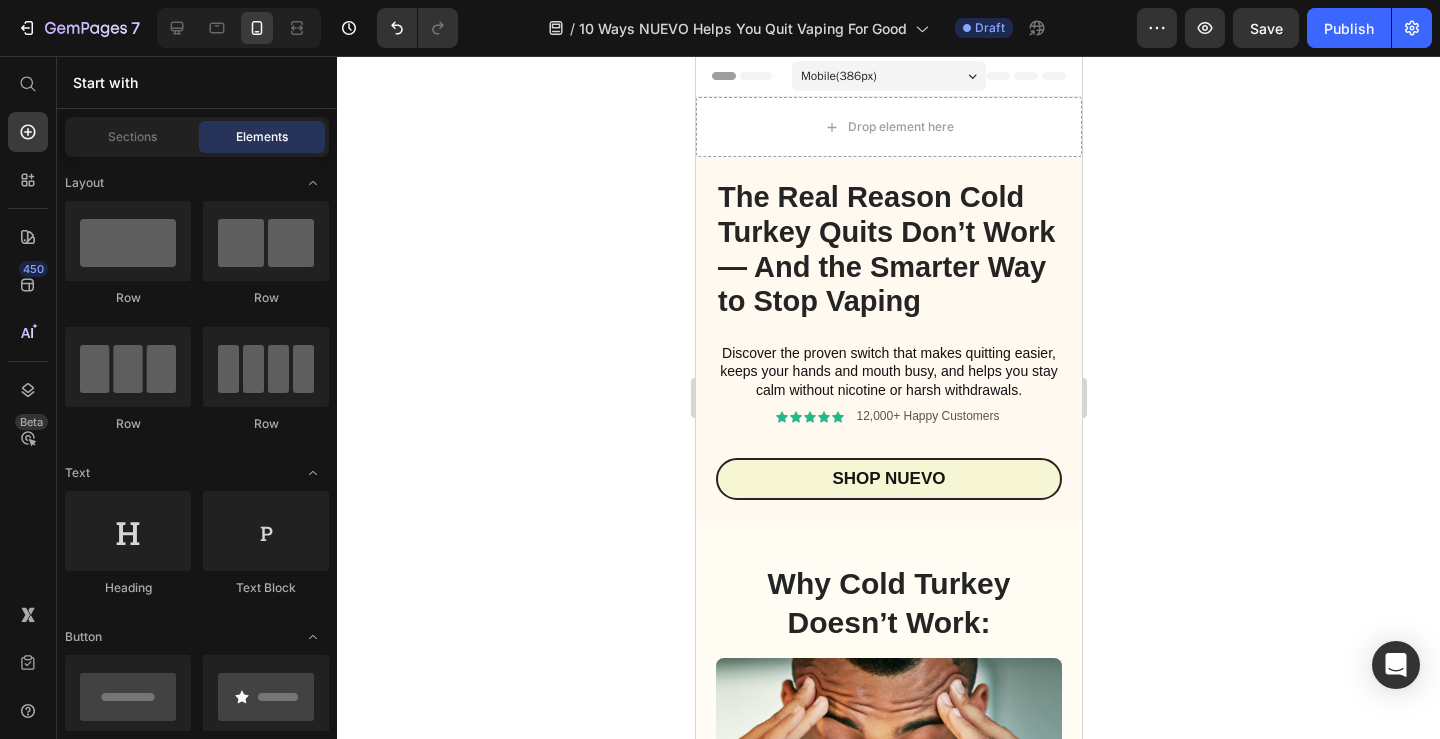 click on "The Real Reason Cold Turkey Quits Don’t Work — And the Smarter Way to Stop Vaping" at bounding box center [885, 249] 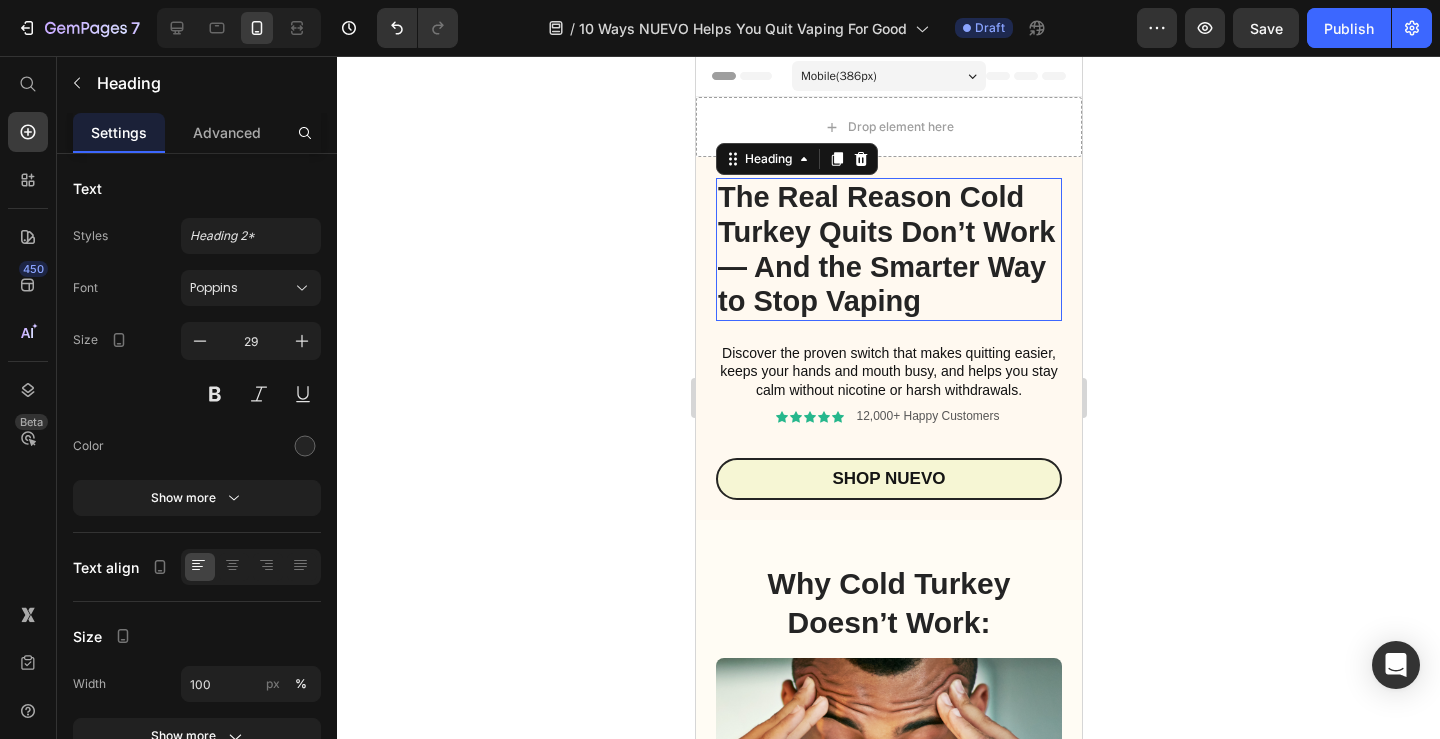 click on "The Real Reason Cold Turkey Quits Don’t Work — And the Smarter Way to Stop Vaping" at bounding box center [885, 249] 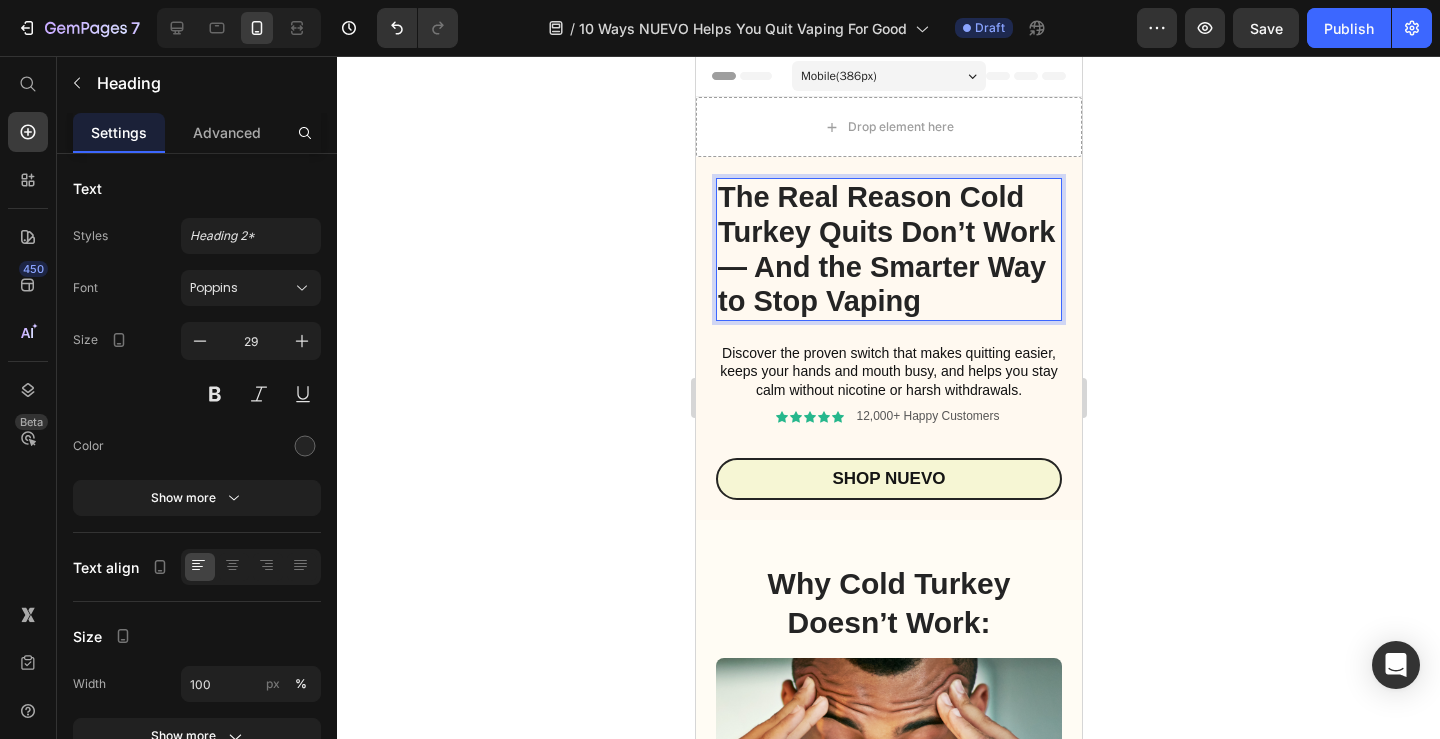click on "The Real Reason Cold Turkey Quits Don’t Work — And the Smarter Way to Stop Vaping" at bounding box center (885, 249) 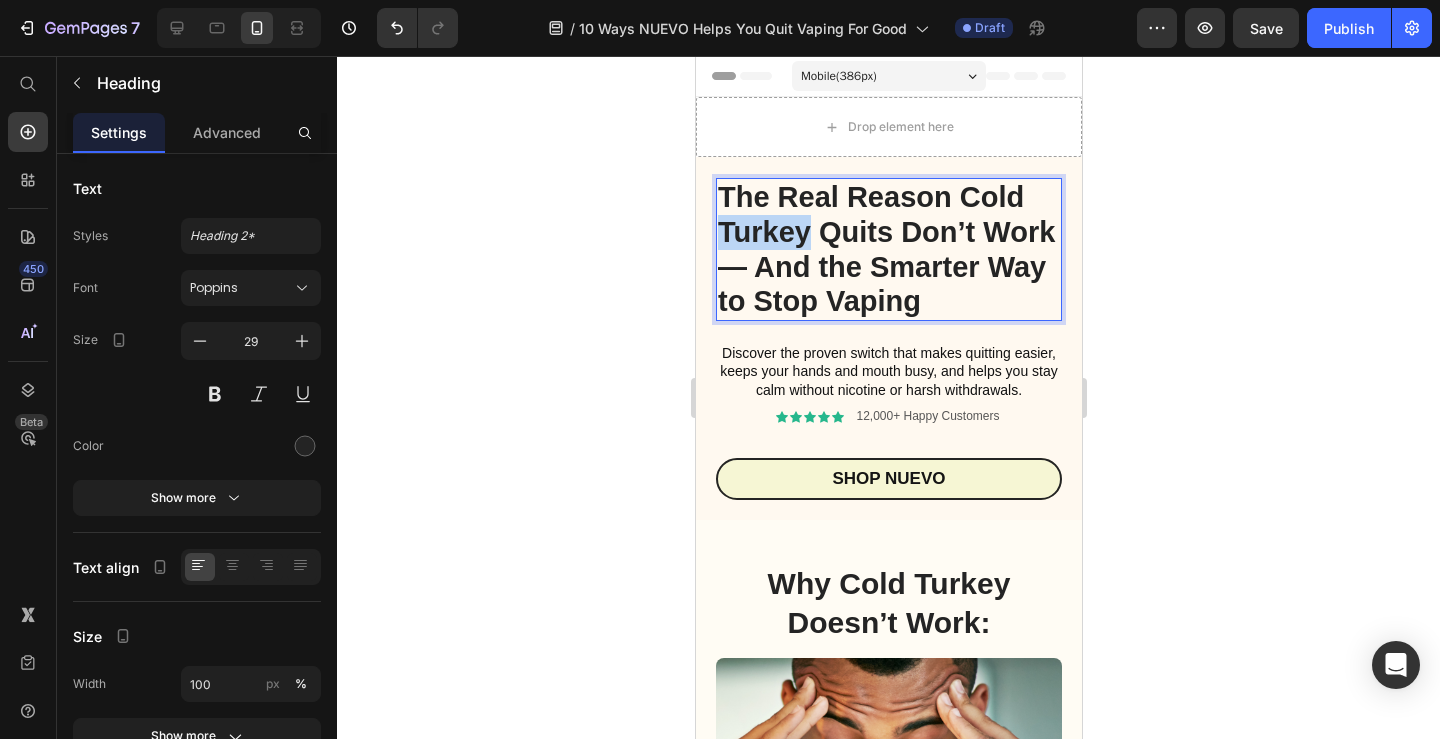click on "The Real Reason Cold Turkey Quits Don’t Work — And the Smarter Way to Stop Vaping" at bounding box center [885, 249] 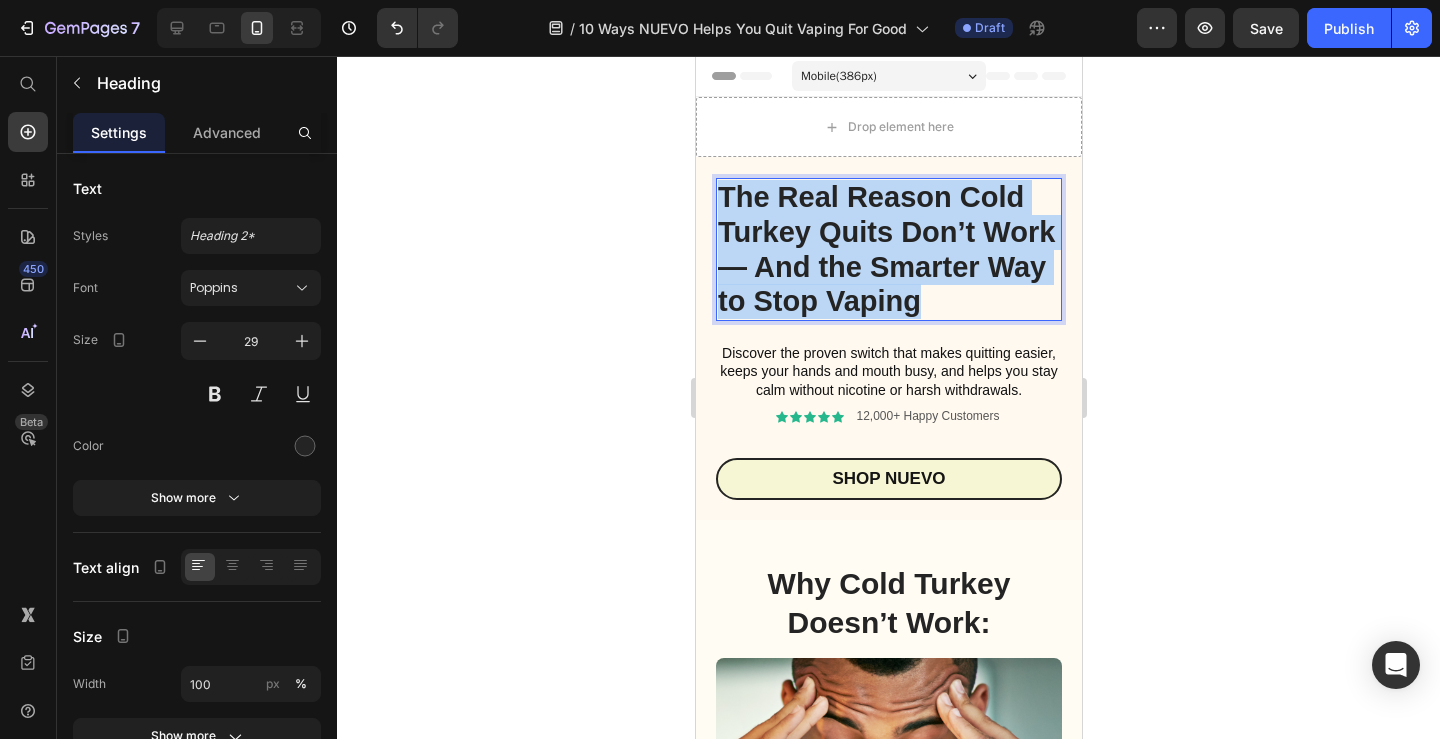 click on "The Real Reason Cold Turkey Quits Don’t Work — And the Smarter Way to Stop Vaping" at bounding box center [885, 249] 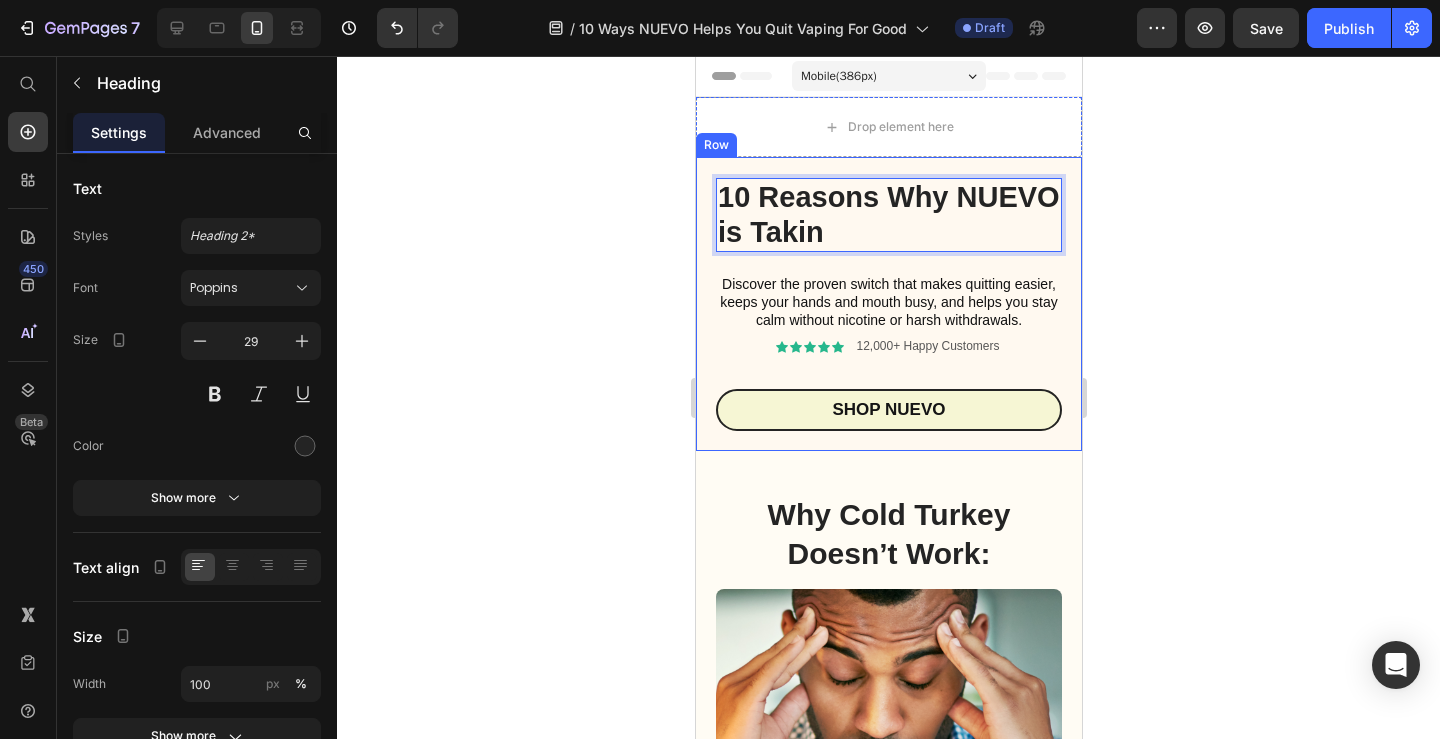 scroll, scrollTop: 1, scrollLeft: 0, axis: vertical 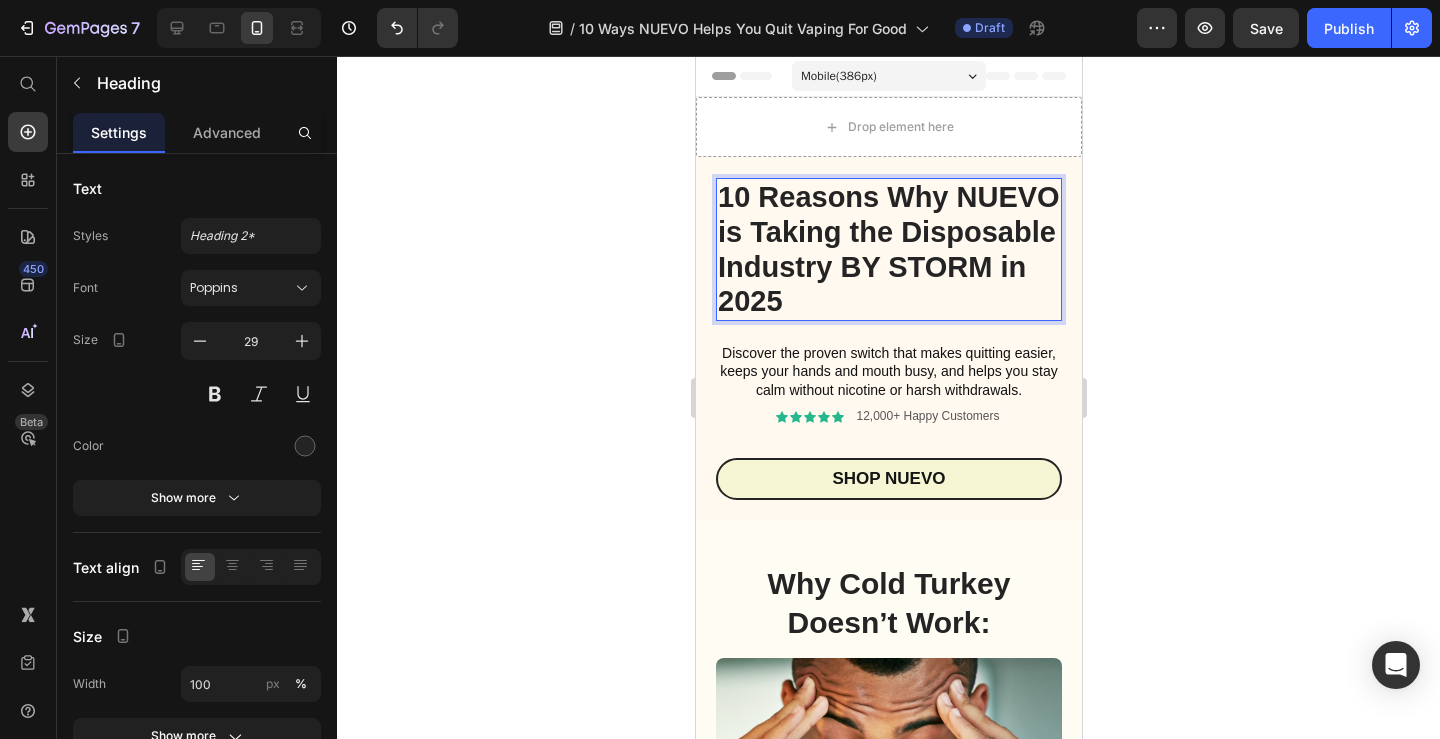 click 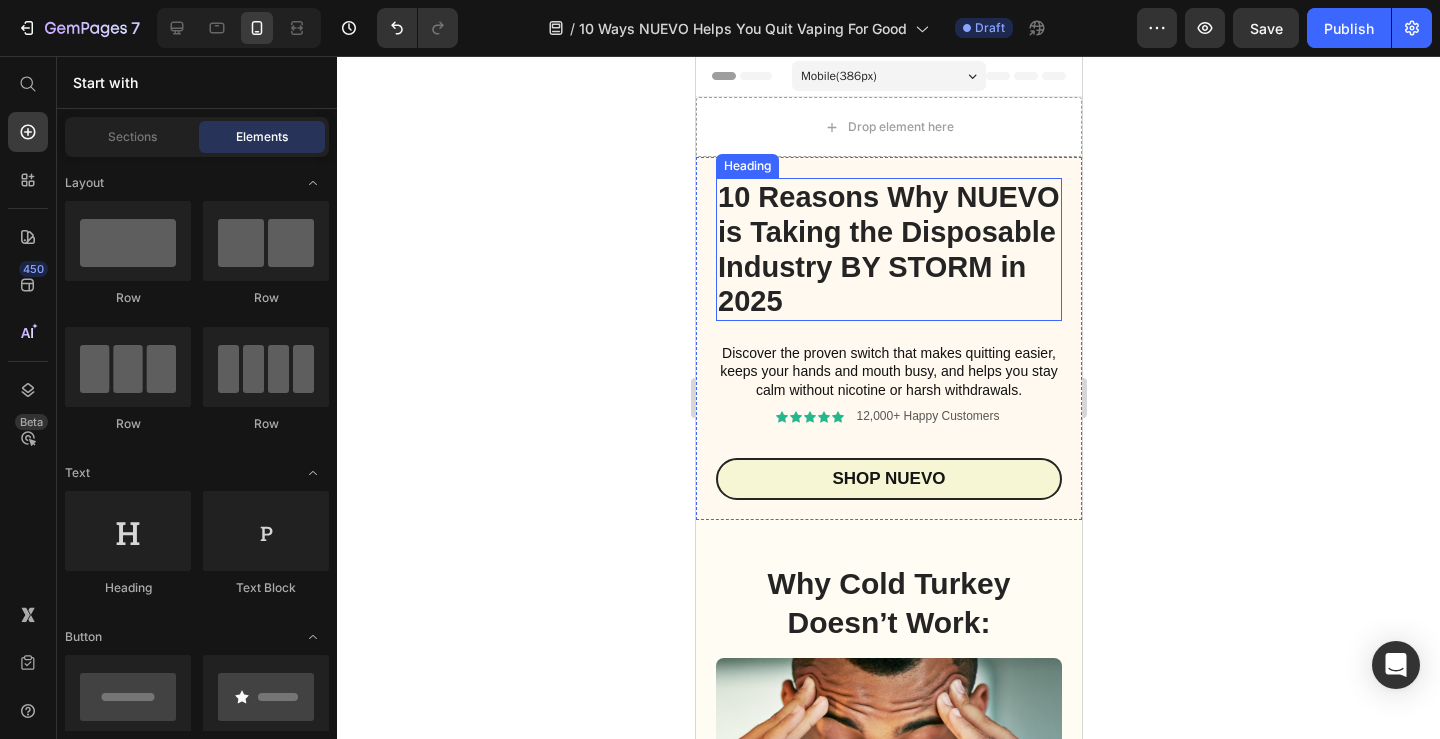 click on "10 Reasons Why NUEVO is Taking the Disposable Industry BY STORM in 2025" at bounding box center [888, 249] 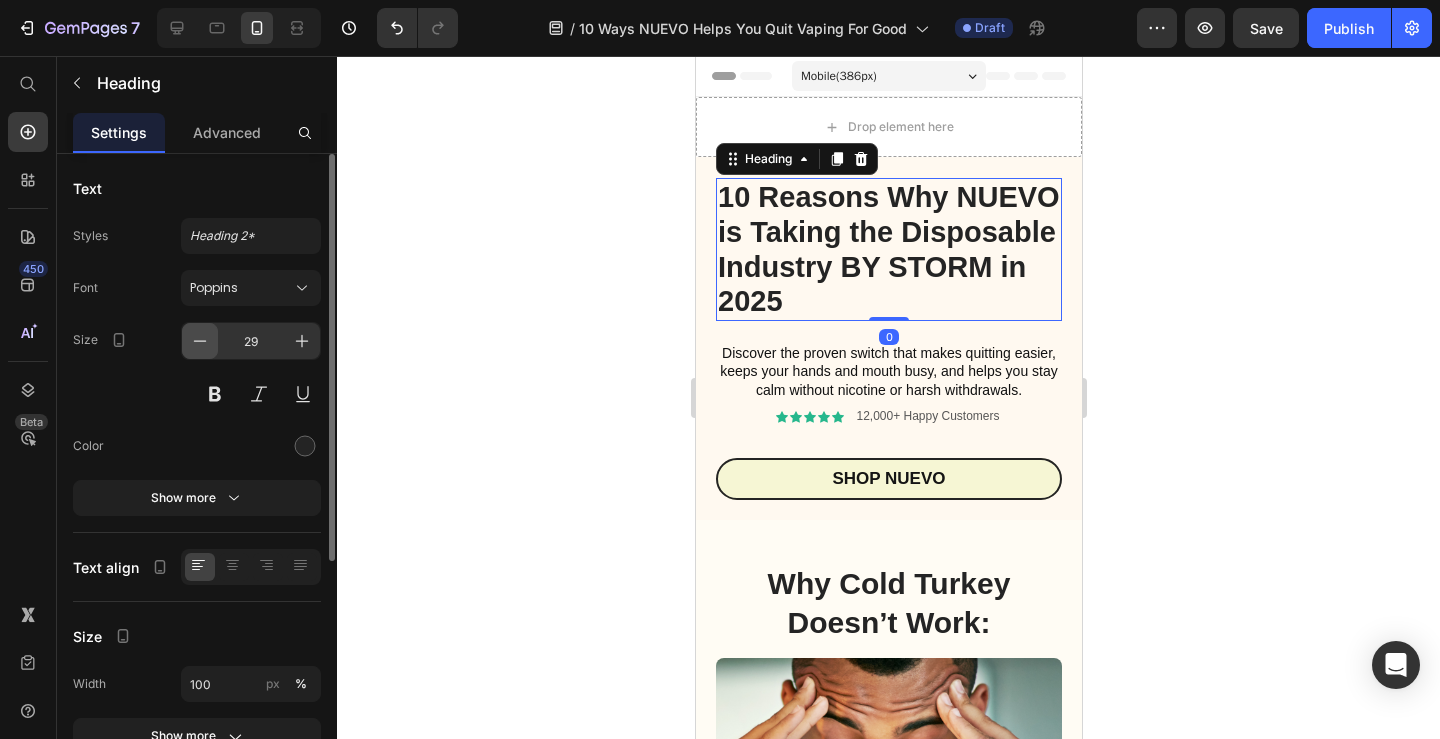 click at bounding box center [200, 341] 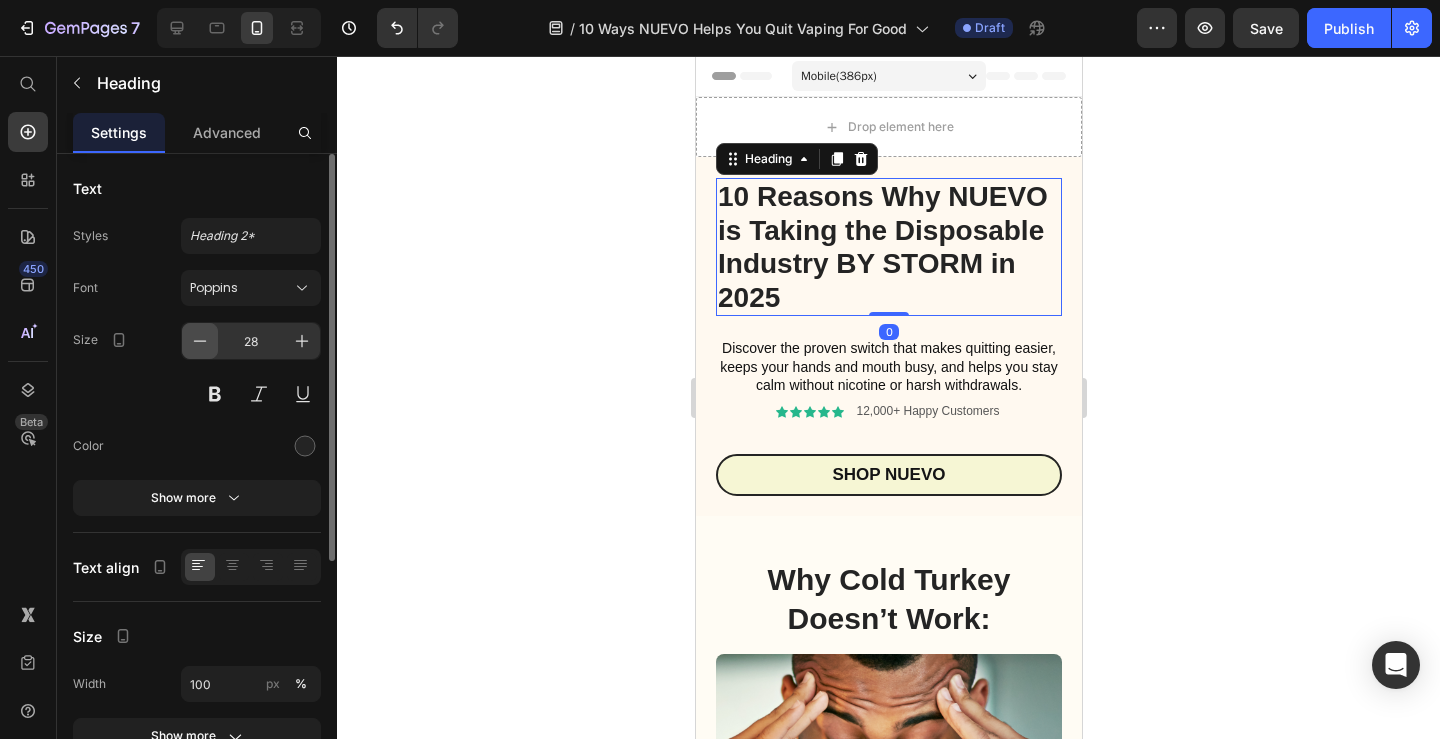 click at bounding box center [200, 341] 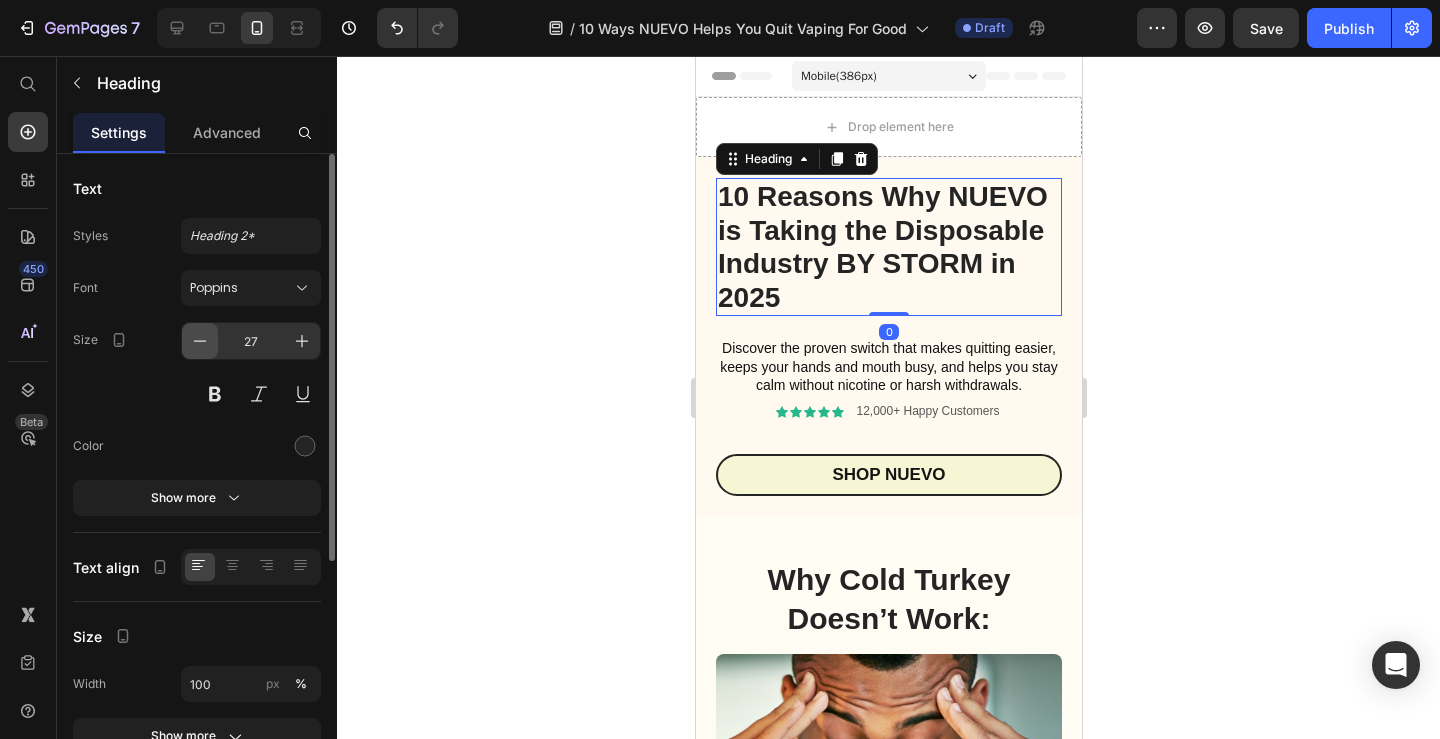 scroll, scrollTop: 0, scrollLeft: 0, axis: both 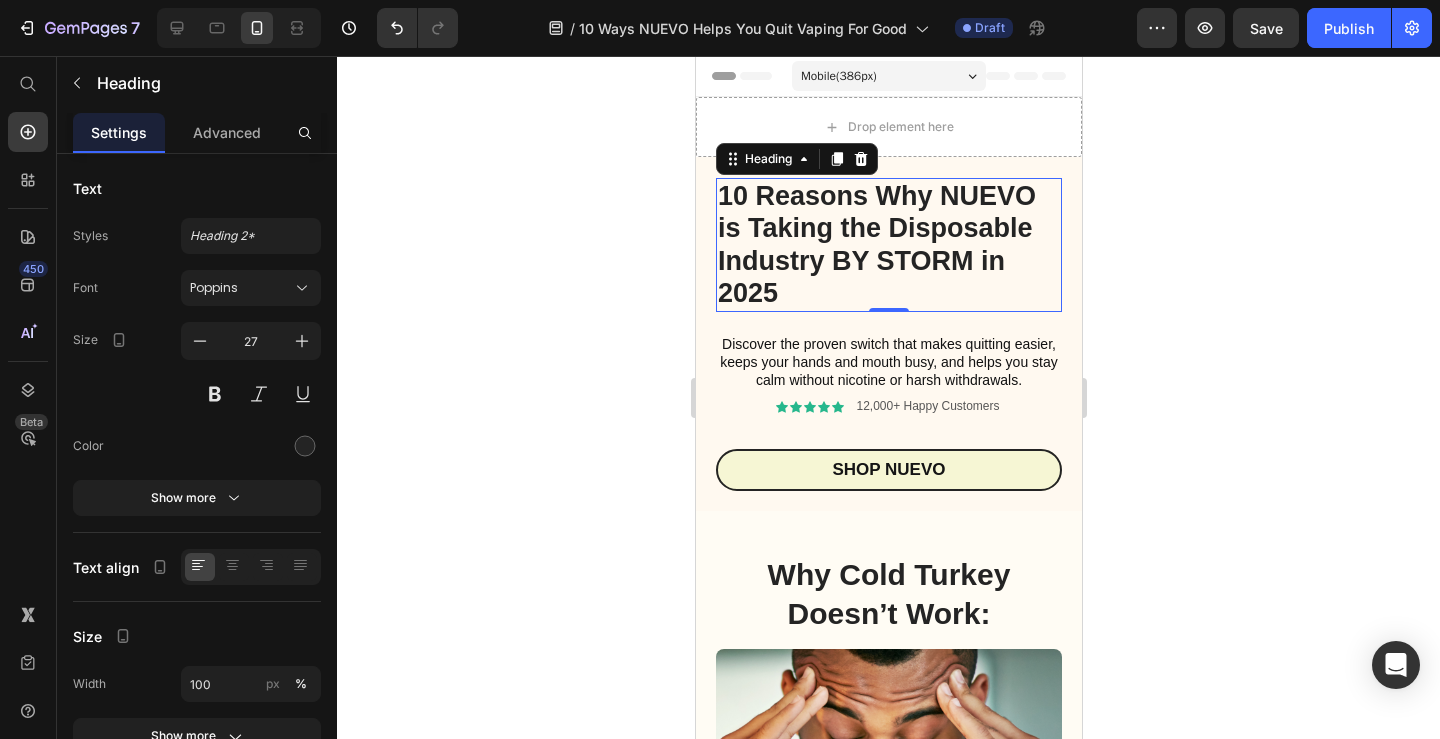 click 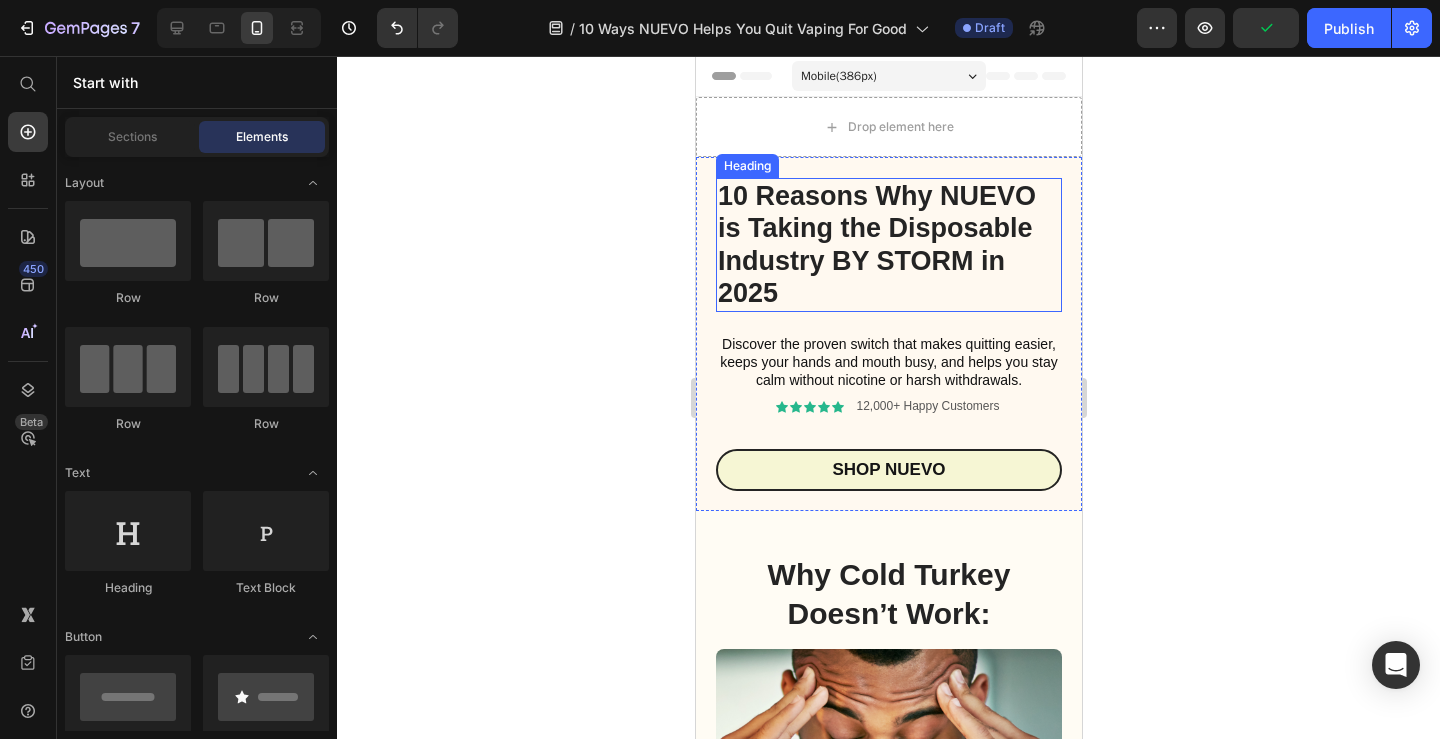 click on "10 Reasons Why NUEVO is Taking the Disposable Industry BY STORM in 2025" at bounding box center (876, 244) 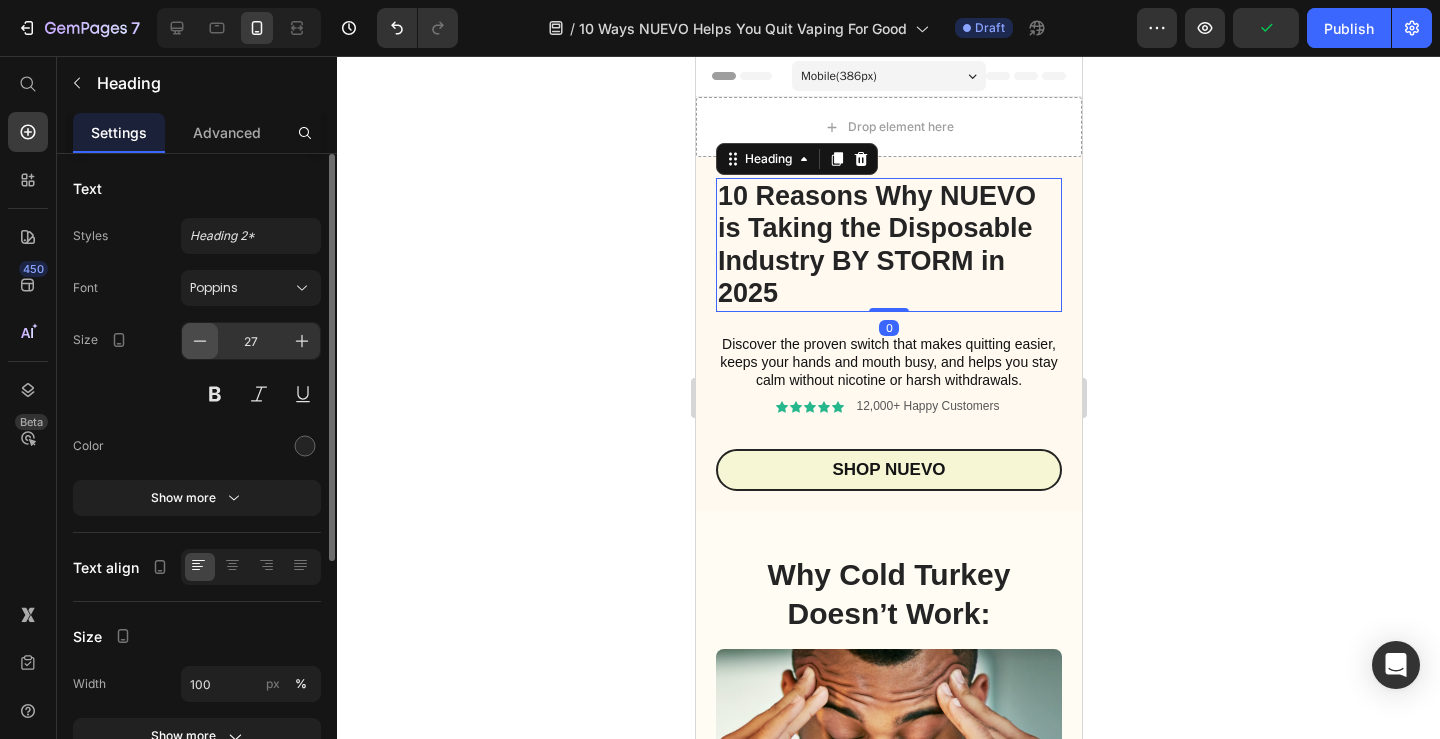 click 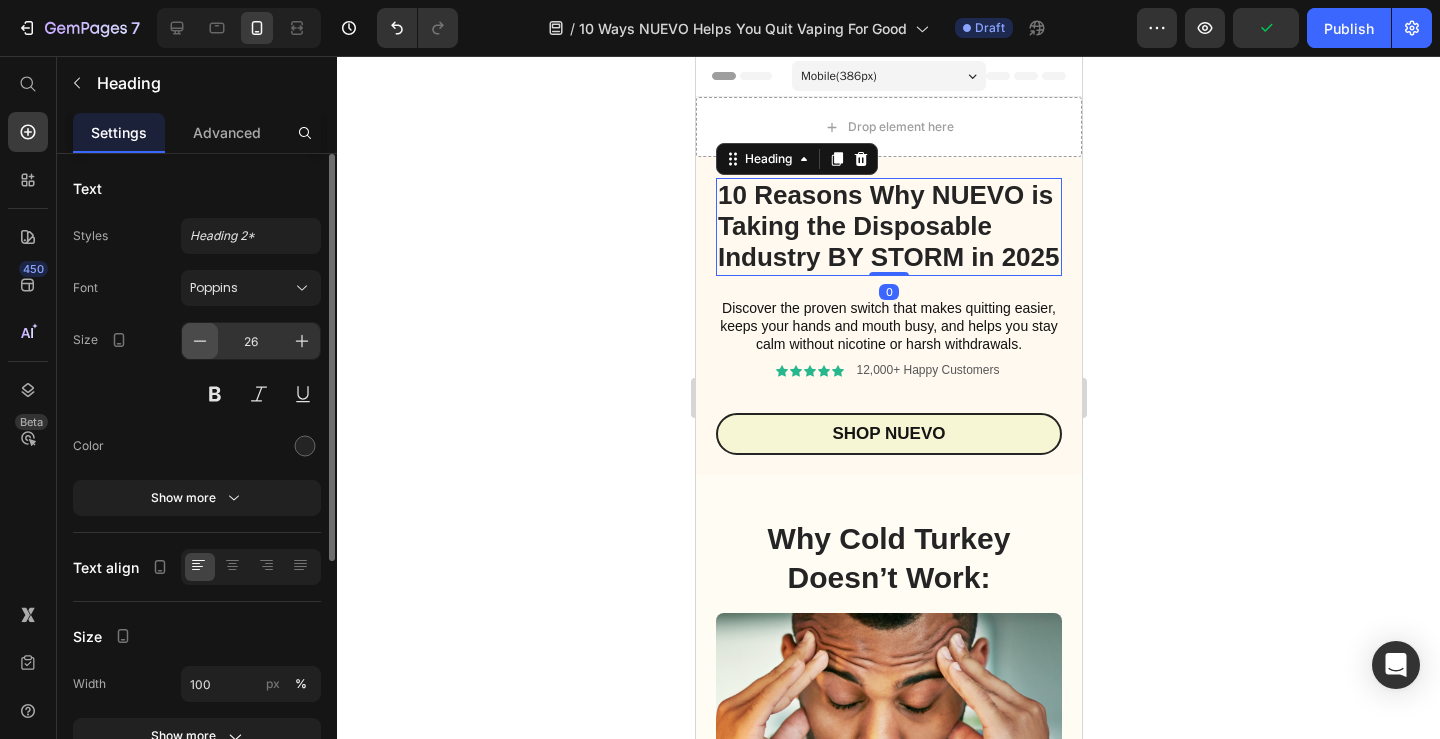click 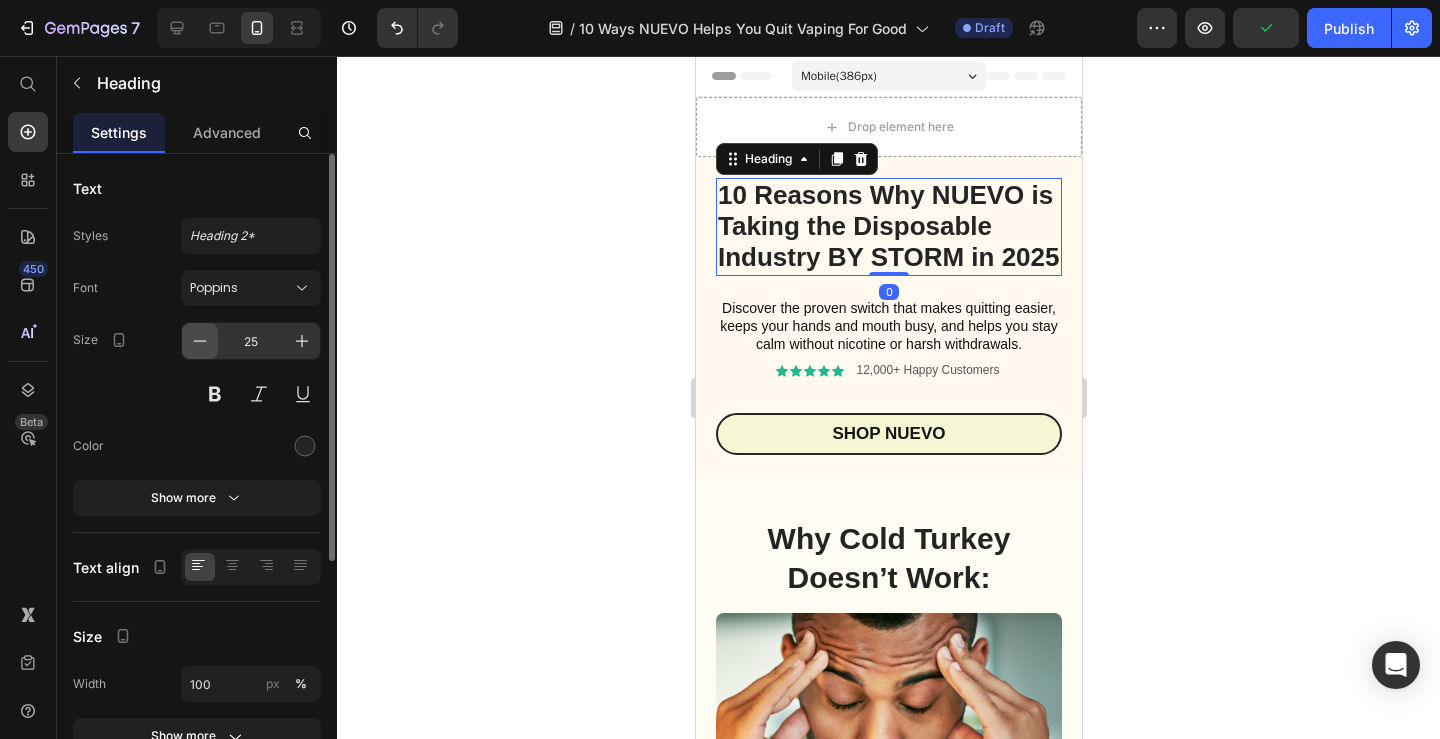 scroll, scrollTop: 0, scrollLeft: 0, axis: both 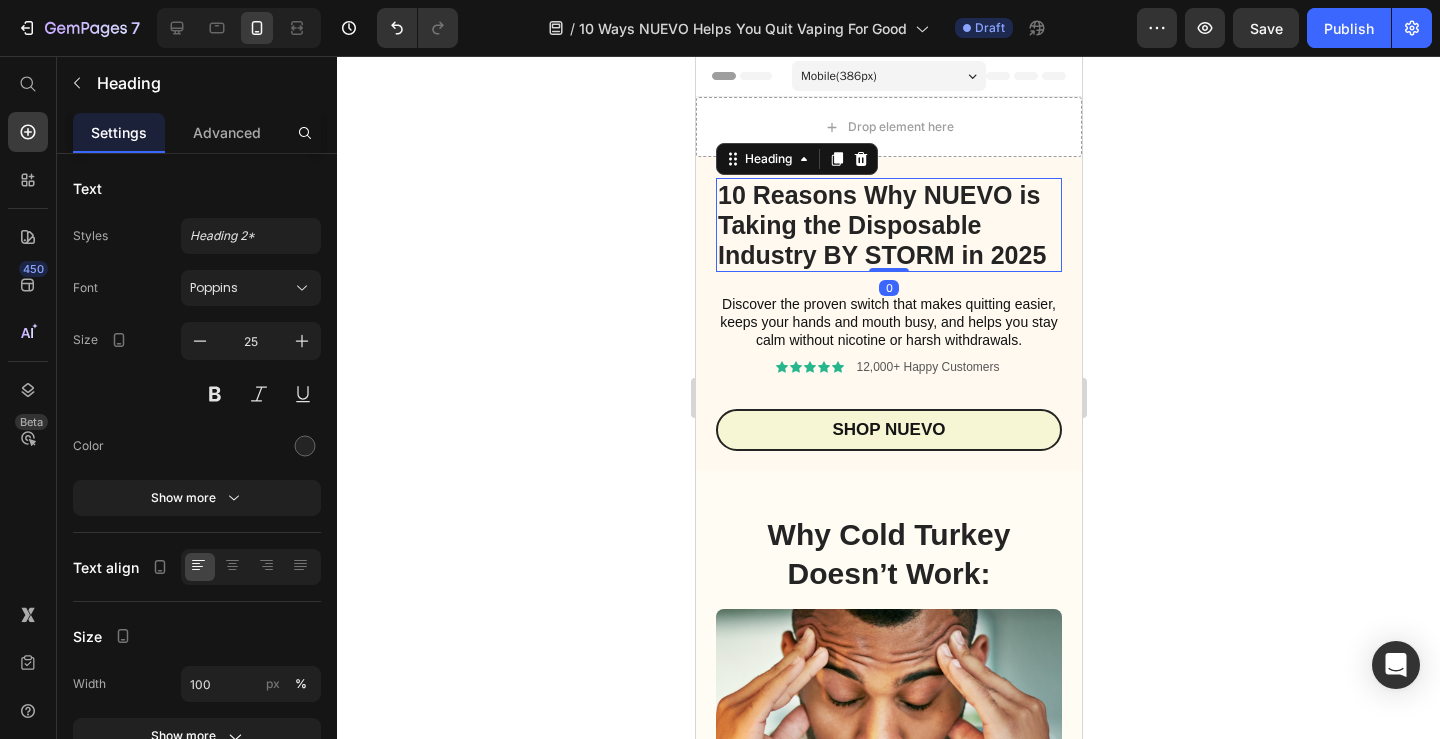 click 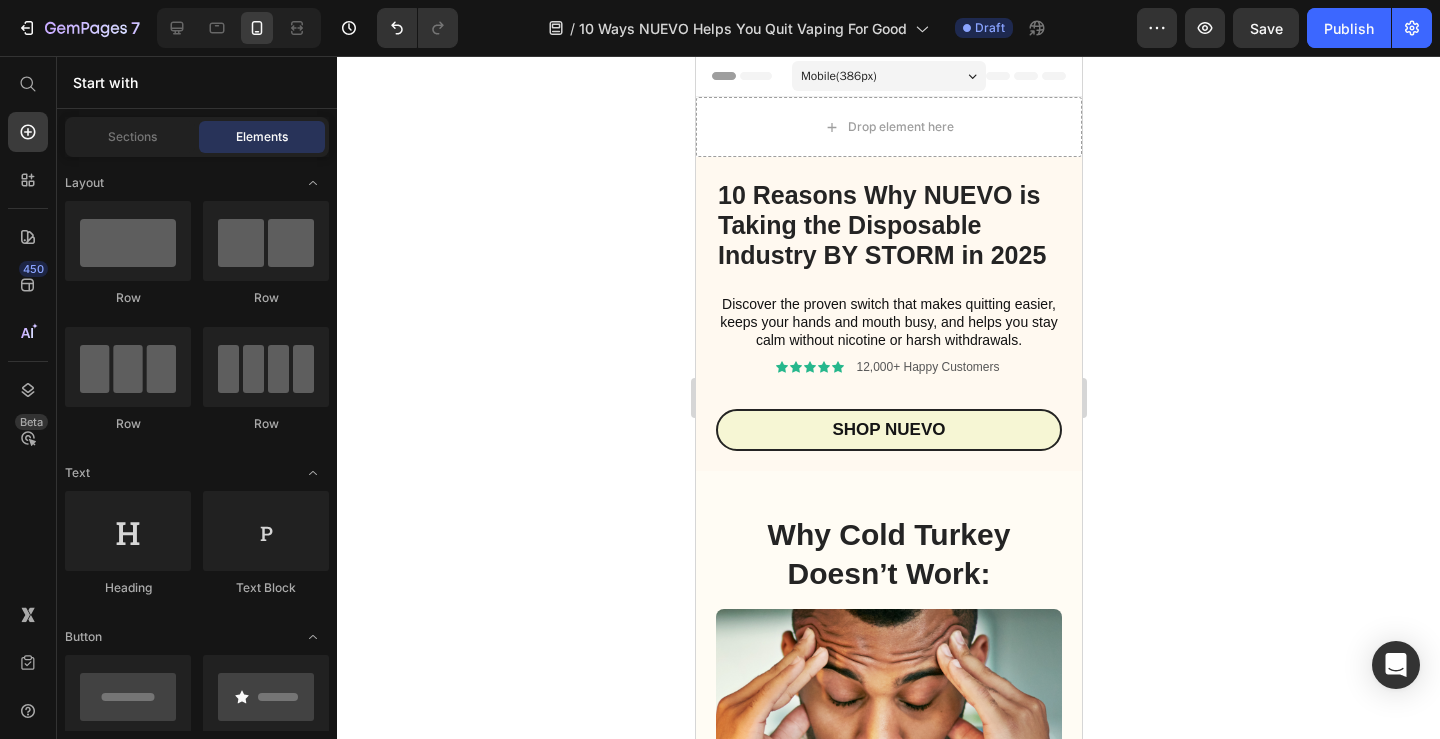 click on "10 Reasons Why NUEVO is Taking the Disposable Industry BY STORM in 2025" at bounding box center [881, 225] 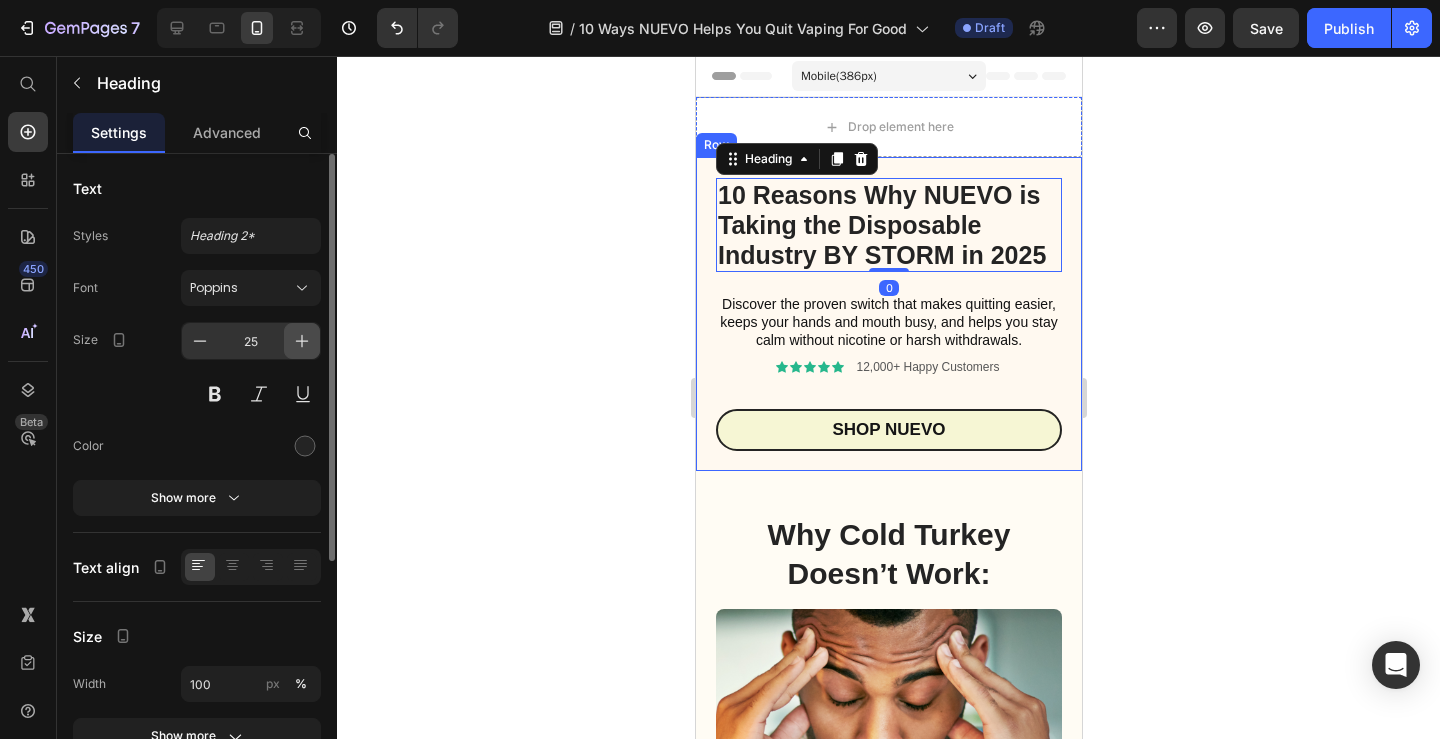 click 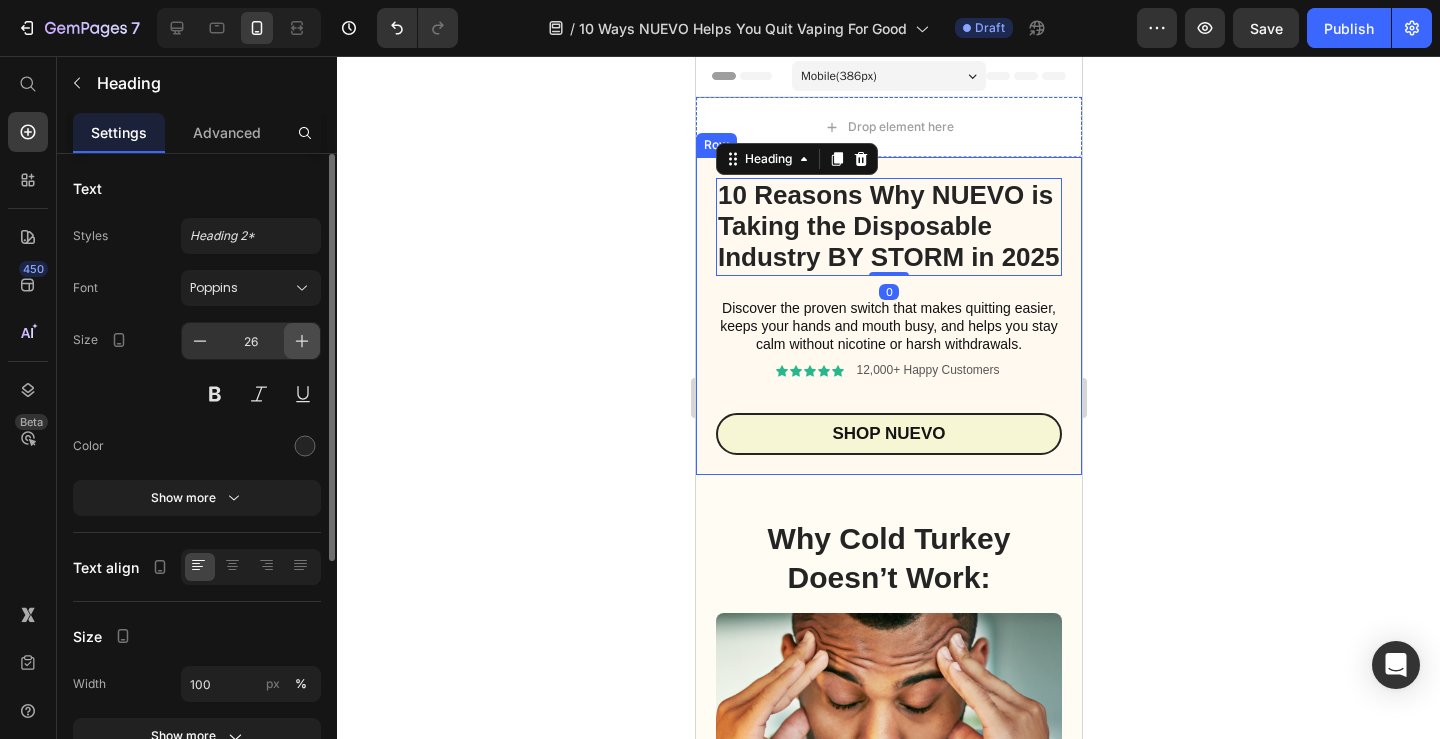 click 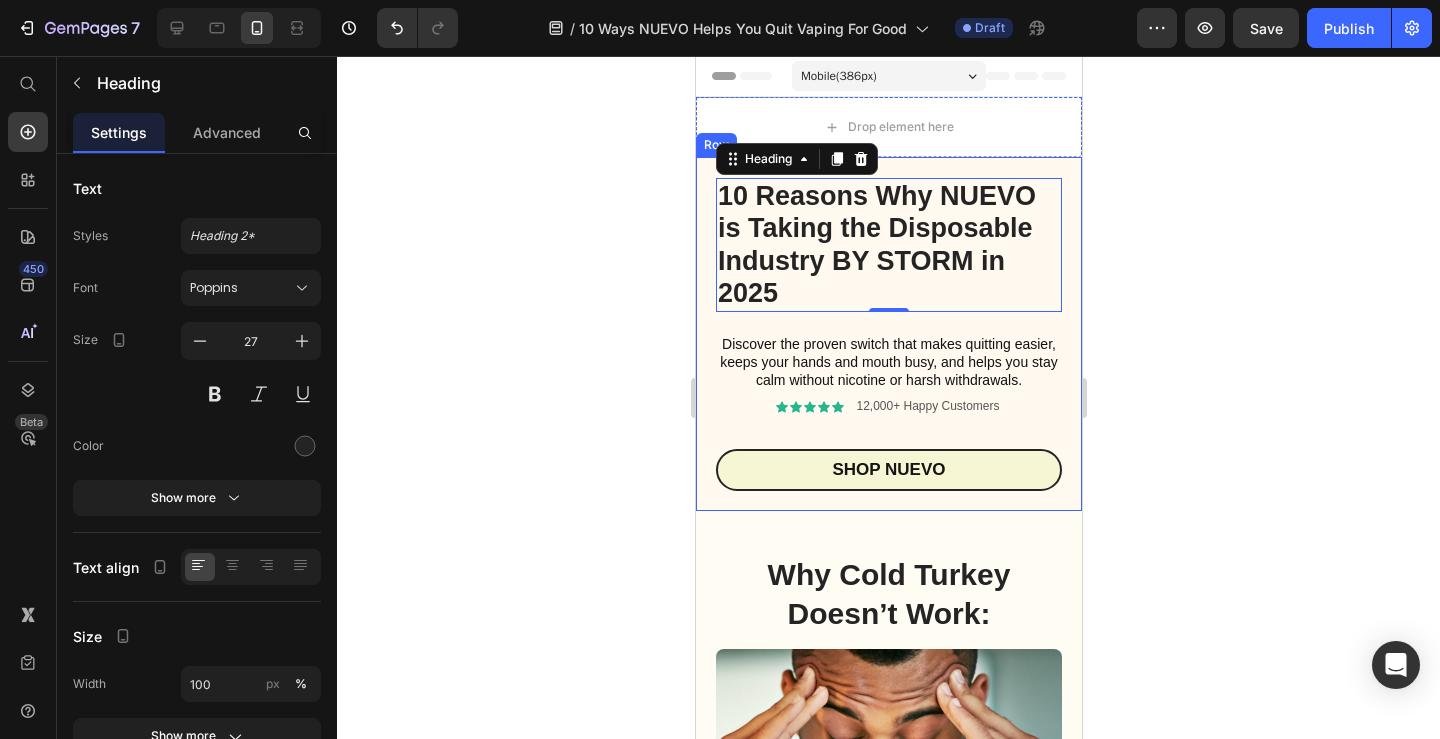 click 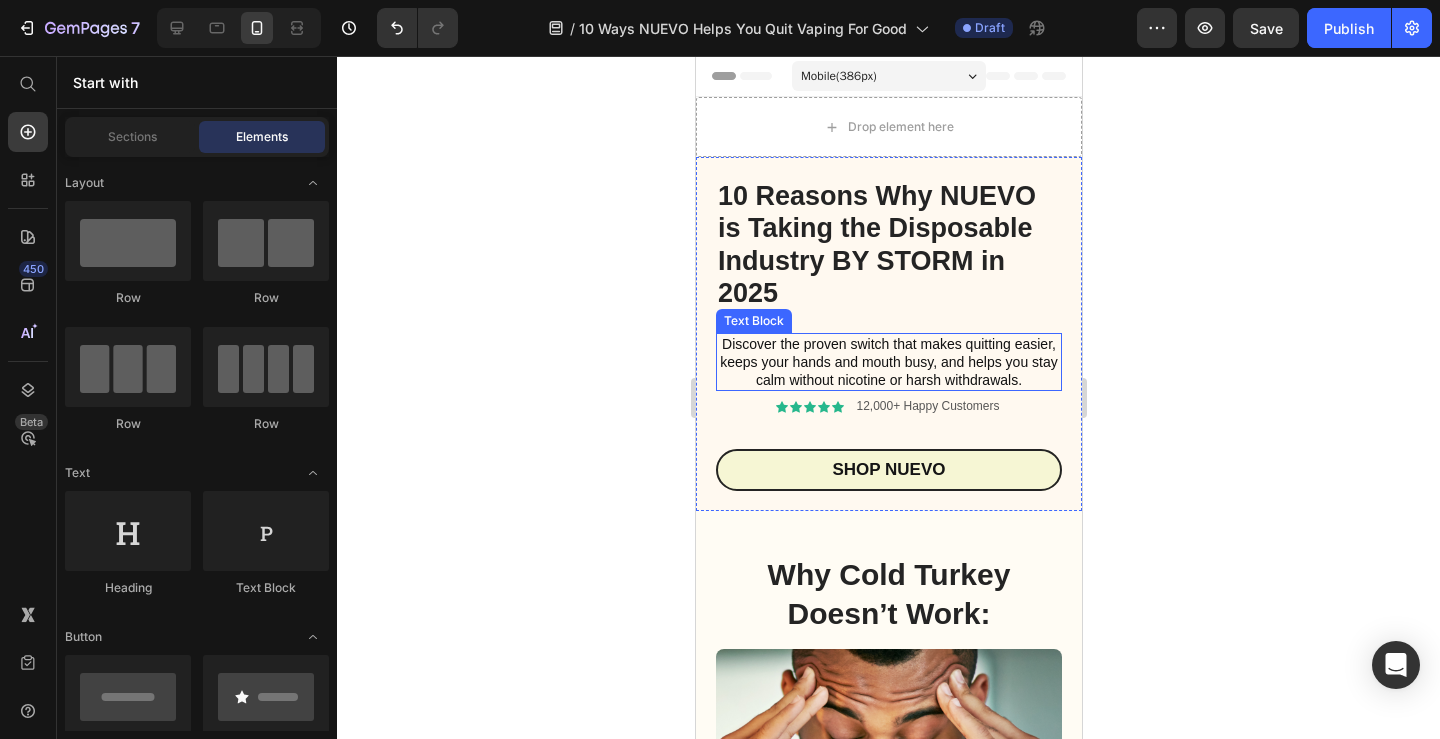 click on "Discover the proven switch that makes quitting easier, keeps your hands and mouth busy, and helps you stay calm without nicotine or harsh withdrawals." at bounding box center (888, 362) 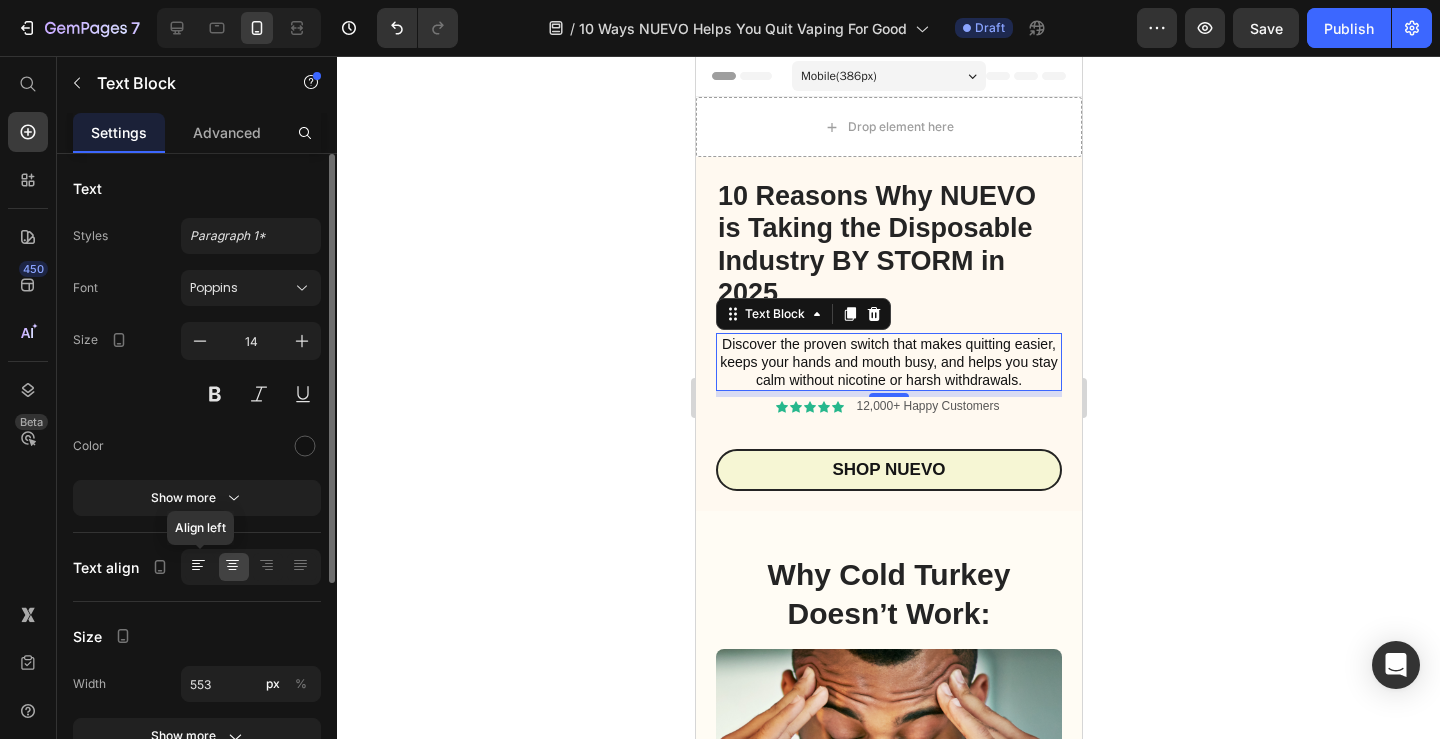 click 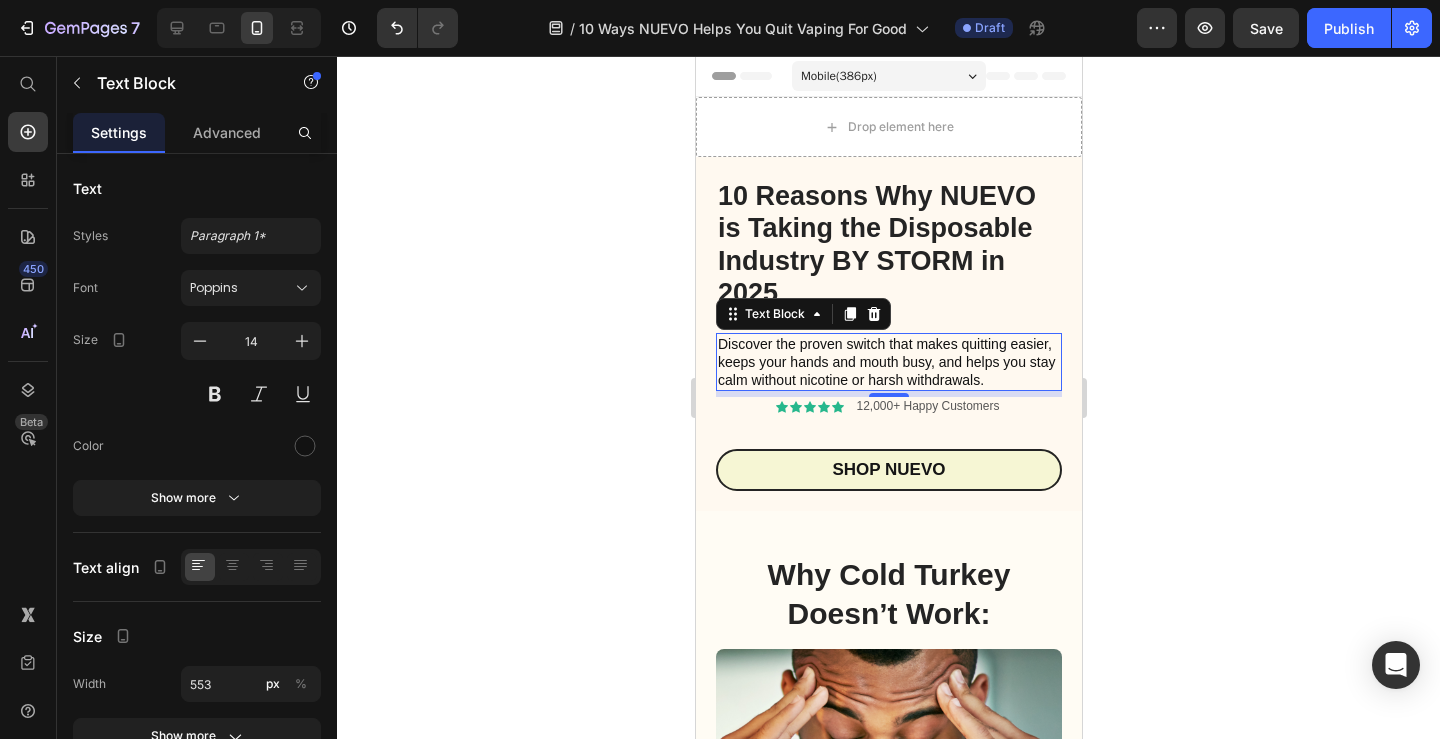 click 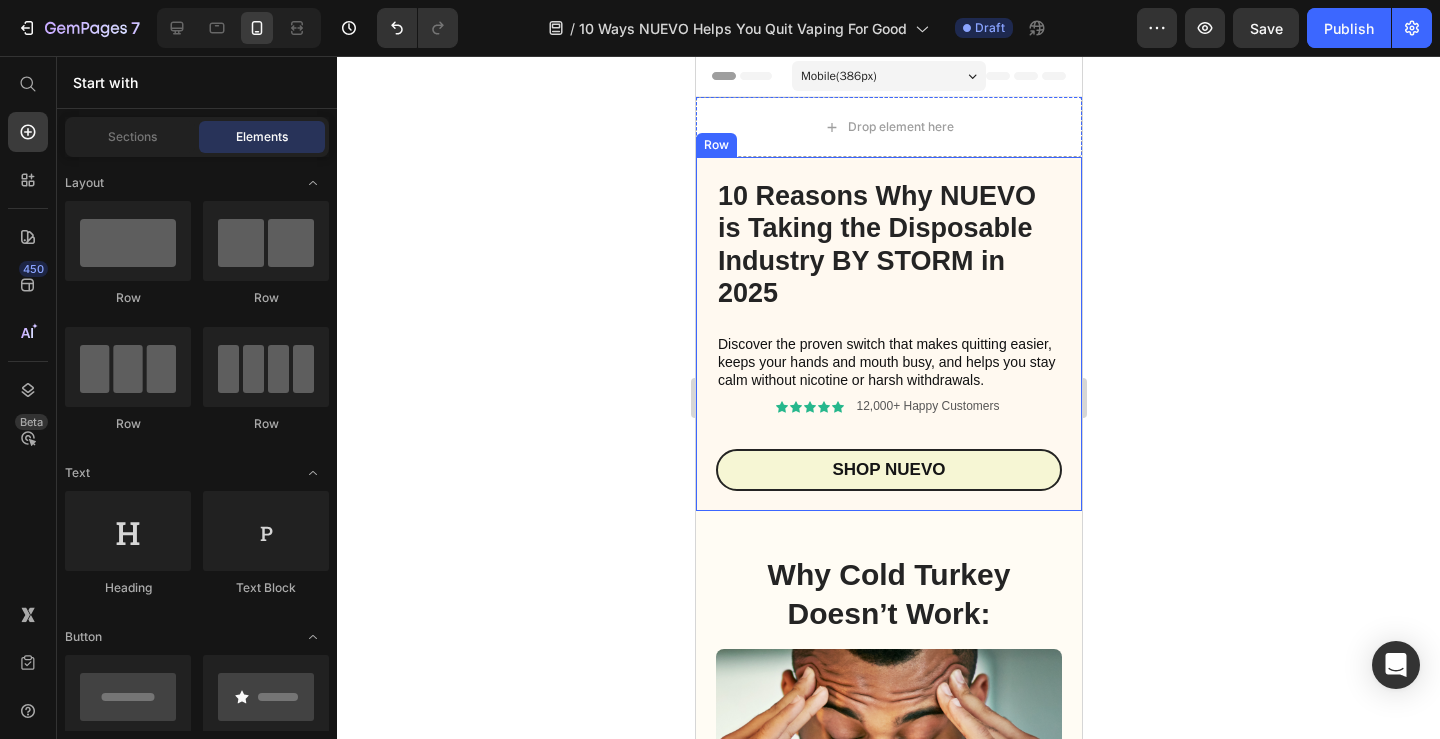 click on "Discover the proven switch that makes quitting easier, keeps your hands and mouth busy, and helps you stay calm without nicotine or harsh withdrawals." at bounding box center (888, 362) 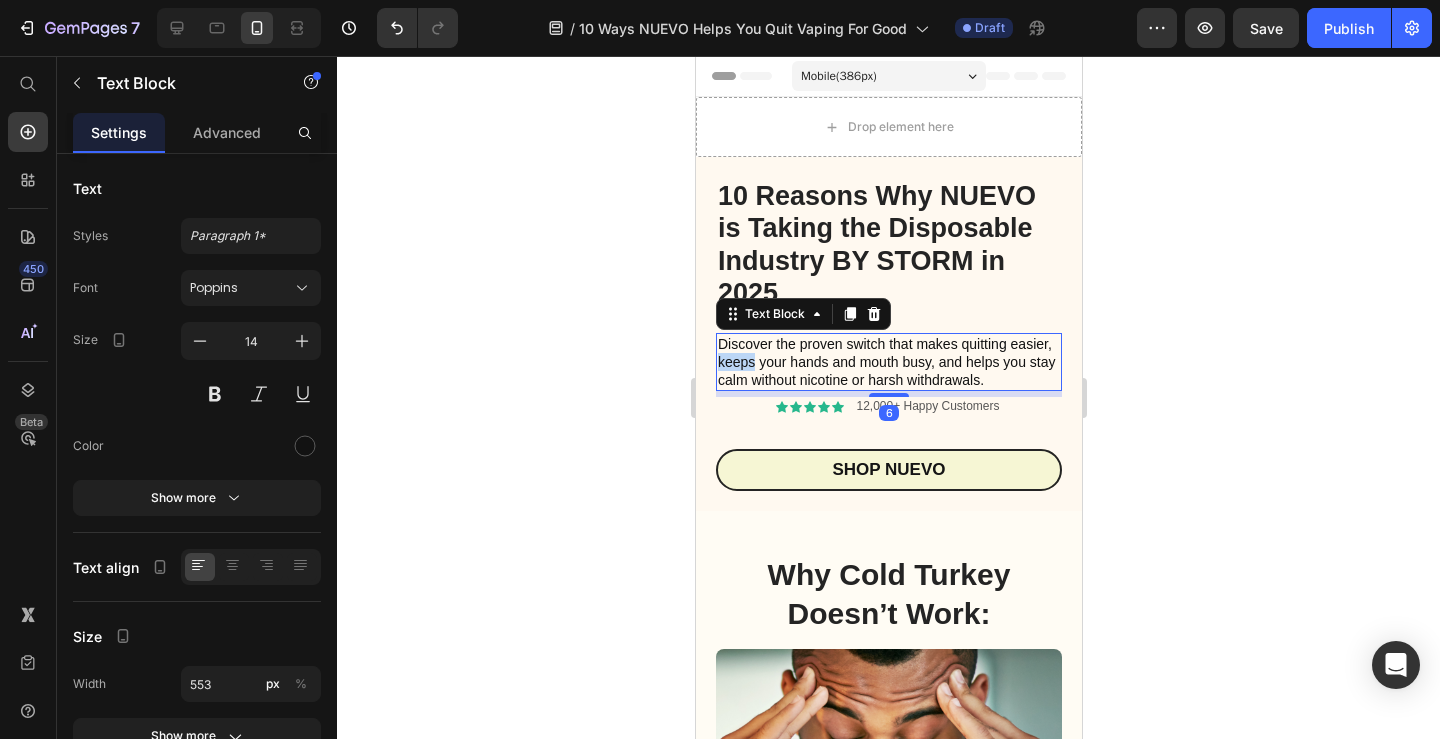 click on "Discover the proven switch that makes quitting easier, keeps your hands and mouth busy, and helps you stay calm without nicotine or harsh withdrawals." at bounding box center [888, 362] 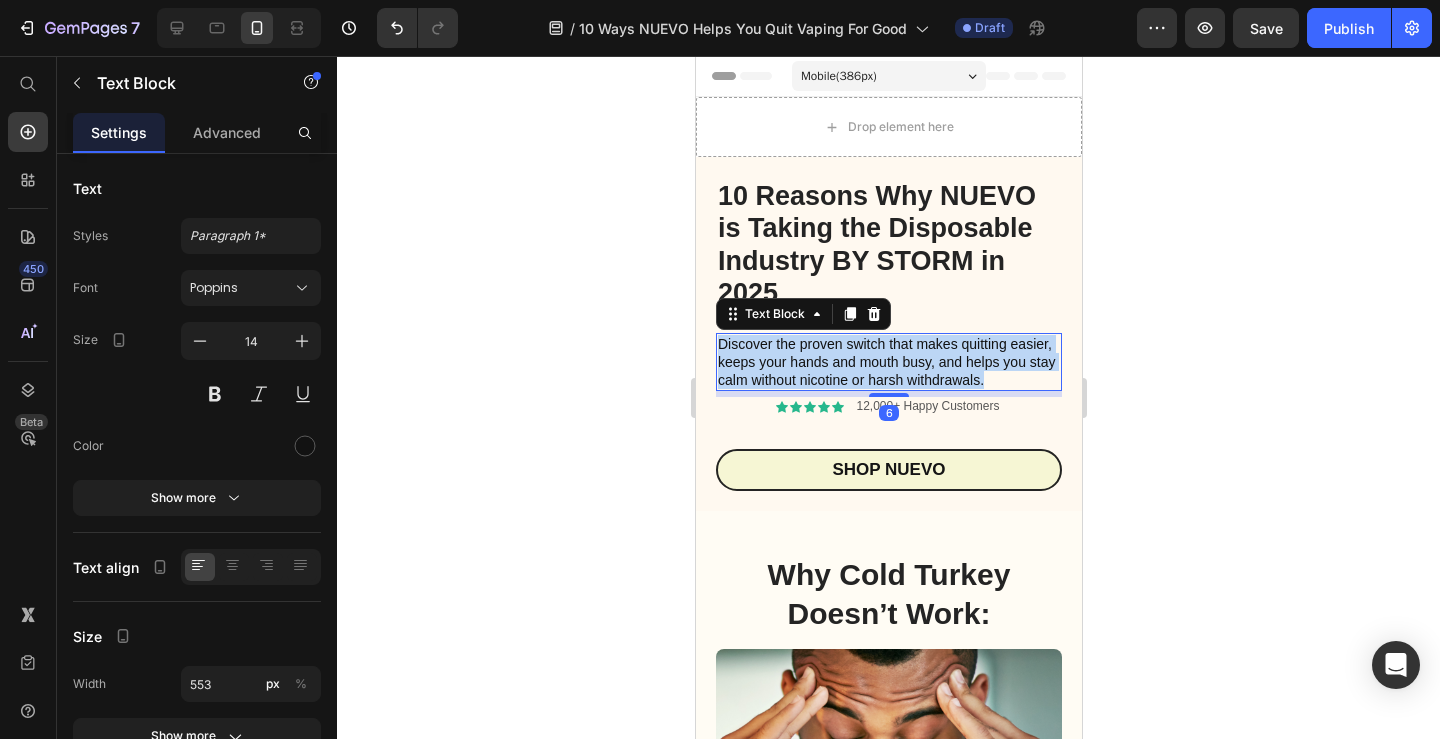 click on "Discover the proven switch that makes quitting easier, keeps your hands and mouth busy, and helps you stay calm without nicotine or harsh withdrawals." at bounding box center (888, 362) 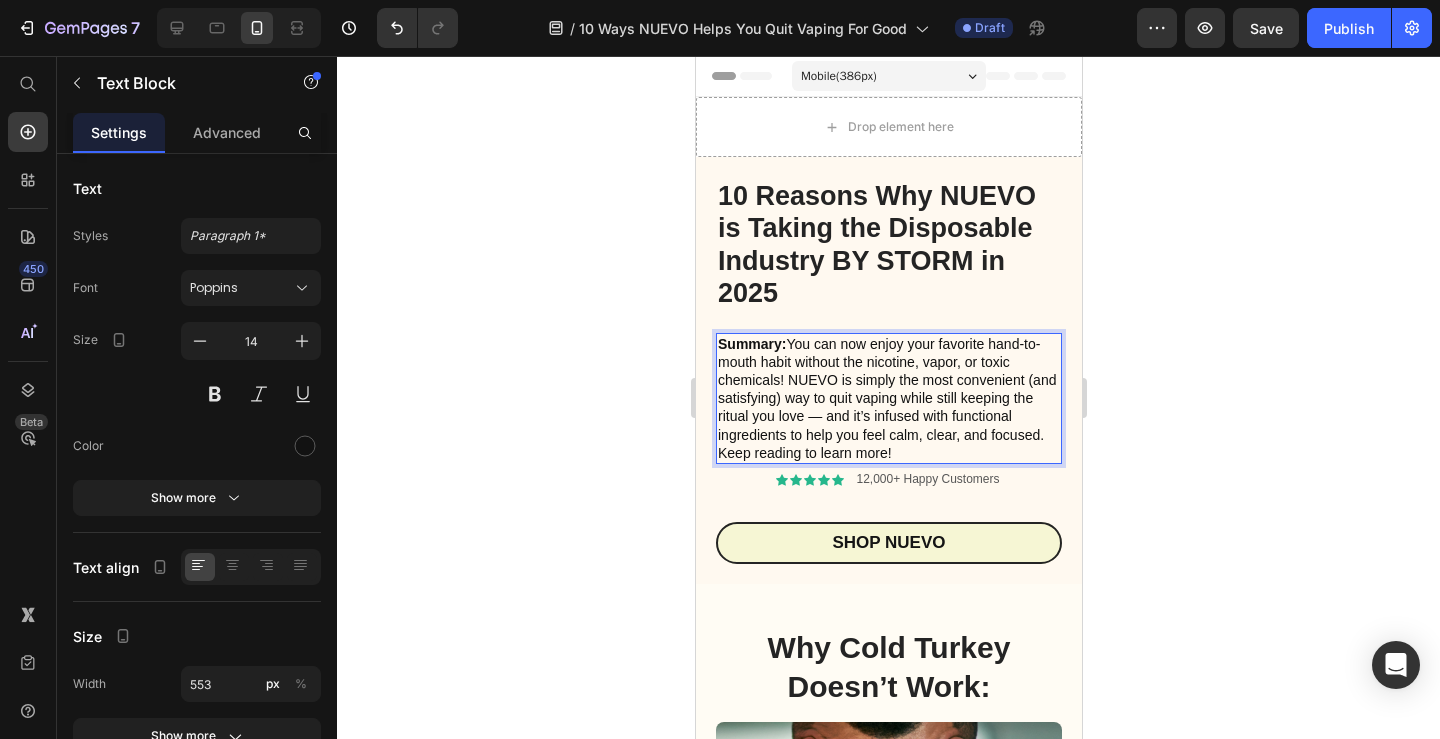 click 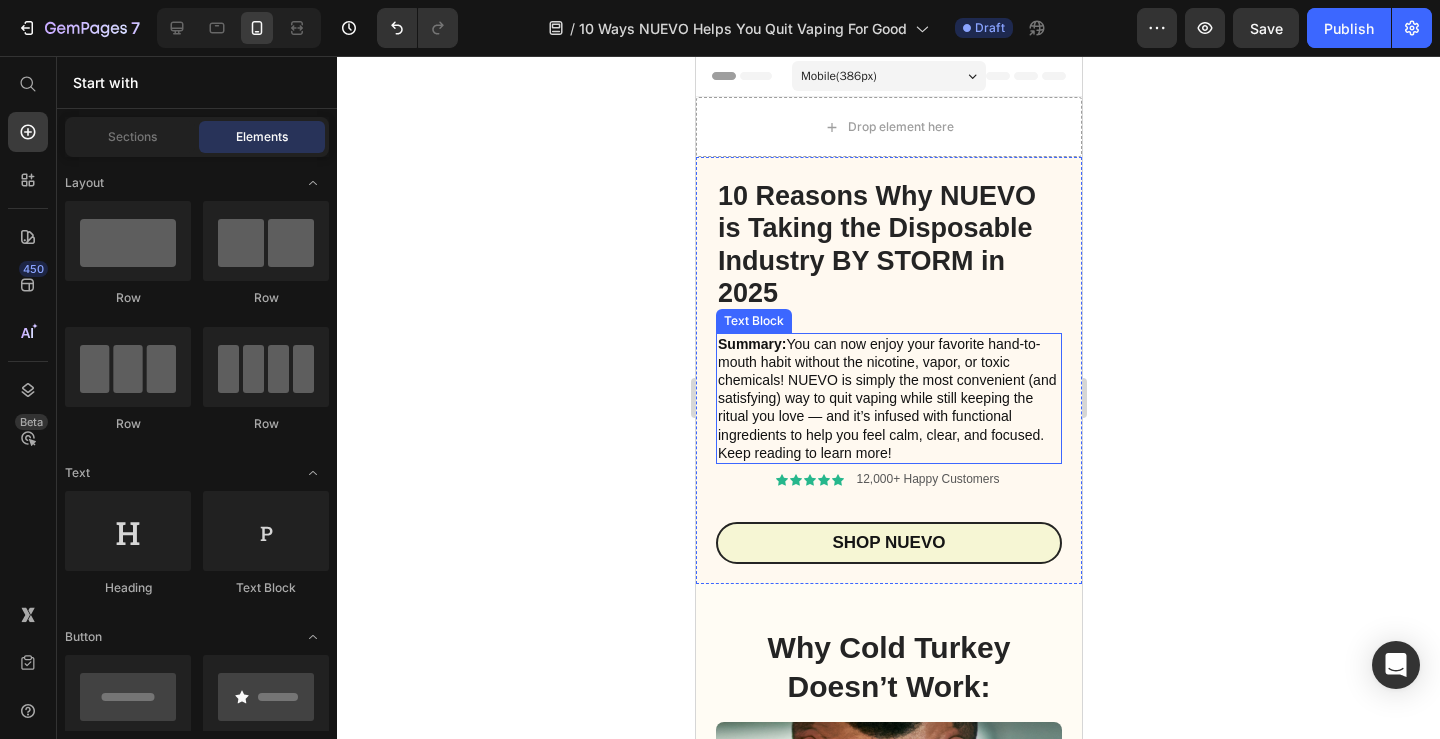 click on "Summary:  You can now enjoy your favorite hand-to-mouth habit without the nicotine, vapor, or toxic chemicals! NUEVO is simply the most convenient (and satisfying) way to quit vaping while still keeping the ritual you love — and it’s infused with functional ingredients to help you feel calm, clear, and focused. Keep reading to learn more!" at bounding box center [888, 398] 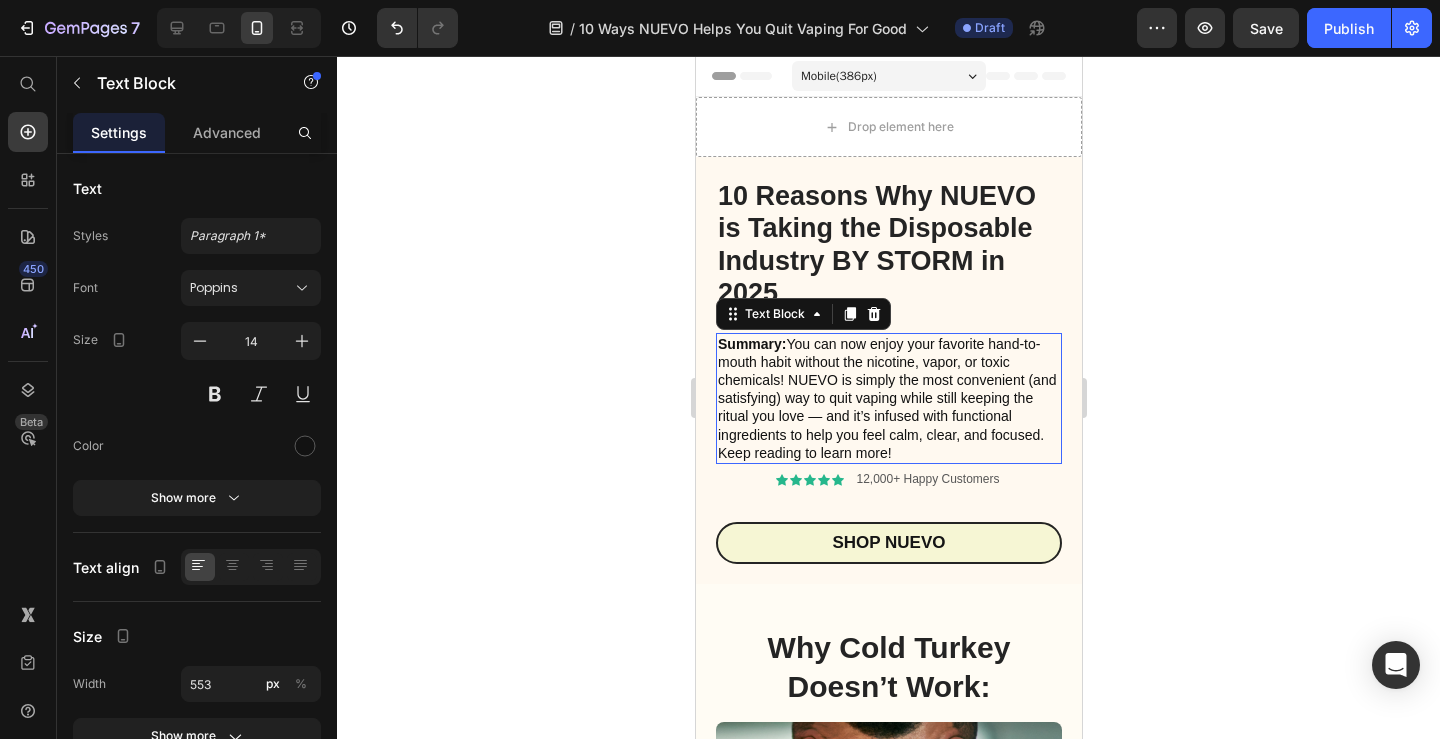click on "Summary:  You can now enjoy your favorite hand-to-mouth habit without the nicotine, vapor, or toxic chemicals! NUEVO is simply the most convenient (and satisfying) way to quit vaping while still keeping the ritual you love — and it’s infused with functional ingredients to help you feel calm, clear, and focused. Keep reading to learn more!" at bounding box center (888, 398) 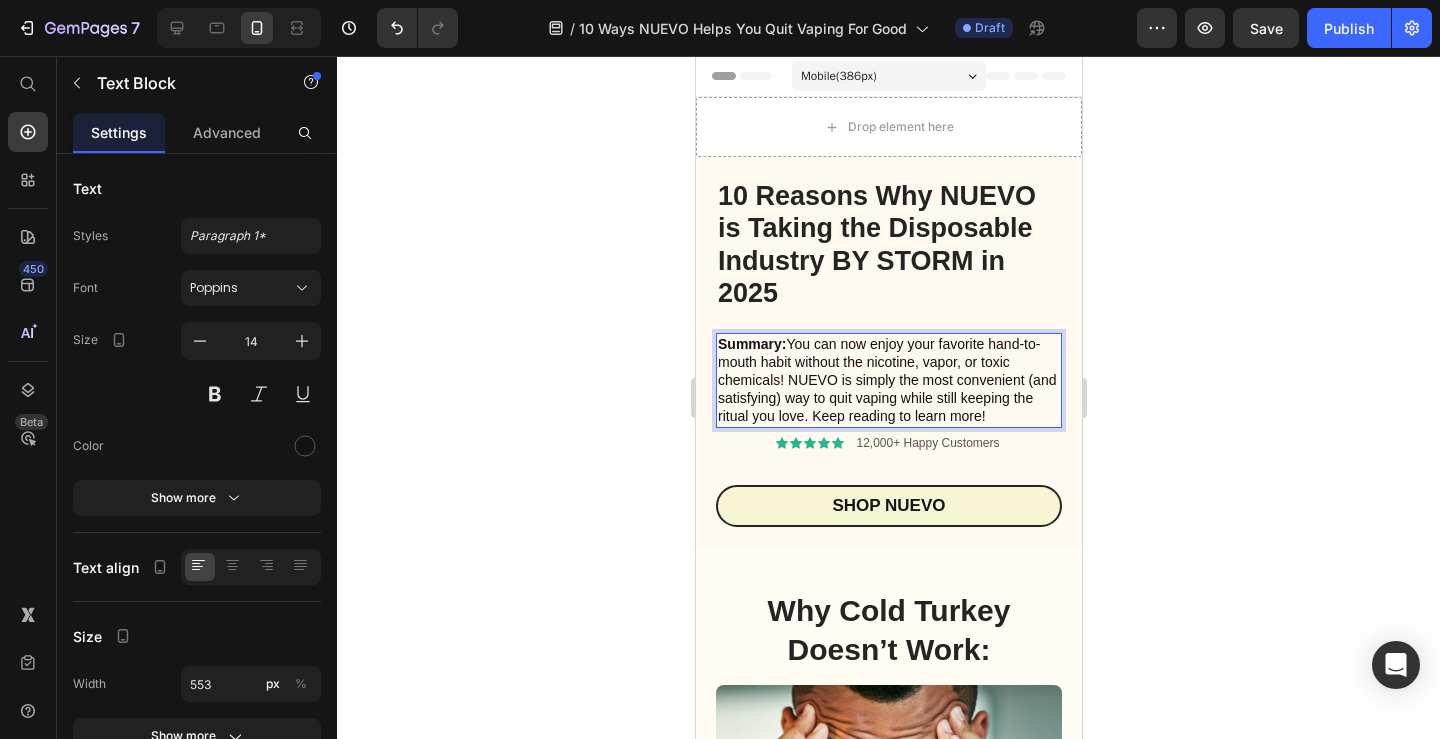 click 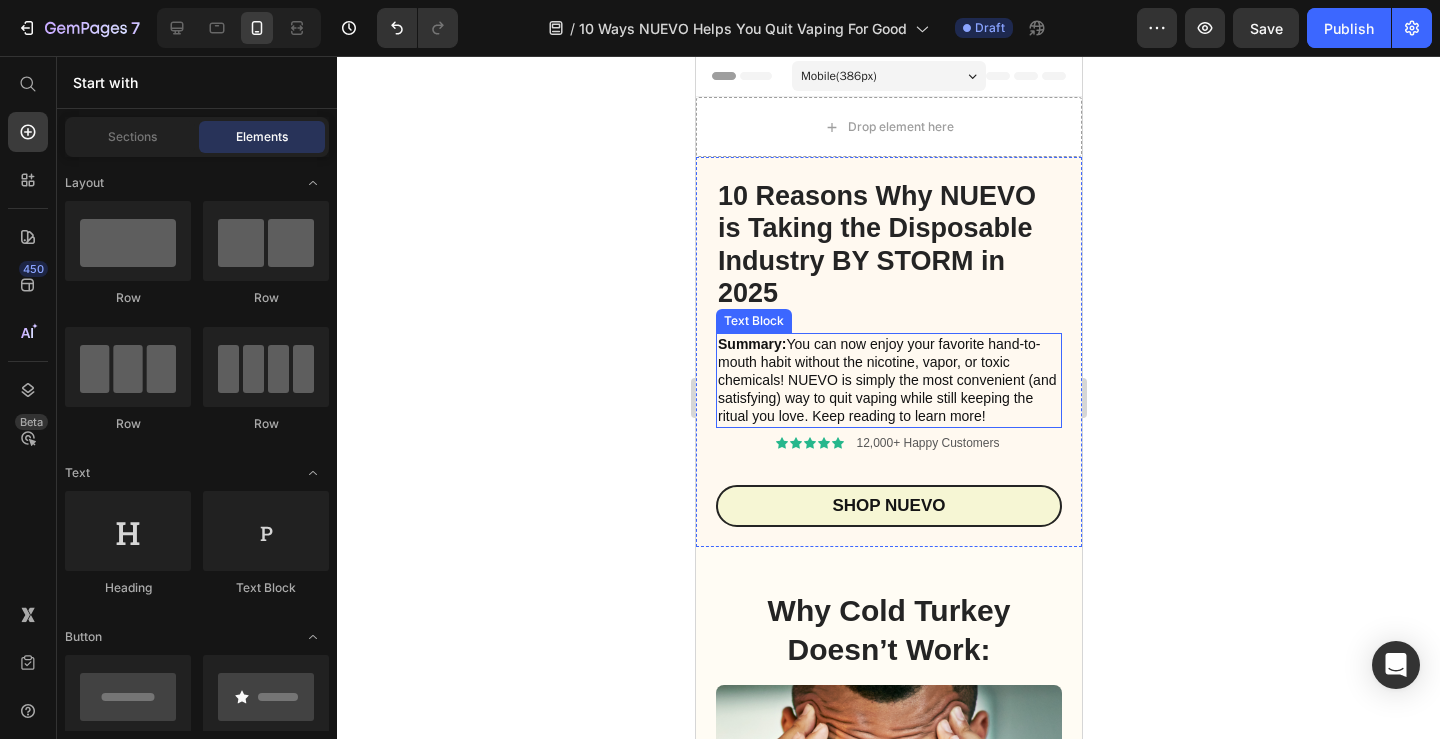 click on "Summary:  You can now enjoy your favorite hand-to-mouth habit without the nicotine, vapor, or toxic chemicals! NUEVO is simply the most convenient (and satisfying) way to quit vaping while still keeping the ritual you love. Keep reading to learn more!" at bounding box center (888, 380) 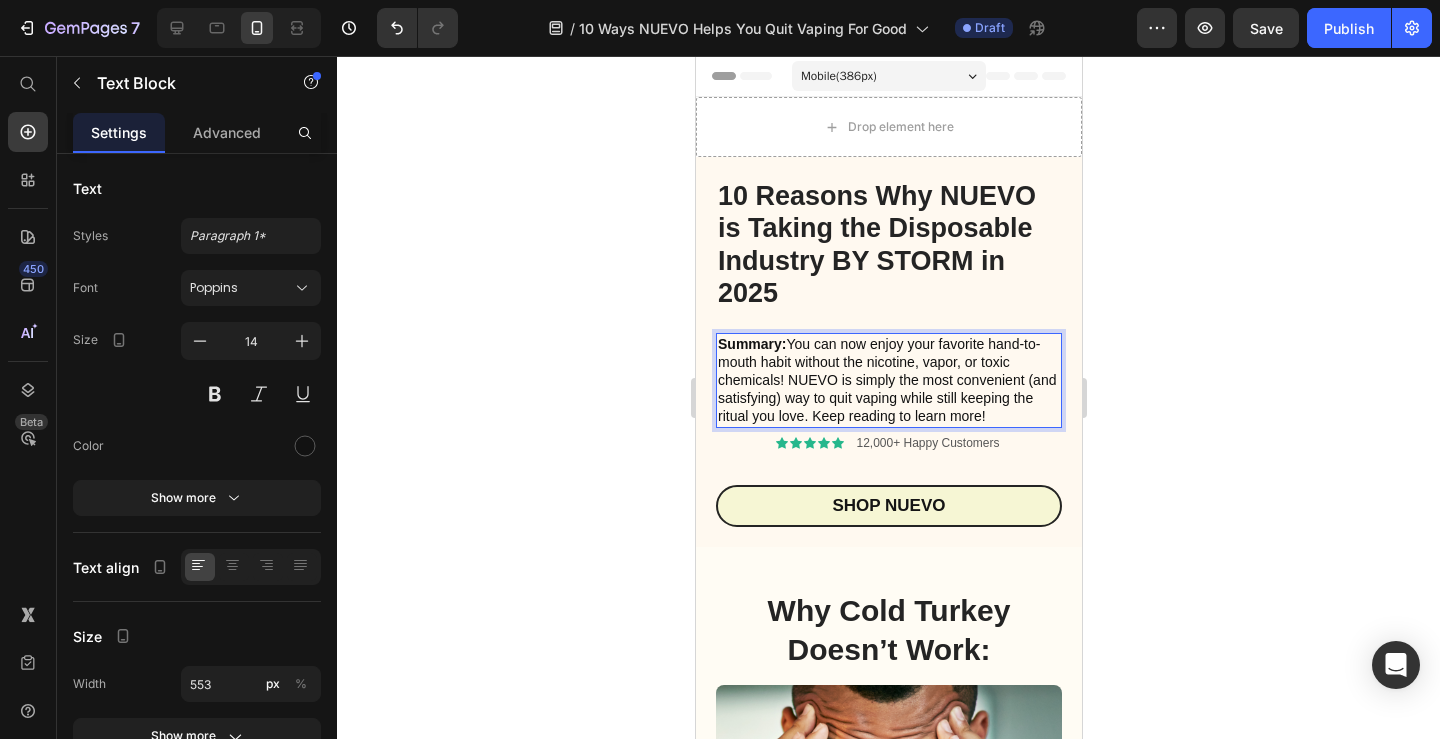 click on "Summary:  You can now enjoy your favorite hand-to-mouth habit without the nicotine, vapor, or toxic chemicals! NUEVO is simply the most convenient (and satisfying) way to quit vaping while still keeping the ritual you love. Keep reading to learn more!" at bounding box center [888, 380] 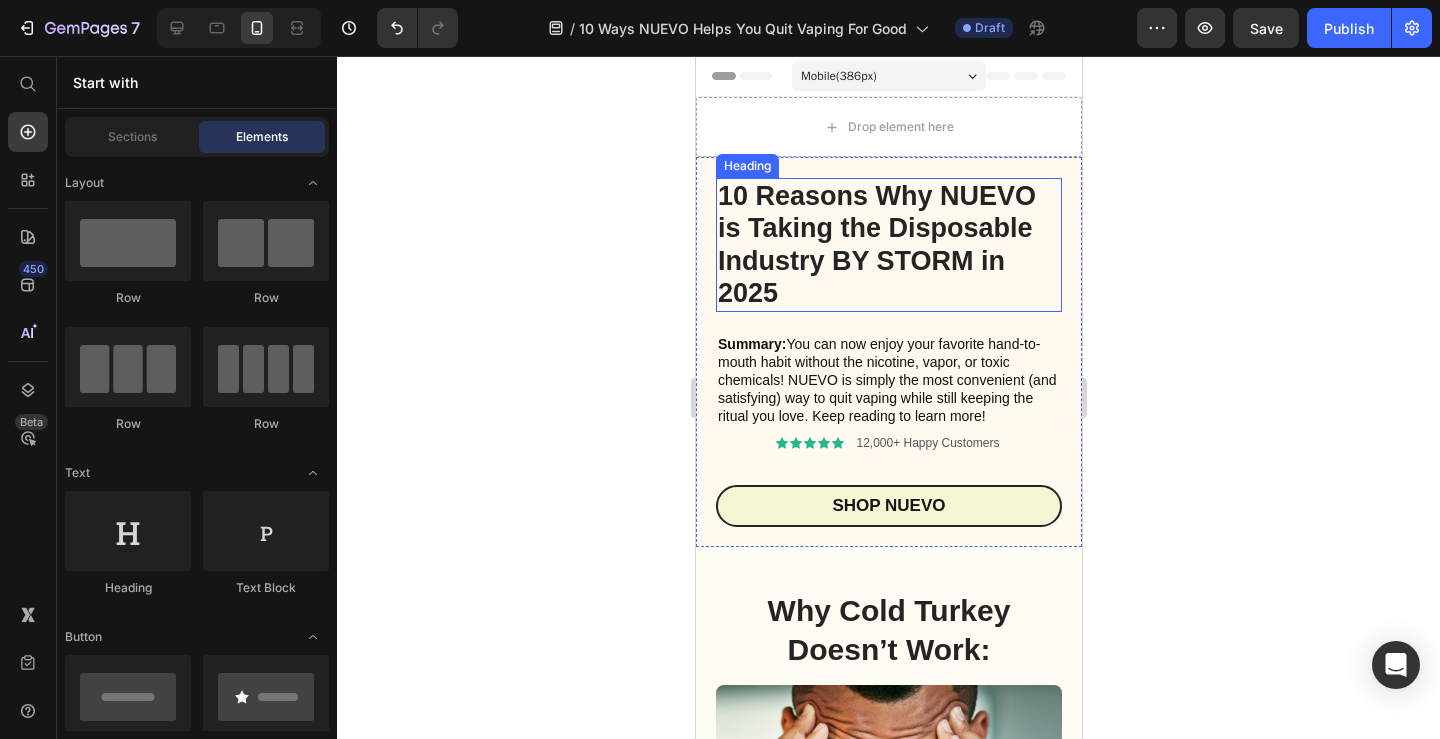 click on "10 Reasons Why NUEVO is Taking the Disposable Industry BY STORM in 2025" at bounding box center (876, 244) 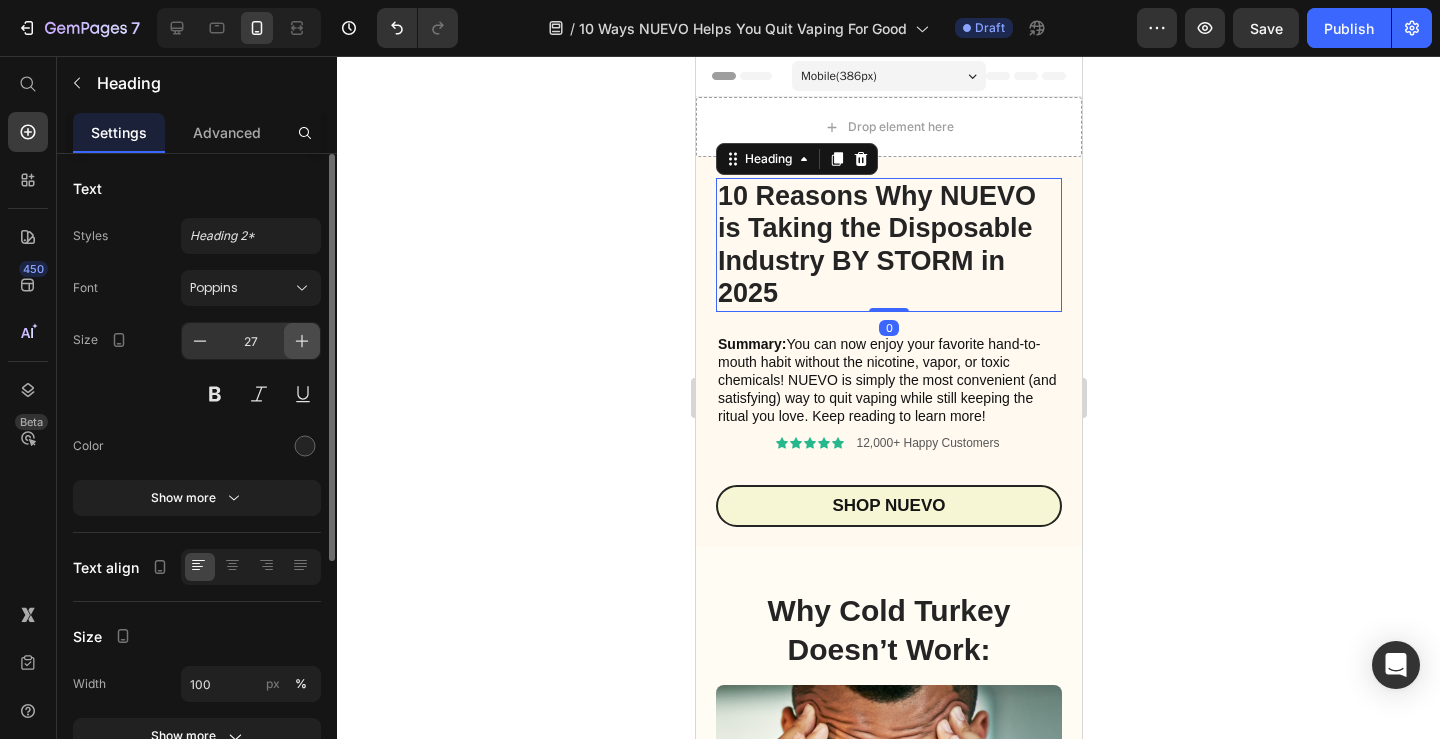 click 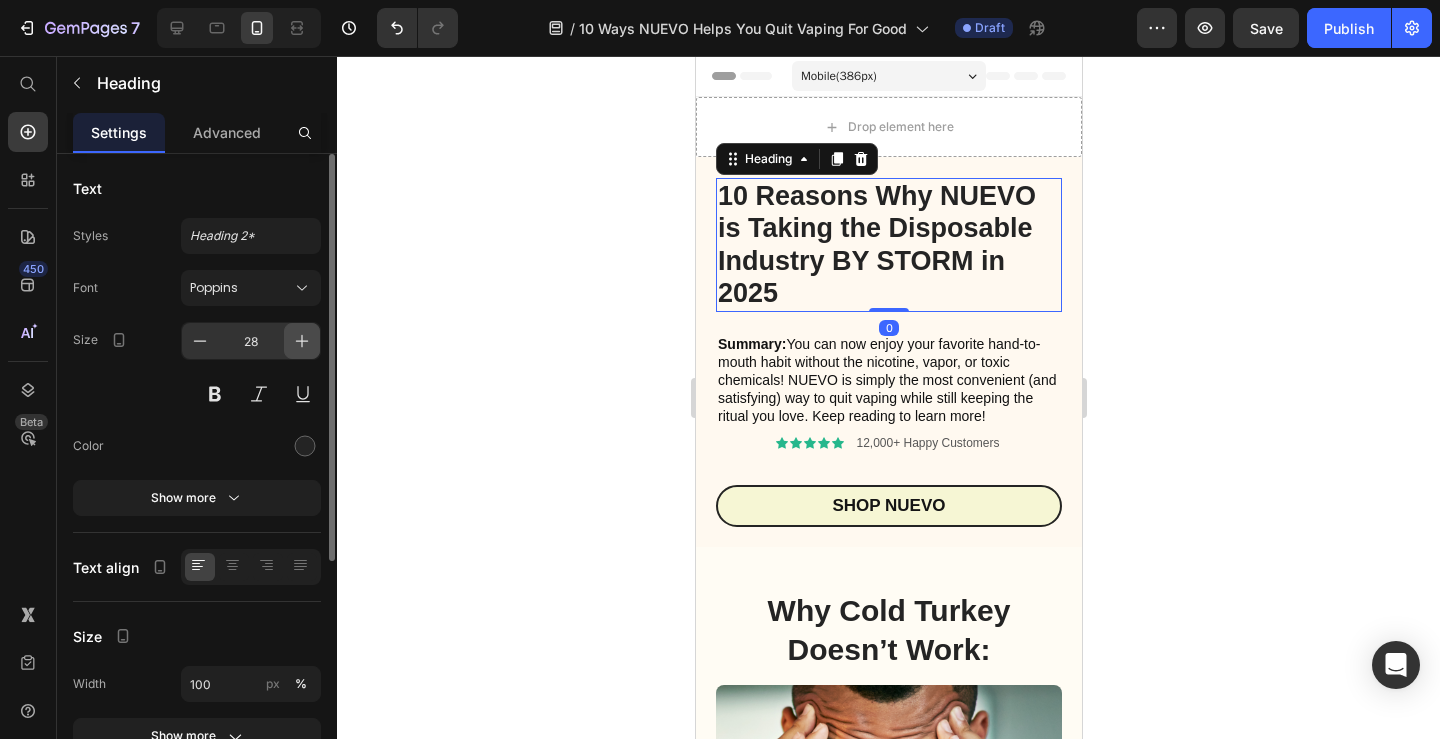 click 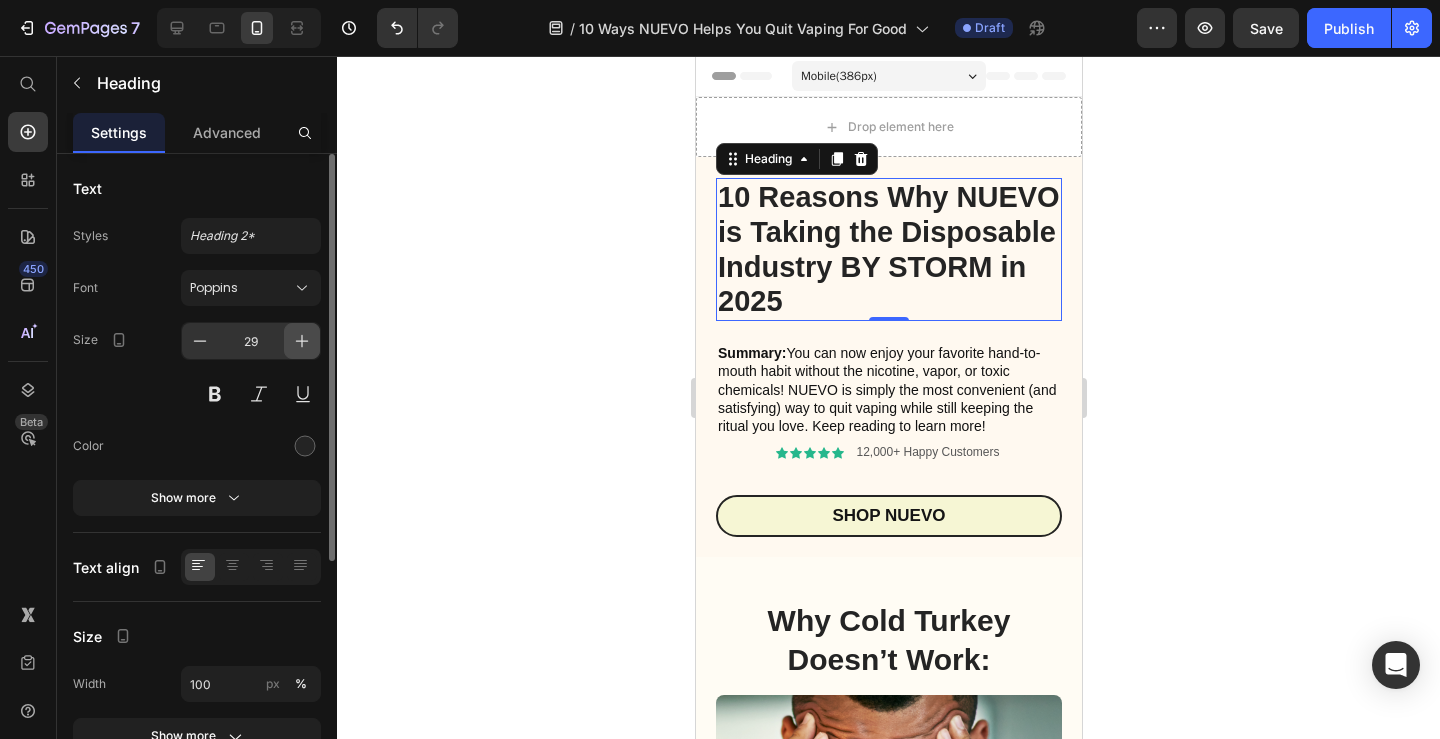 click 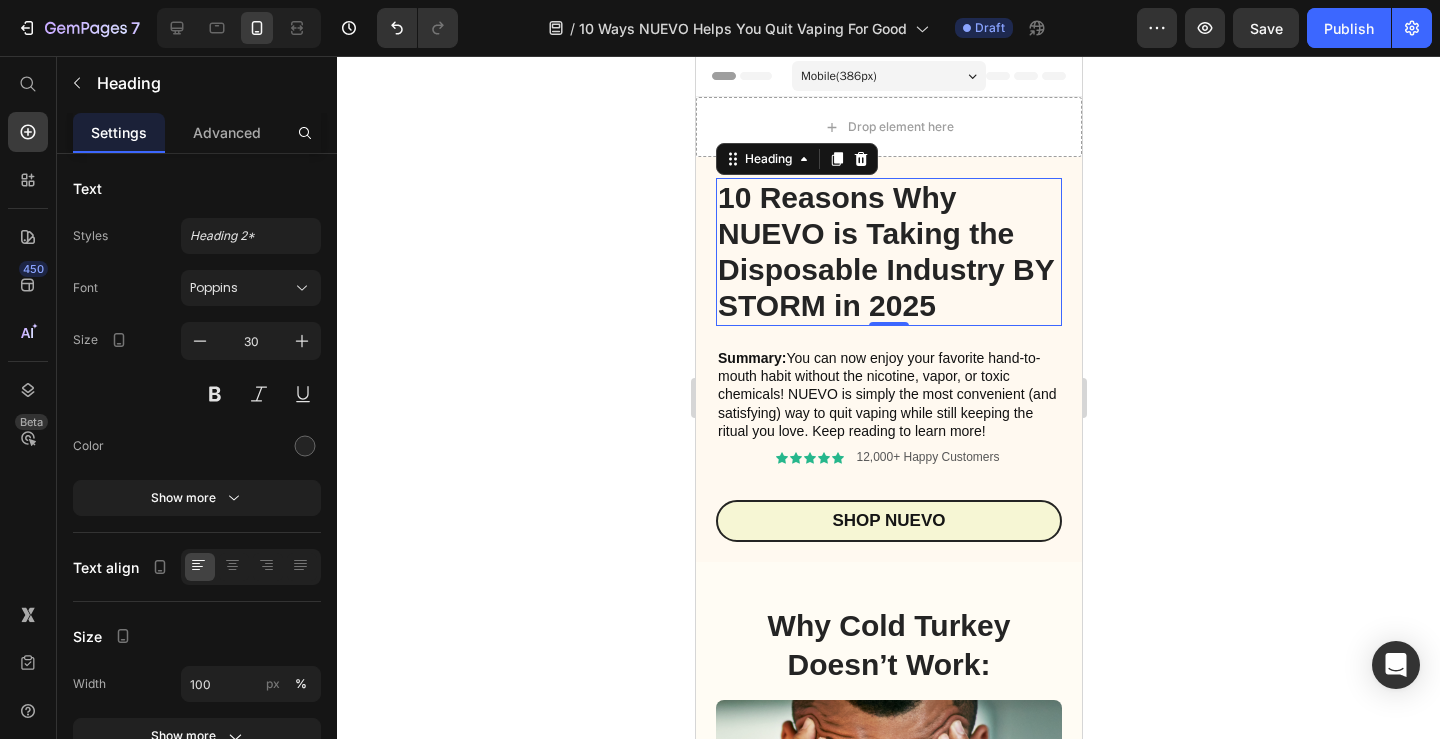 click 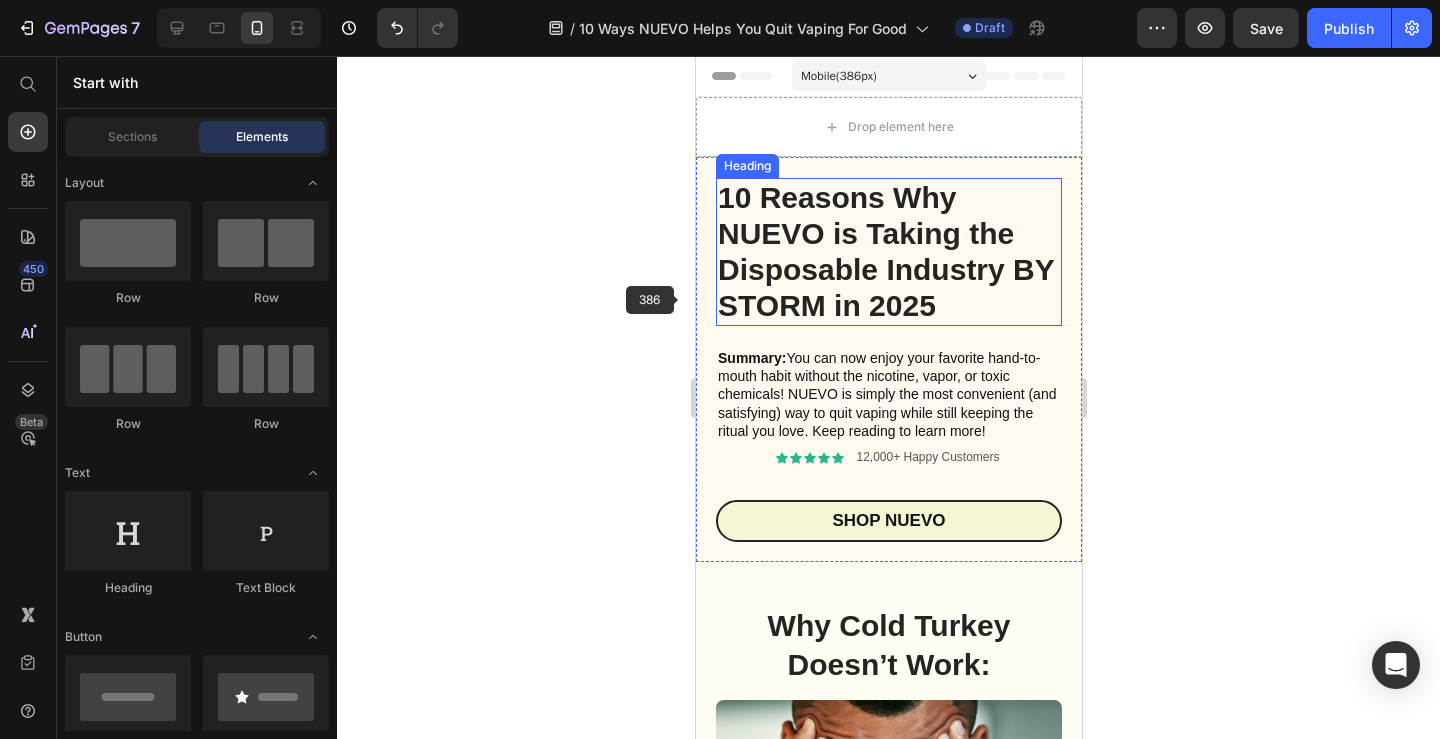 click on "10 Reasons Why NUEVO is Taking the Disposable Industry BY STORM in 2025" at bounding box center [885, 251] 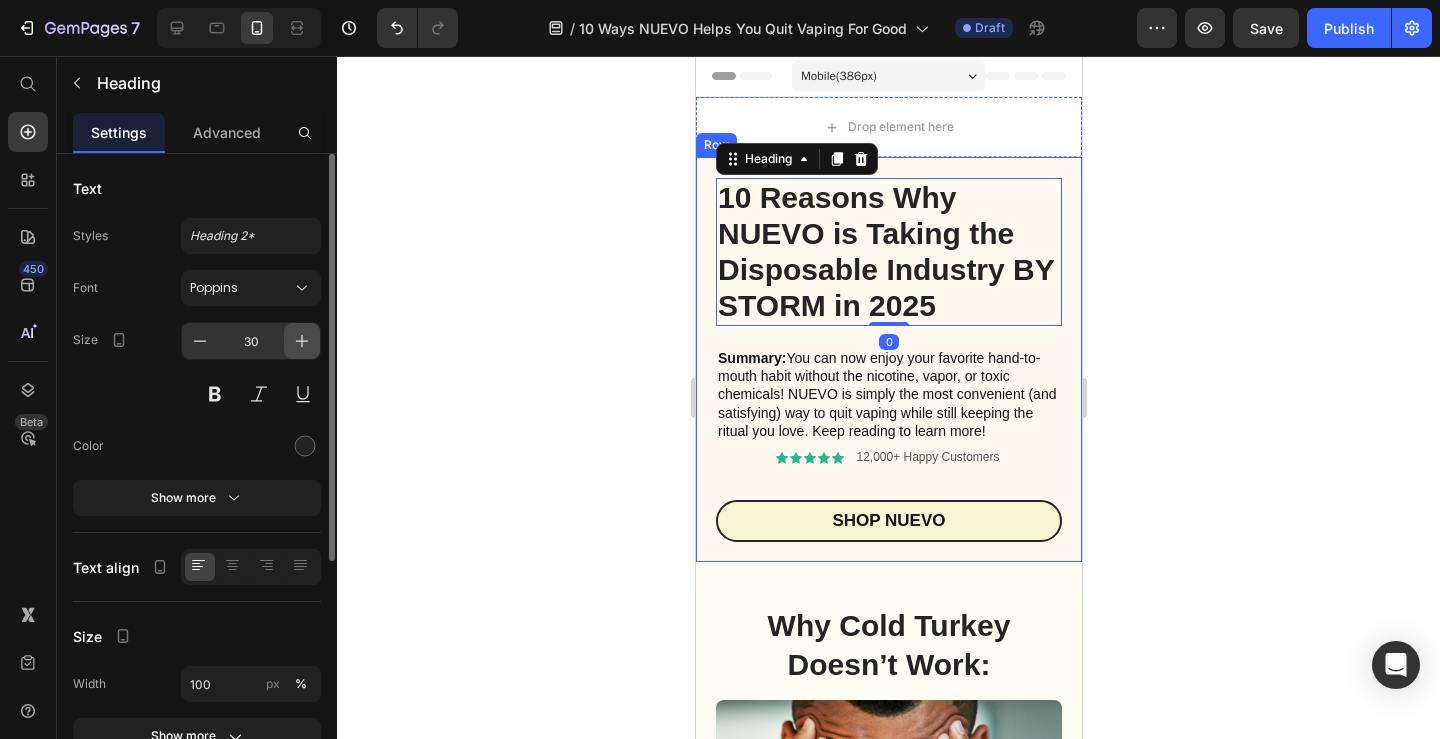 click 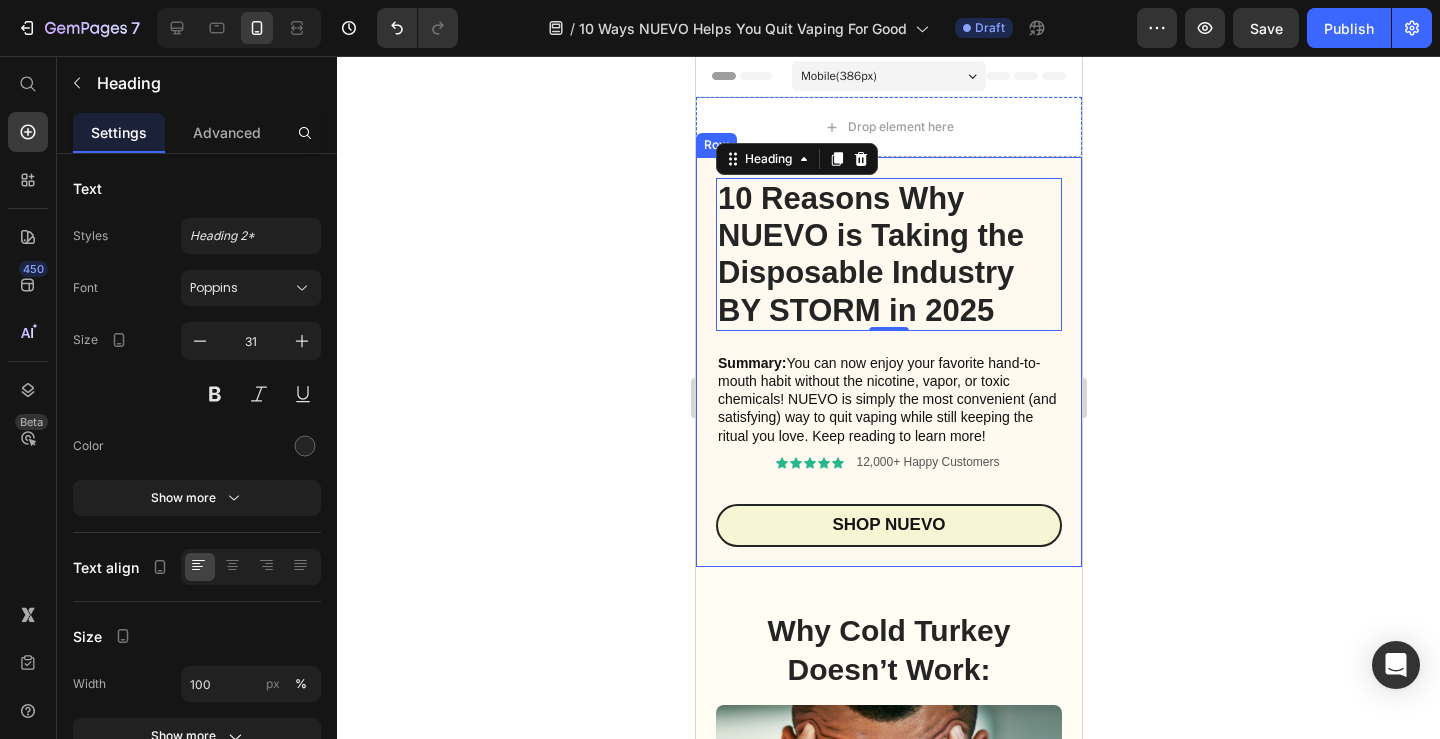 click 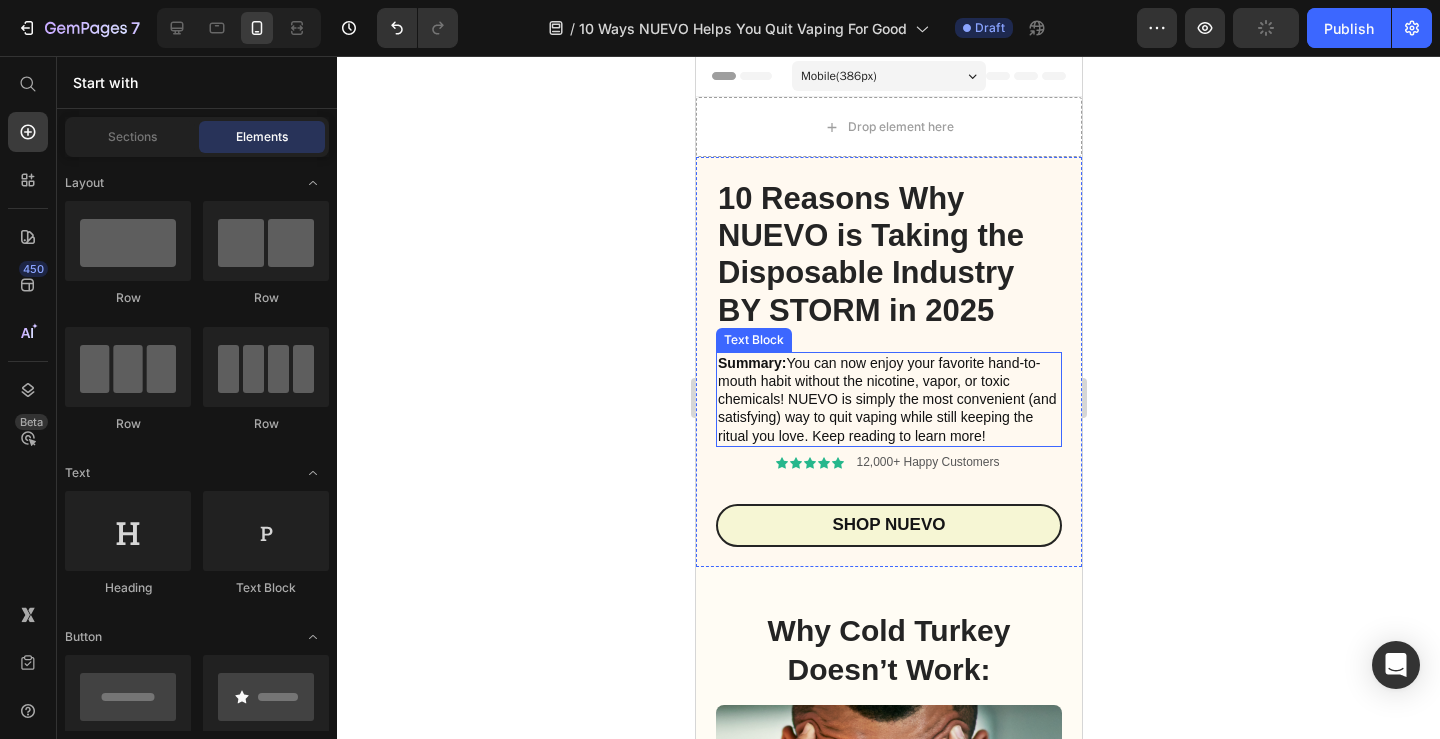 scroll, scrollTop: 139, scrollLeft: 0, axis: vertical 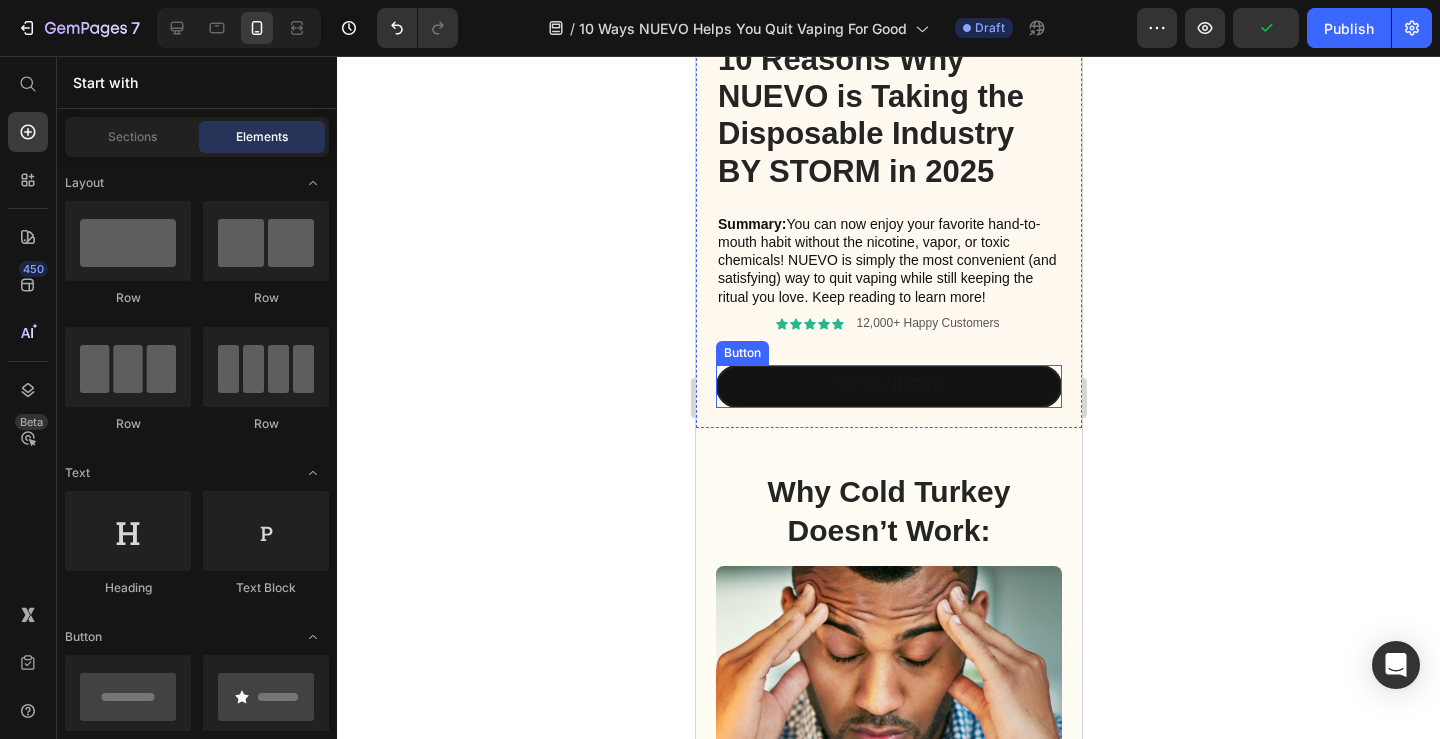 click on "Shop nuevo" at bounding box center [888, 386] 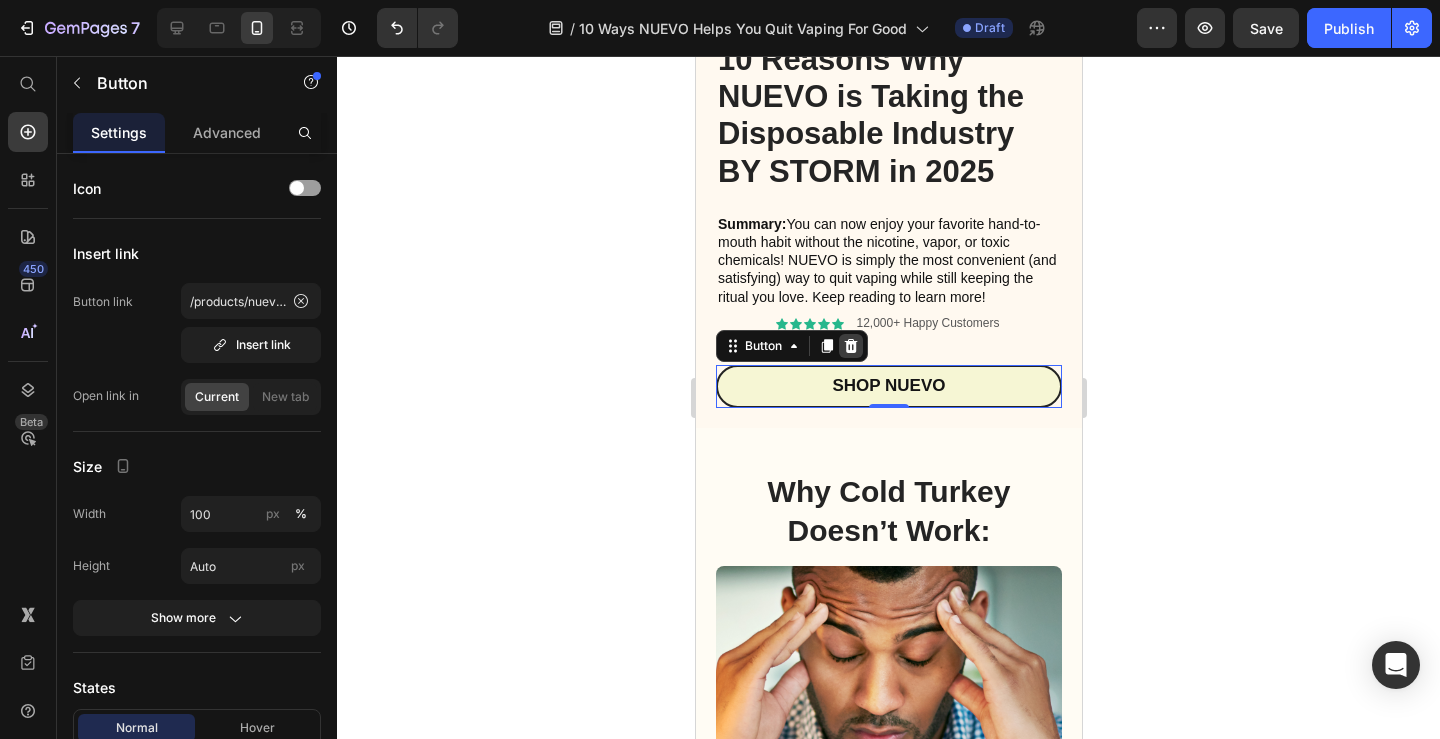 click 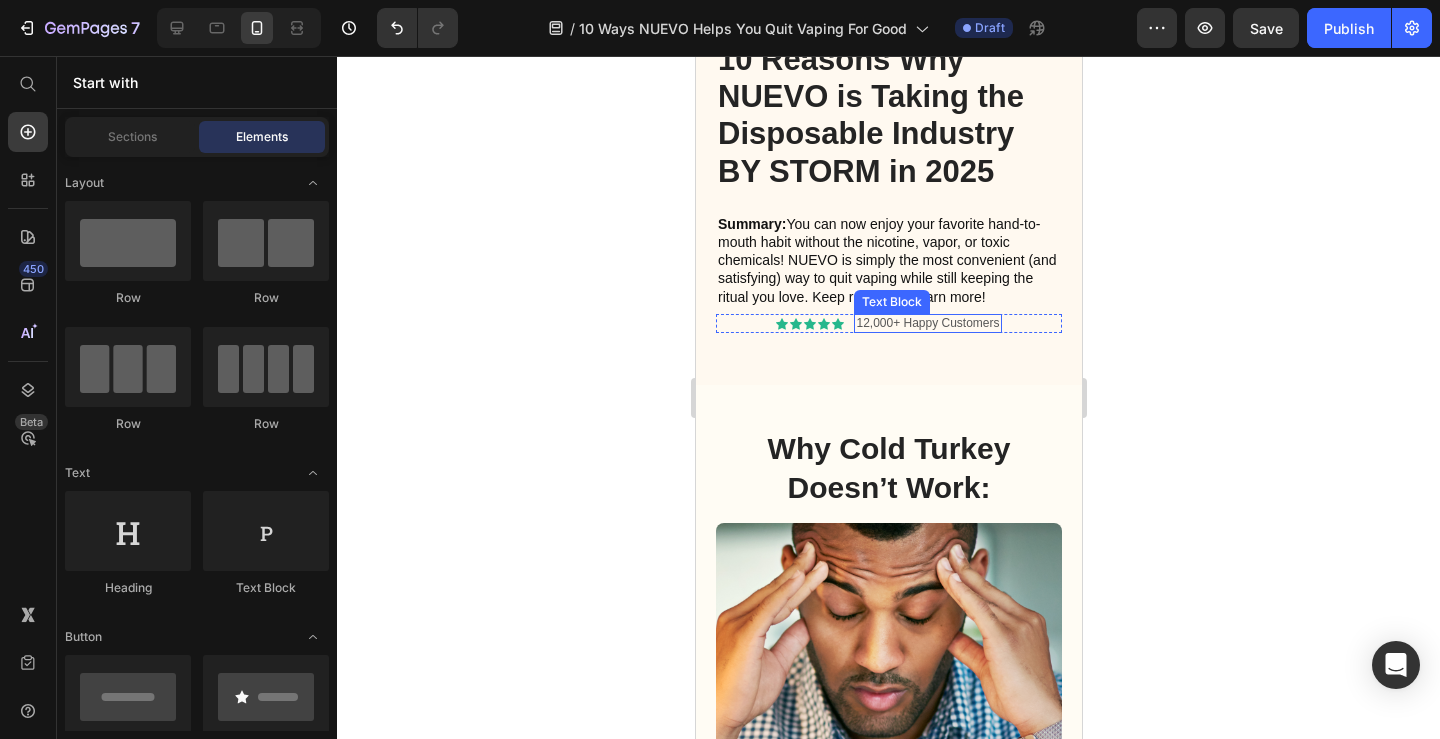 click on "12,000+ Happy Customers" at bounding box center (926, 324) 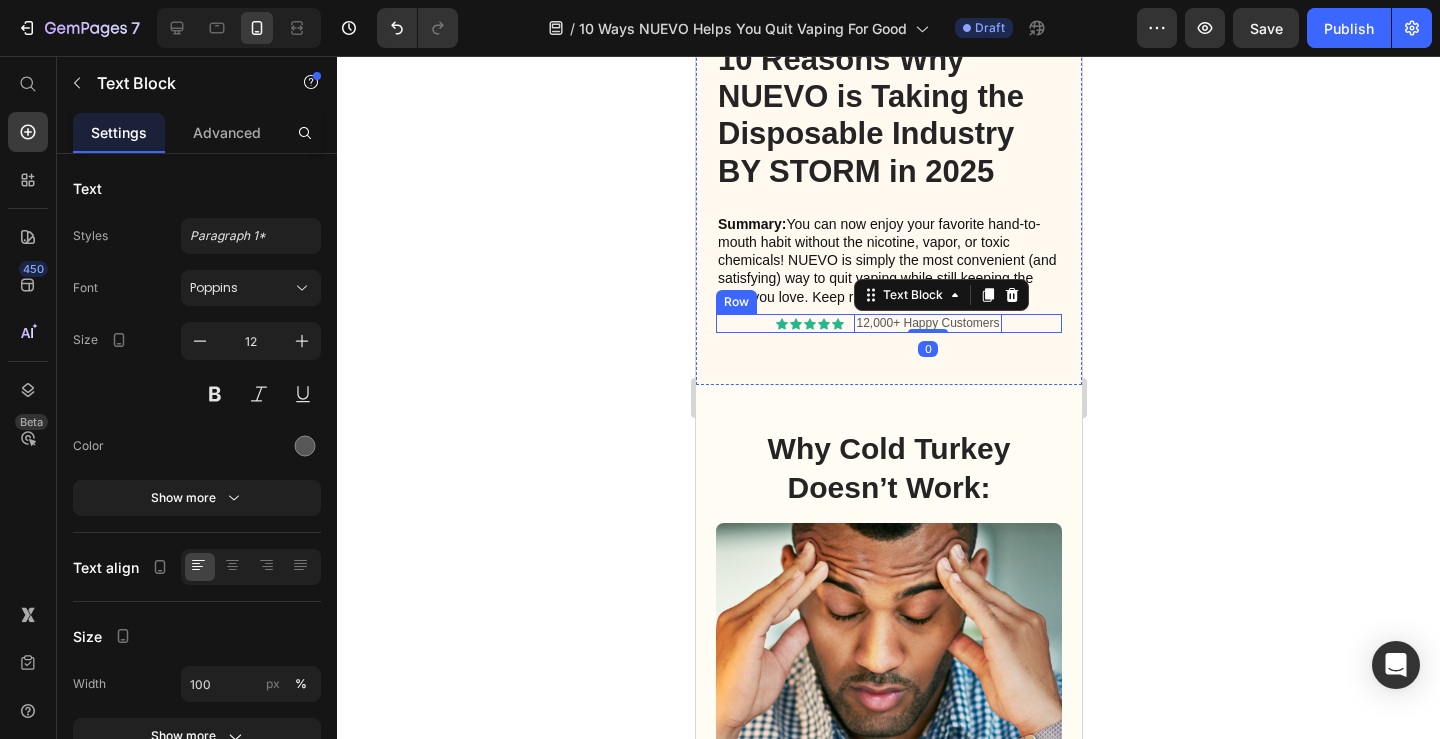 click on "Icon Icon Icon Icon Icon Icon List 12,000+ Happy Customers Text Block   0 Row" at bounding box center (888, 324) 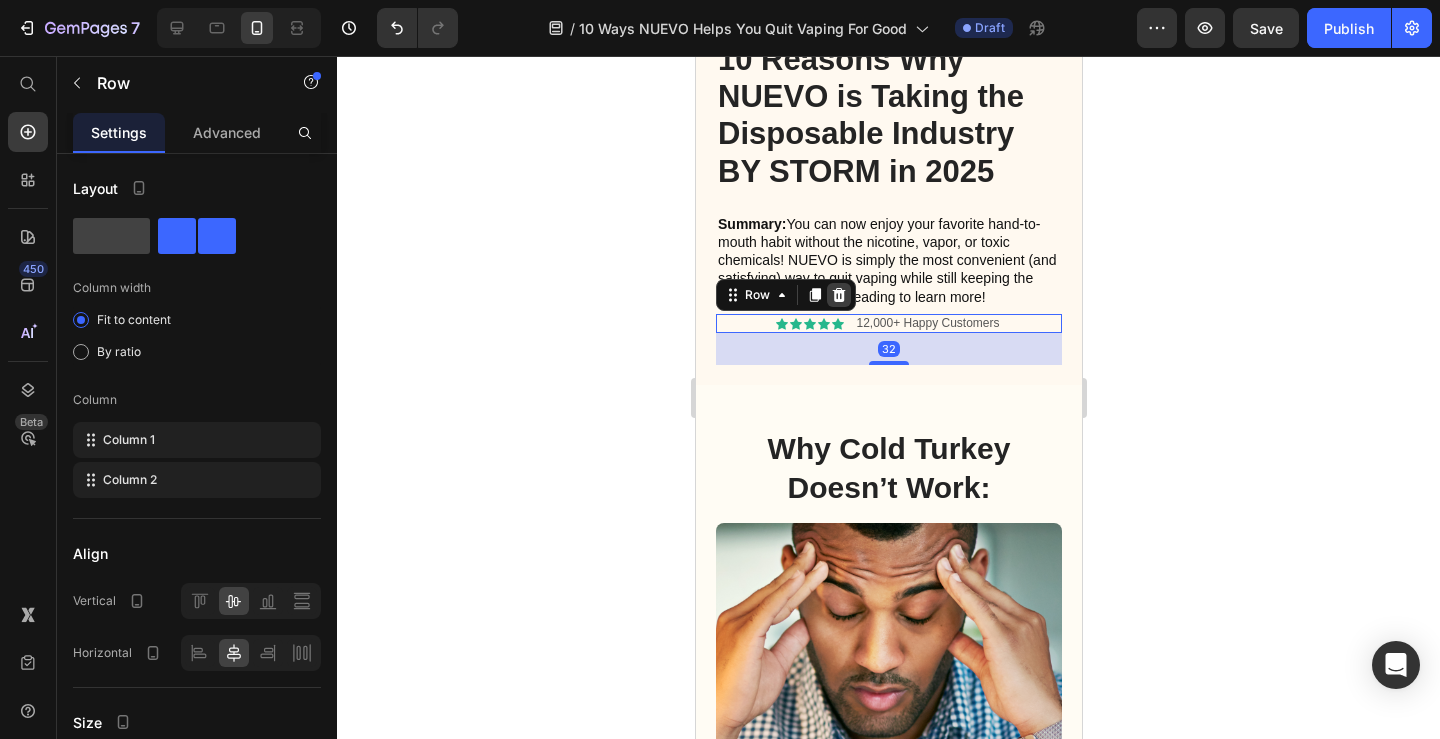 click at bounding box center (838, 295) 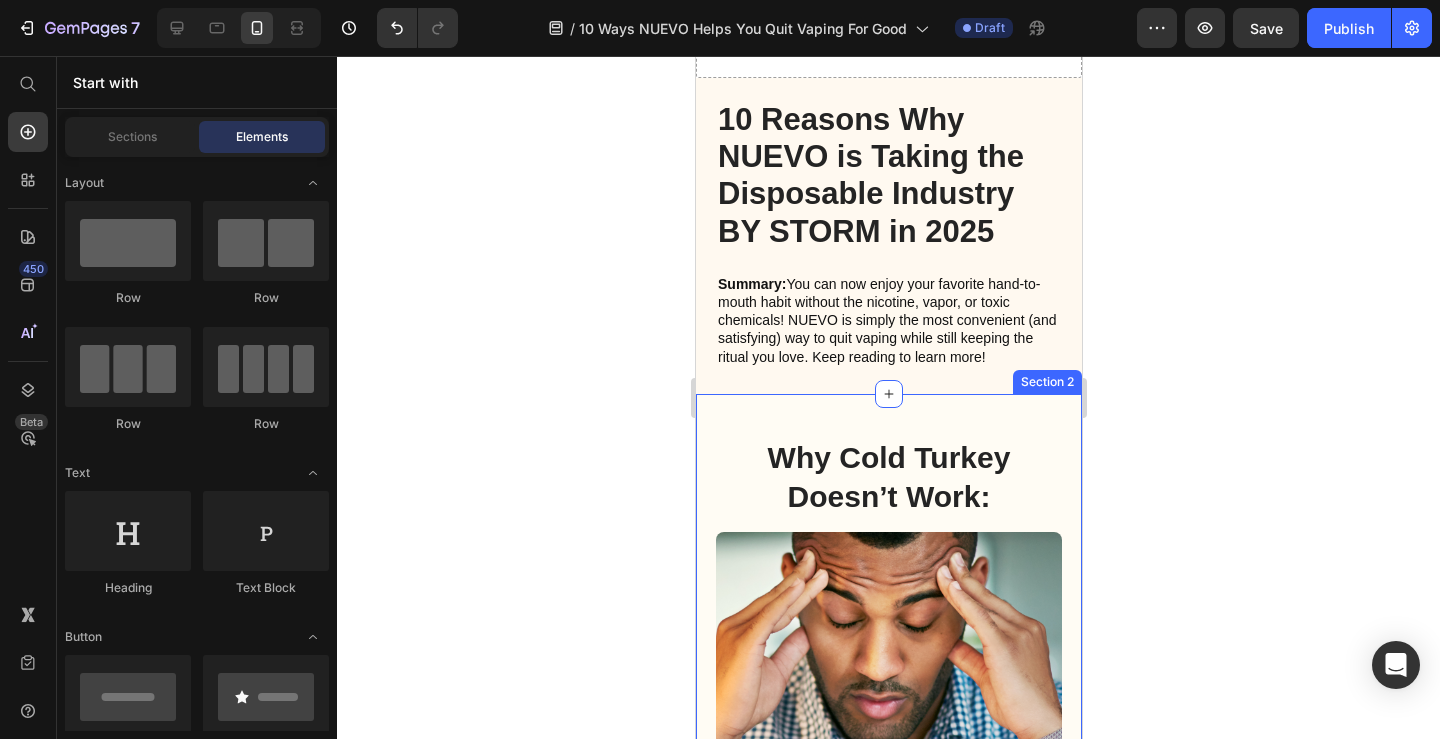scroll, scrollTop: 0, scrollLeft: 0, axis: both 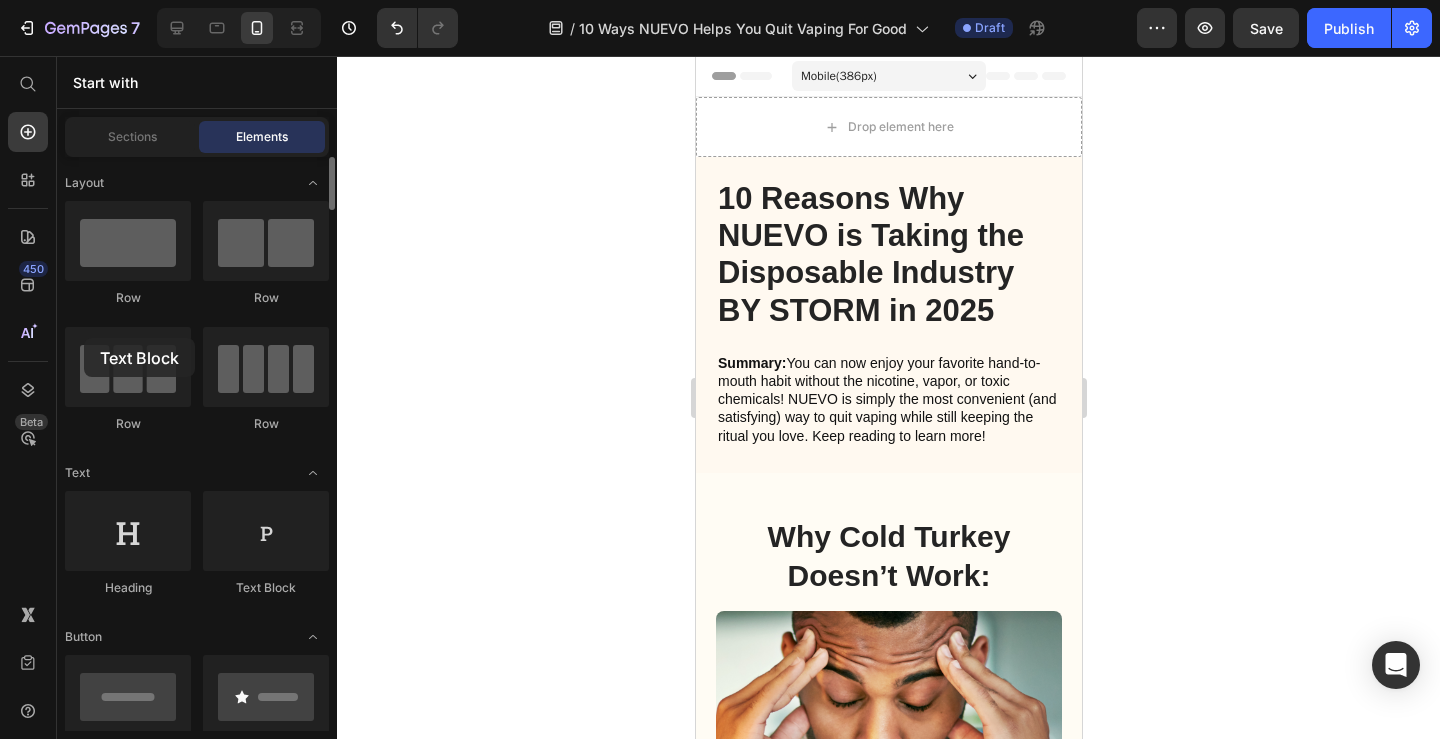 drag, startPoint x: 284, startPoint y: 524, endPoint x: 108, endPoint y: 459, distance: 187.6193 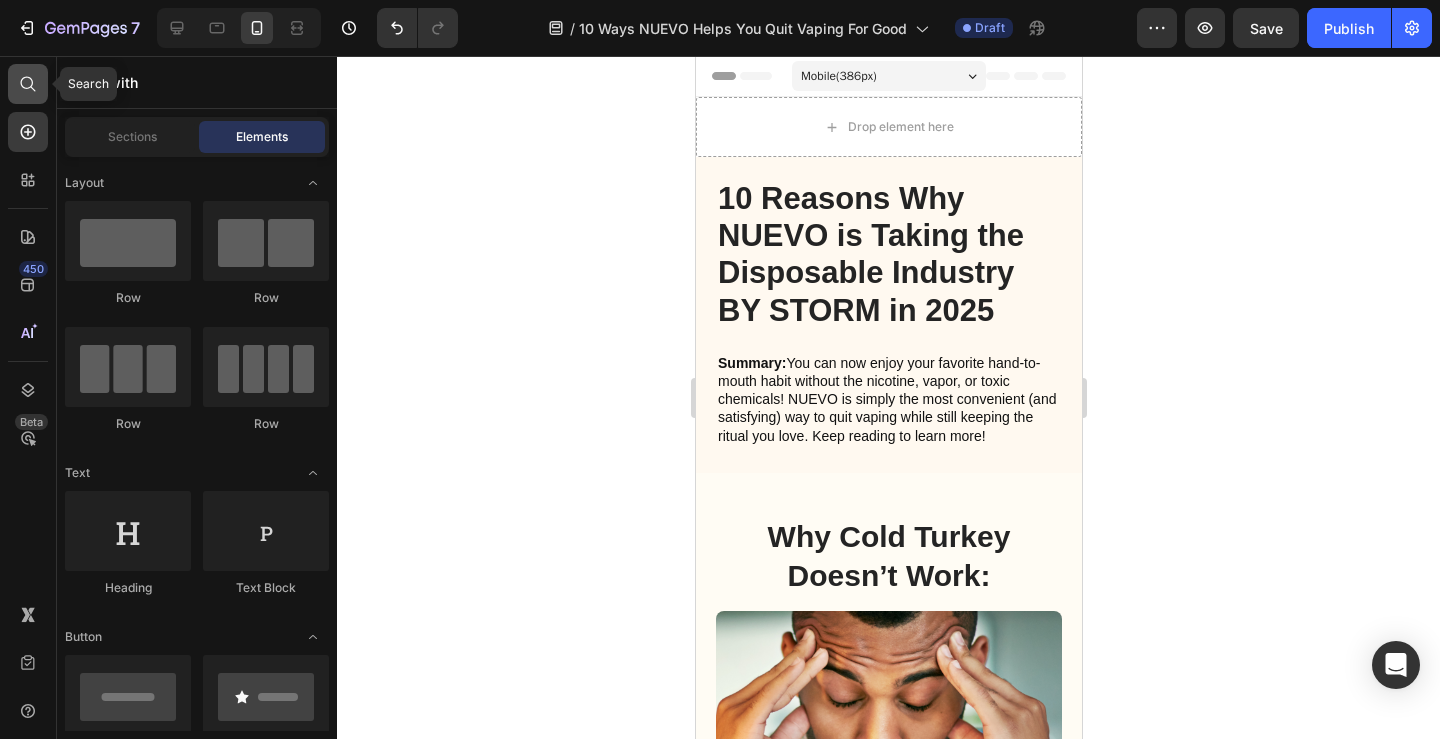 click 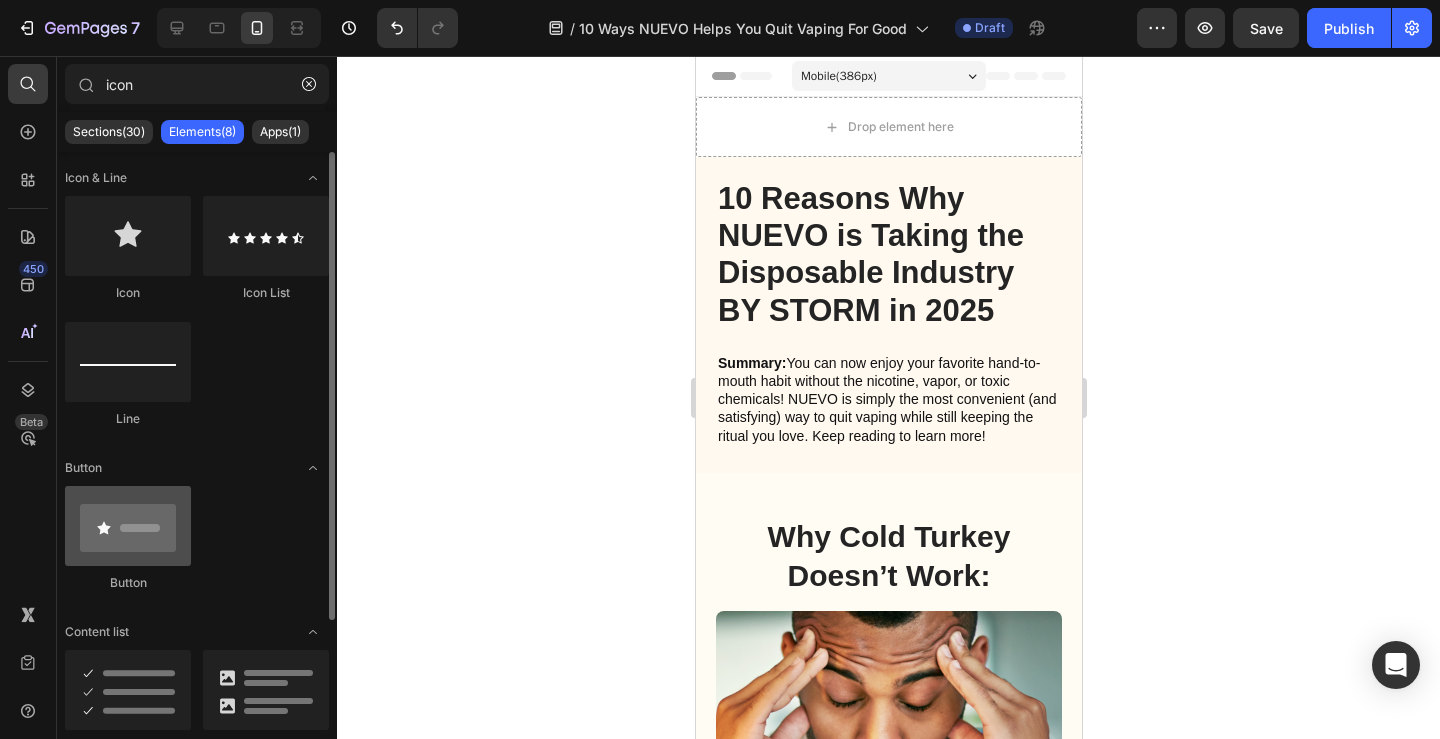 scroll, scrollTop: 151, scrollLeft: 0, axis: vertical 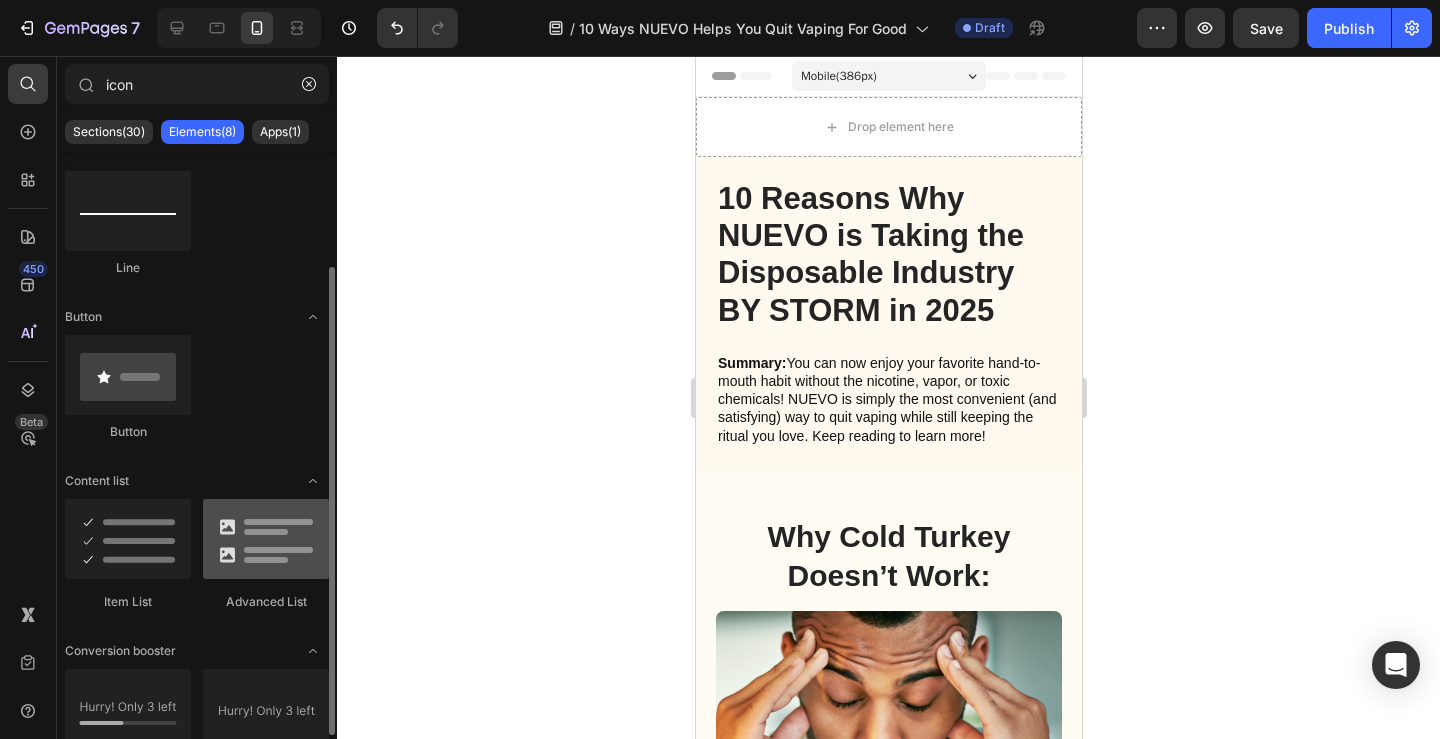 type on "icon" 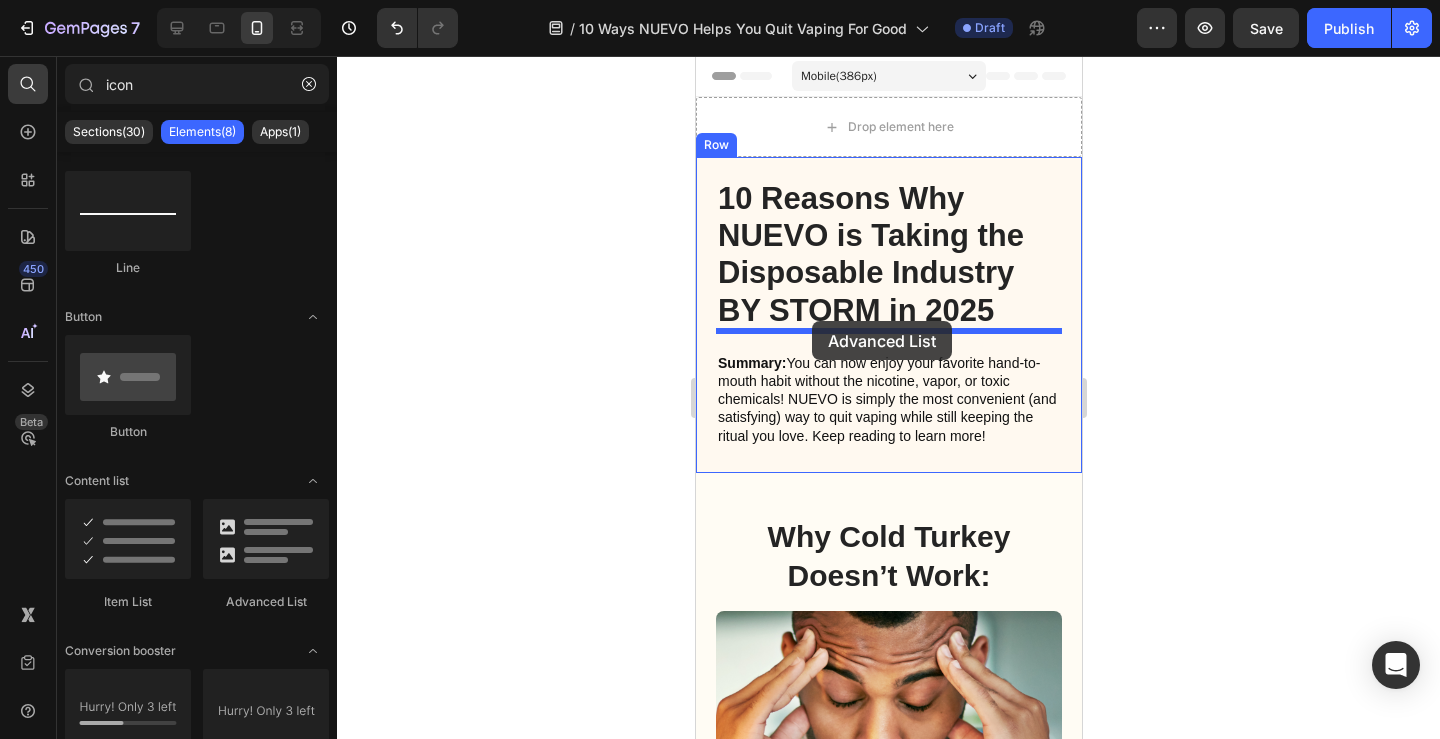 drag, startPoint x: 966, startPoint y: 610, endPoint x: 811, endPoint y: 321, distance: 327.94208 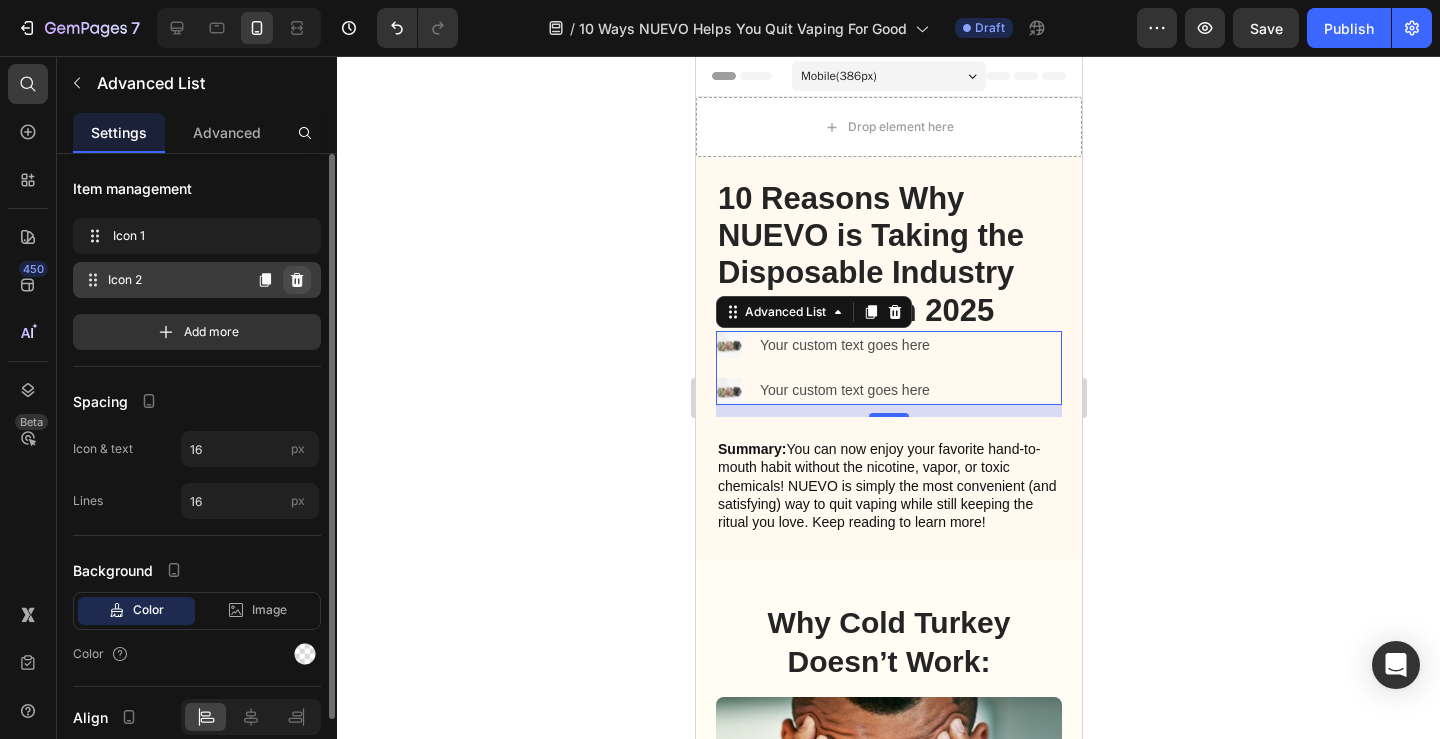 click 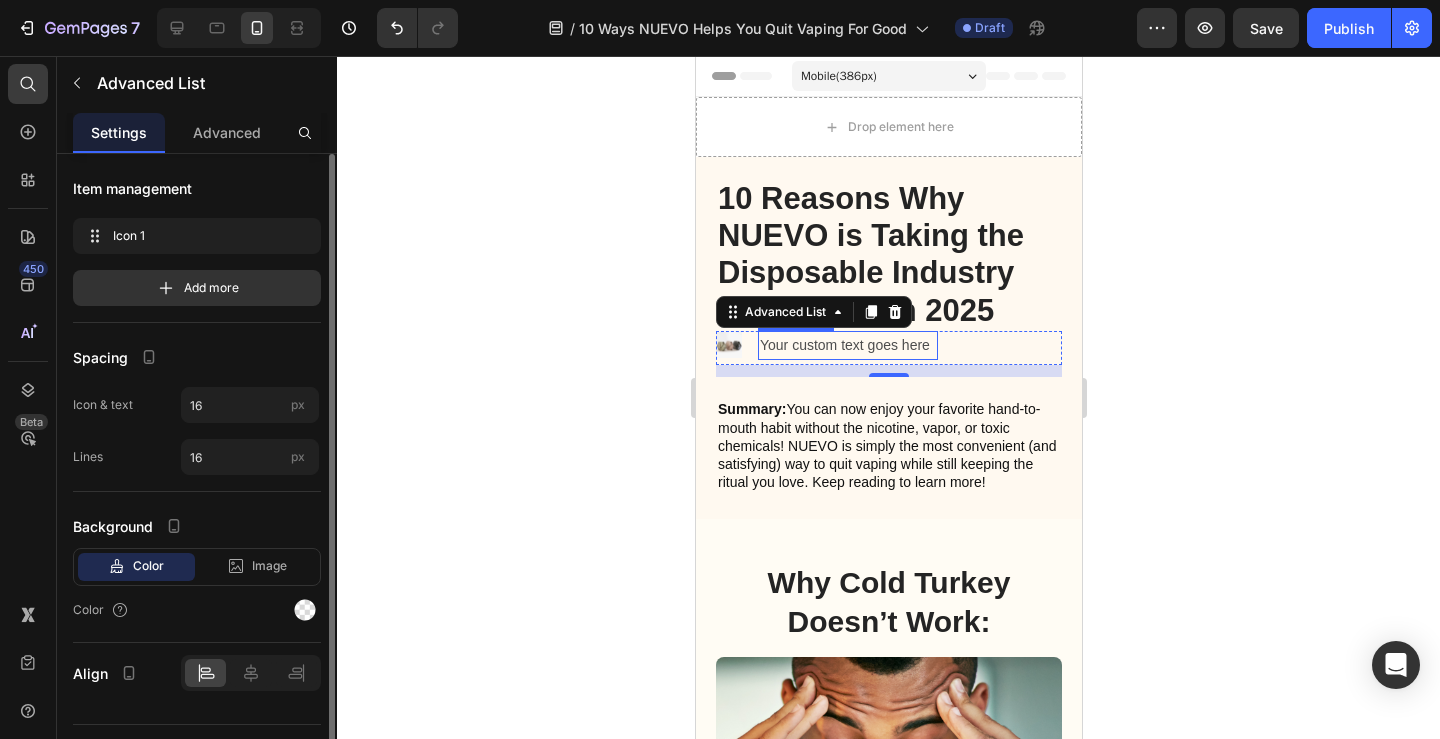 click on "Your custom text goes here" at bounding box center [847, 345] 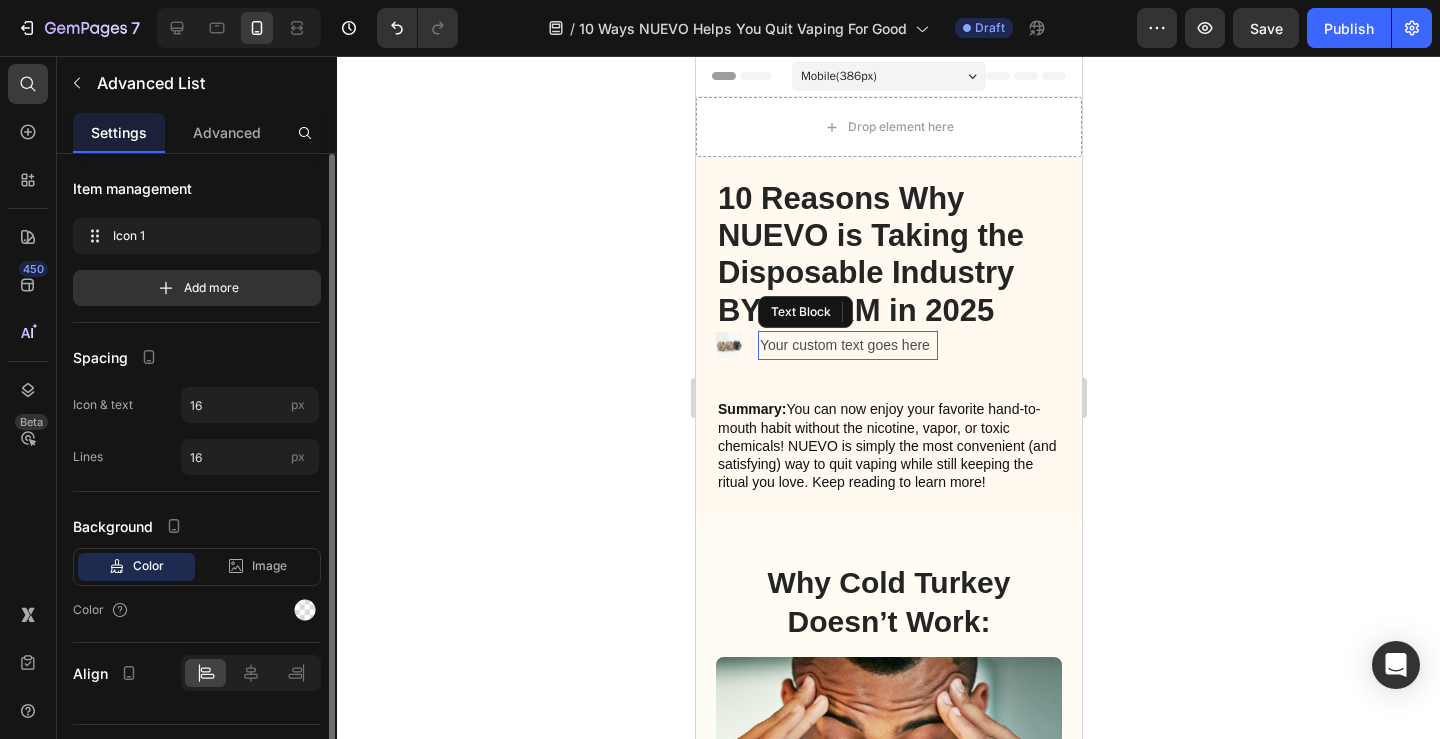 click on "Your custom text goes here" at bounding box center (847, 345) 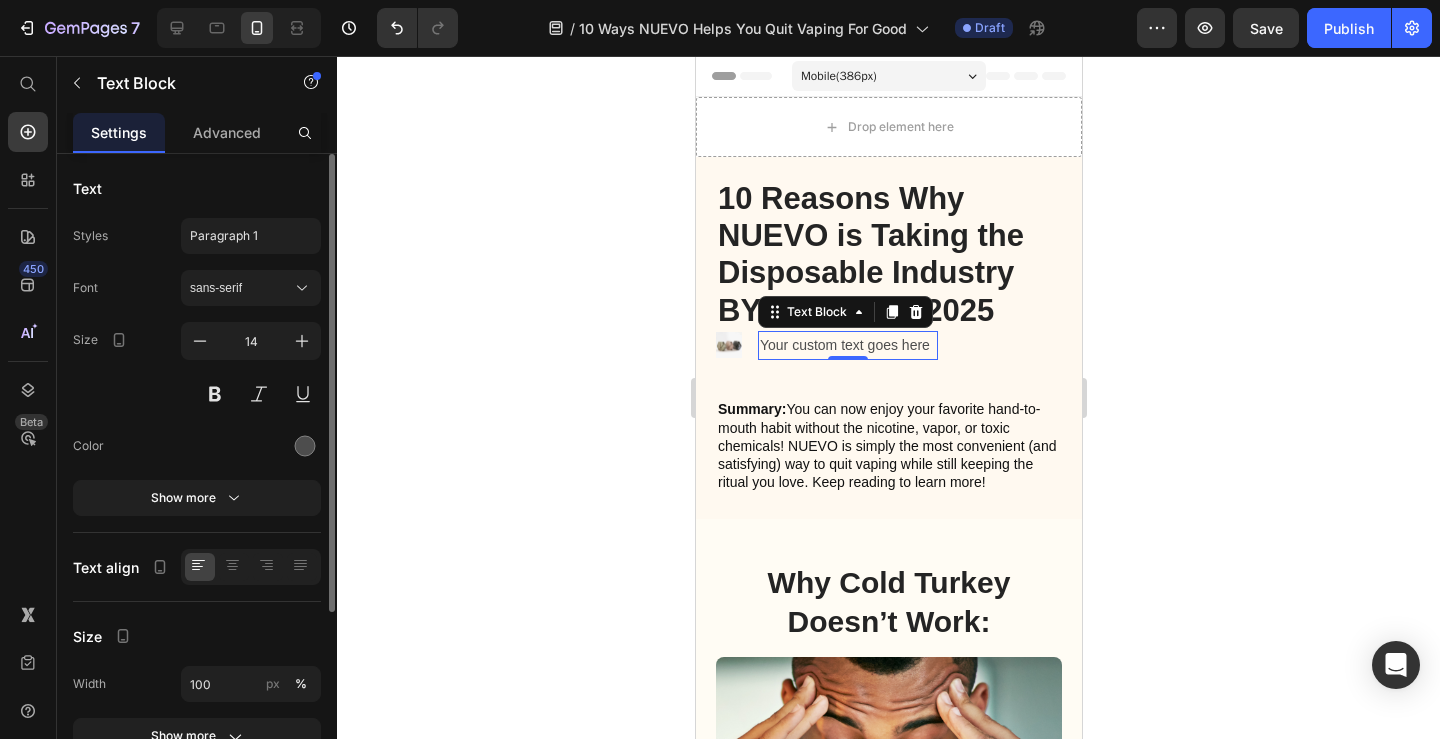 click on "Your custom text goes here" at bounding box center [847, 345] 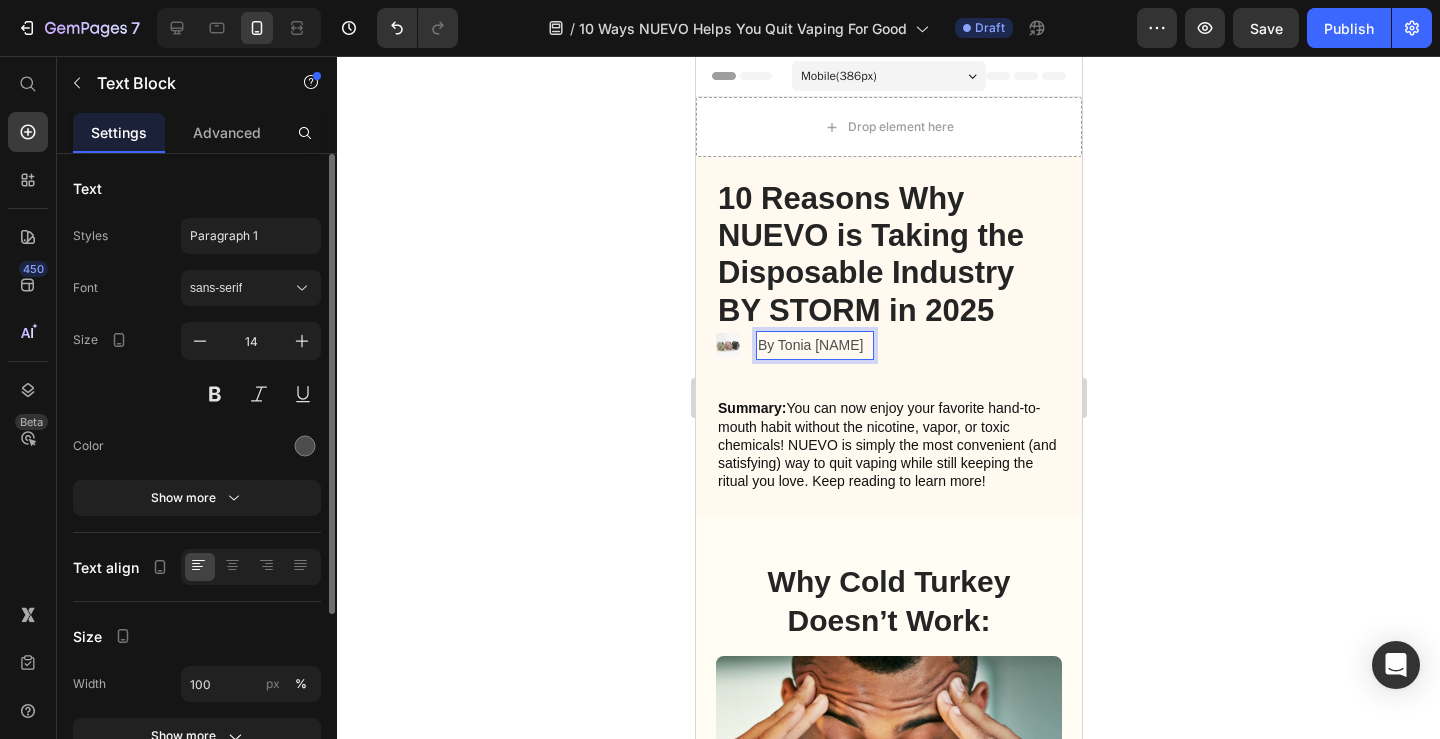 click 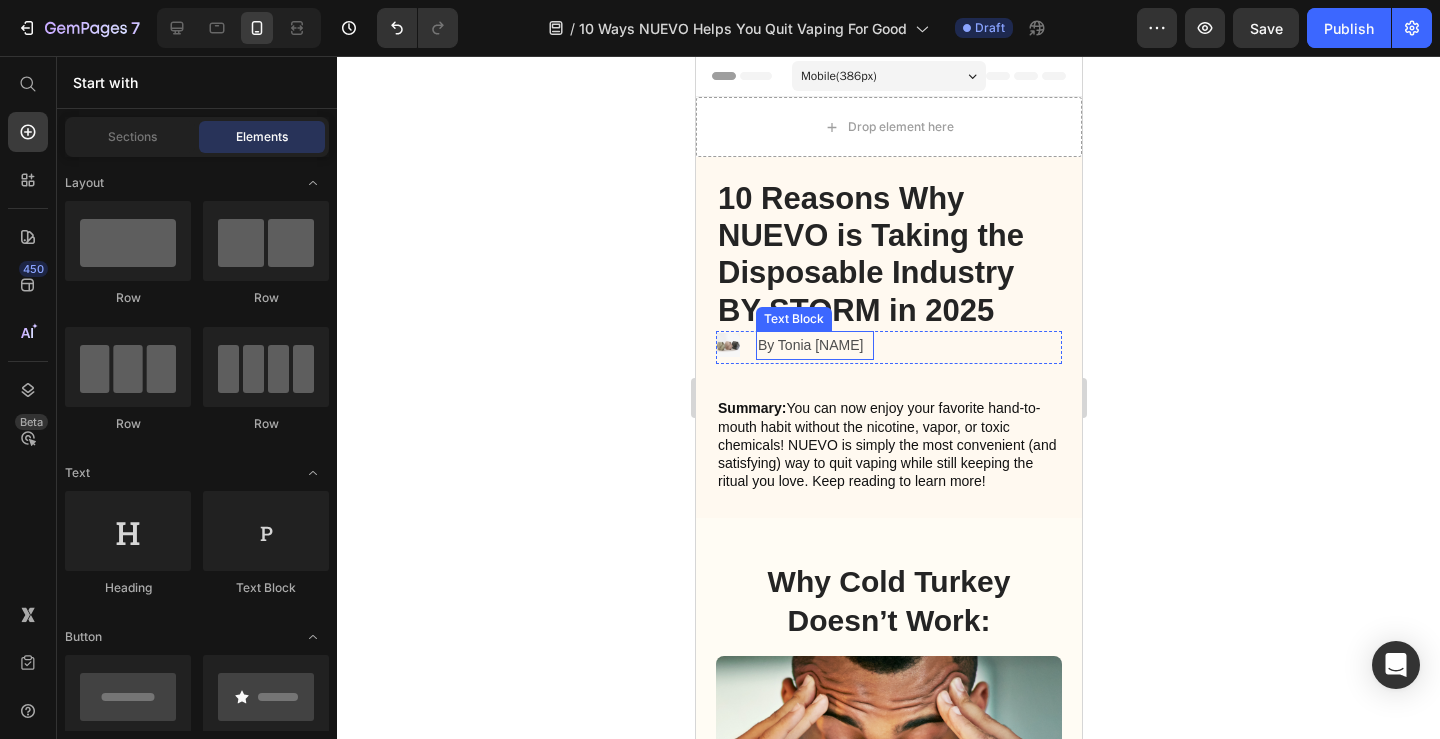 click on "By Tonia [NAME]" at bounding box center [814, 345] 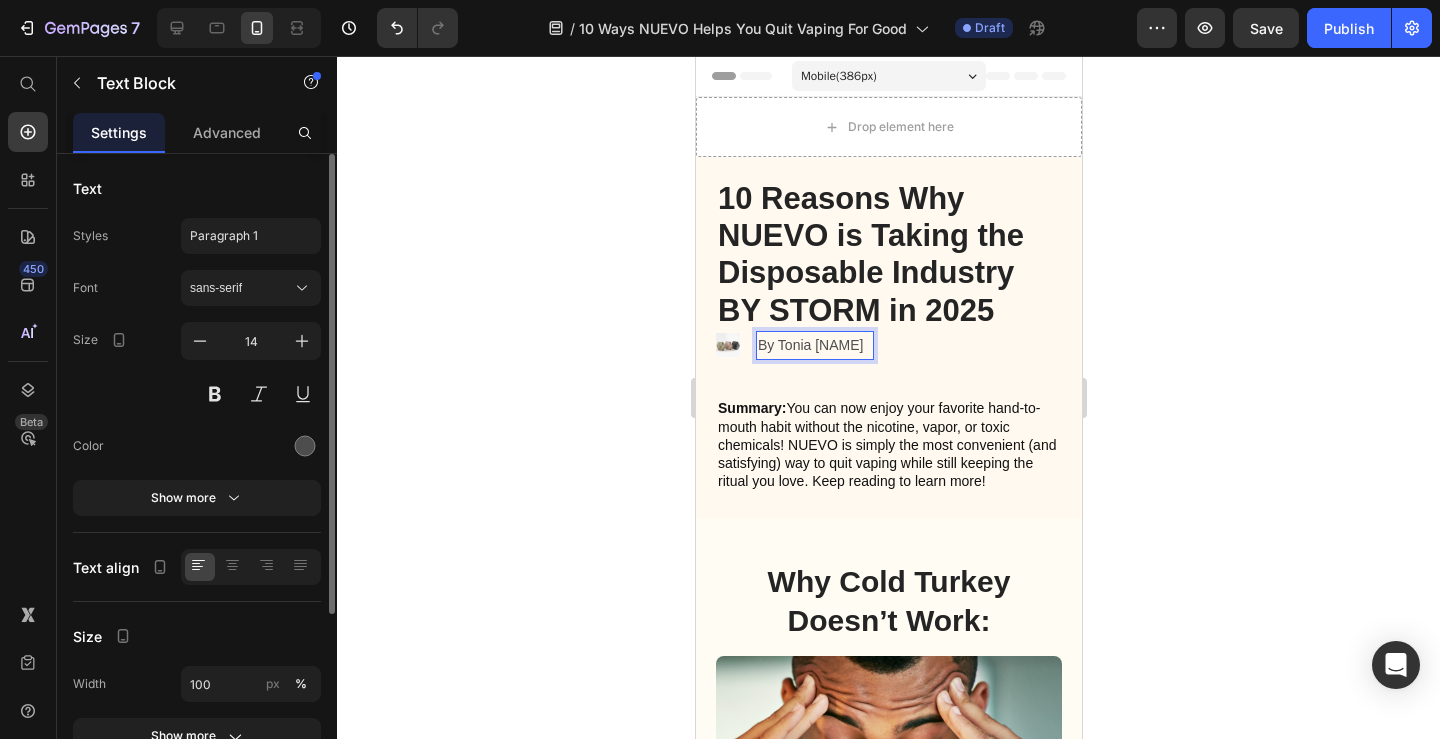click on "By Tonia [NAME]" at bounding box center [814, 345] 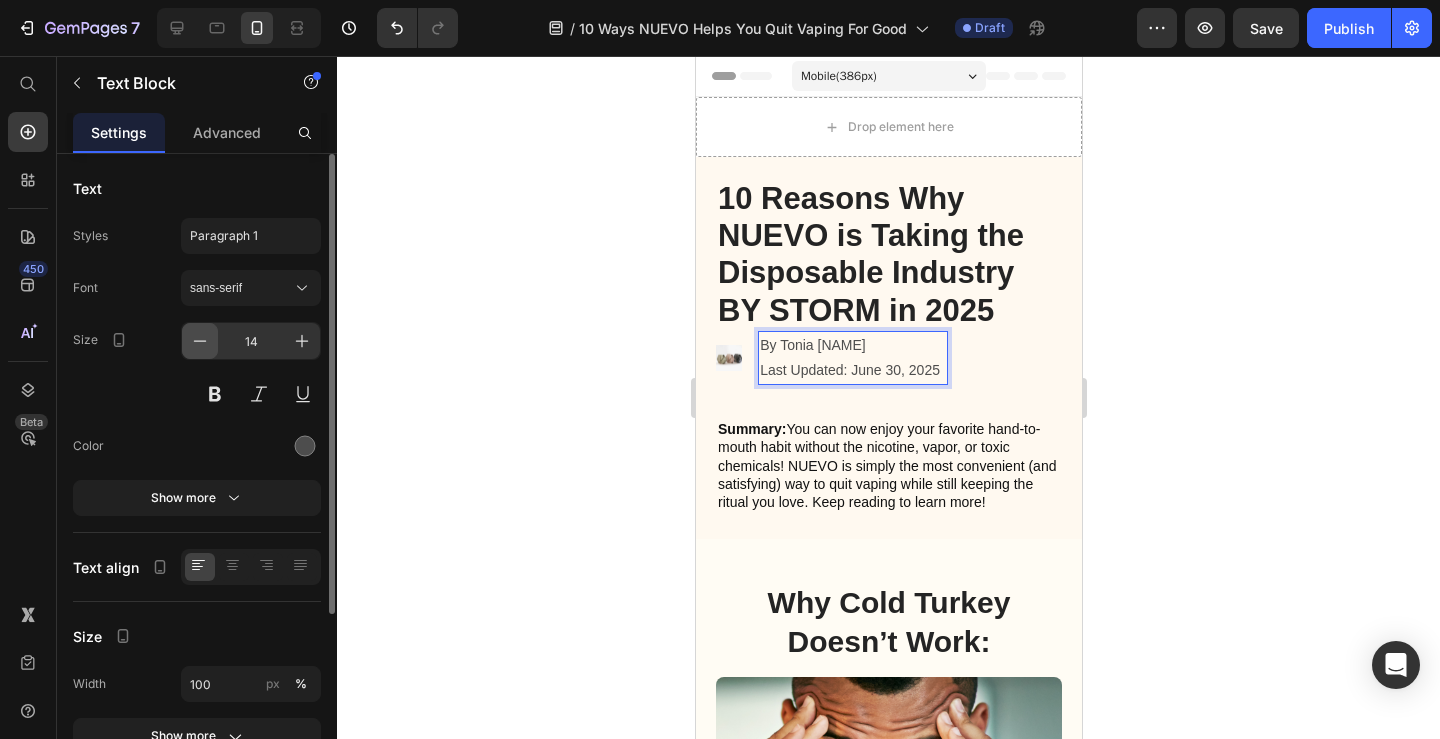 click at bounding box center [200, 341] 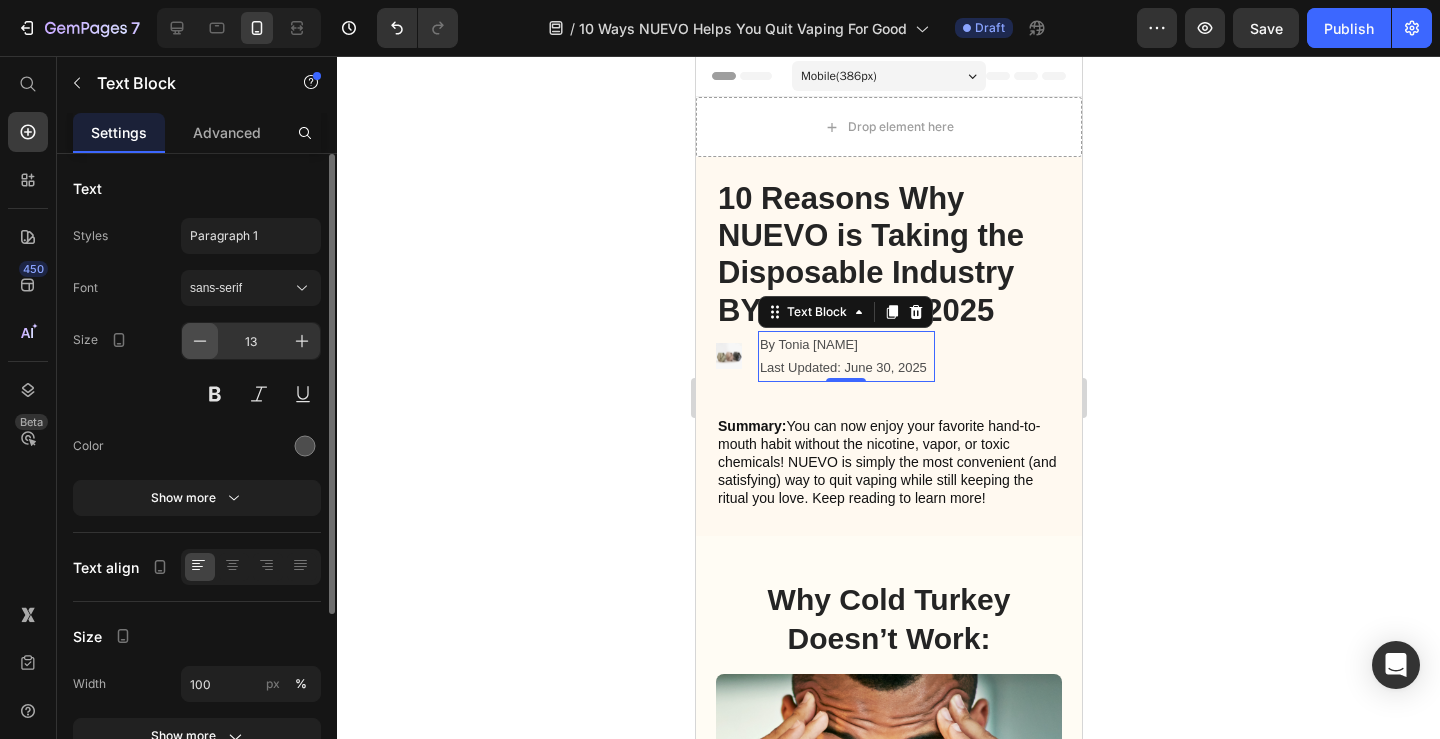 click at bounding box center [200, 341] 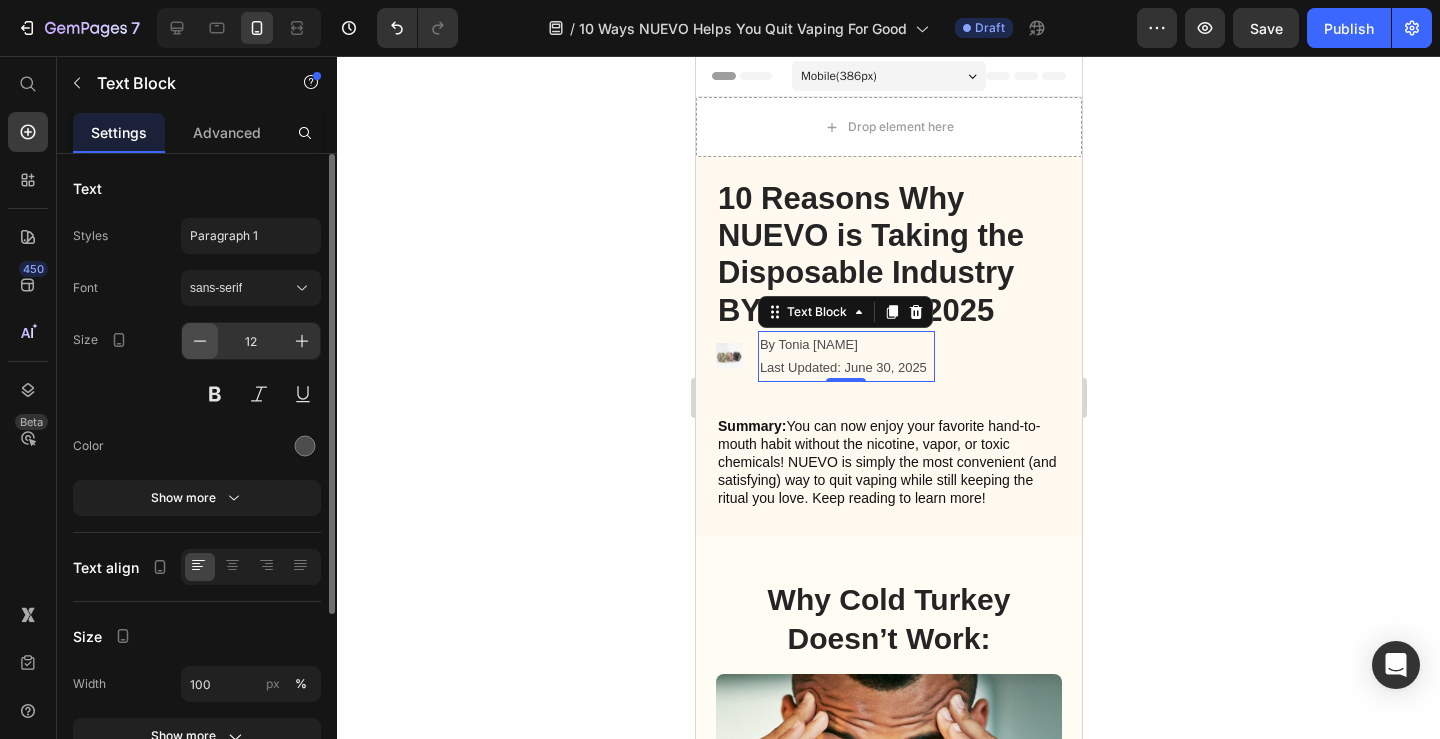 click at bounding box center (200, 341) 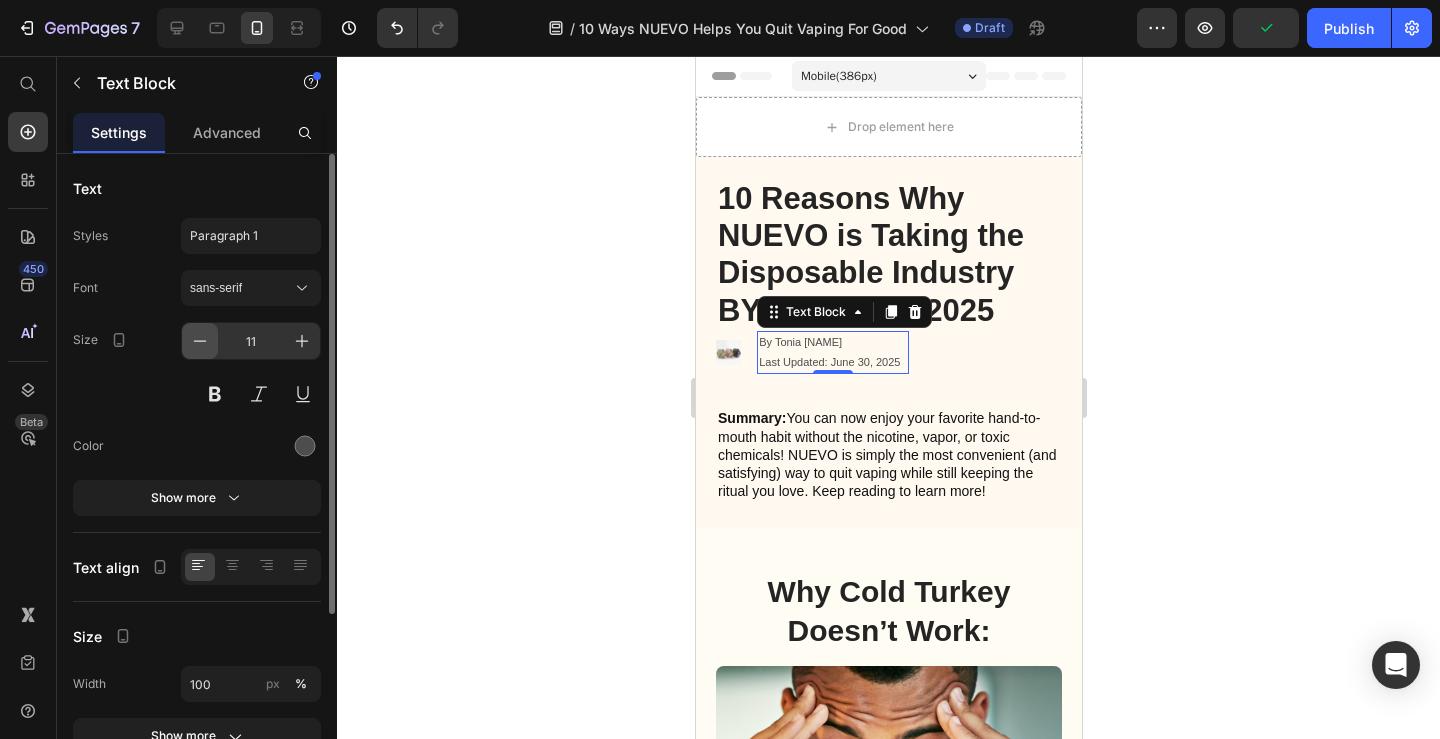 click at bounding box center (200, 341) 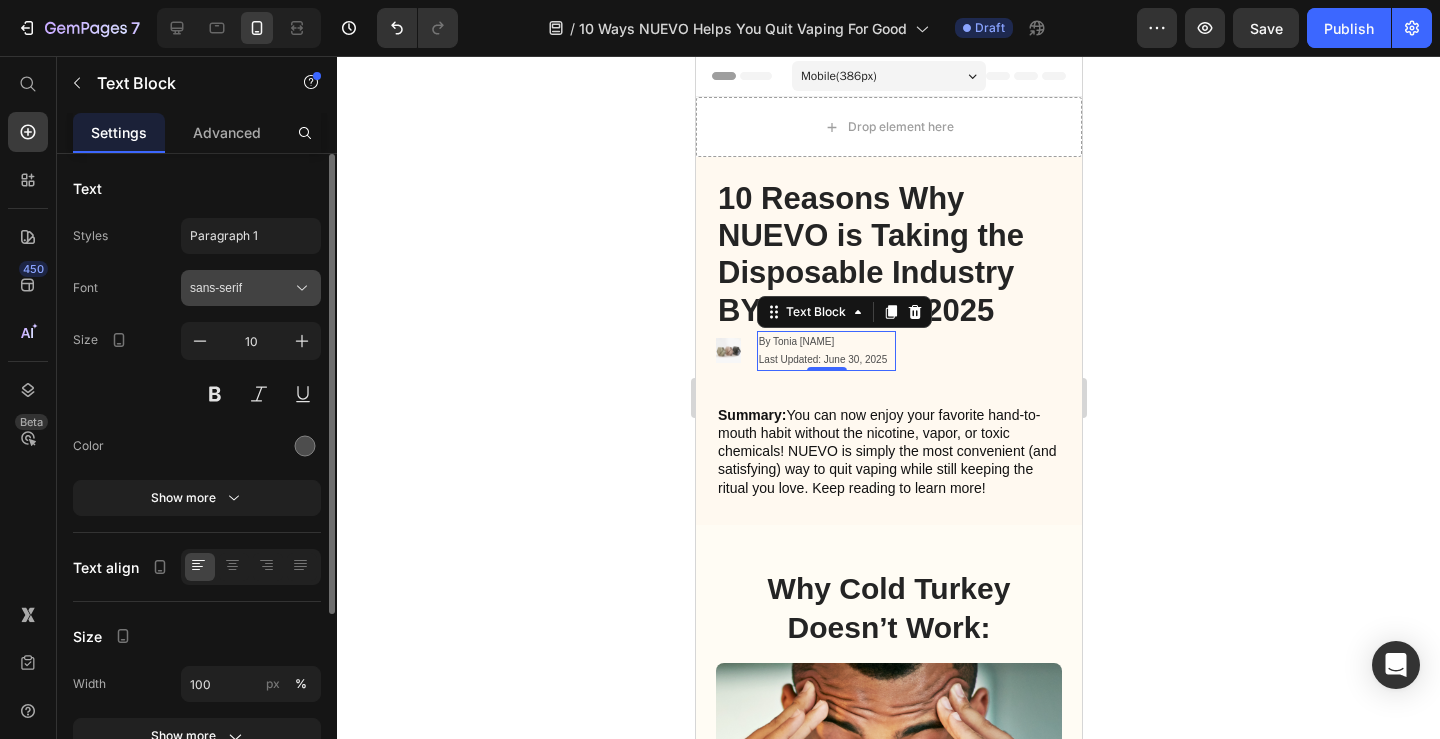 click on "sans-serif" at bounding box center [251, 288] 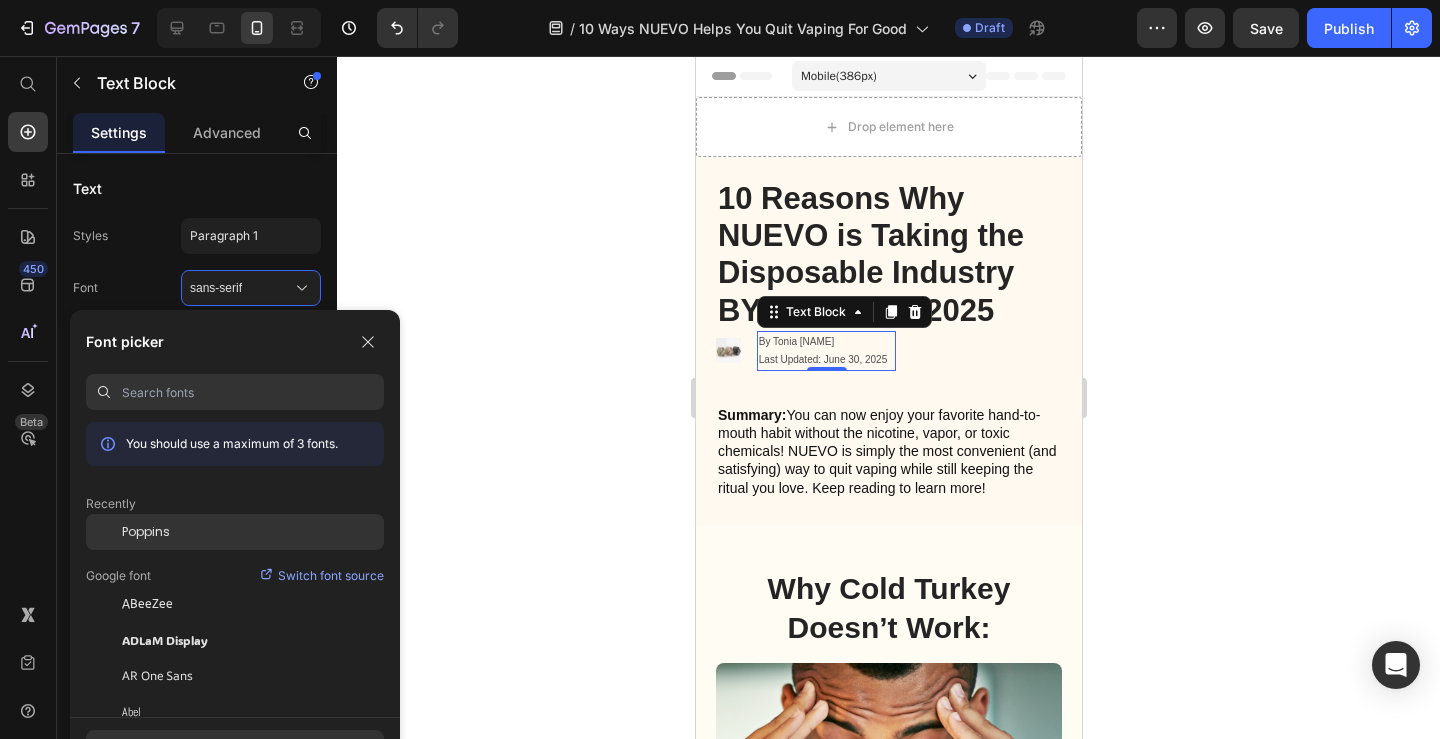 click on "Poppins" 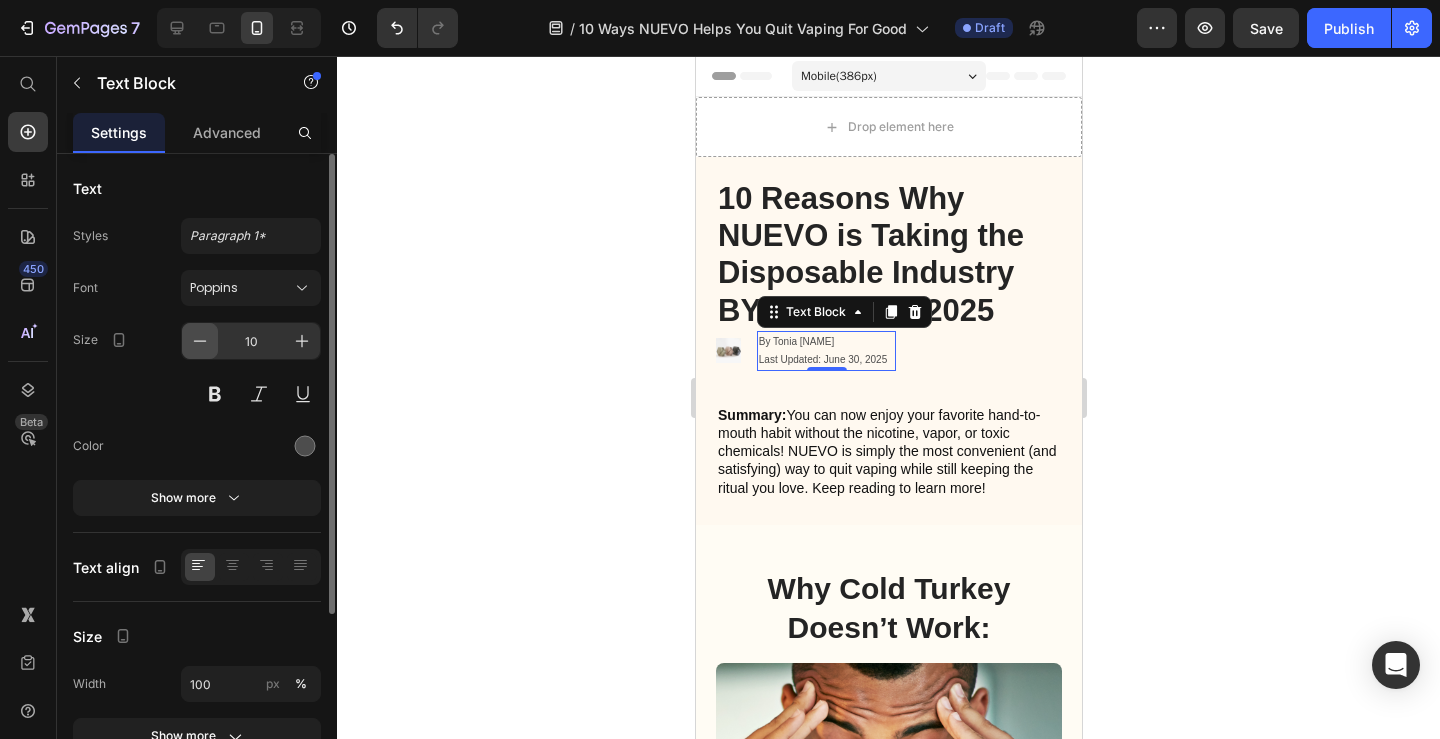 click 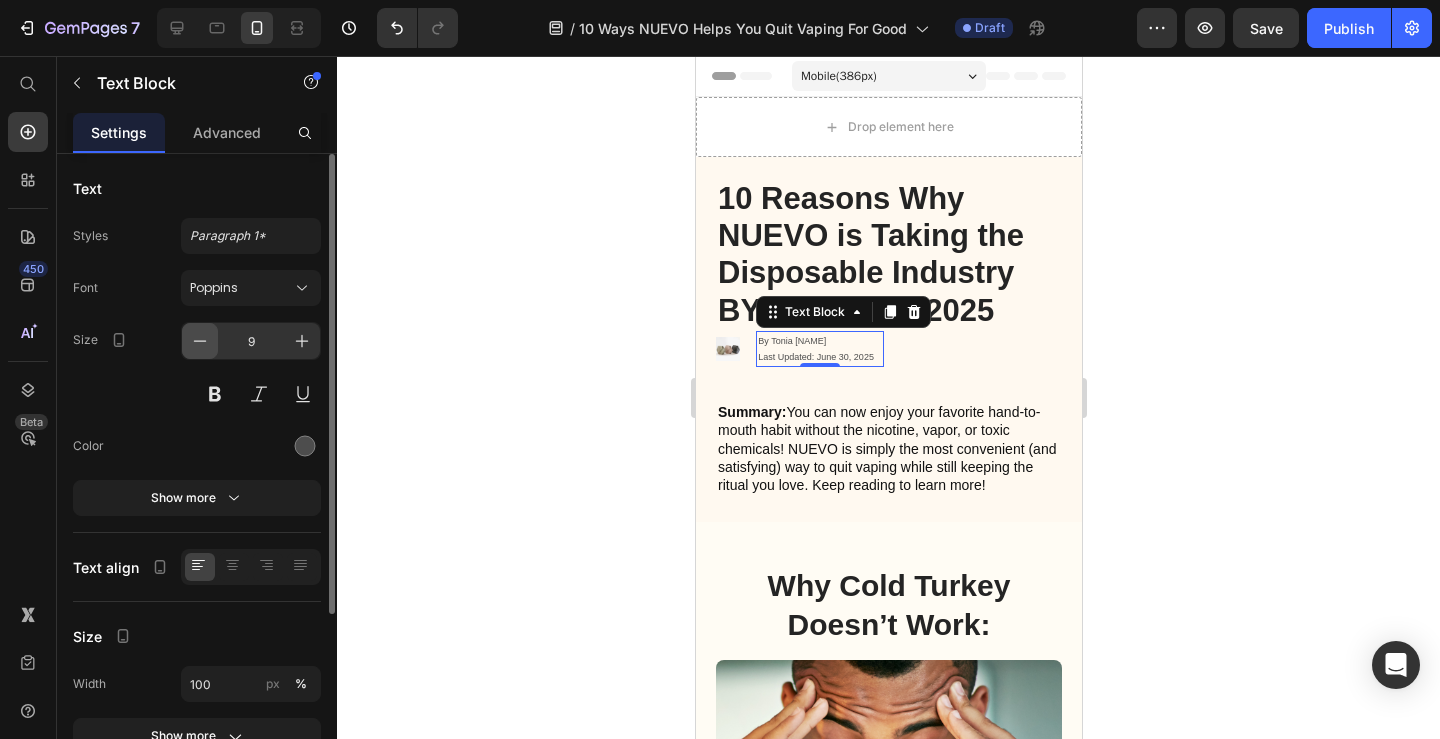 click 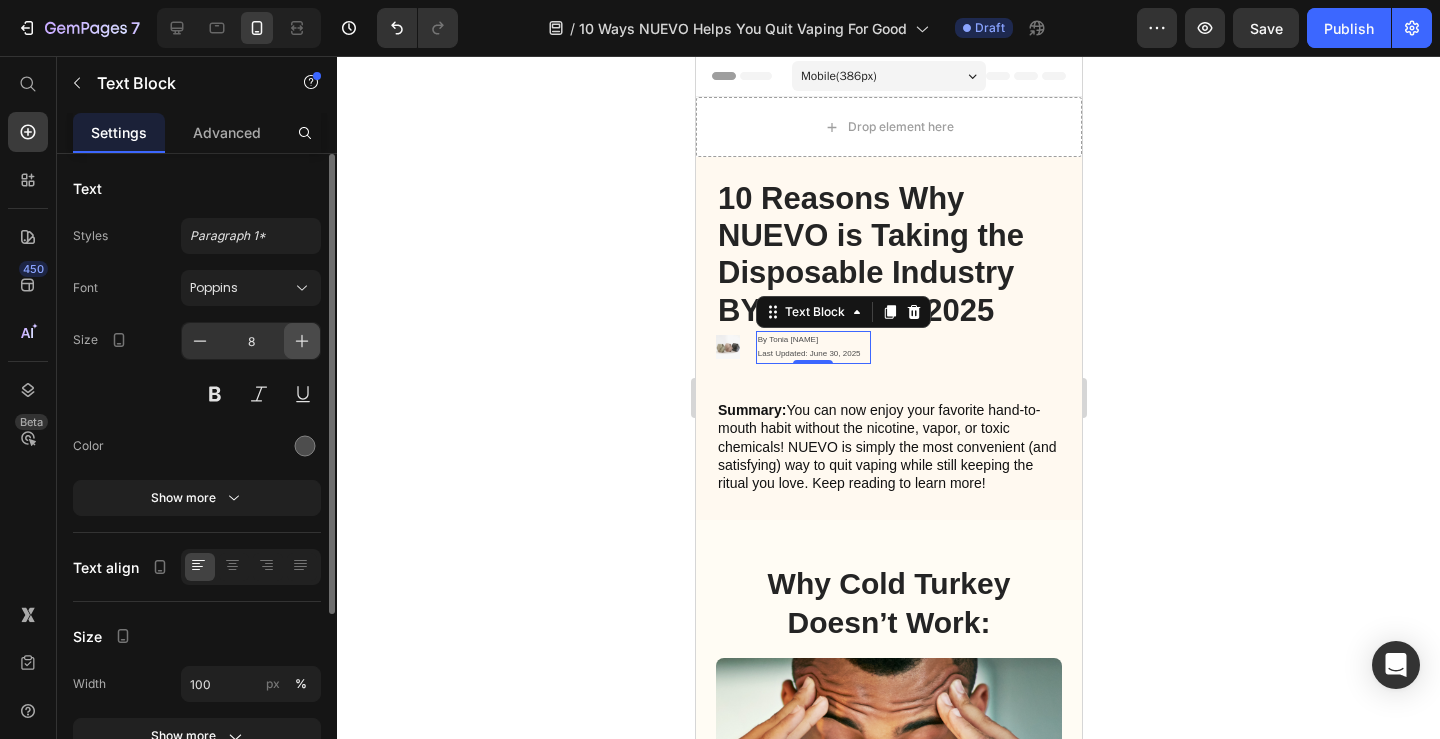 click 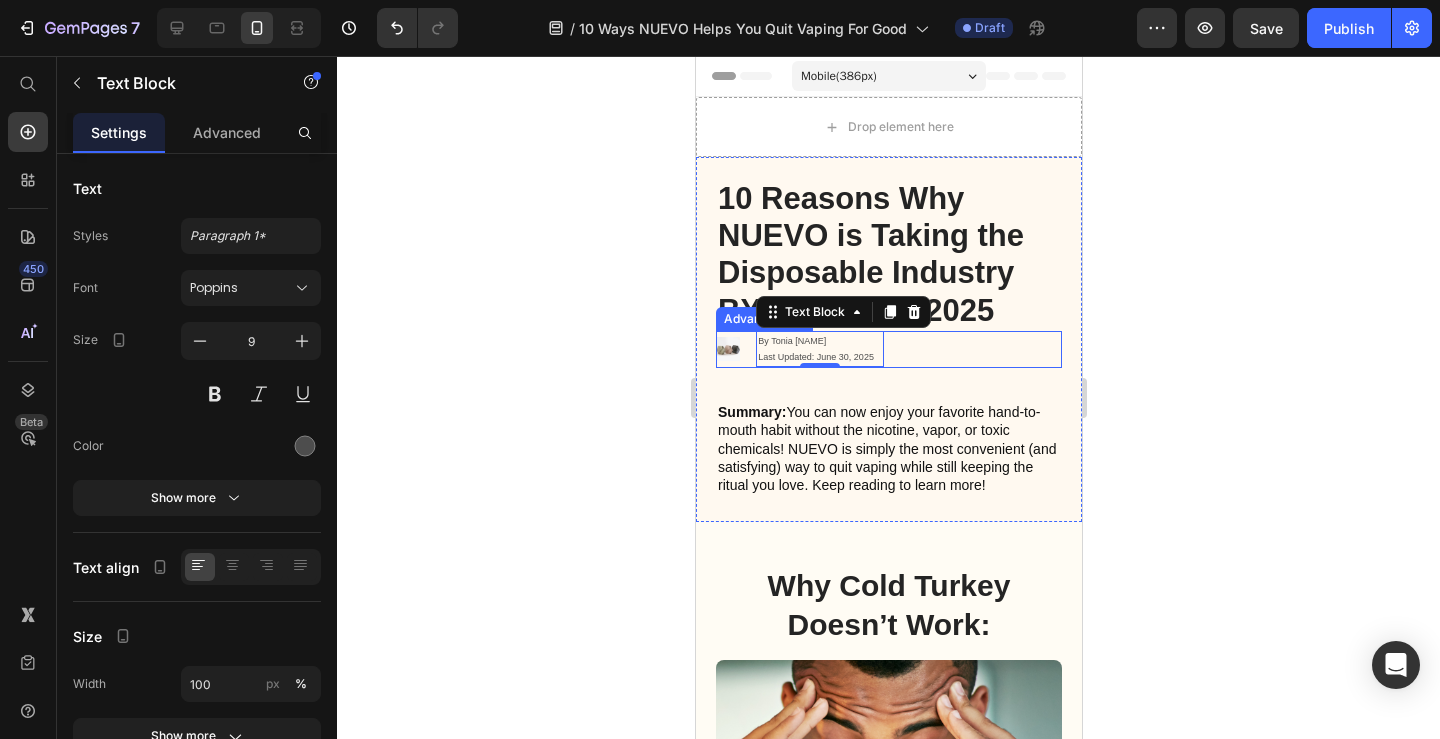 click at bounding box center (727, 349) 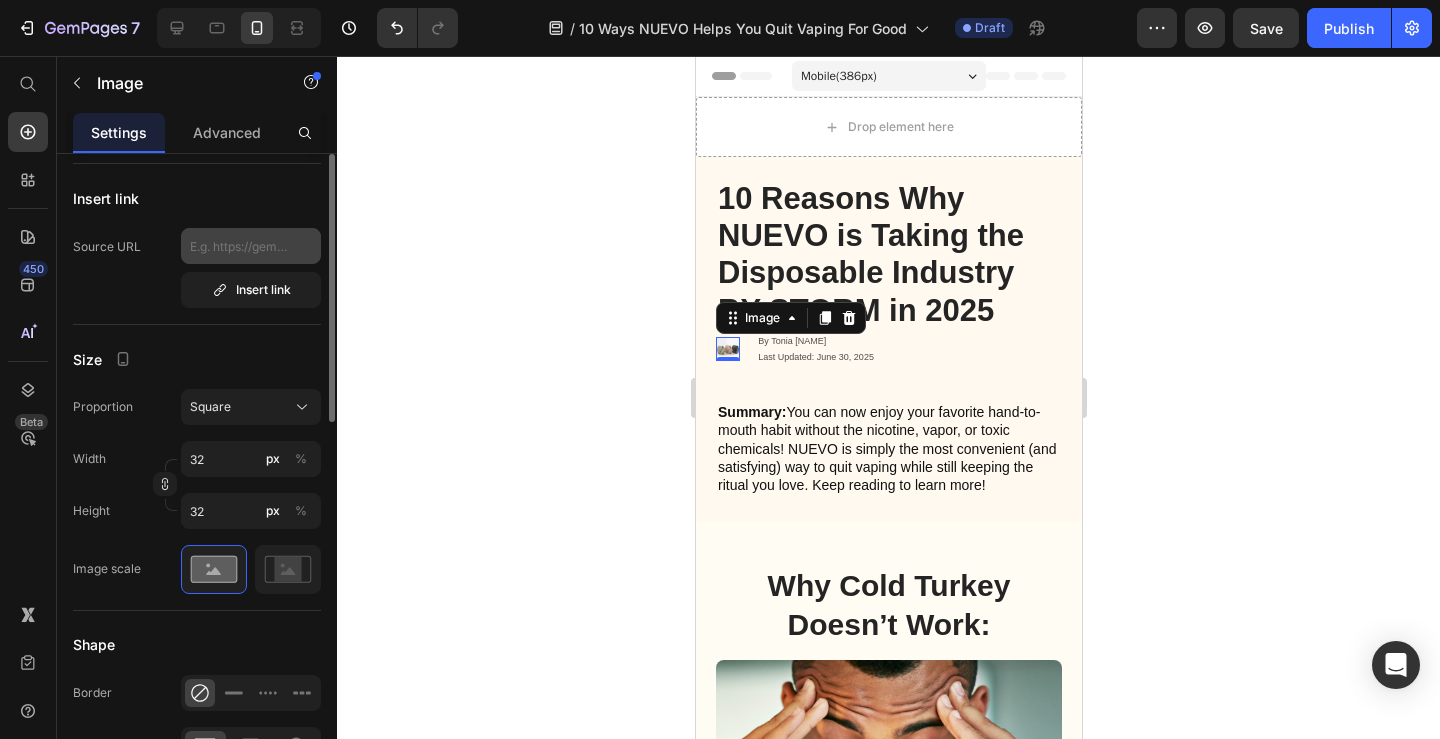 scroll, scrollTop: 501, scrollLeft: 0, axis: vertical 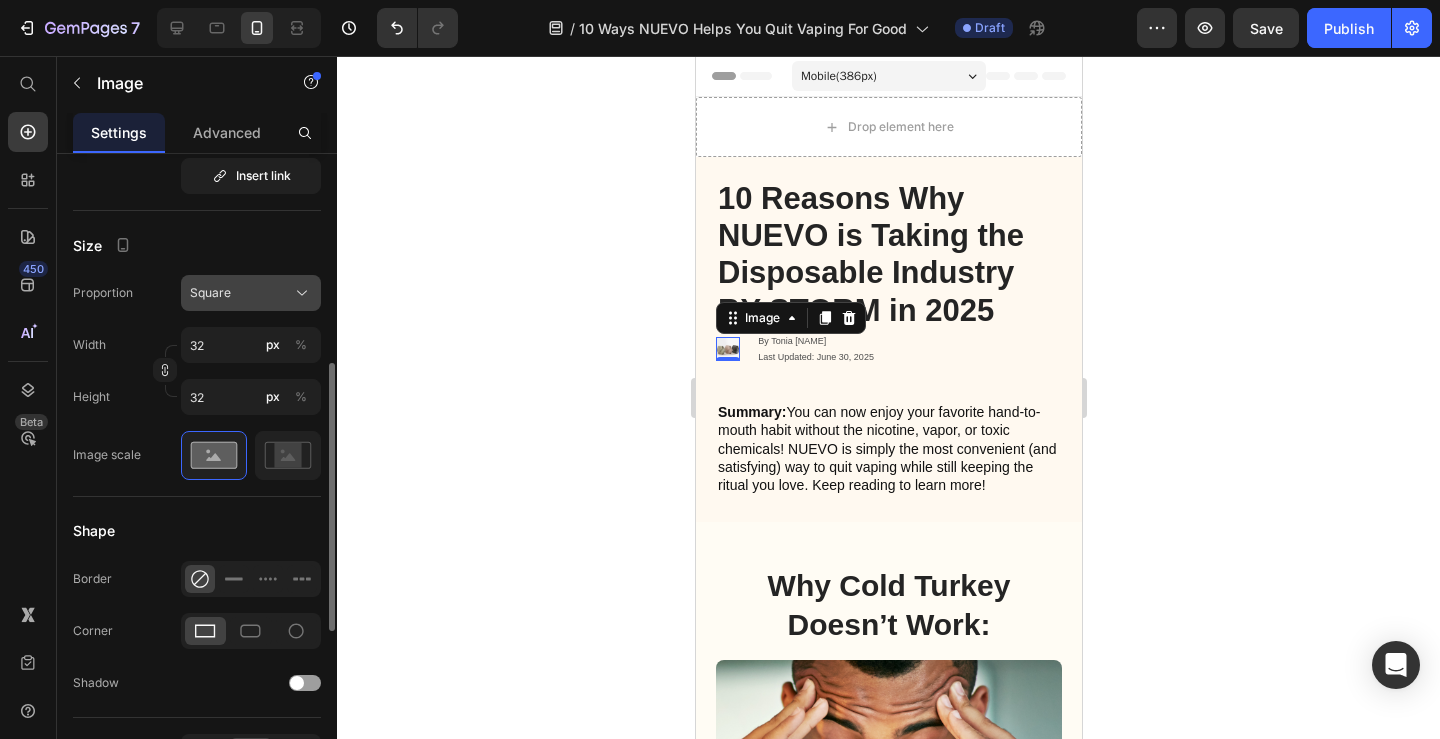 click on "Square" 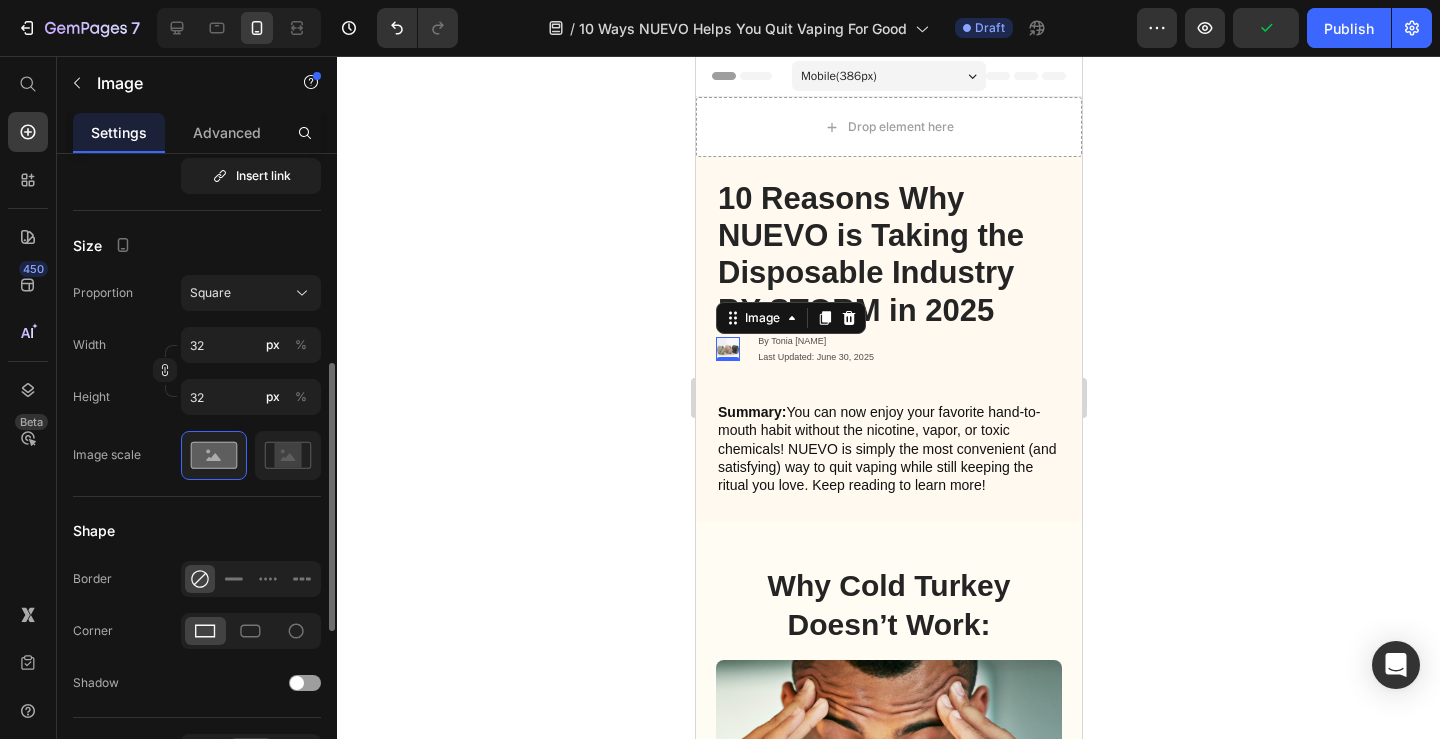 click on "Shape" at bounding box center (197, 531) 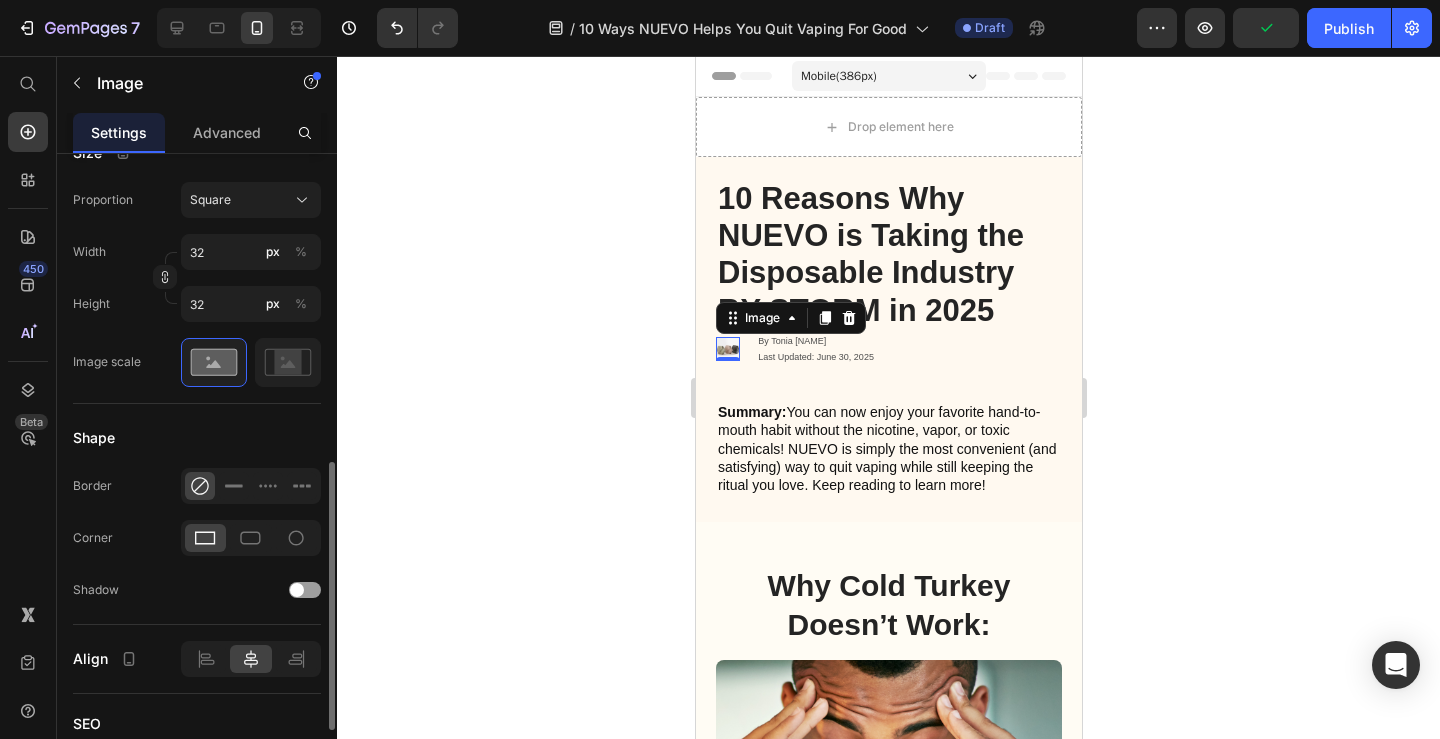 scroll, scrollTop: 671, scrollLeft: 0, axis: vertical 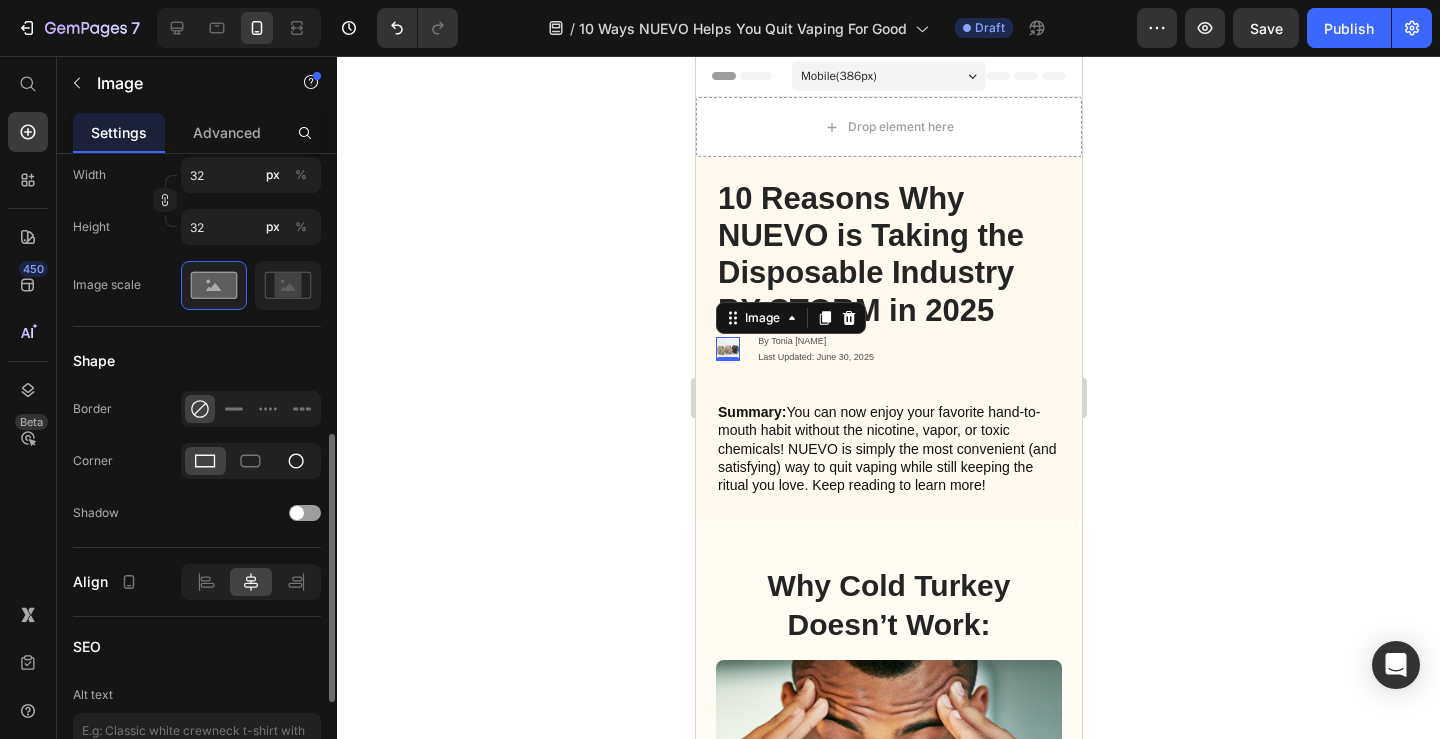 click 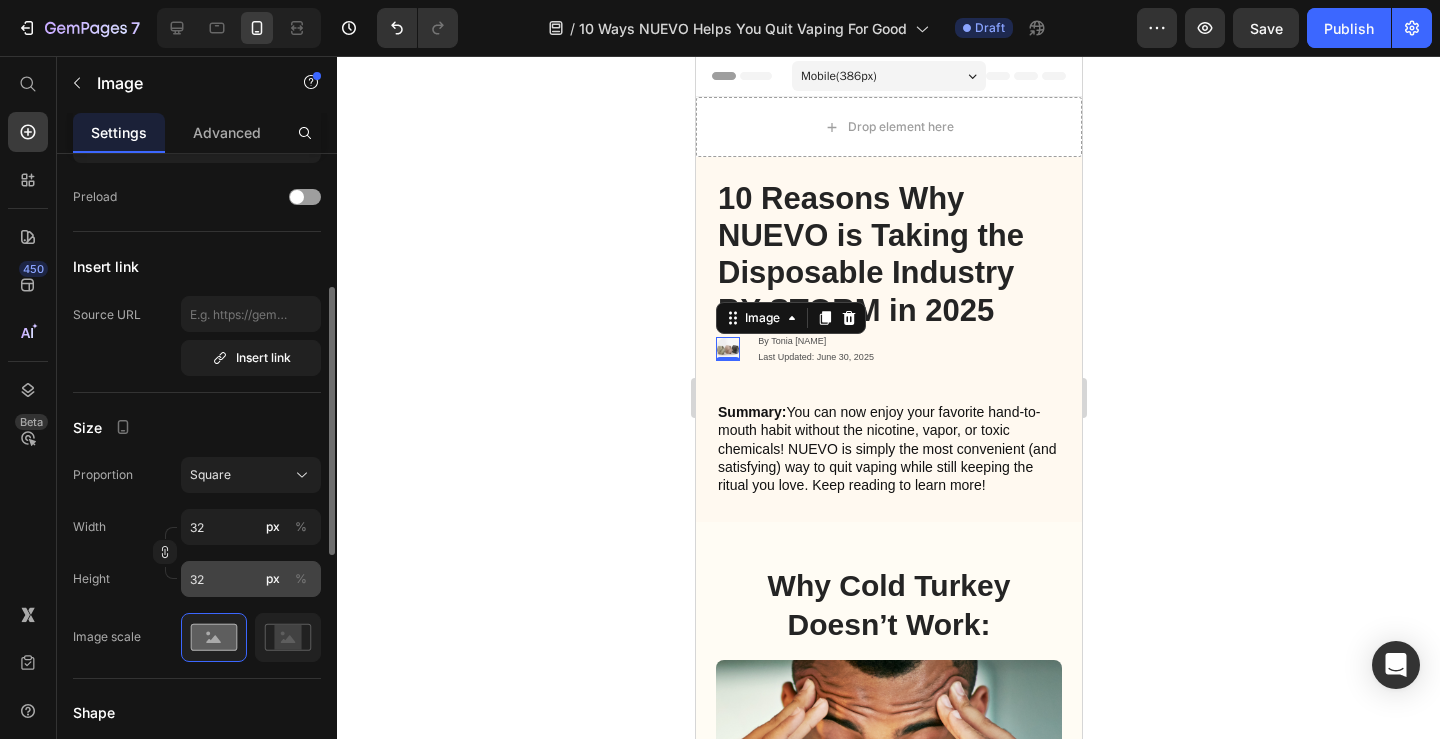 scroll, scrollTop: 0, scrollLeft: 0, axis: both 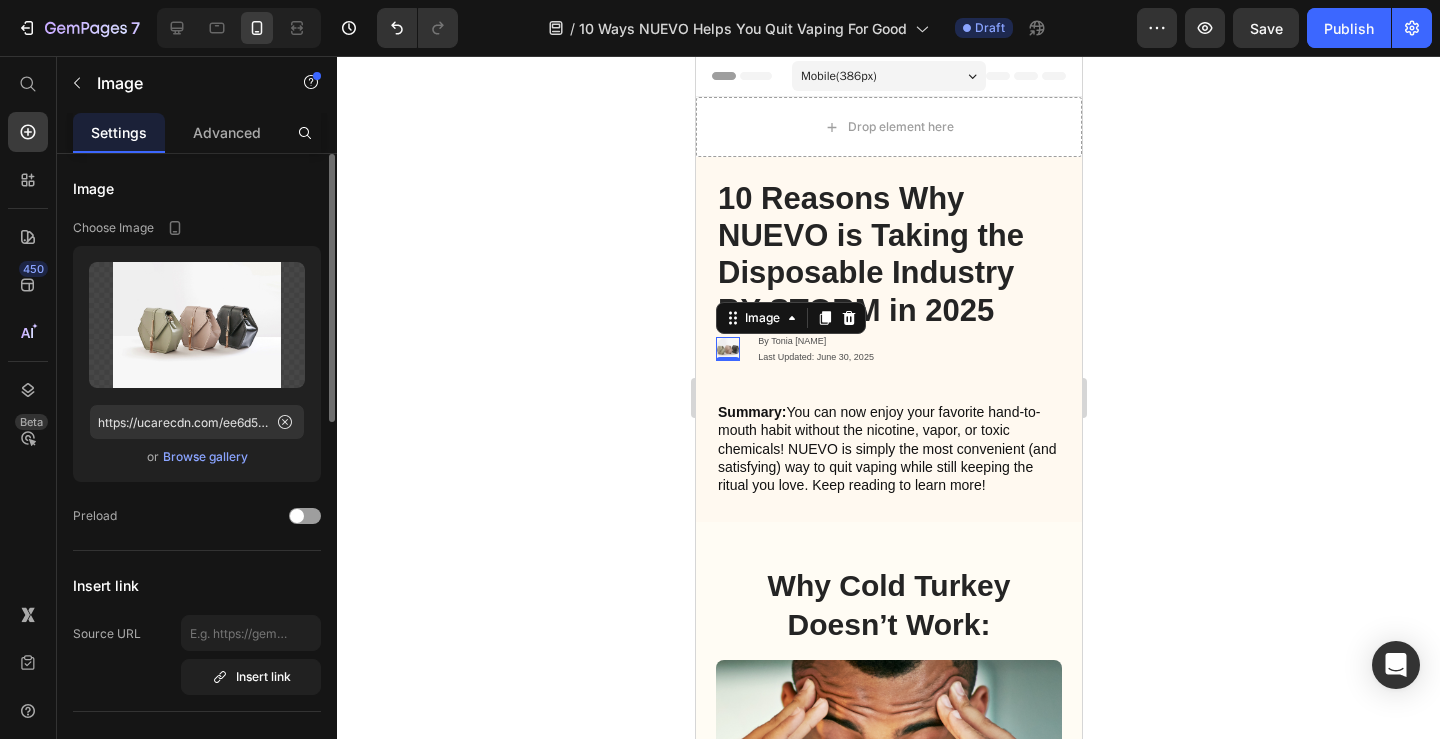 click on "Browse gallery" at bounding box center [205, 457] 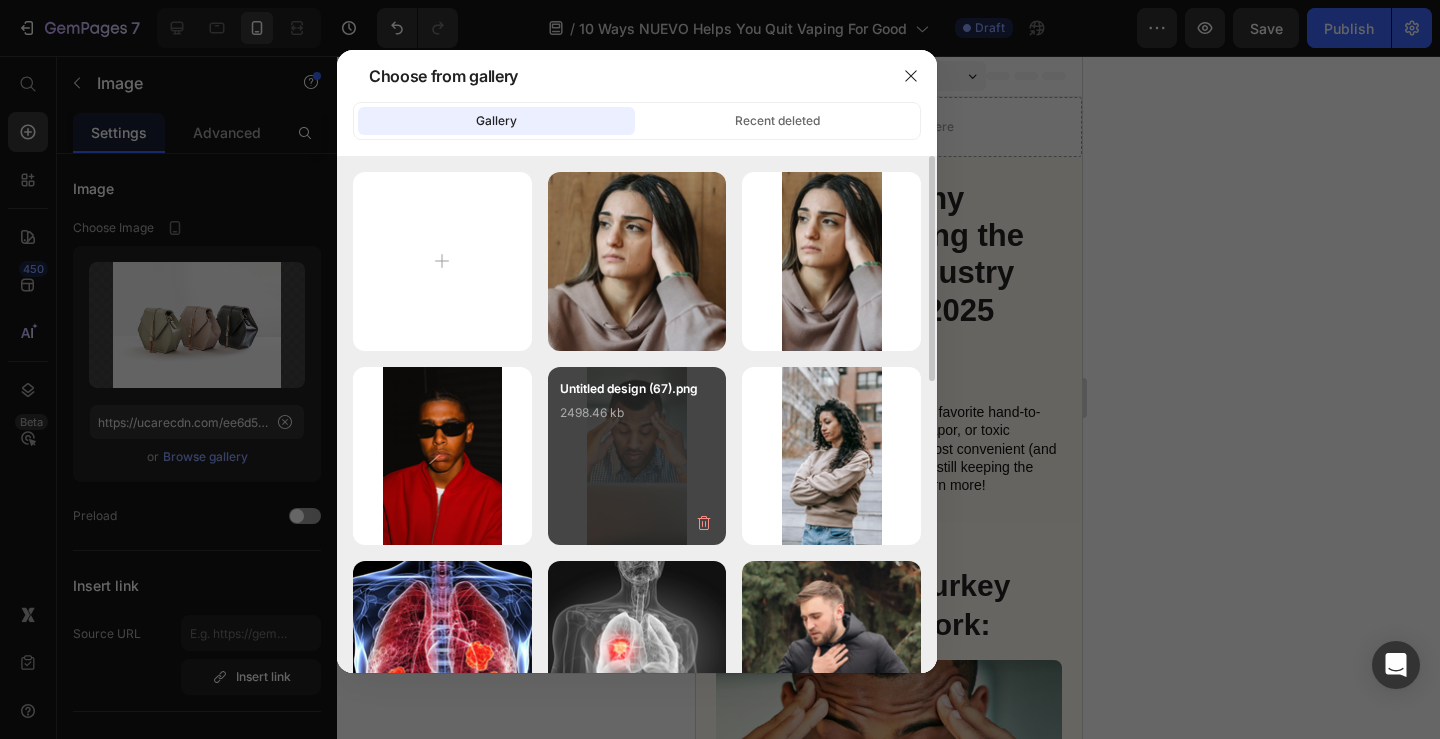 type on "C:\fakepath\pexels-olly-3763188.jpg" 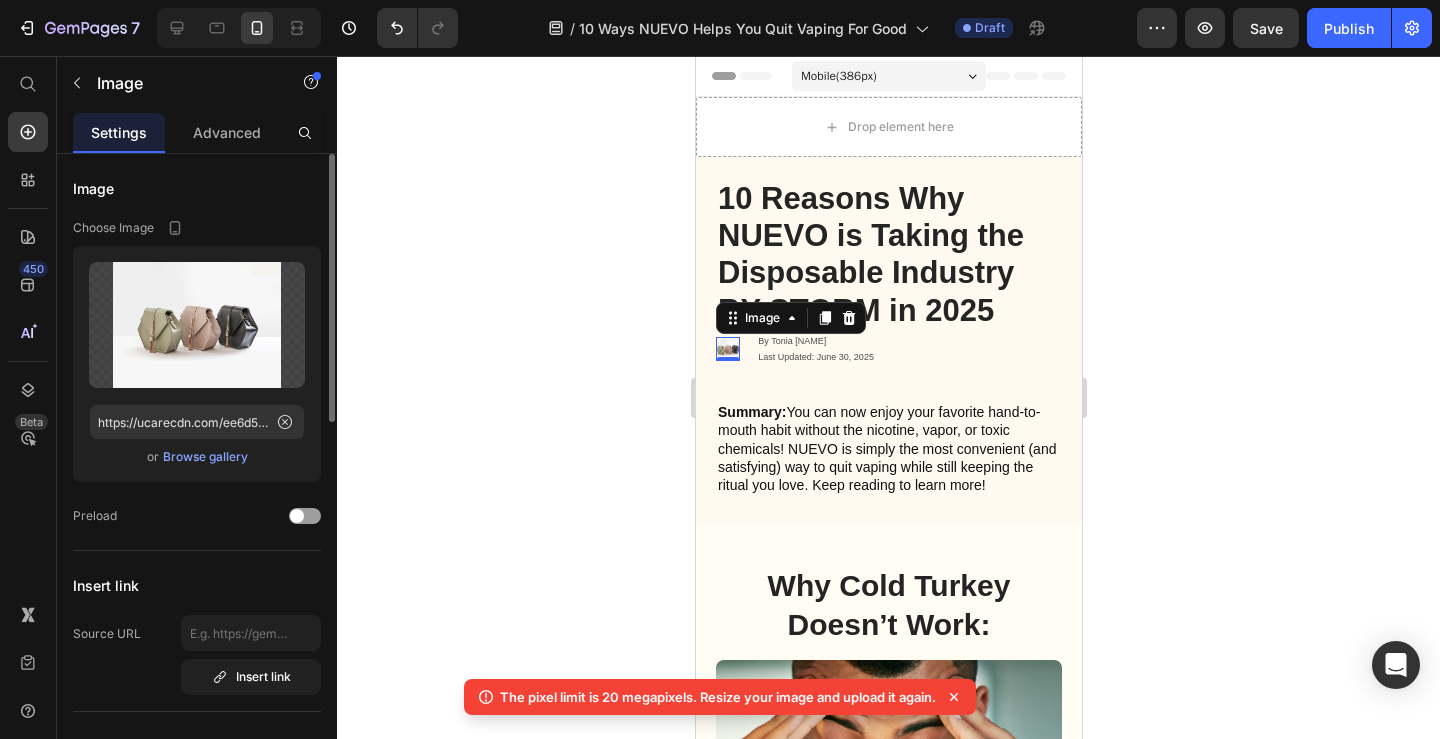 click on "Upload Image https://ucarecdn.com/ee6d5074-1640-4cc7-8933-47c8589c3dee/-/format/auto/  or   Browse gallery" 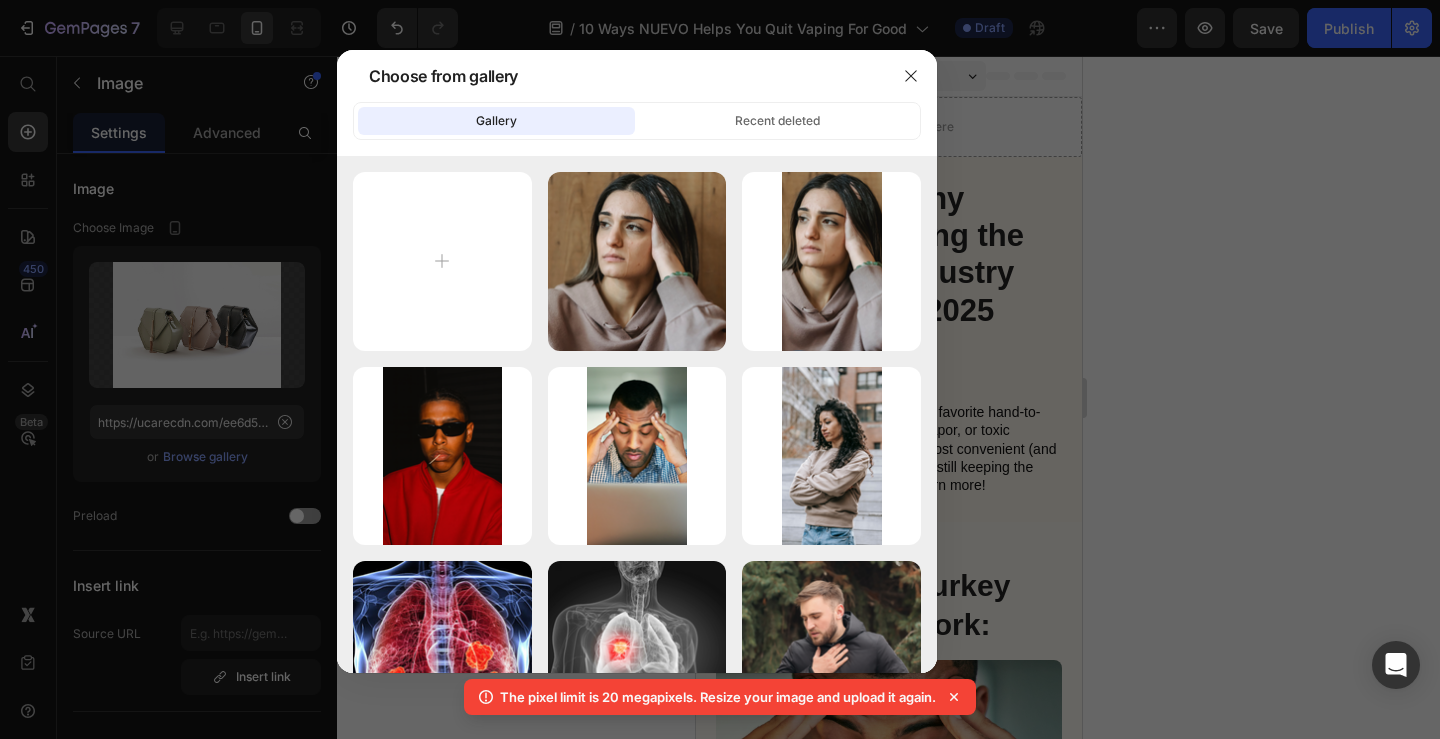 type on "C:\fakepath\pexels-olly-3763188 (1).jpg" 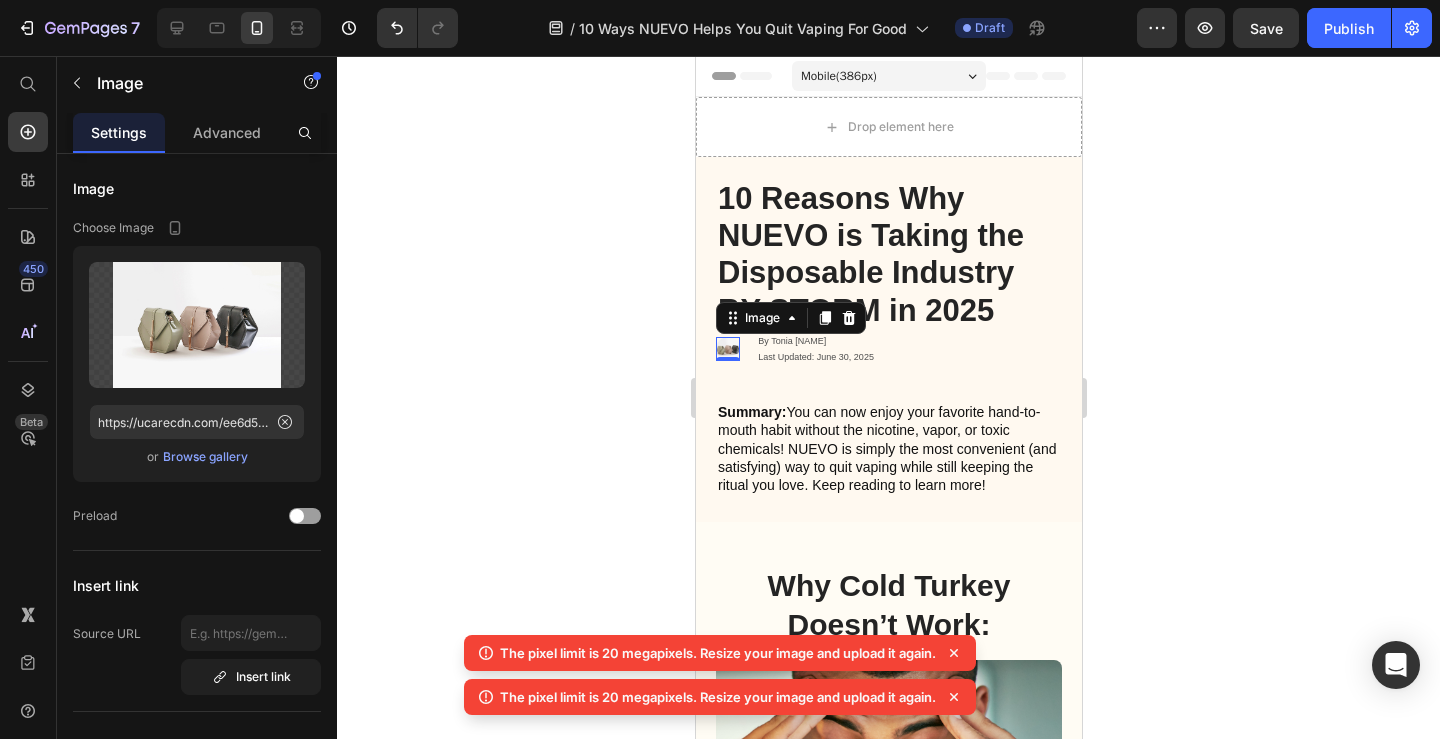 click 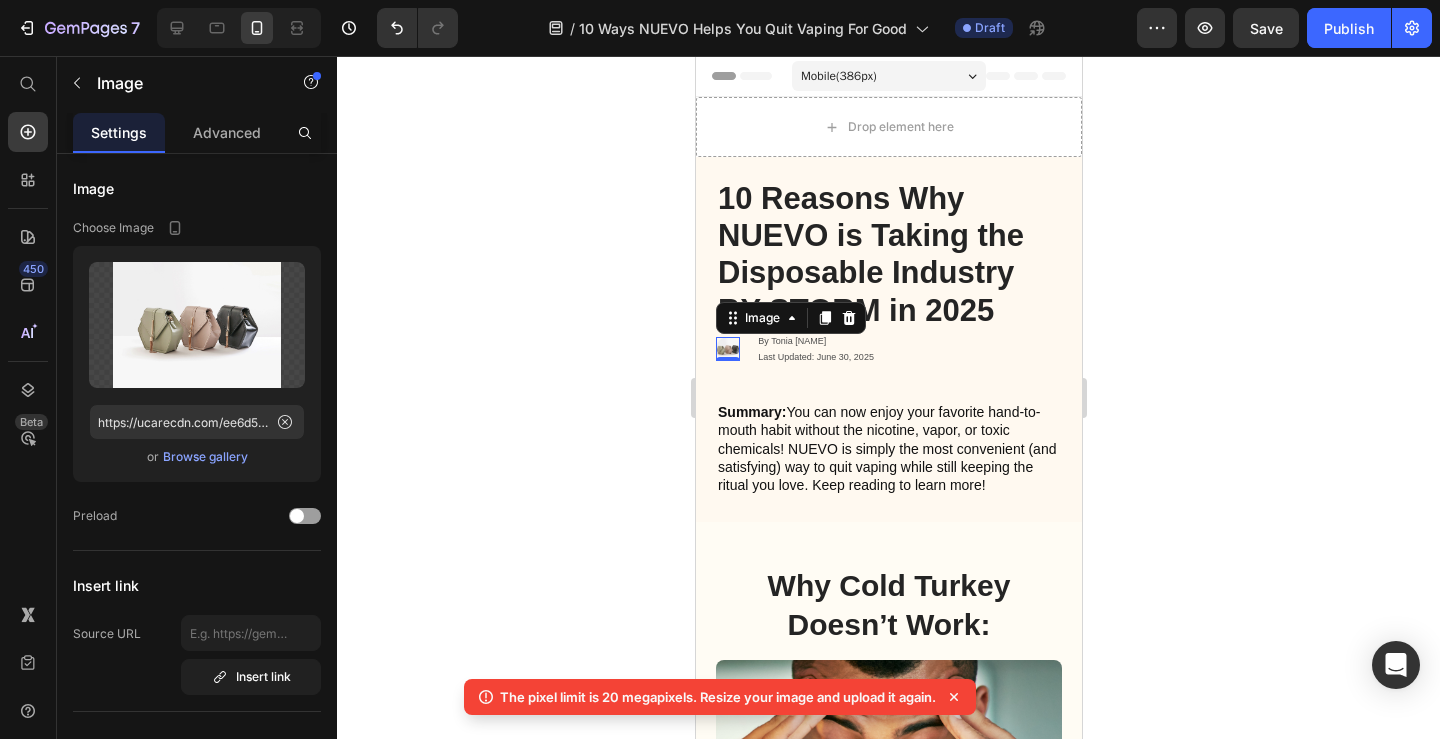 click 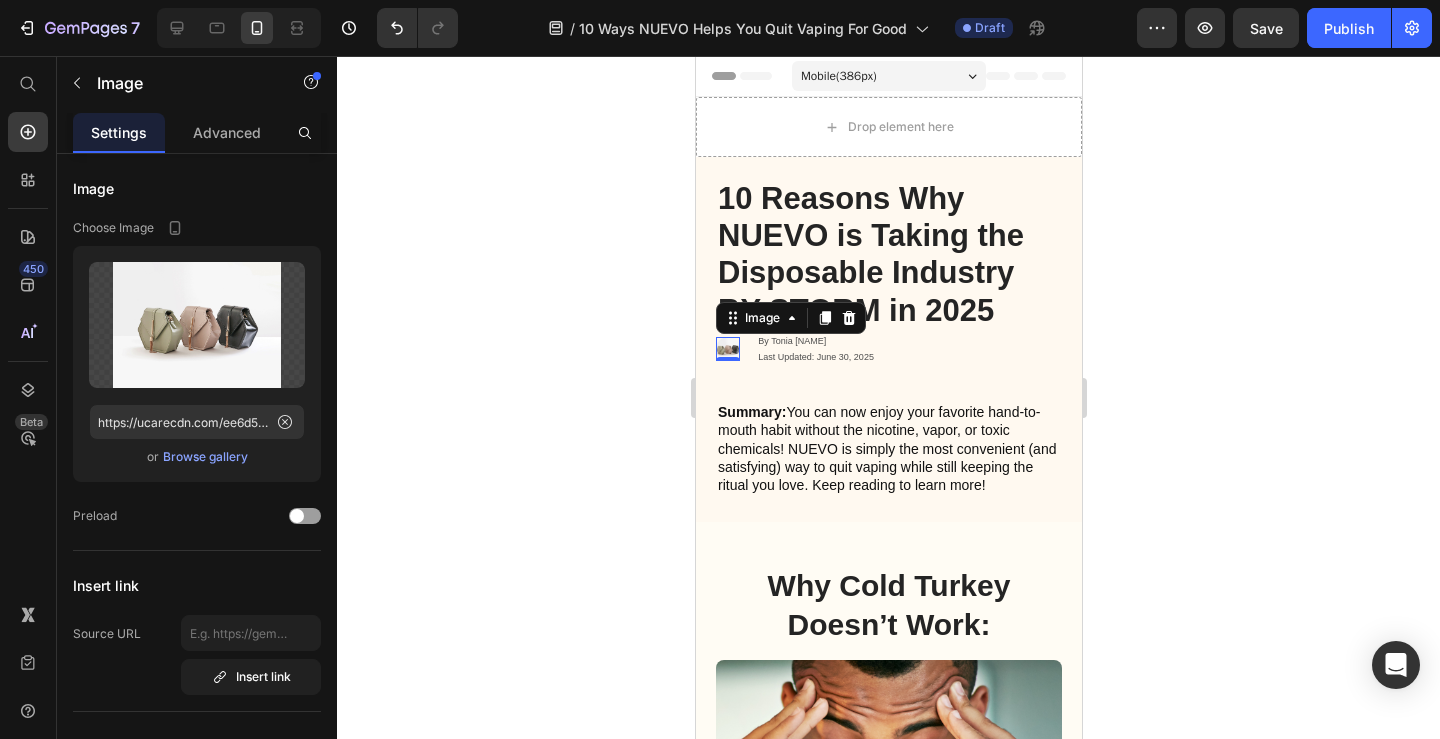 click 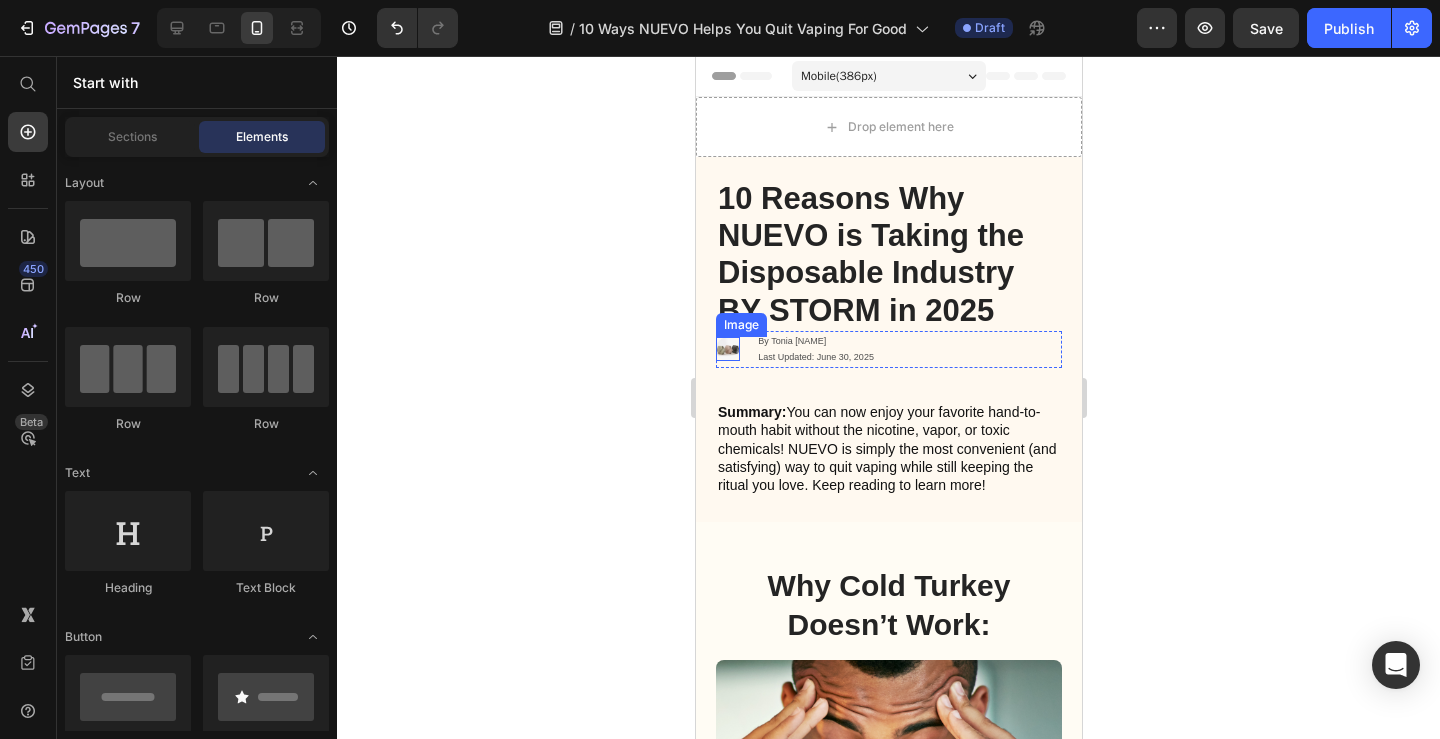 click at bounding box center [727, 349] 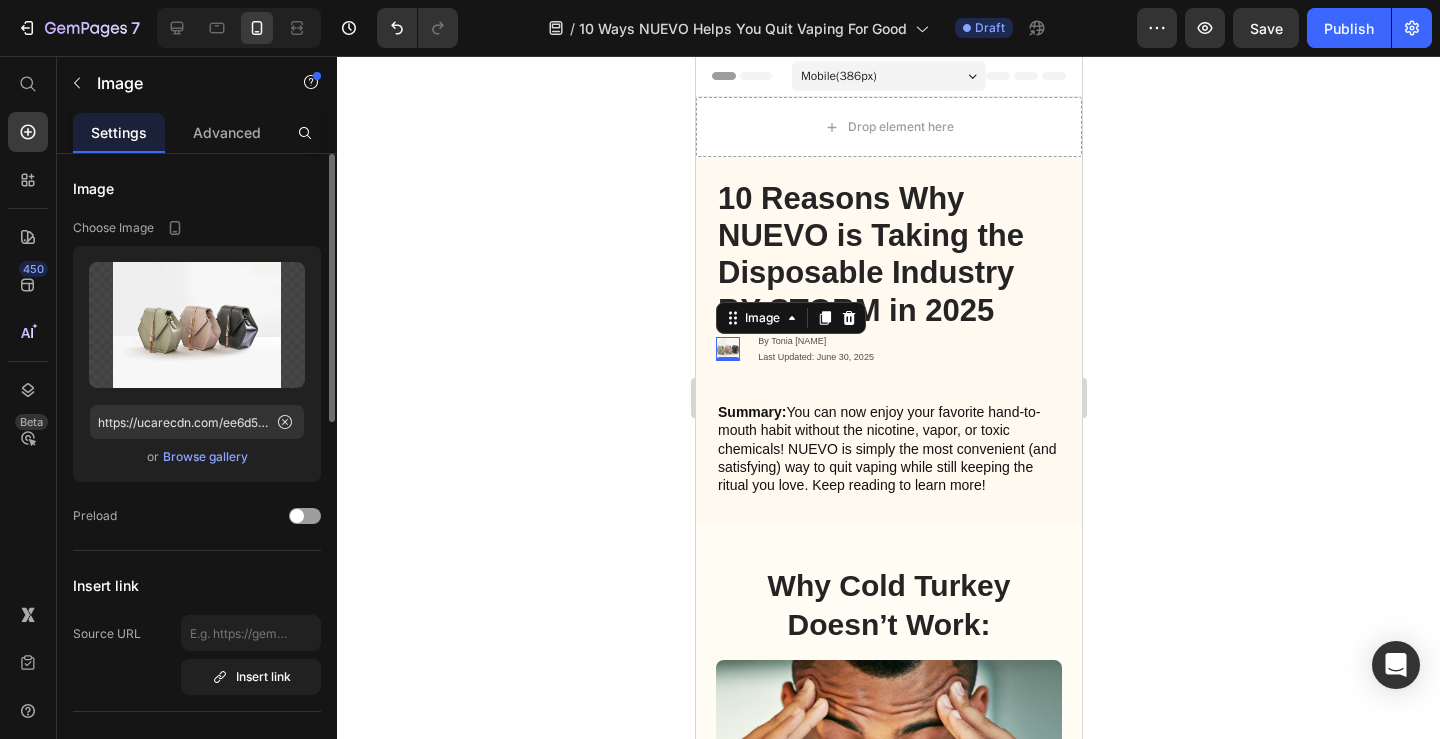 click on "Browse gallery" at bounding box center (205, 457) 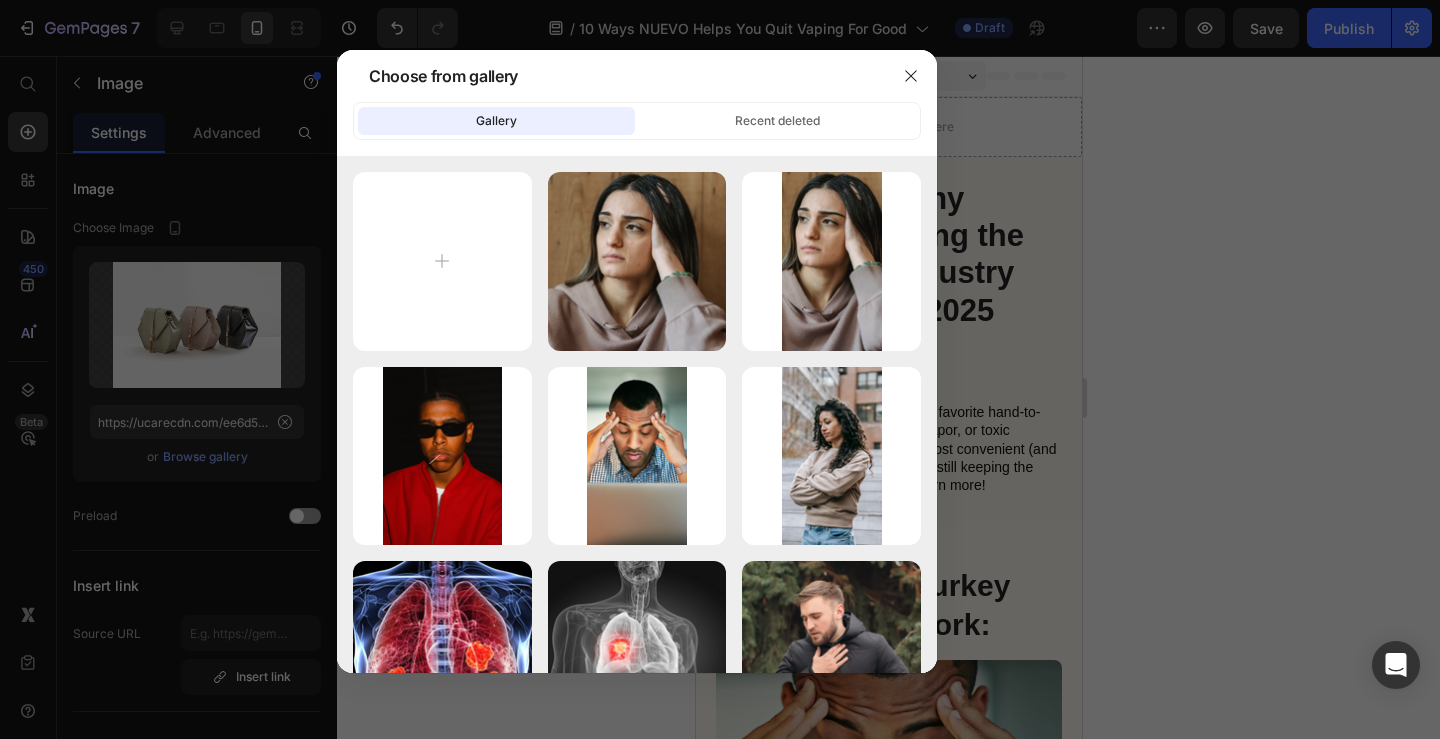 type on "C:\fakepath\pexels-olly-774909 (1).jpg" 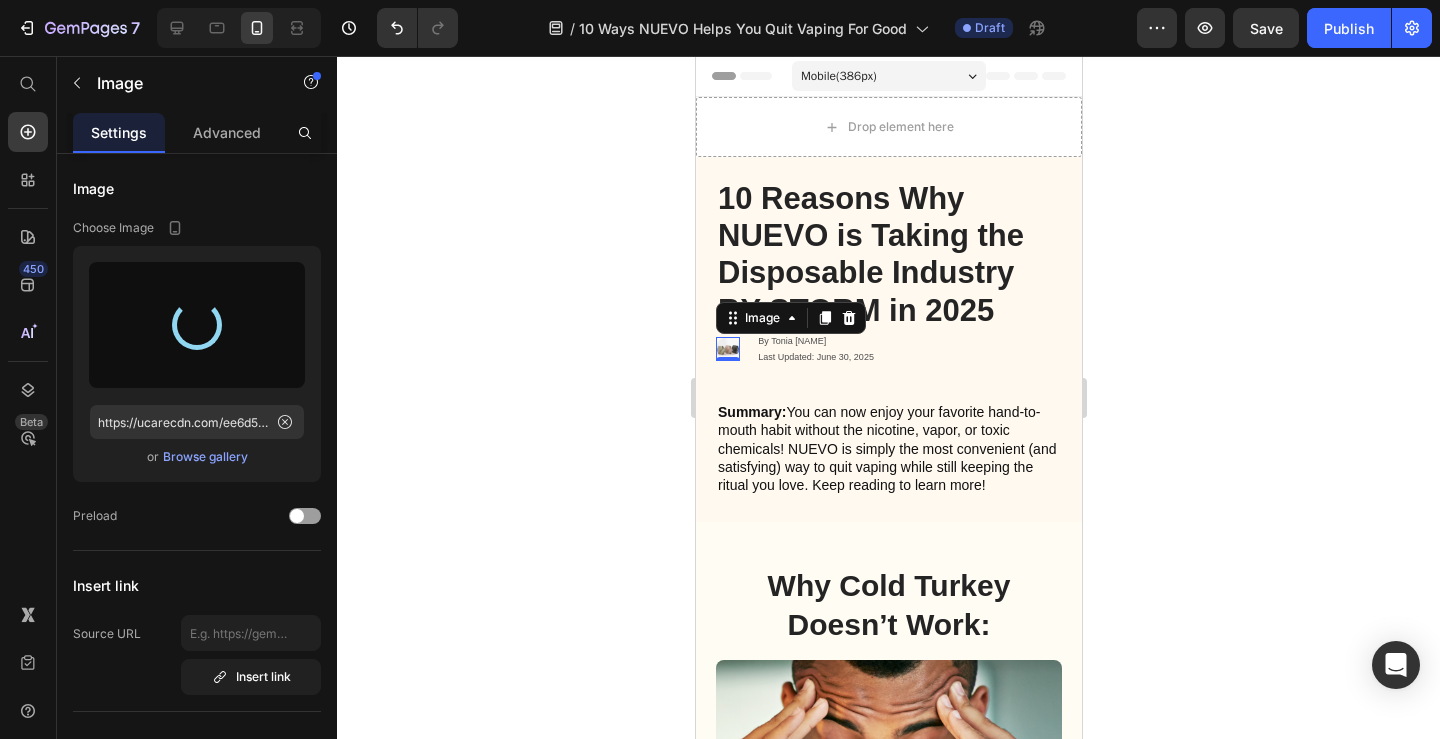 type on "https://cdn.shopify.com/s/files/1/0606/5140/5375/files/gempages_562712114943231141-fdb56691-fe92-4c75-856e-f2c1703e5a82.jpg" 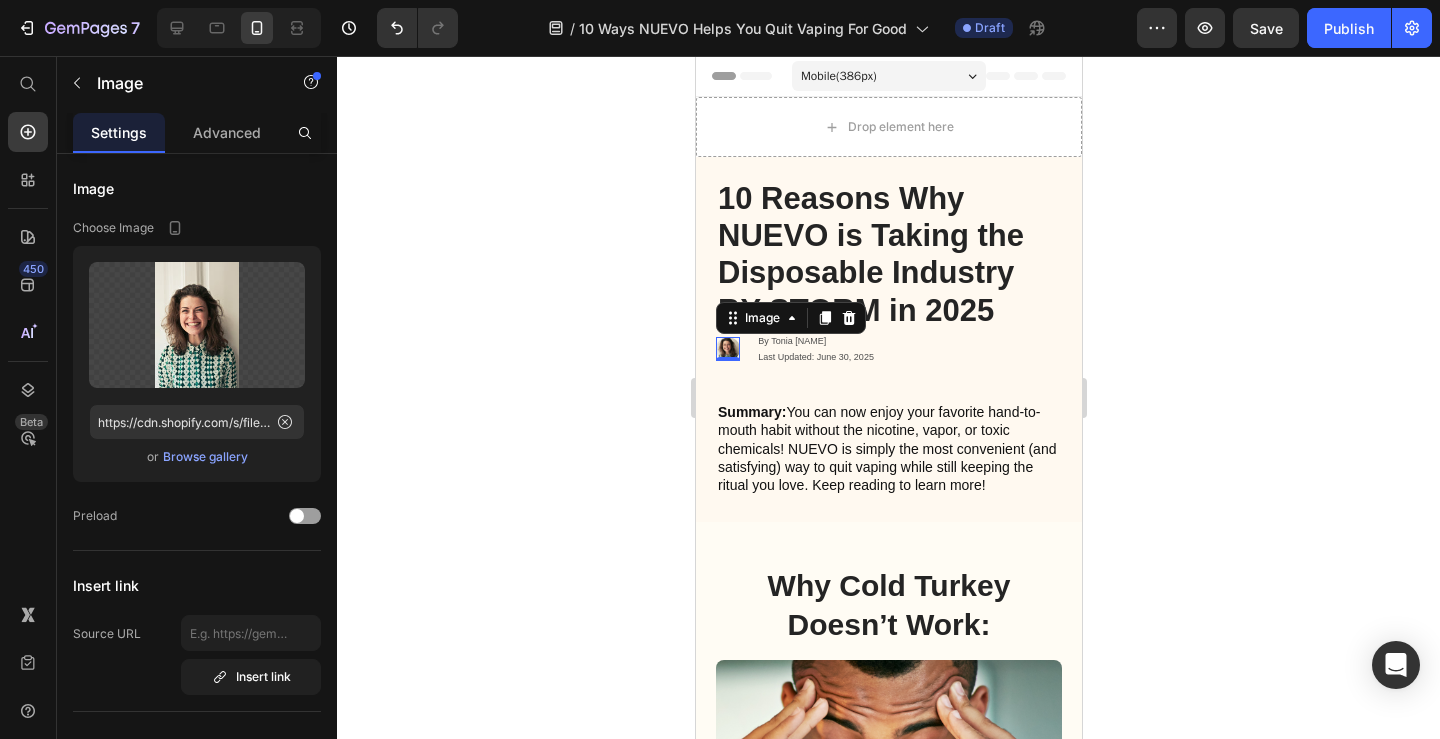 click 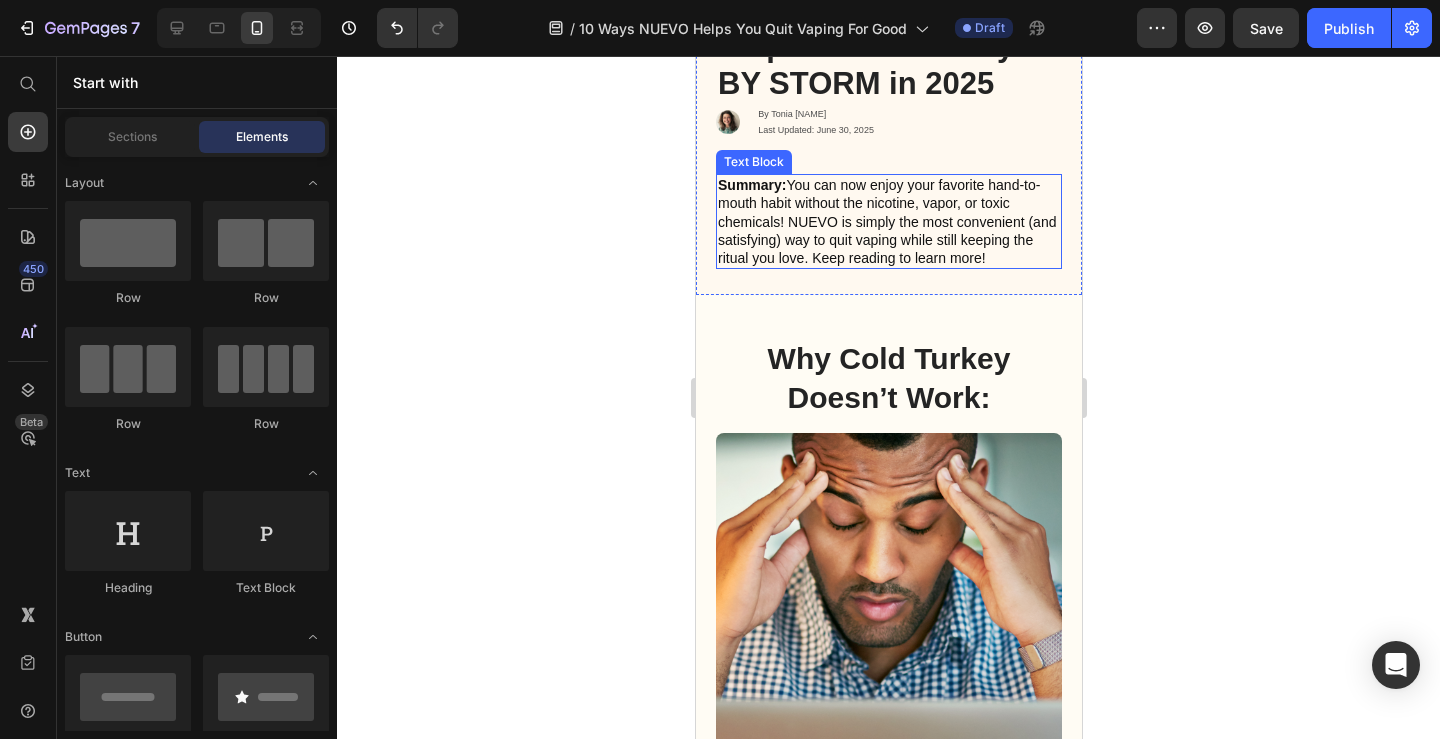 scroll, scrollTop: 235, scrollLeft: 0, axis: vertical 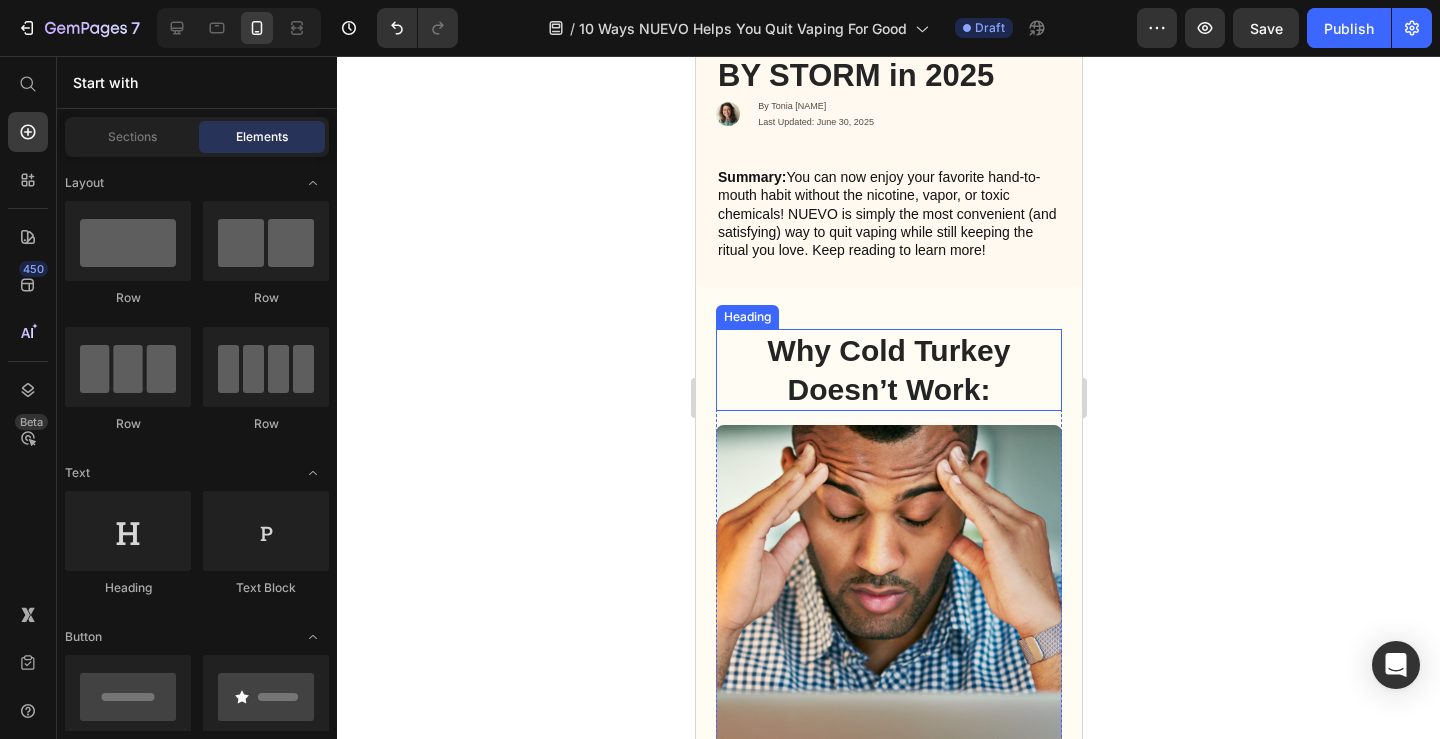 click on "Why Cold Turkey Doesn’t Work:" at bounding box center [888, 370] 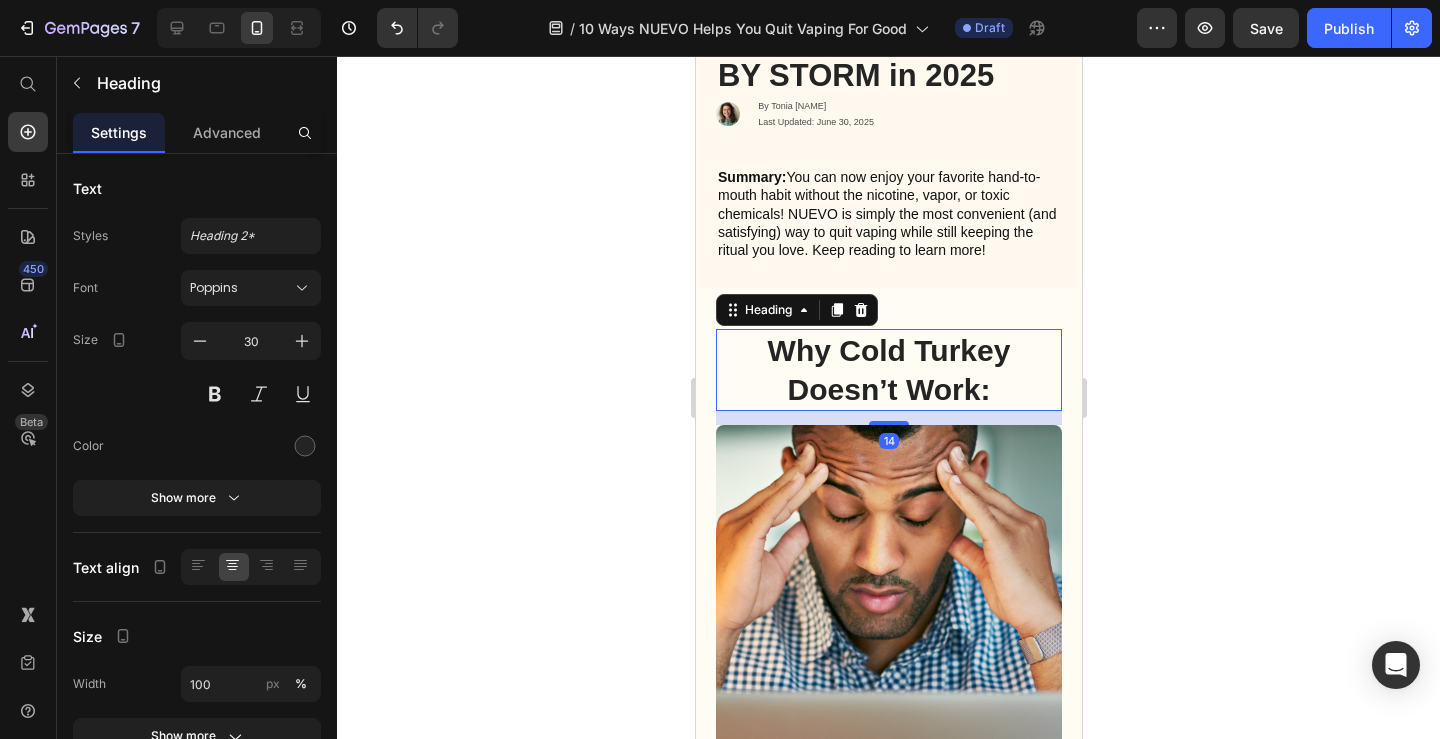 click on "Why Cold Turkey Doesn’t Work:" at bounding box center (888, 370) 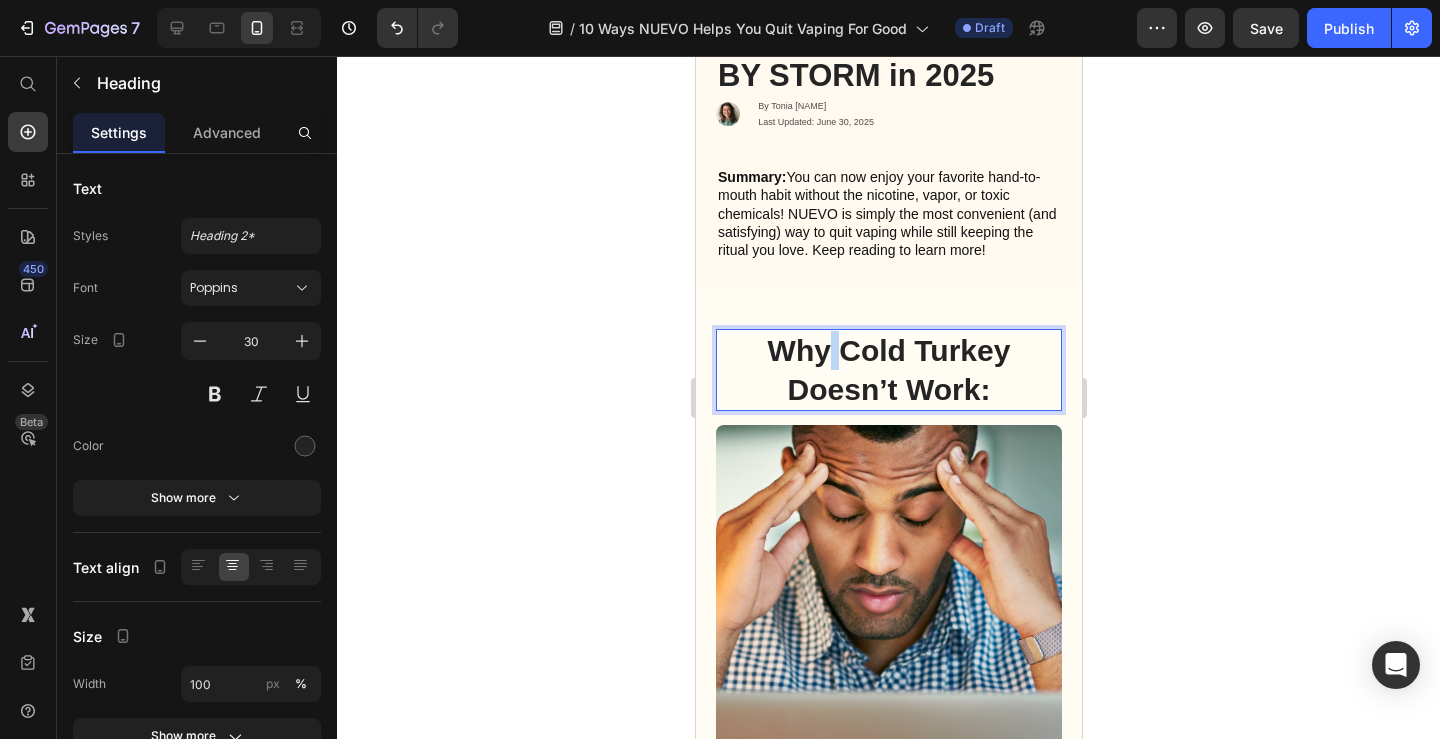 click on "Why Cold Turkey Doesn’t Work:" at bounding box center [888, 370] 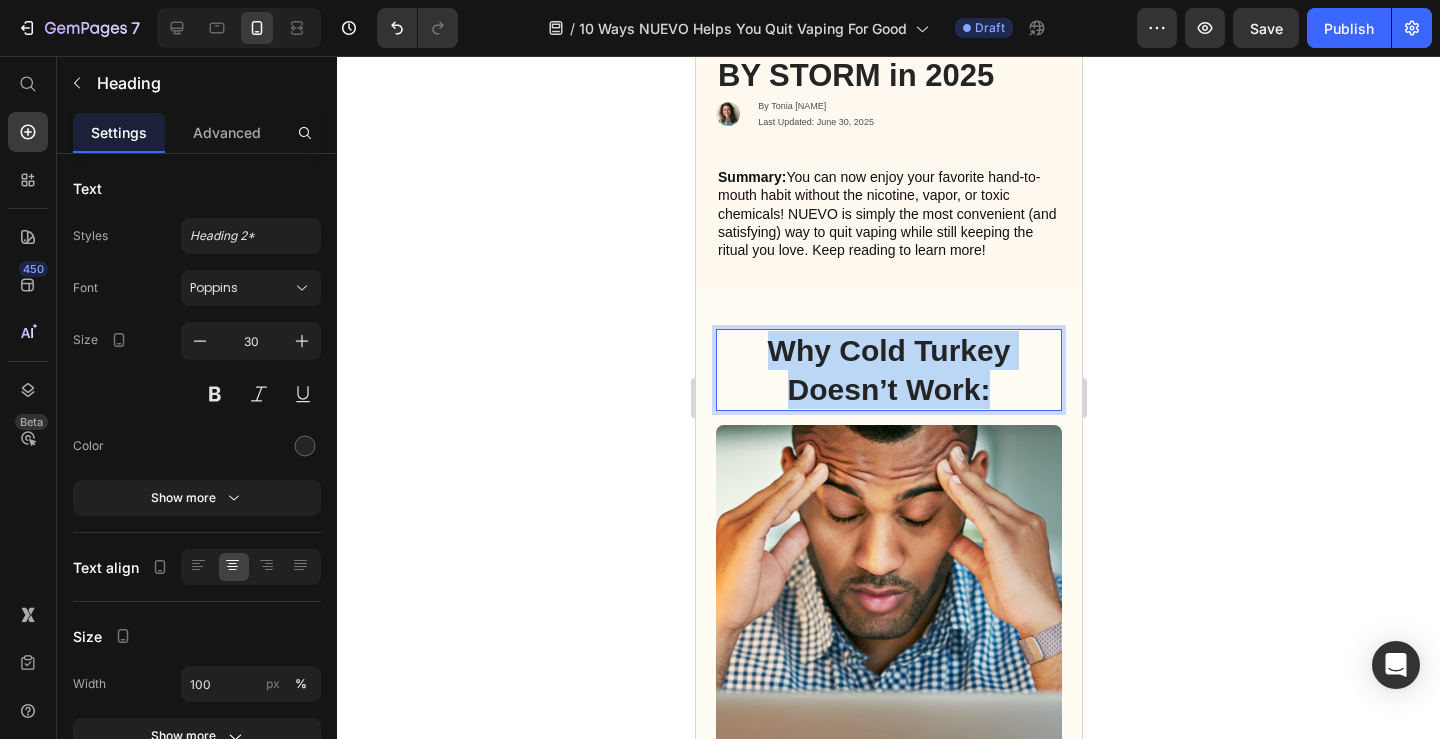 click on "Why Cold Turkey Doesn’t Work:" at bounding box center [888, 370] 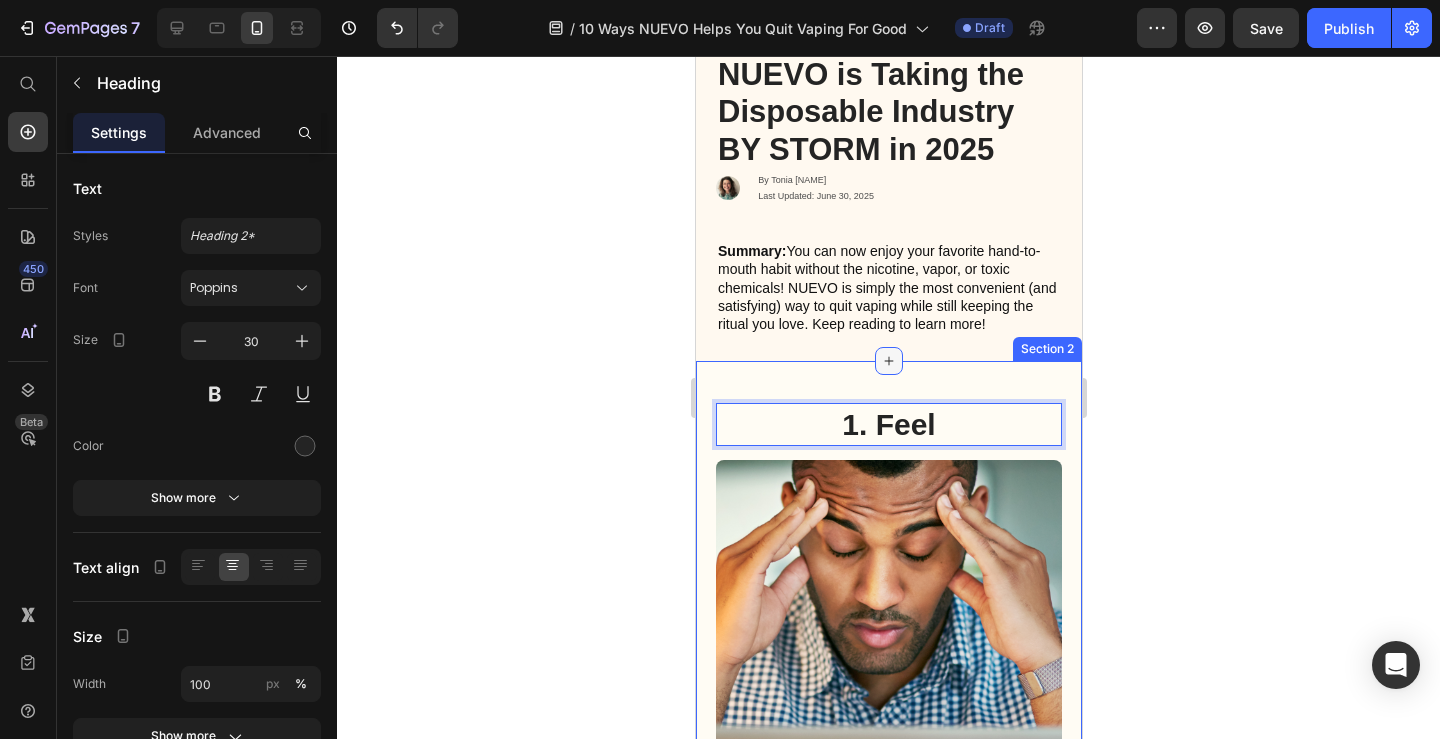 scroll, scrollTop: 49, scrollLeft: 0, axis: vertical 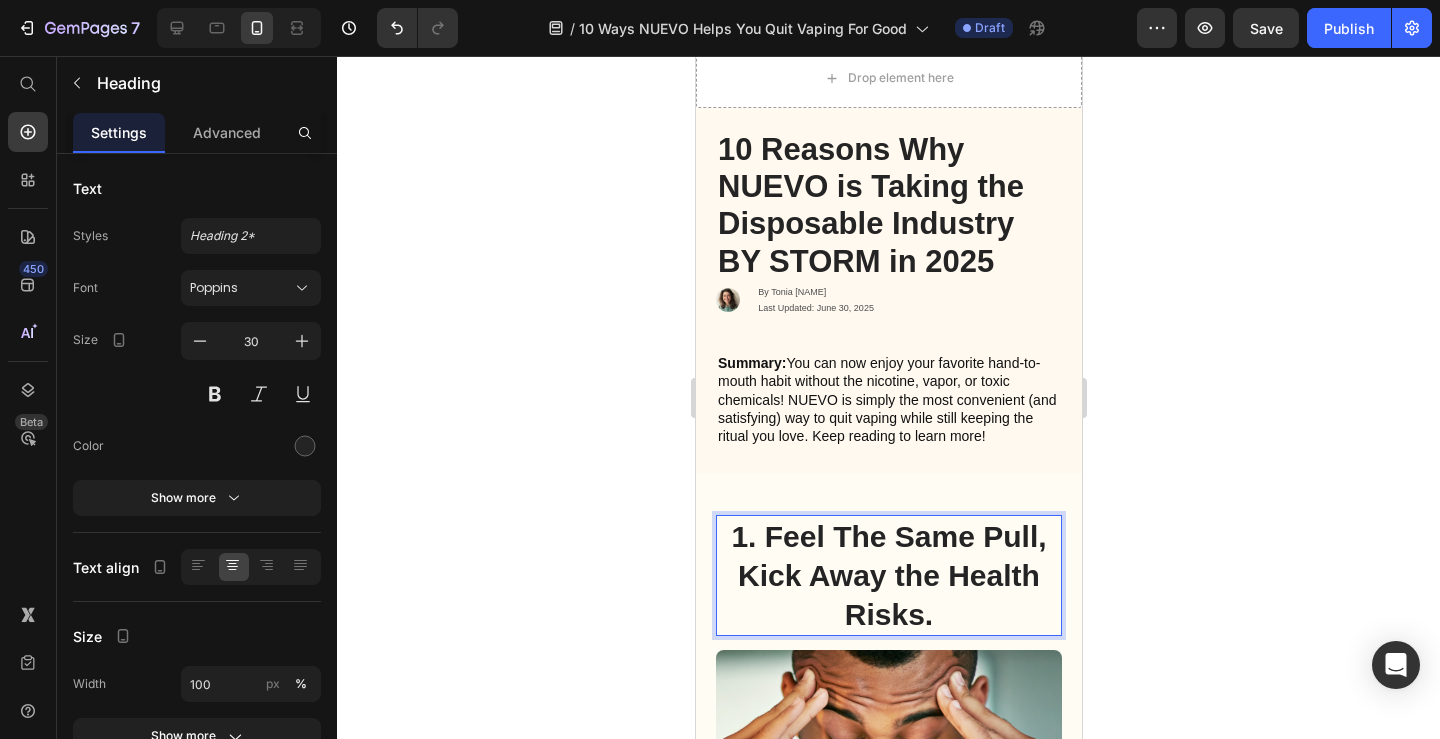 click 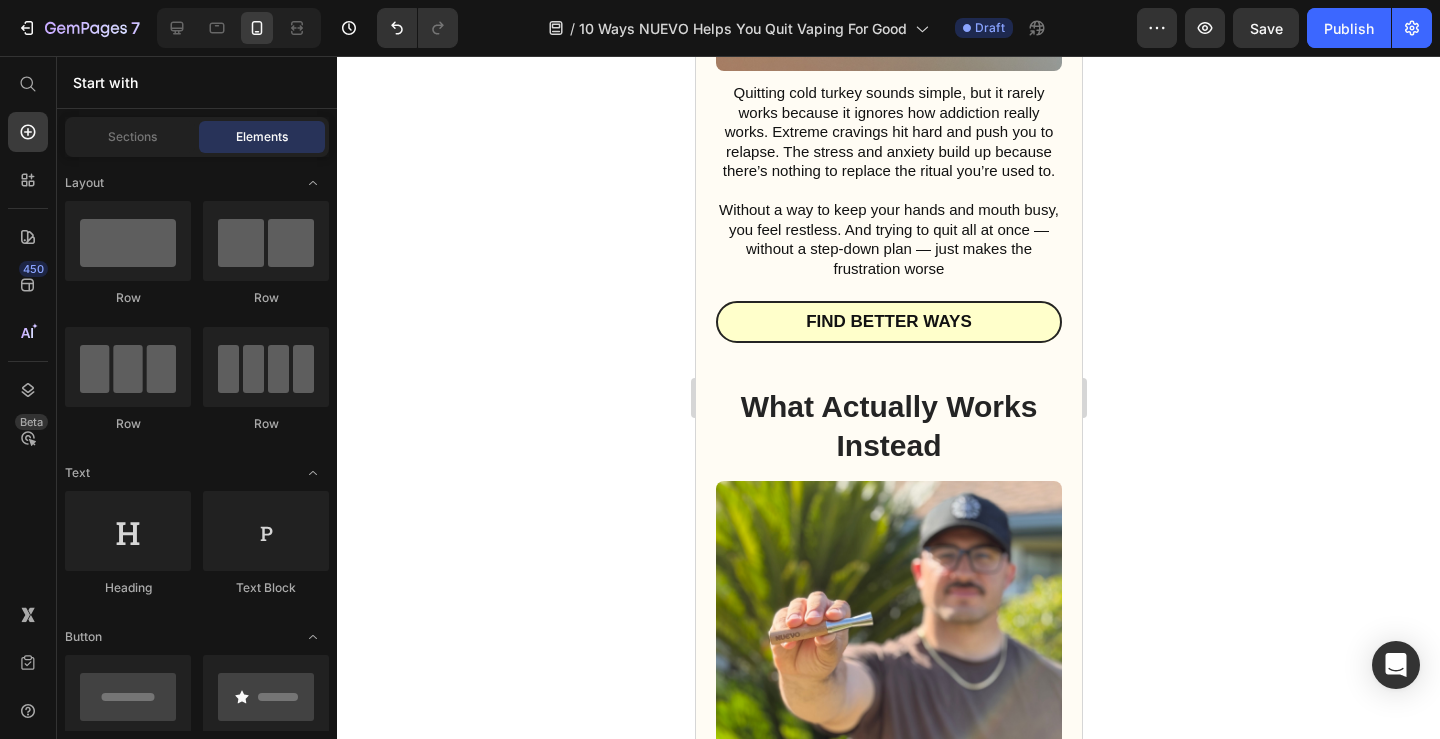 scroll, scrollTop: 976, scrollLeft: 0, axis: vertical 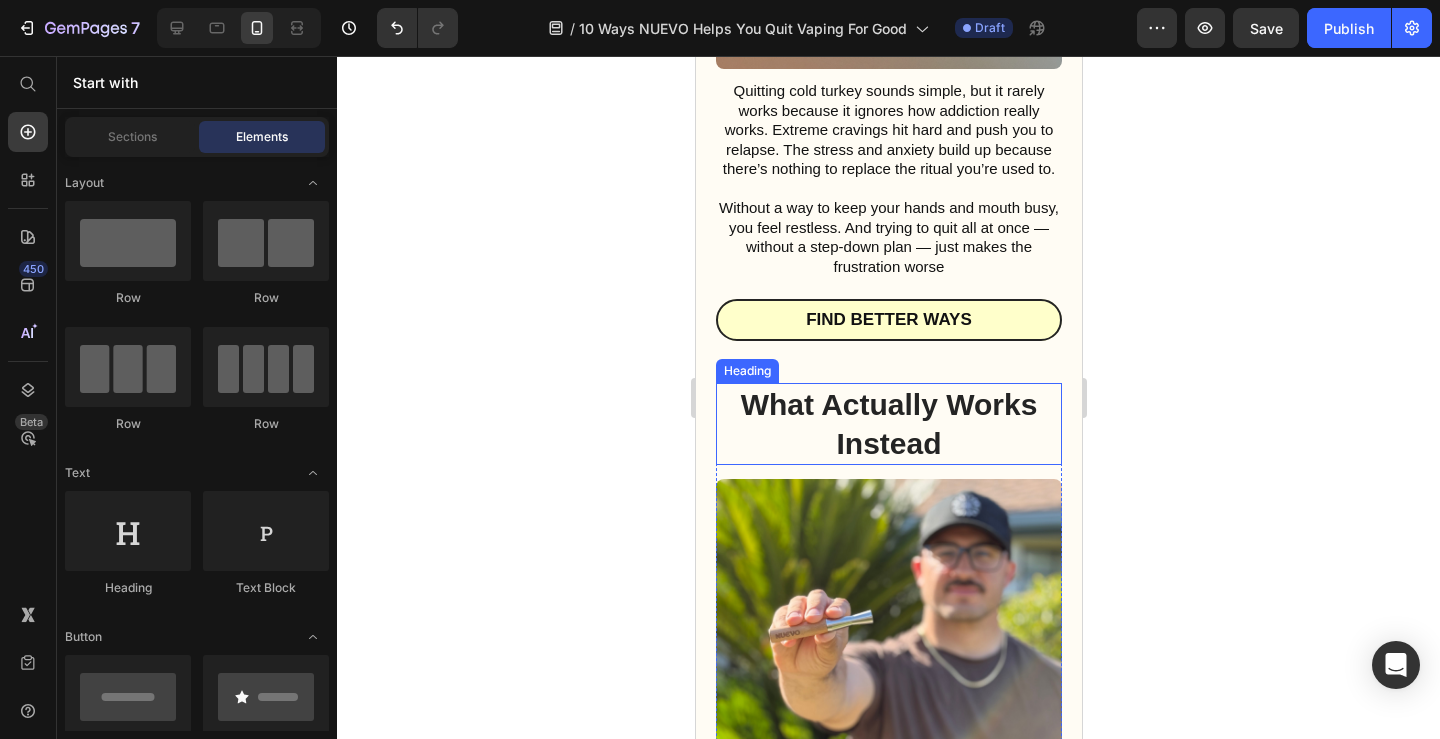 click on "What Actually Works Instead" at bounding box center (888, 424) 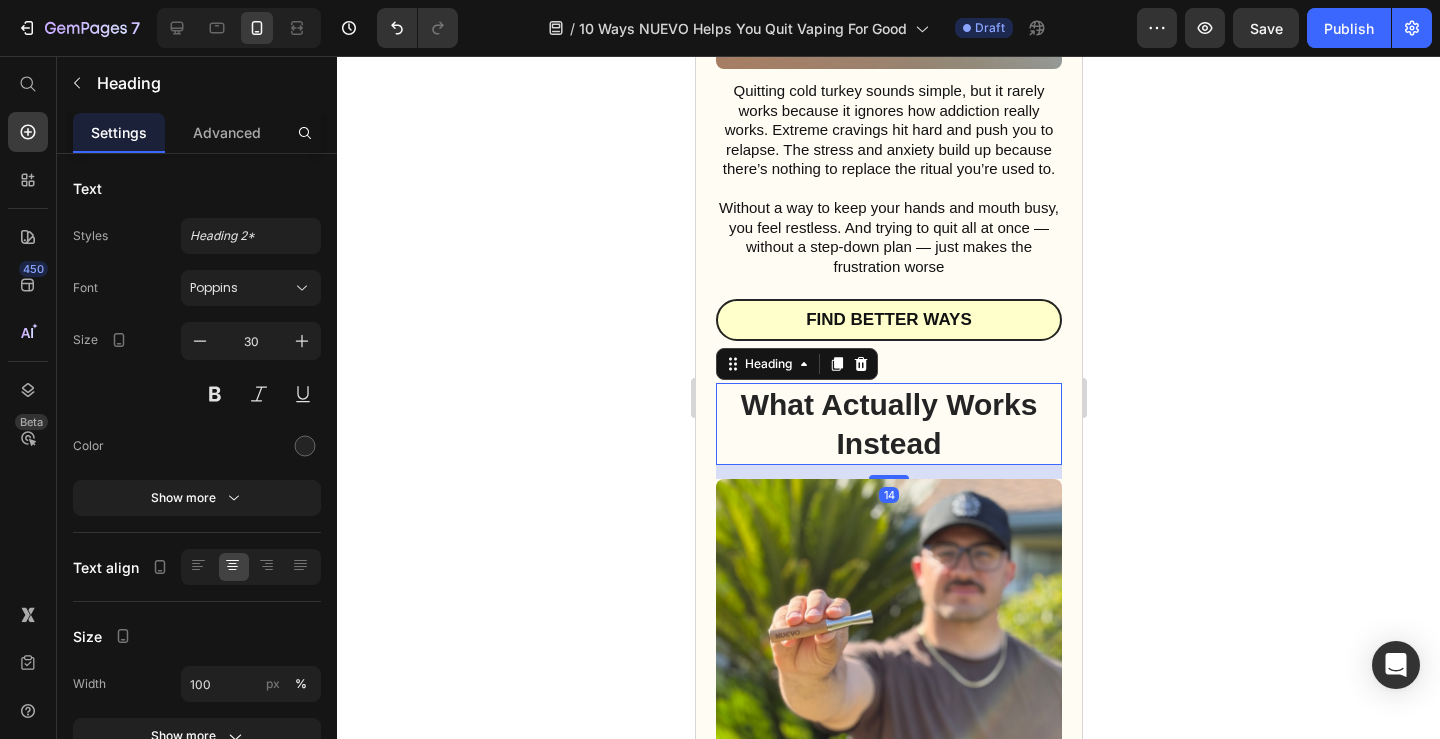 click on "What Actually Works Instead" at bounding box center [888, 424] 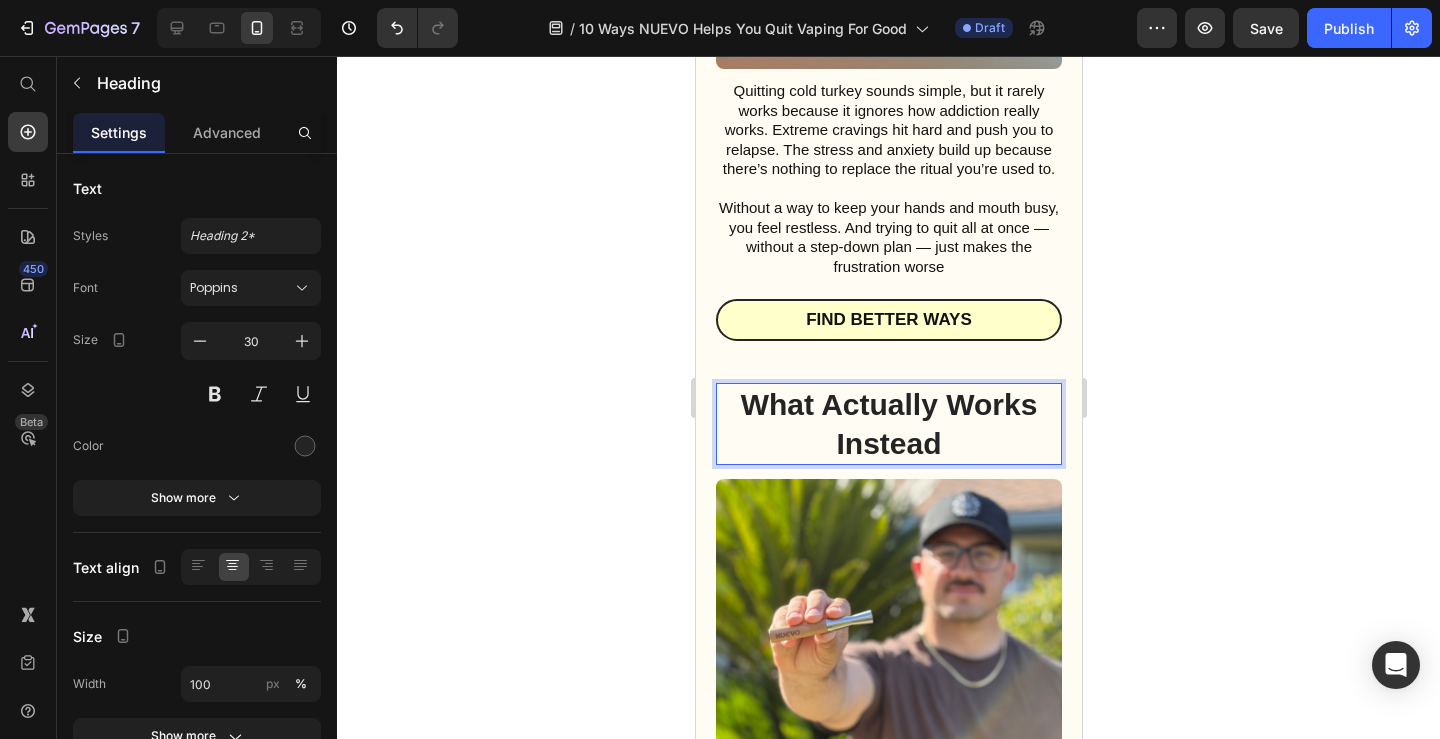 click on "What Actually Works Instead" at bounding box center [888, 424] 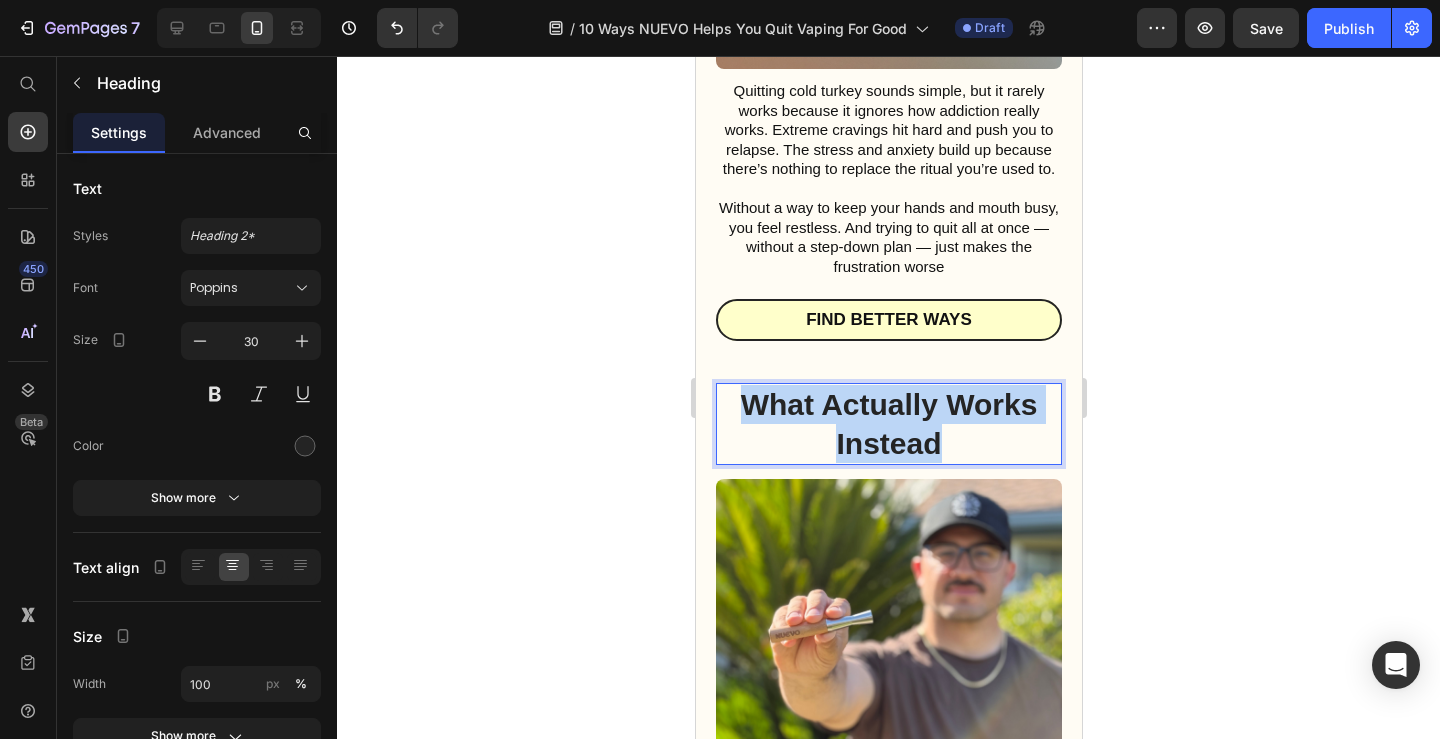 click on "What Actually Works Instead" at bounding box center [888, 424] 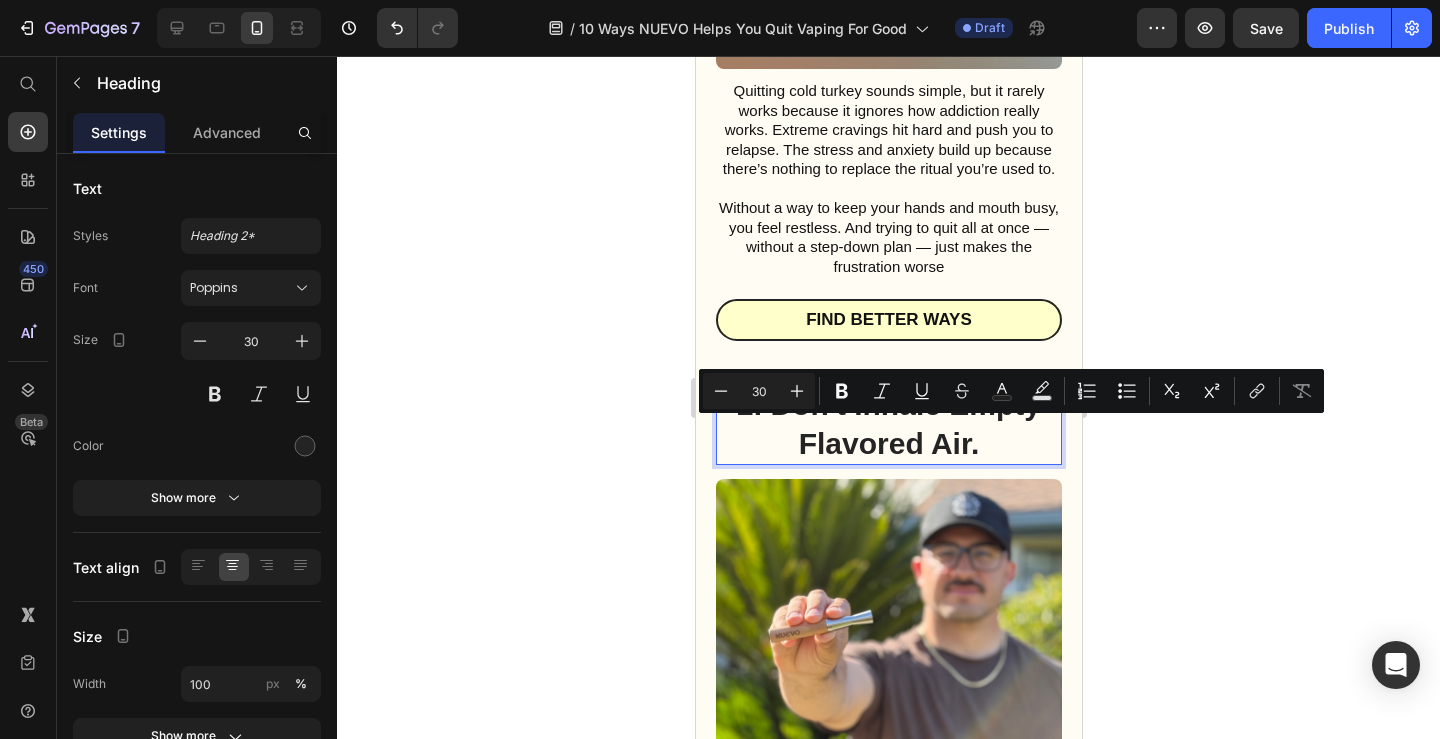 drag, startPoint x: 1004, startPoint y: 478, endPoint x: 759, endPoint y: 444, distance: 247.34793 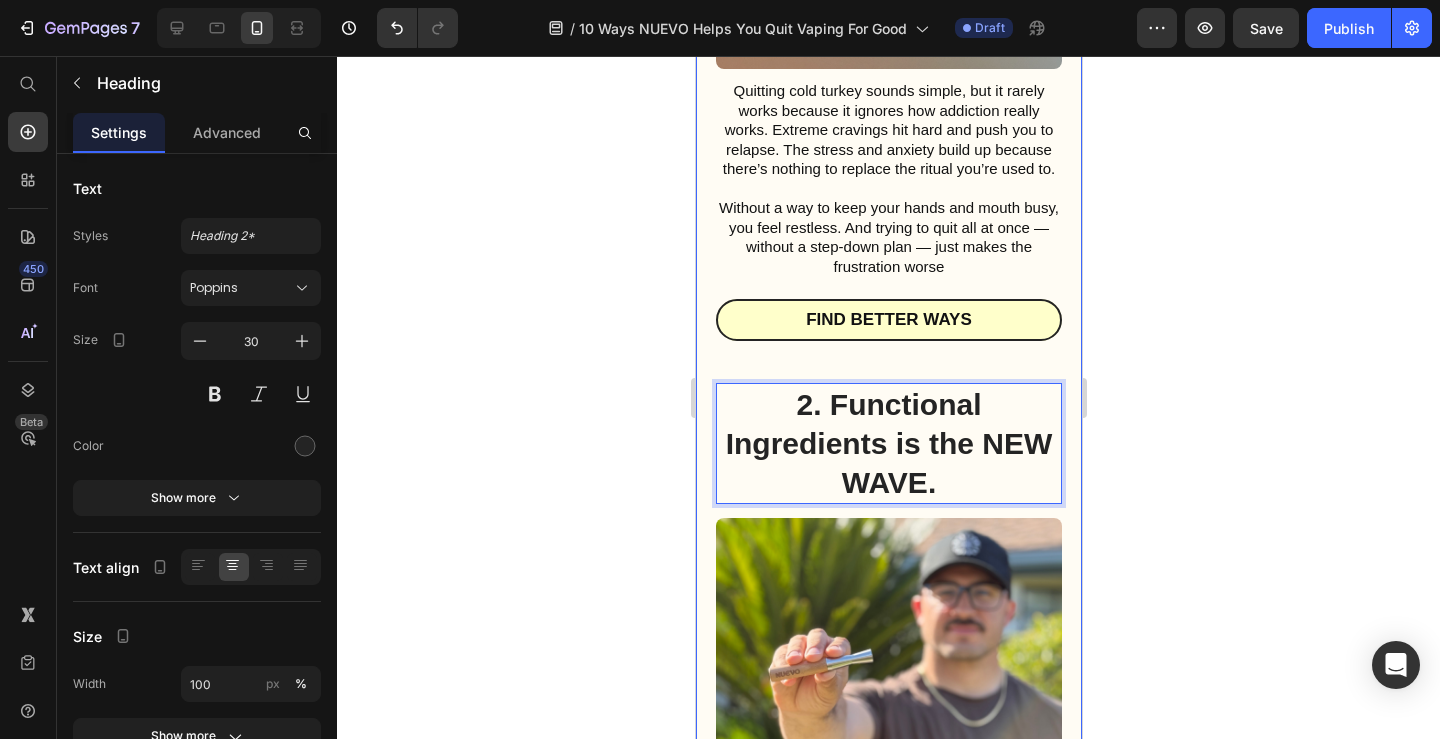 click 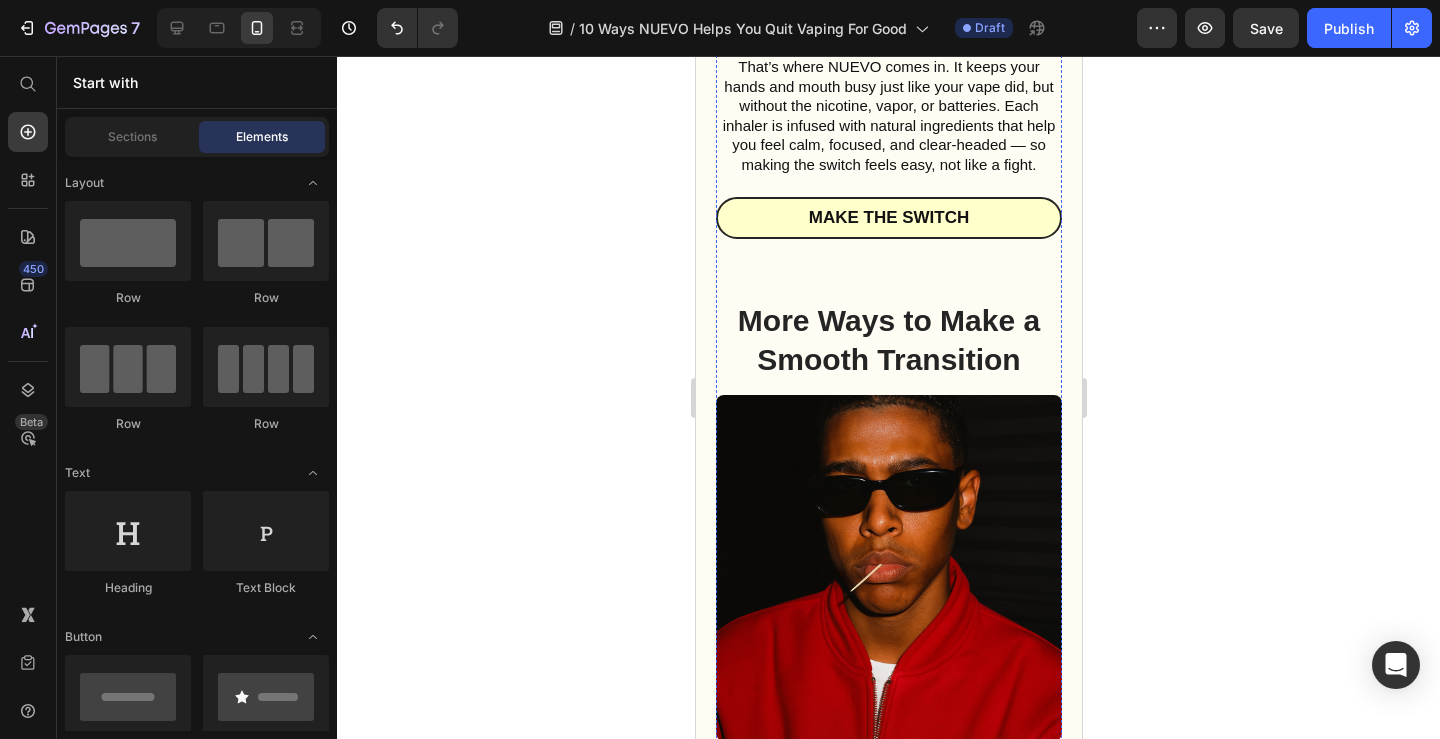 scroll, scrollTop: 2056, scrollLeft: 0, axis: vertical 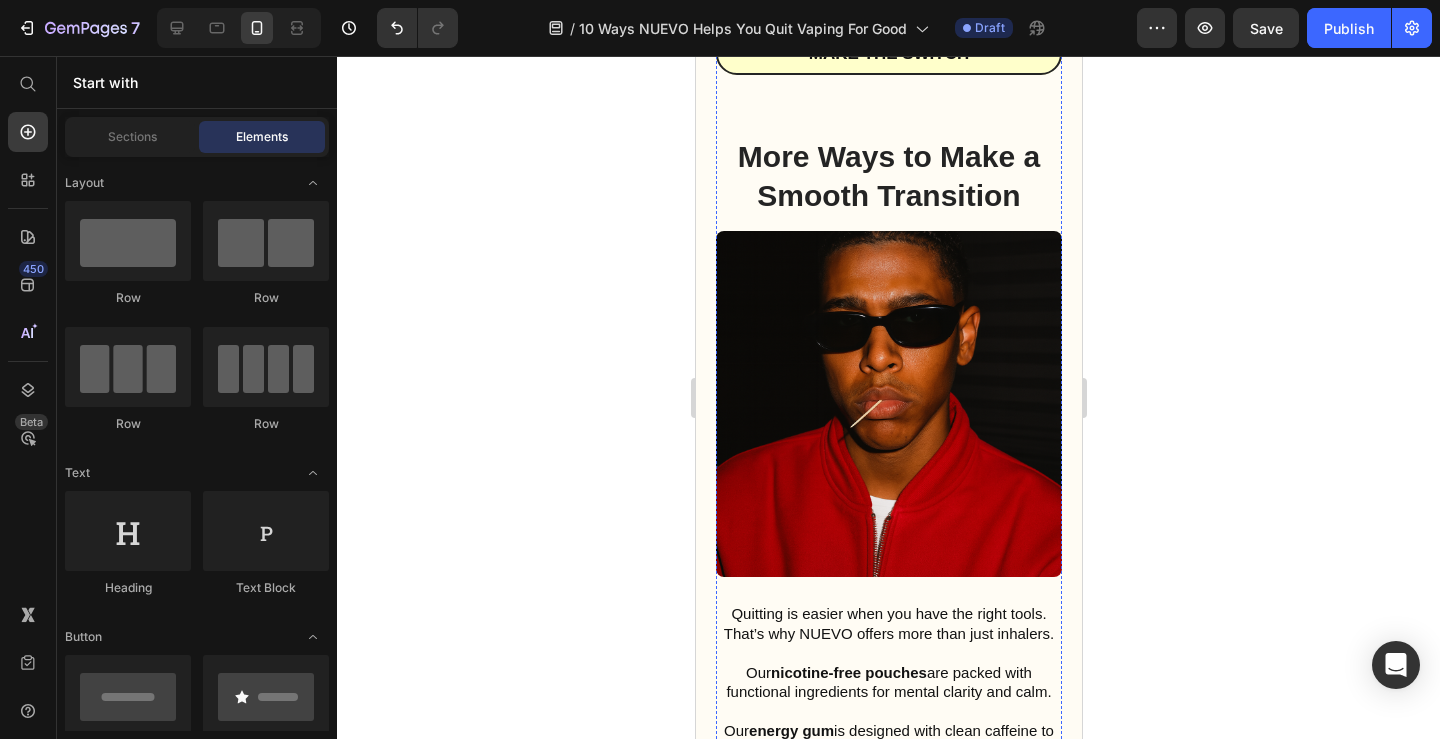 click on "More Ways to Make a Smooth Transition" at bounding box center (888, 176) 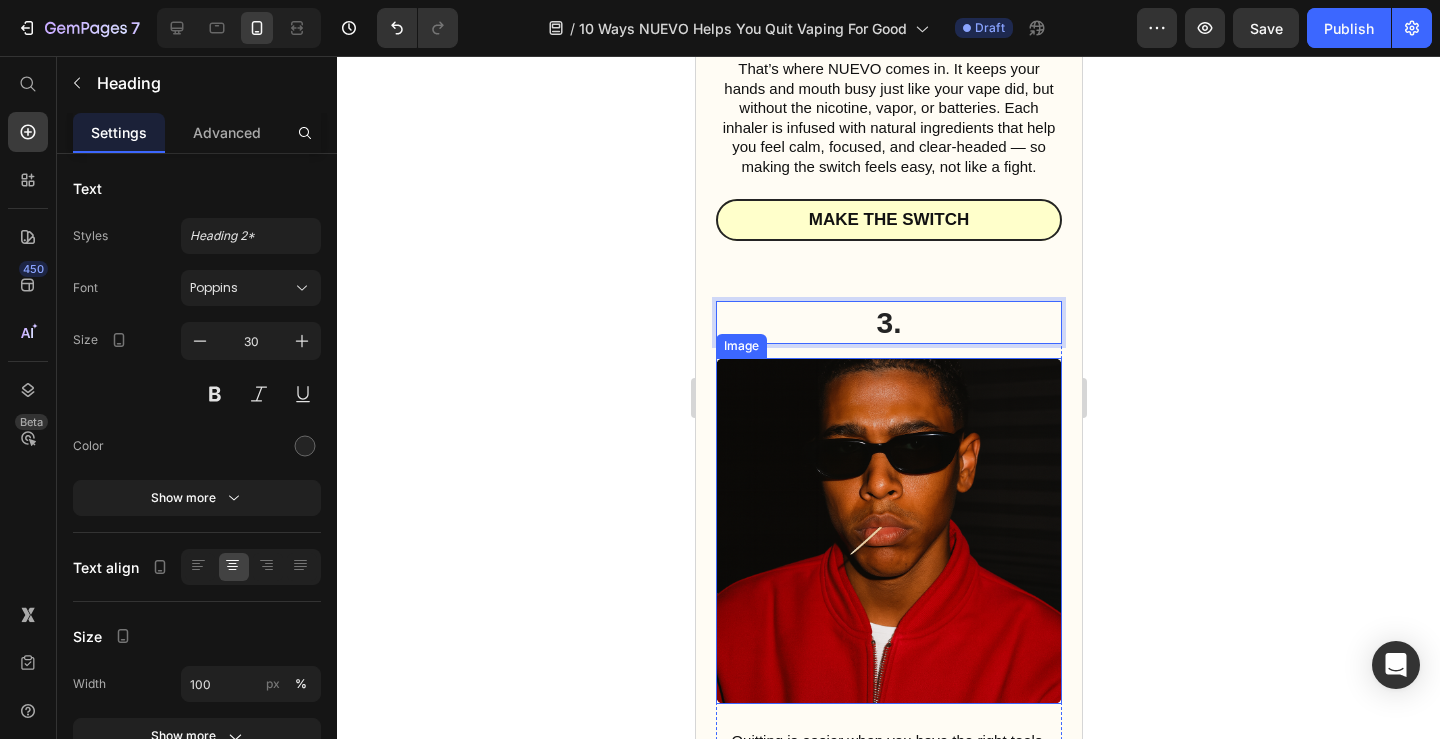 scroll, scrollTop: 1931, scrollLeft: 0, axis: vertical 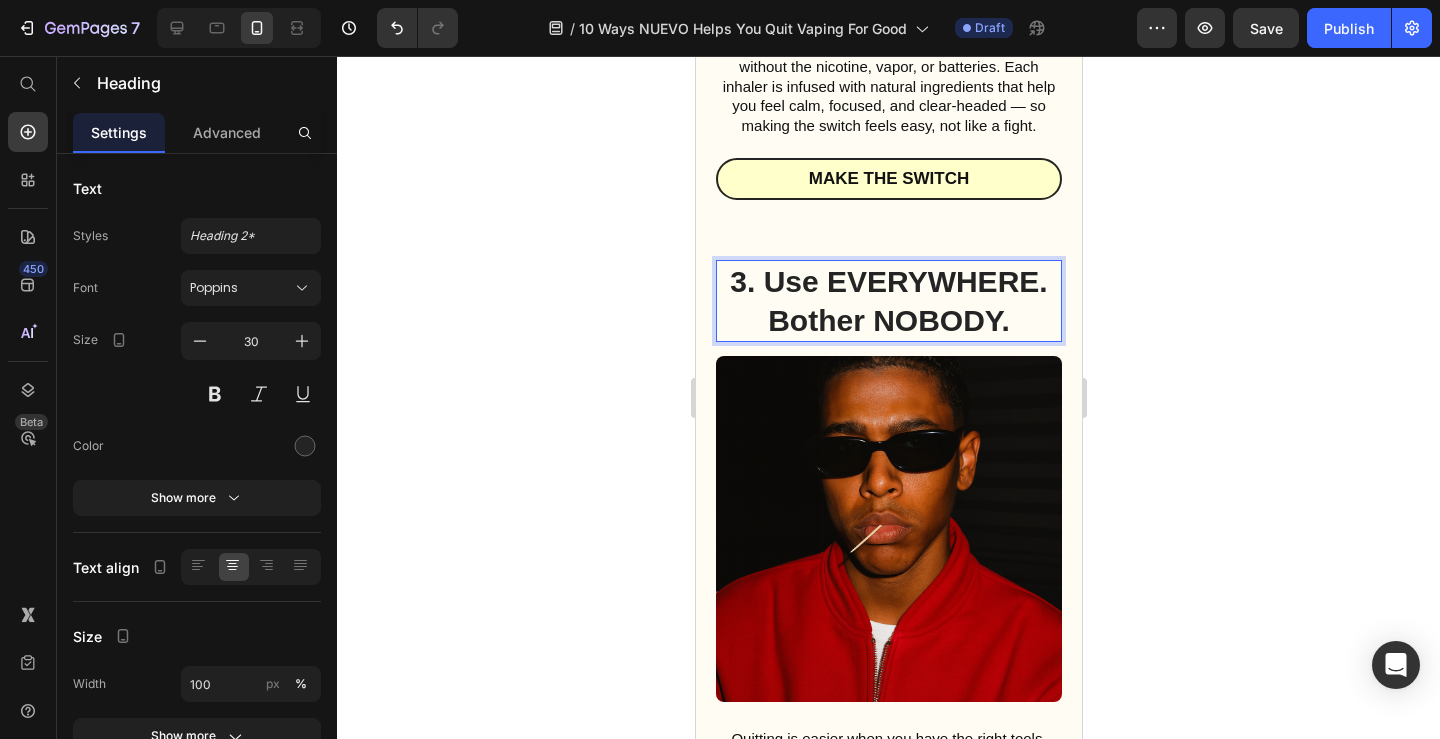 click 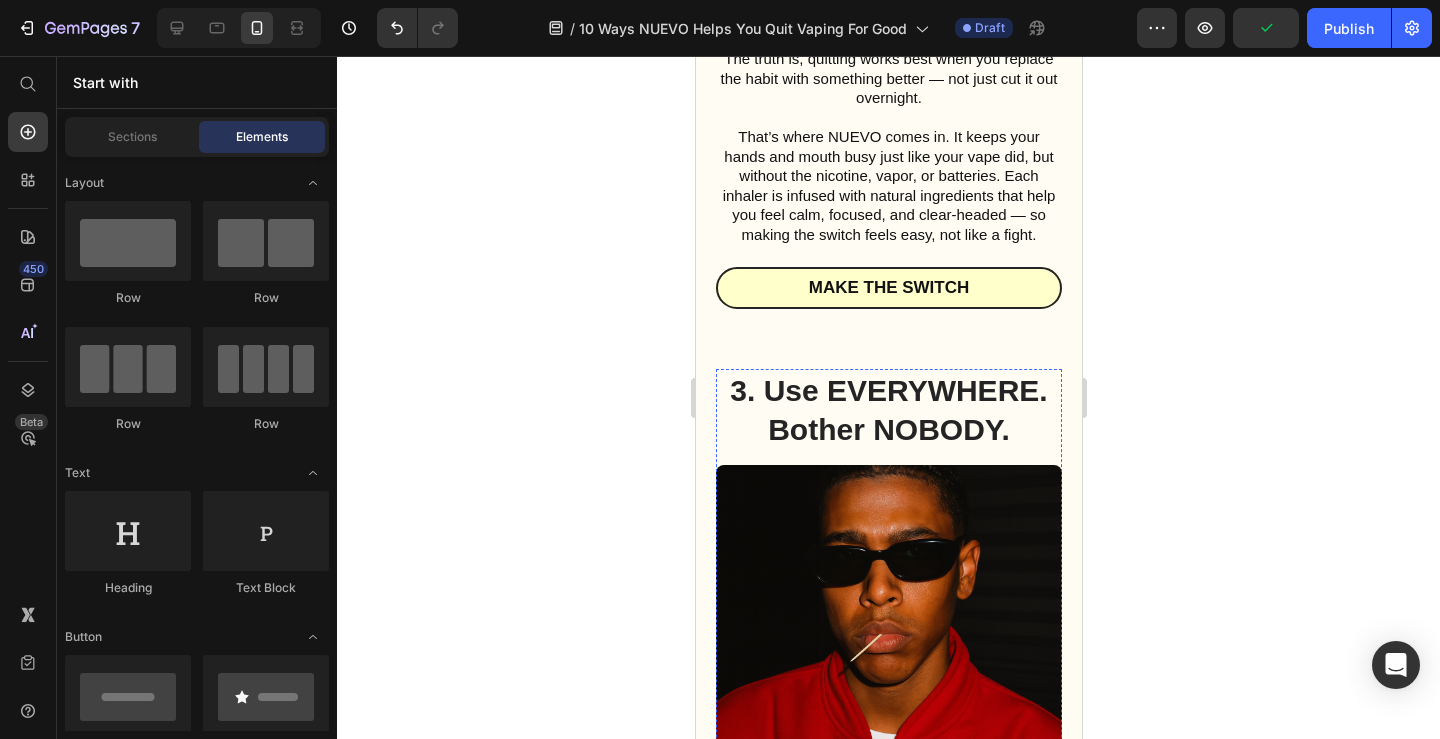 scroll, scrollTop: 1734, scrollLeft: 0, axis: vertical 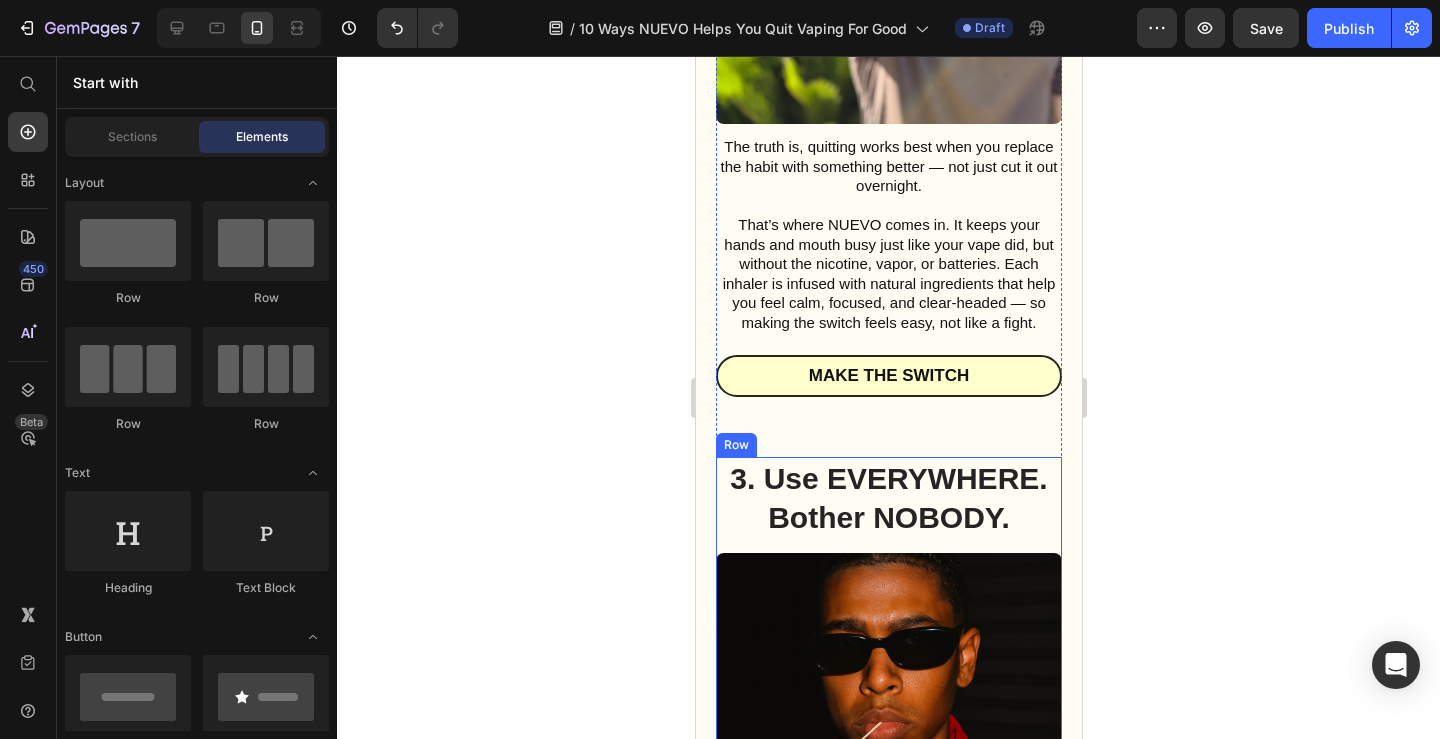 click on "3. Use EVERYWHERE. Bother NOBODY. Heading Image Quitting is easier when you have the right tools. That’s why NUEVO offers more than just inhalers.   Our  nicotine-free pouches  are packed with functional ingredients for mental clarity and calm.   Our  energy gum  is designed with clean caffeine to help you stay alert and beat withdrawal fatigue.   And soon, our  flavored toothpicks — infused with ingredients  to keep you in the mental flow — will satisfy that hand-to-mouth habit while giving you smooth energy and focus without the jitters.   Every product is crafted to make your switch feel natural, sustainable, and stress-free. Text Block Shop Nuevo Button" at bounding box center (888, 881) 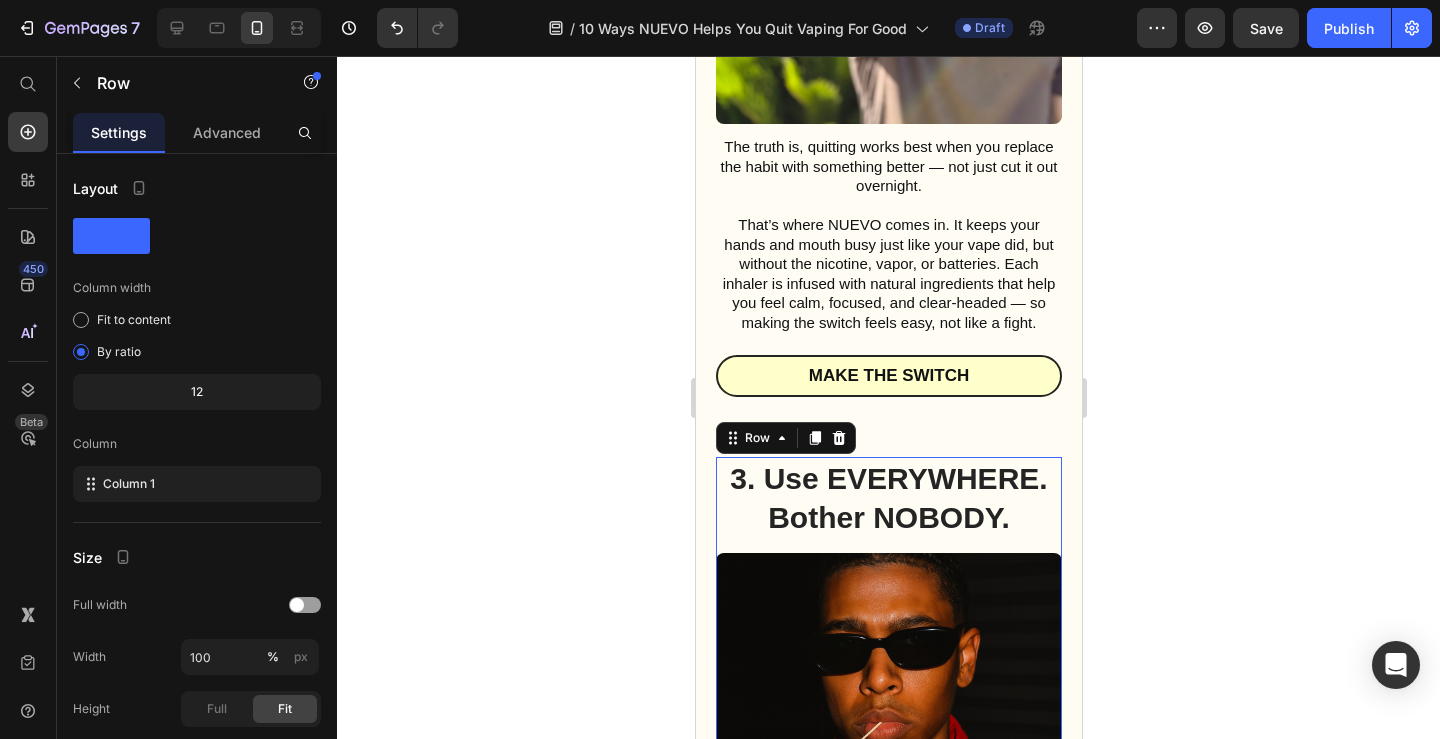 scroll, scrollTop: 1890, scrollLeft: 0, axis: vertical 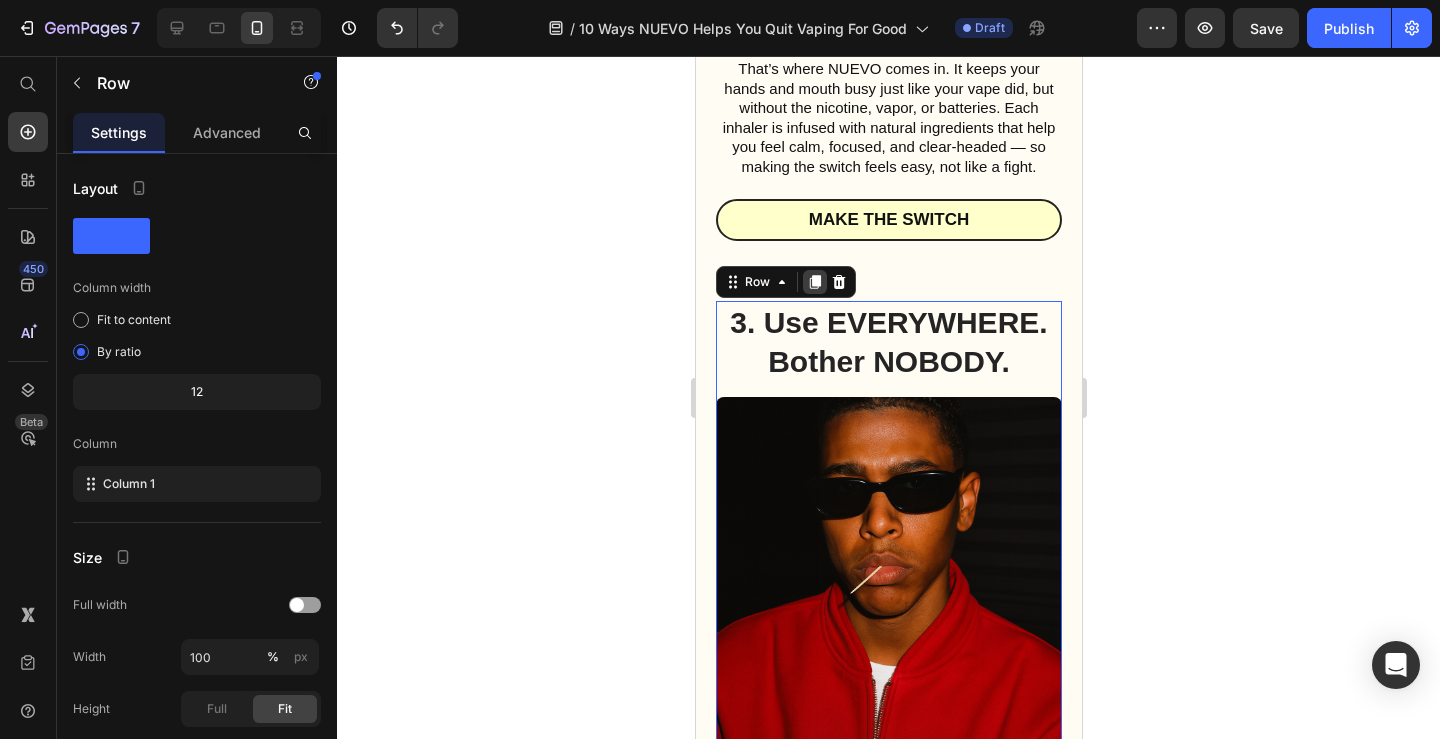 click 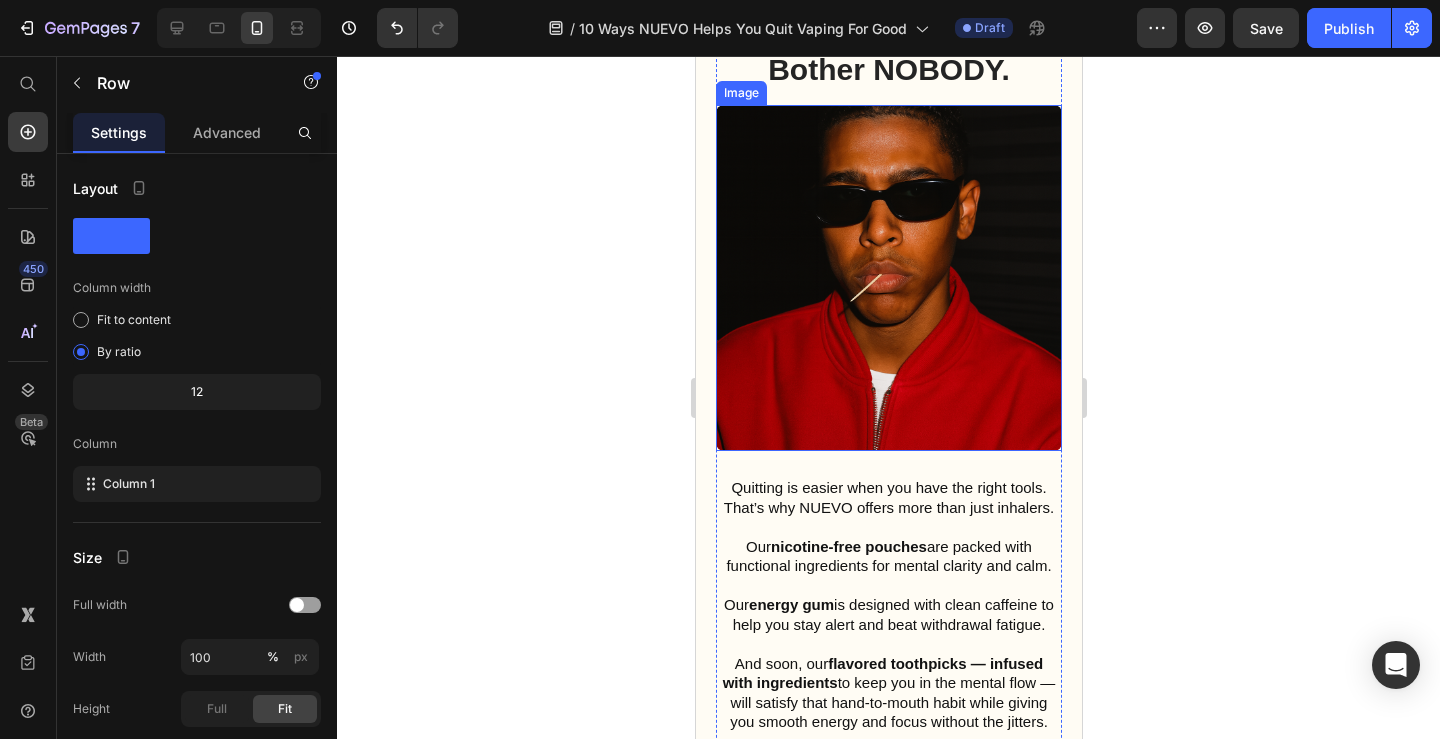 scroll, scrollTop: 2951, scrollLeft: 0, axis: vertical 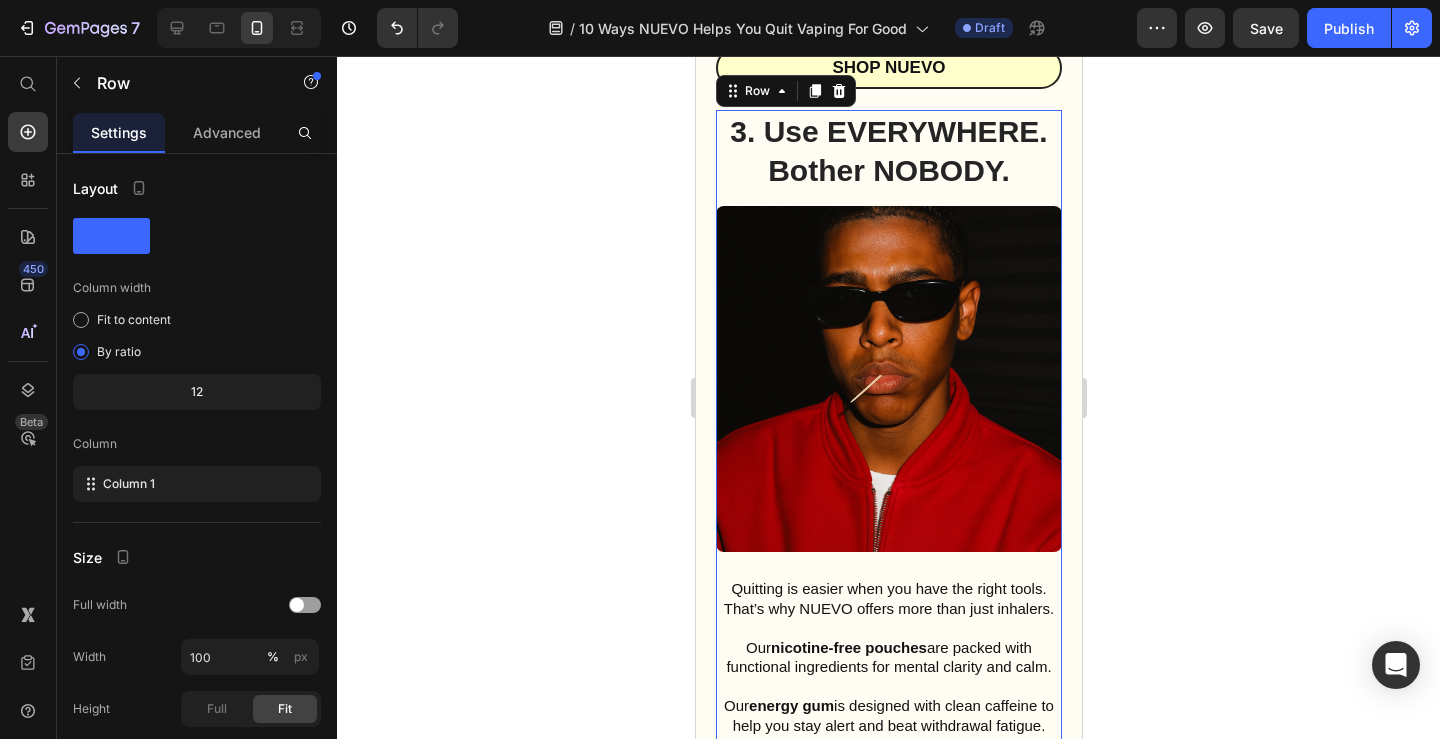 click 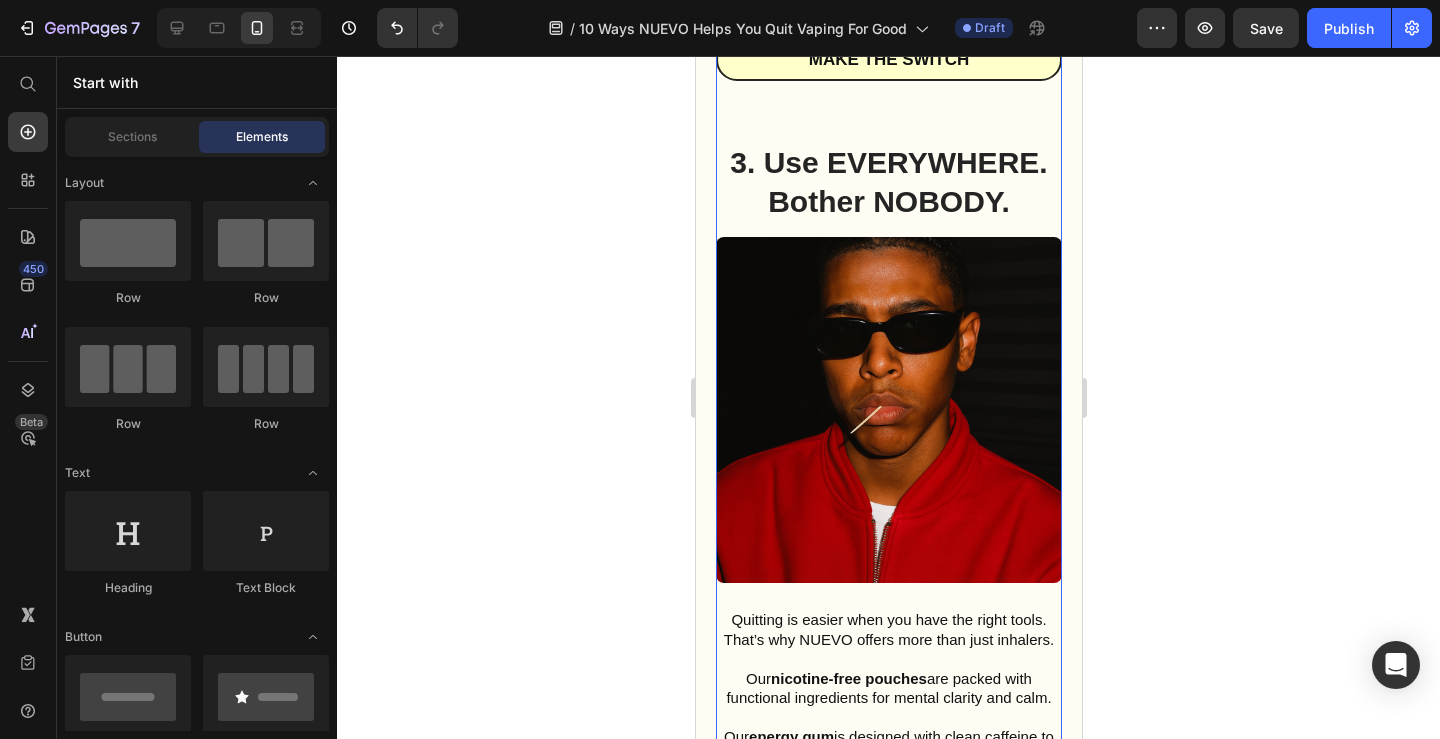 scroll, scrollTop: 1891, scrollLeft: 0, axis: vertical 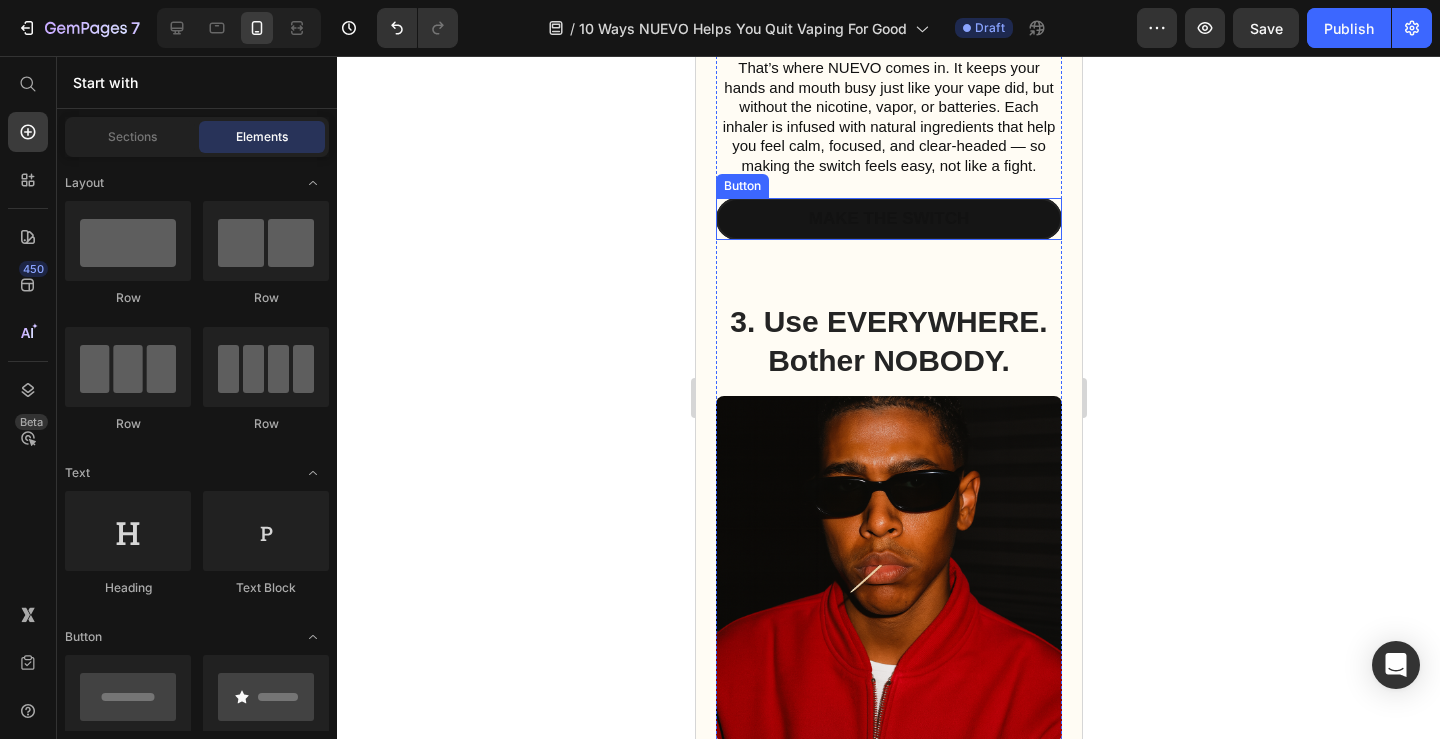 click on "make the switch" at bounding box center (888, 219) 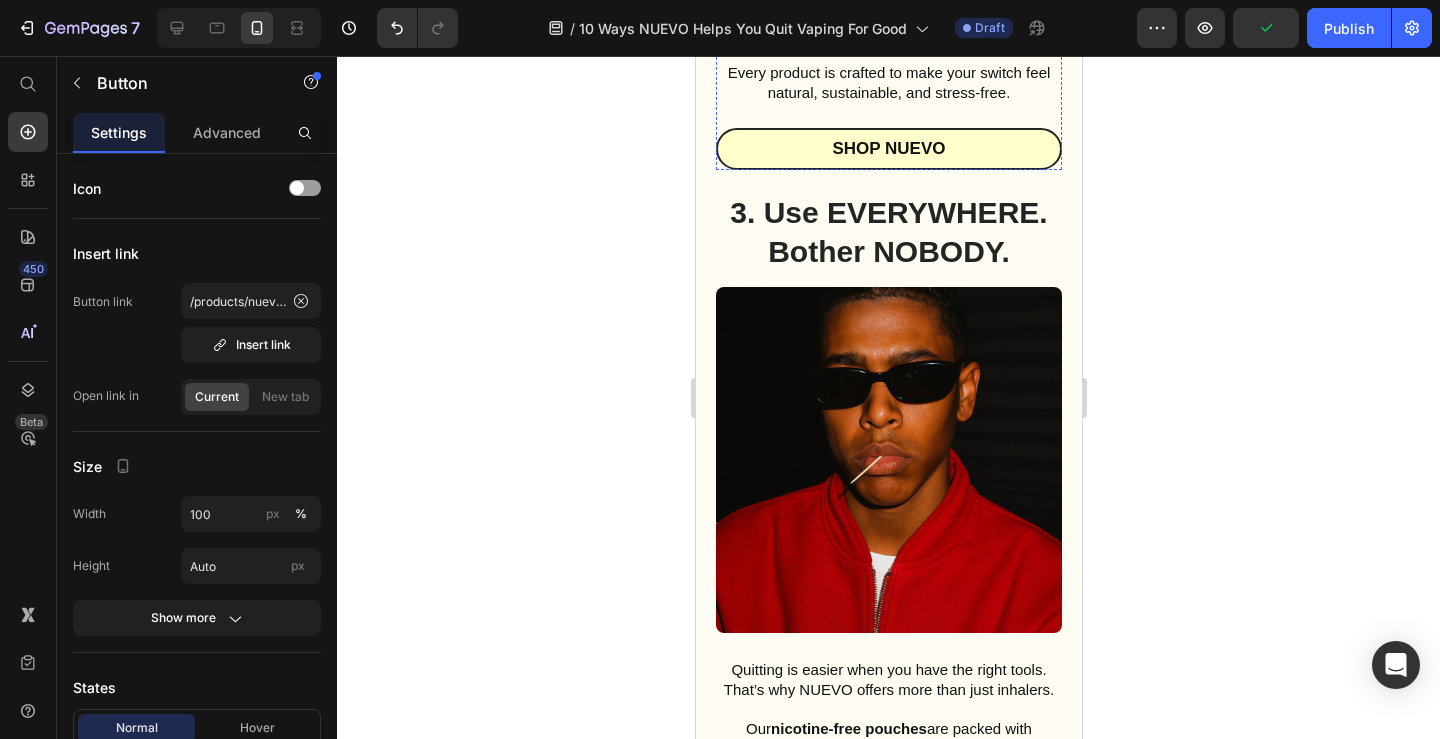 scroll, scrollTop: 2900, scrollLeft: 0, axis: vertical 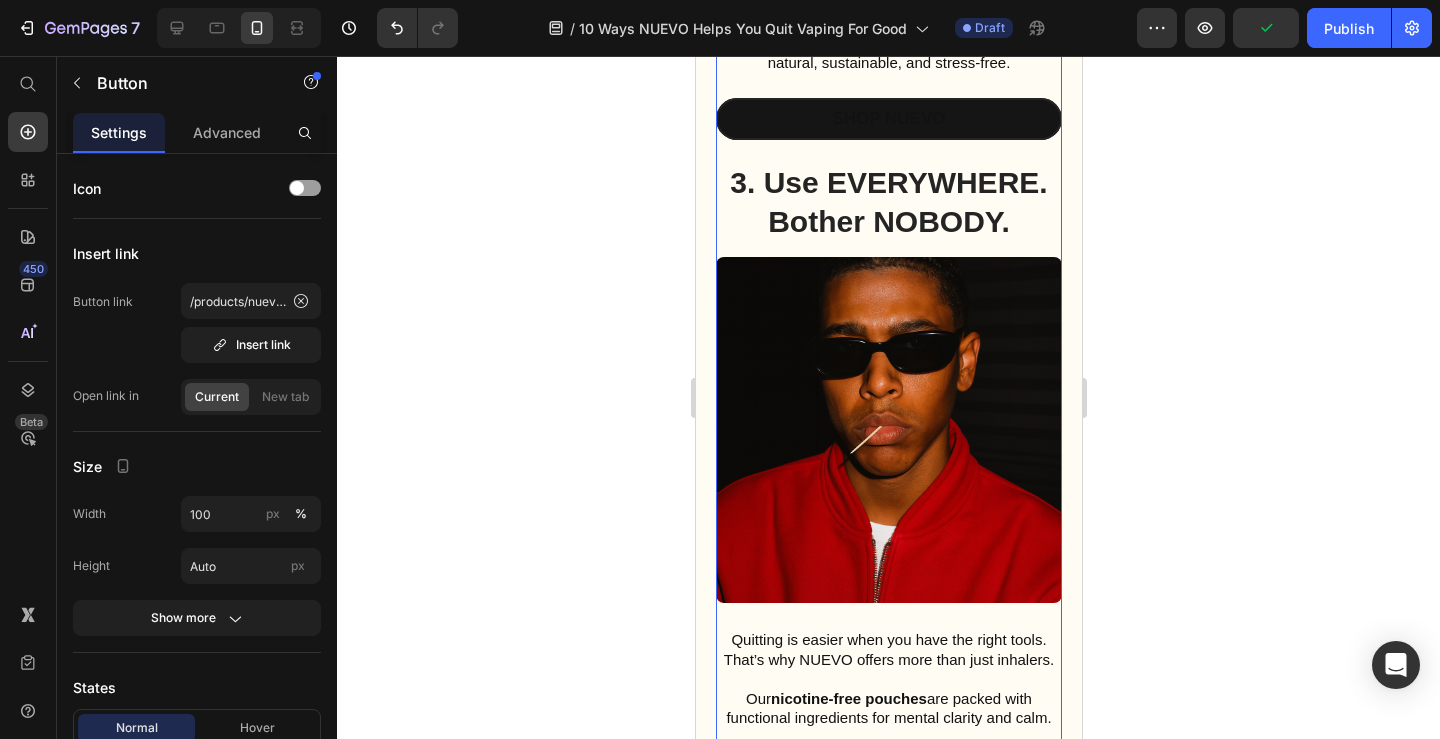 click on "Shop Nuevo" at bounding box center (888, 119) 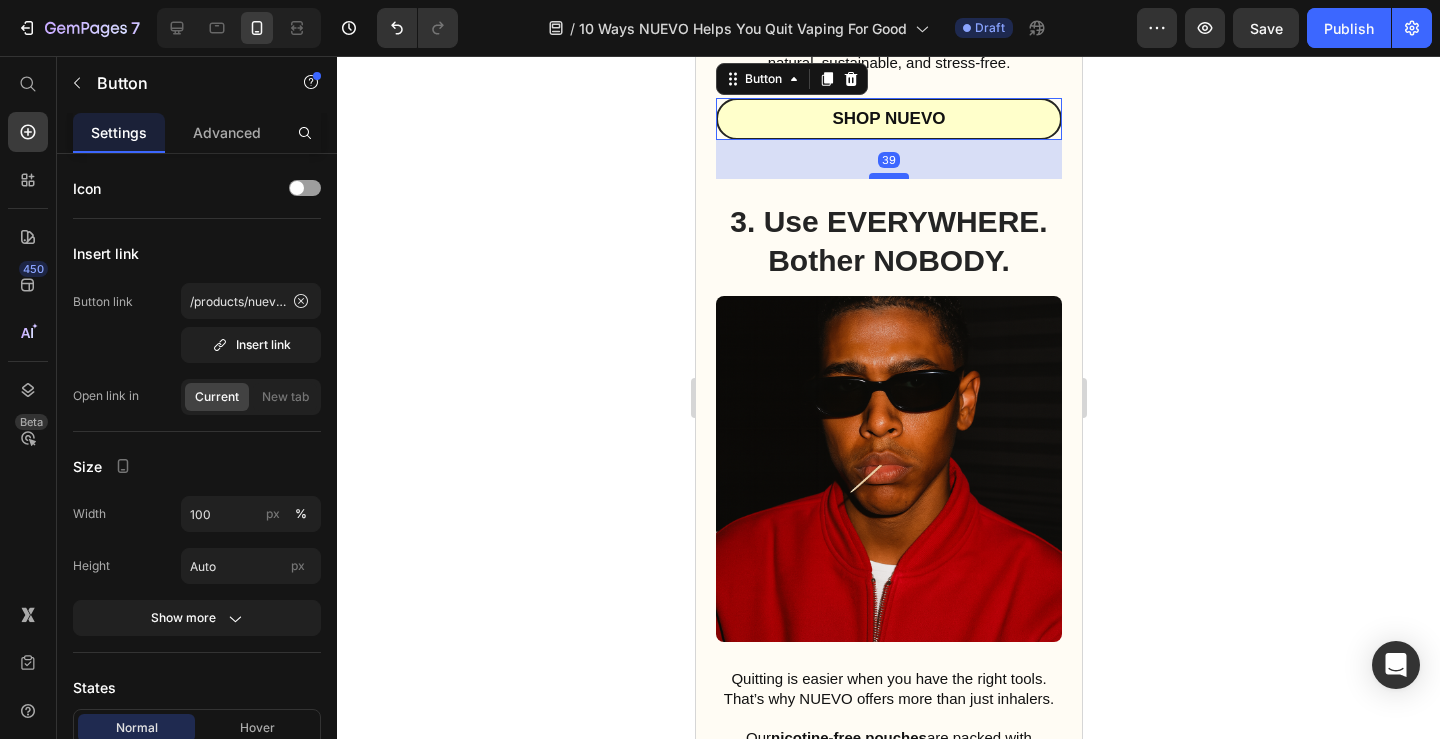 drag, startPoint x: 880, startPoint y: 254, endPoint x: 877, endPoint y: 293, distance: 39.115215 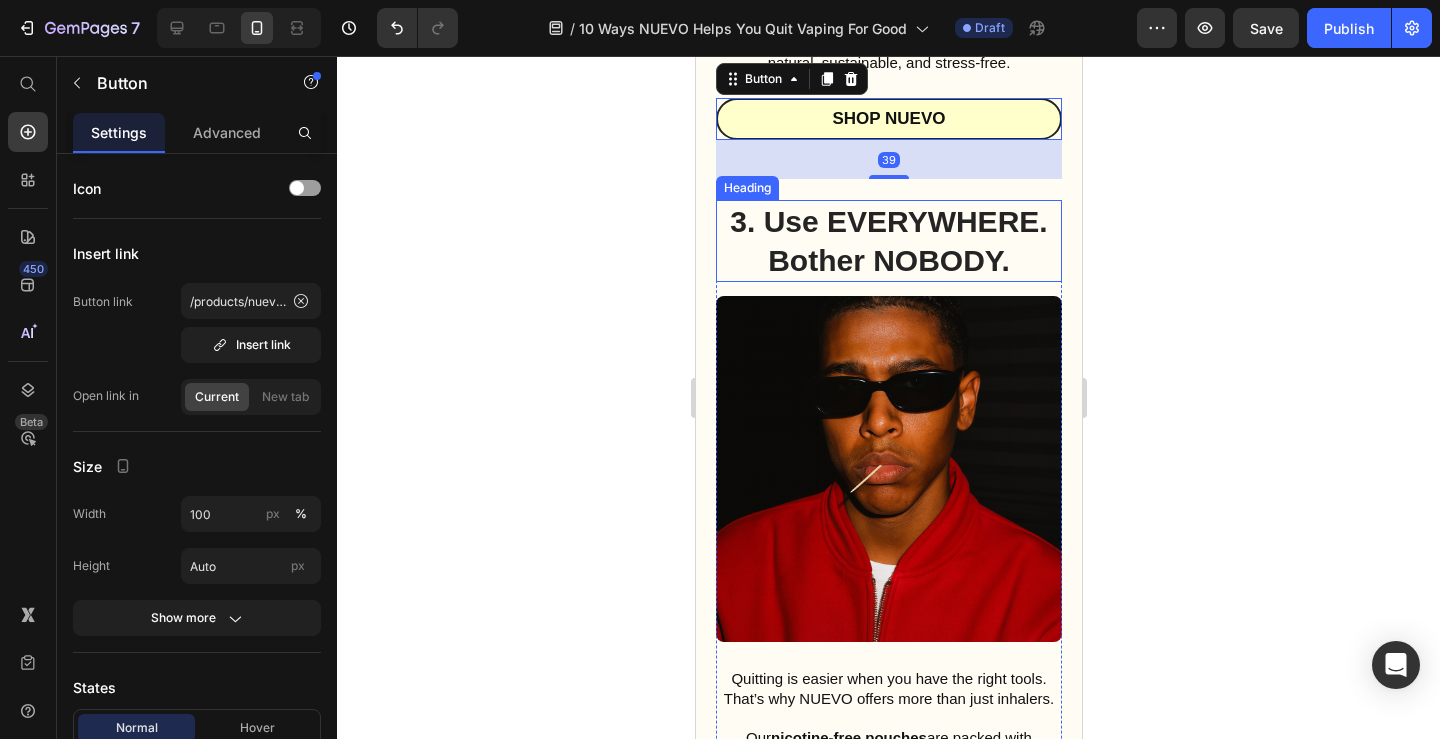 click on "3. Use EVERYWHERE. Bother NOBODY." at bounding box center [888, 241] 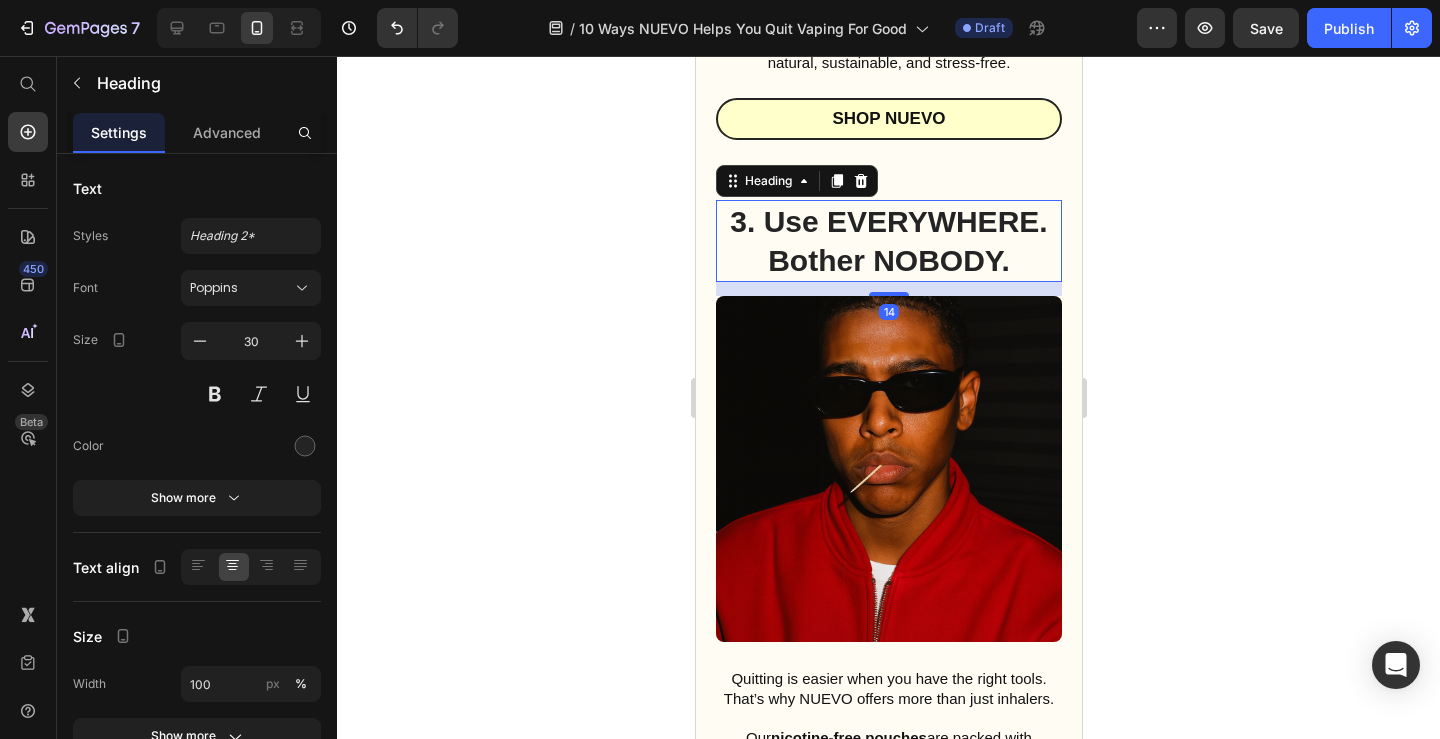 click on "3. Use EVERYWHERE. Bother NOBODY." at bounding box center (888, 241) 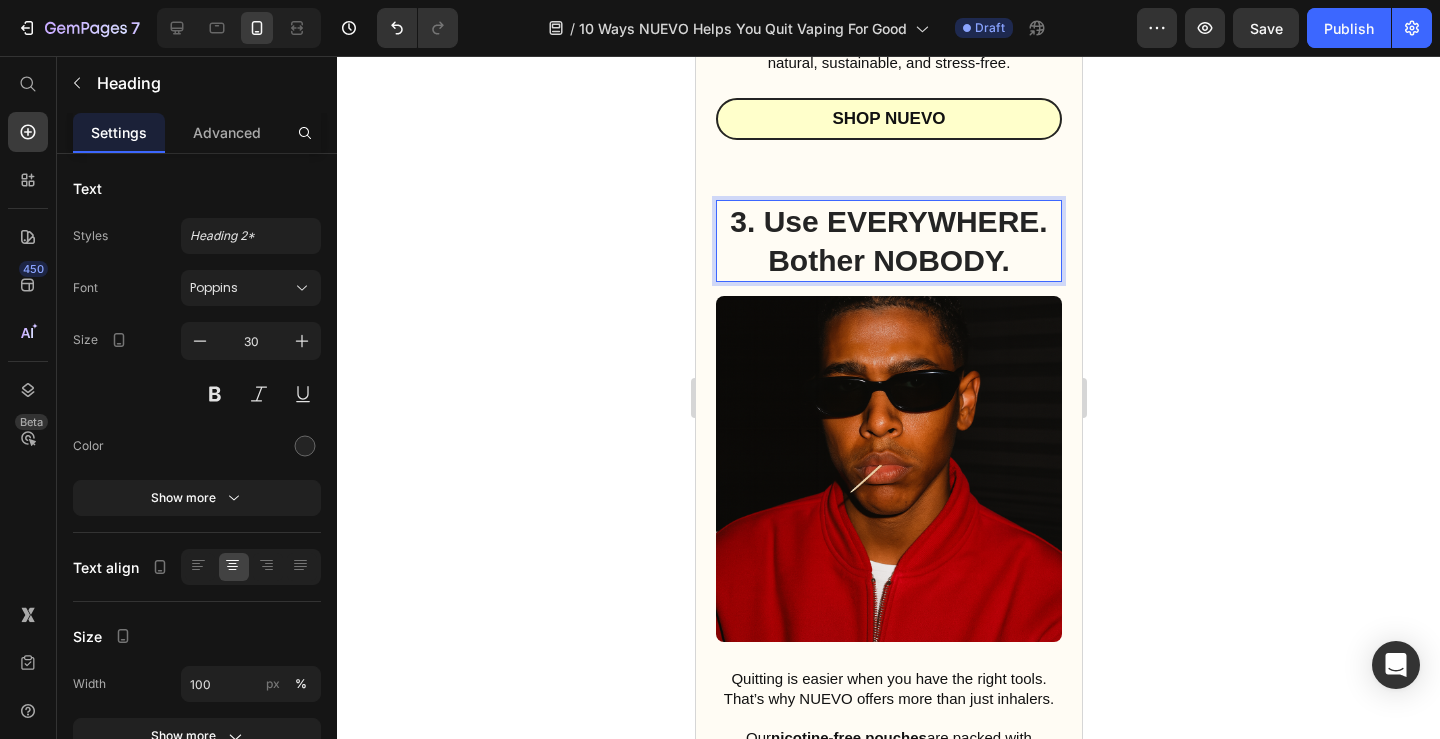 click on "3. Use EVERYWHERE. Bother NOBODY." at bounding box center [888, 241] 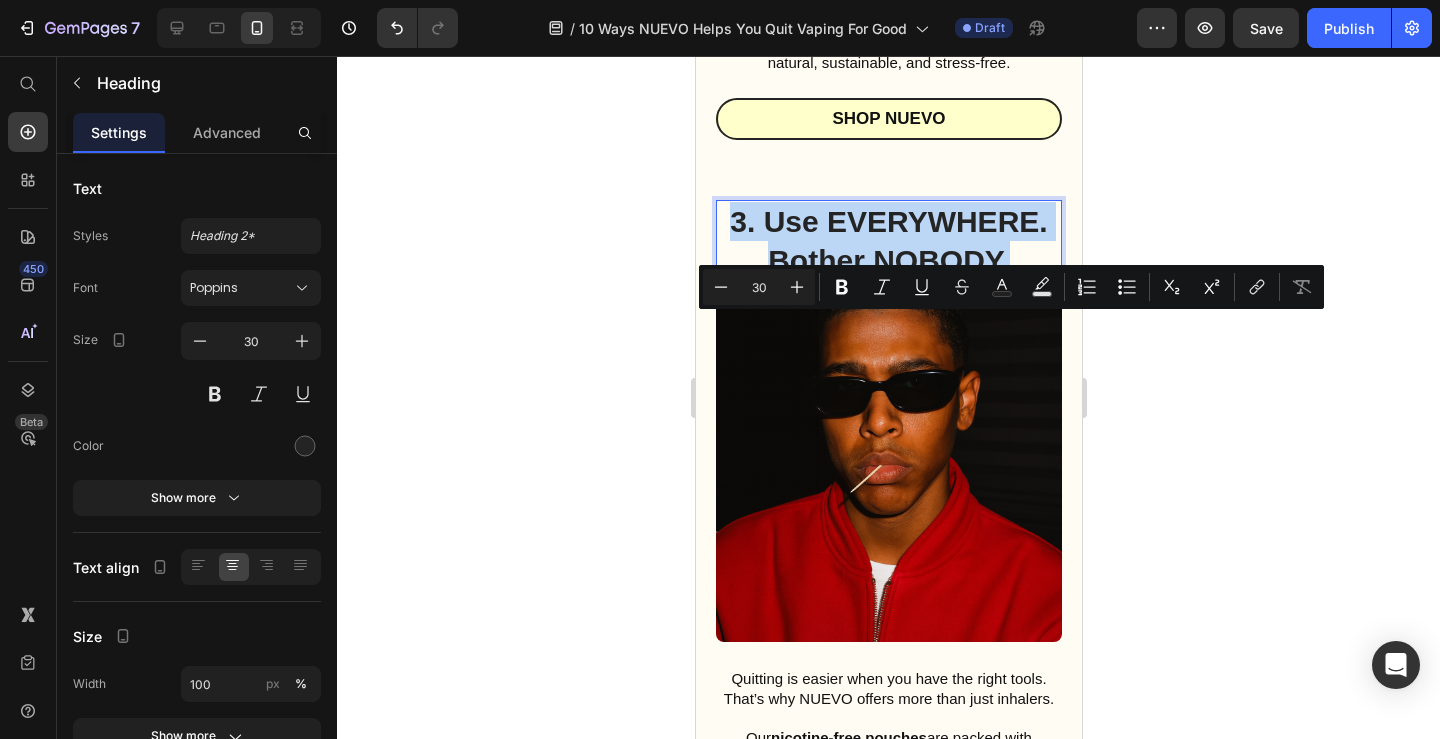 drag, startPoint x: 1030, startPoint y: 371, endPoint x: 738, endPoint y: 343, distance: 293.3394 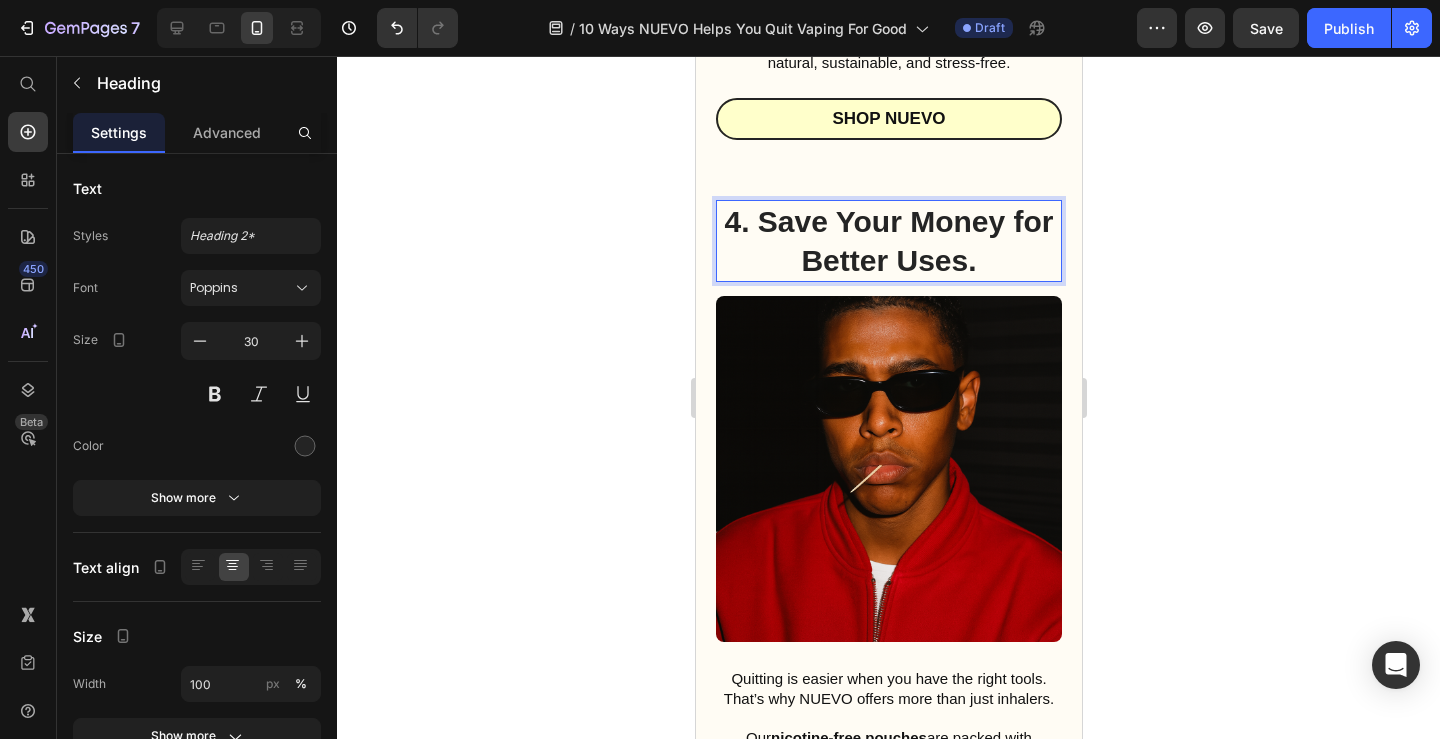 click 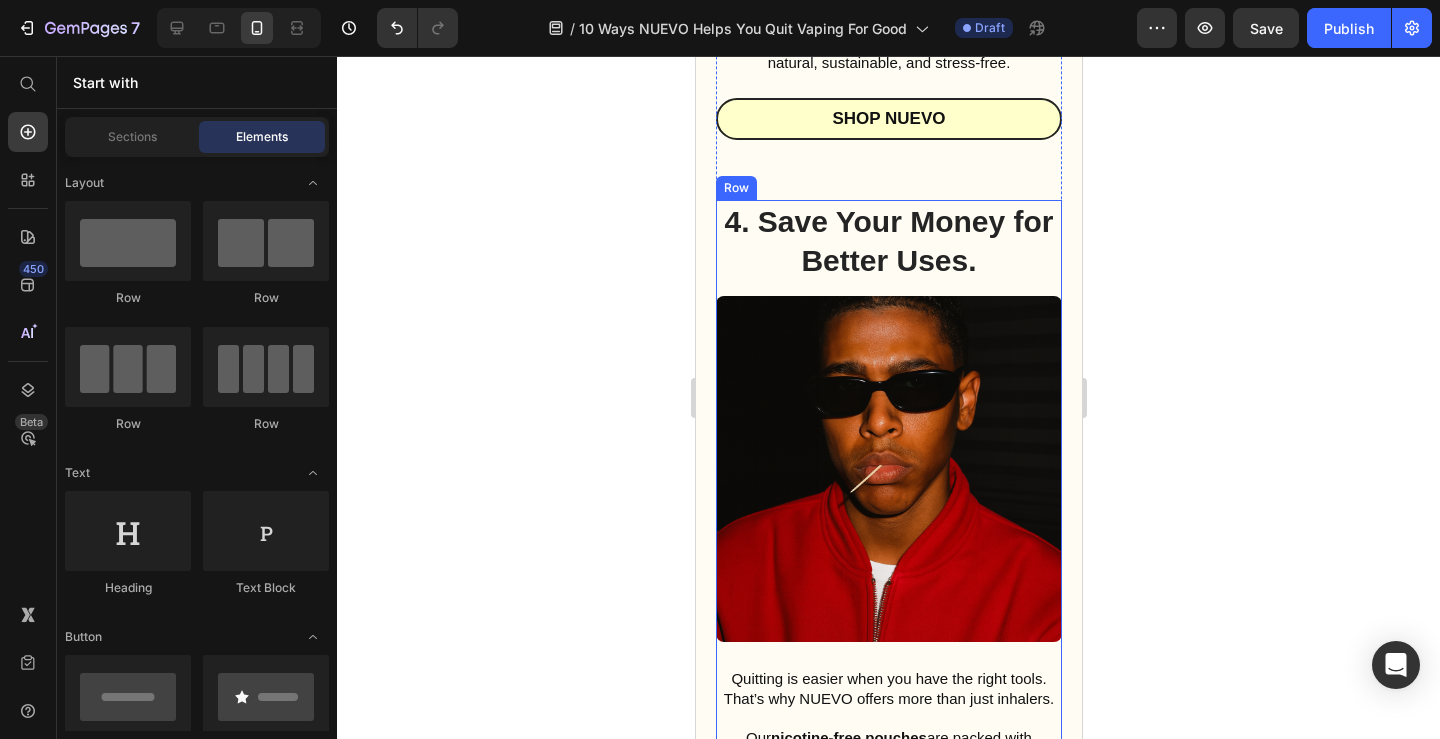 click on "4. Save Your Money for Better Uses. Heading Image Quitting is easier when you have the right tools. That’s why NUEVO offers more than just inhalers.   Our  nicotine-free pouches  are packed with functional ingredients for mental clarity and calm.   Our  energy gum  is designed with clean caffeine to help you stay alert and beat withdrawal fatigue.   And soon, our  flavored toothpicks — infused with ingredients  to keep you in the mental flow — will satisfy that hand-to-mouth habit while giving you smooth energy and focus without the jitters.   Every product is crafted to make your switch feel natural, sustainable, and stress-free. Text Block Shop Nuevo Button" at bounding box center (888, 624) 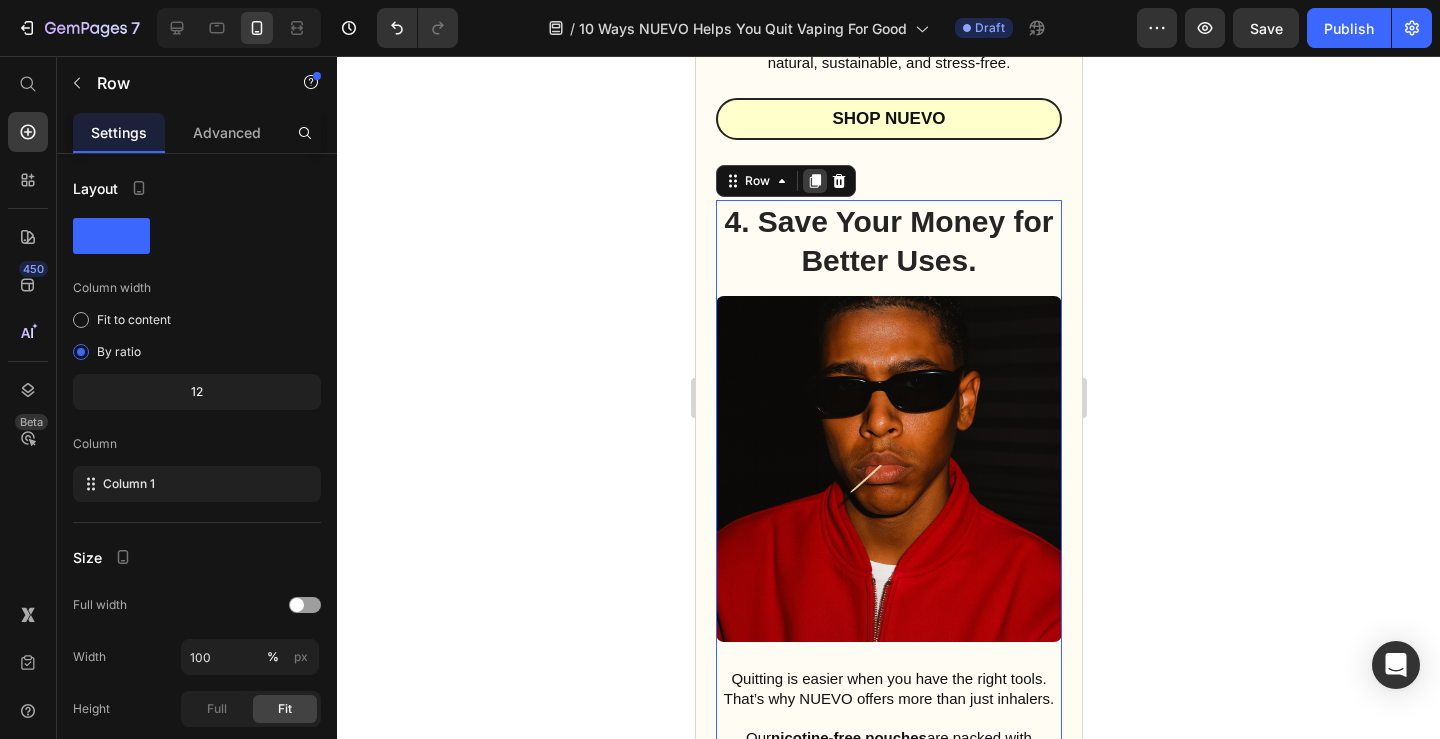 click 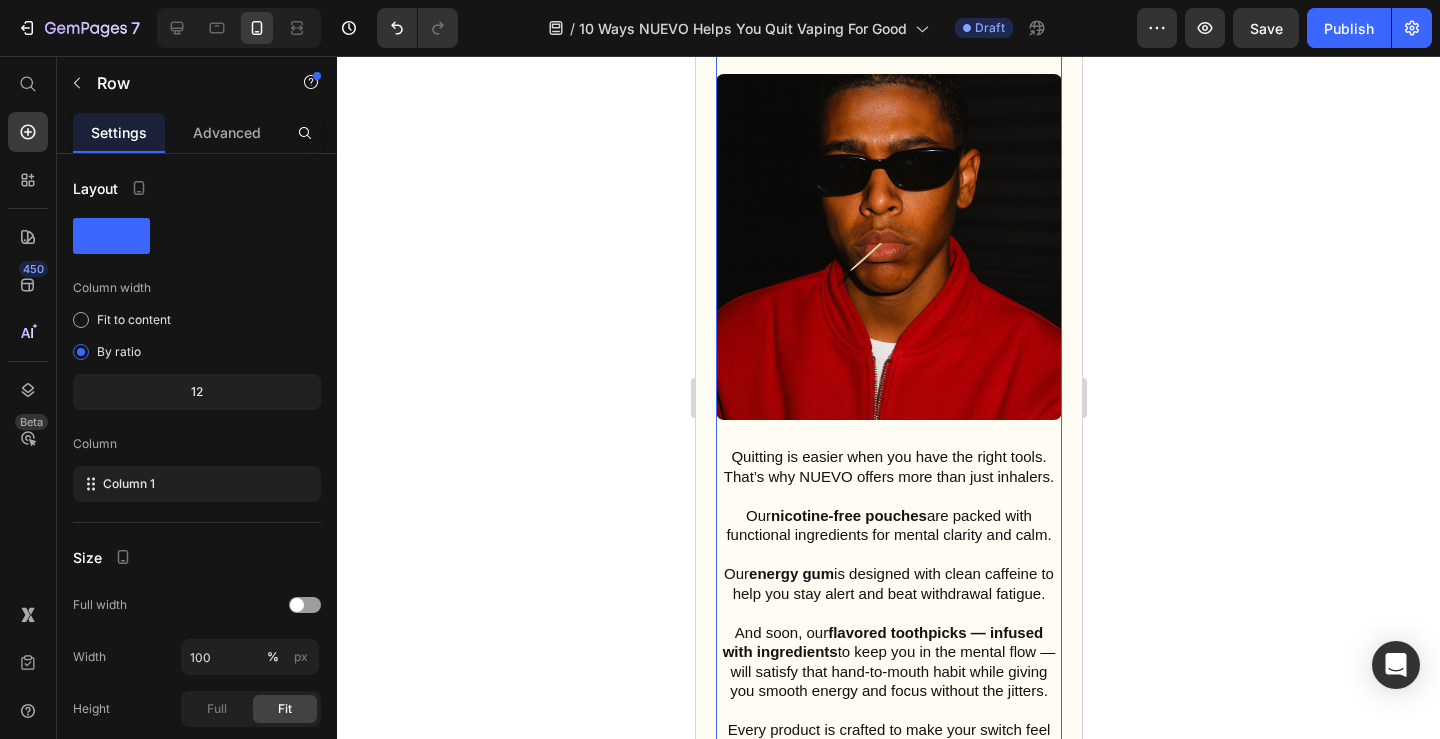 scroll, scrollTop: 4039, scrollLeft: 0, axis: vertical 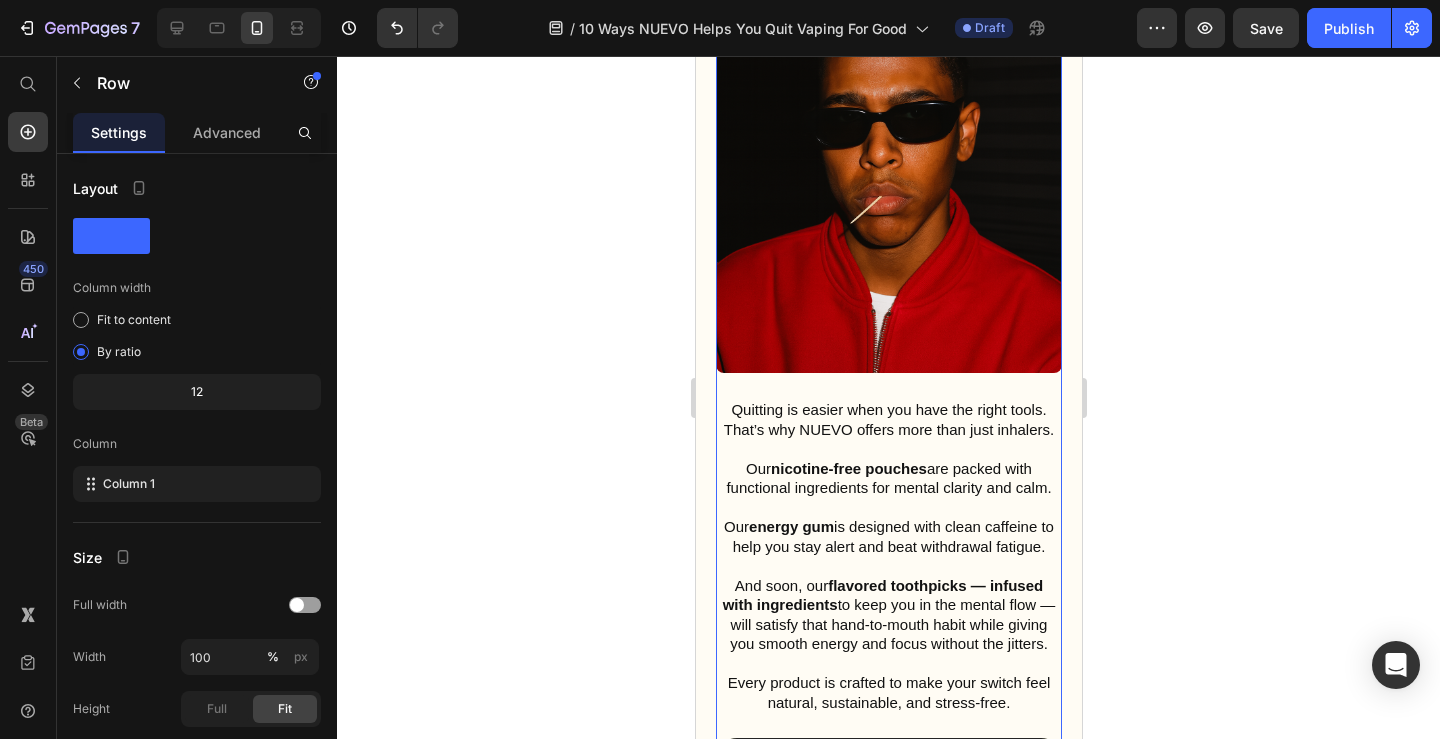 click on "3. Use EVERYWHERE. Bother NOBODY. Heading Image Quitting is easier when you have the right tools. That’s why NUEVO offers more than just inhalers.   Our  nicotine-free pouches  are packed with functional ingredients for mental clarity and calm.   Our  energy gum  is designed with clean caffeine to help you stay alert and beat withdrawal fatigue.   And soon, our  flavored toothpicks — infused with ingredients  to keep you in the mental flow — will satisfy that hand-to-mouth habit while giving you smooth energy and focus without the jitters.   Every product is crafted to make your switch feel natural, sustainable, and stress-free. Text Block Shop Nuevo Button Row 4. Save Your Money for Better Uses. Heading Image Quitting is easier when you have the right tools. That’s why NUEVO offers more than just inhalers.   Our  nicotine-free pouches  are packed with functional ingredients for mental clarity and calm.   Our  energy gum   And soon, our  flavored toothpicks — infused with ingredients   Row" at bounding box center (888, -545) 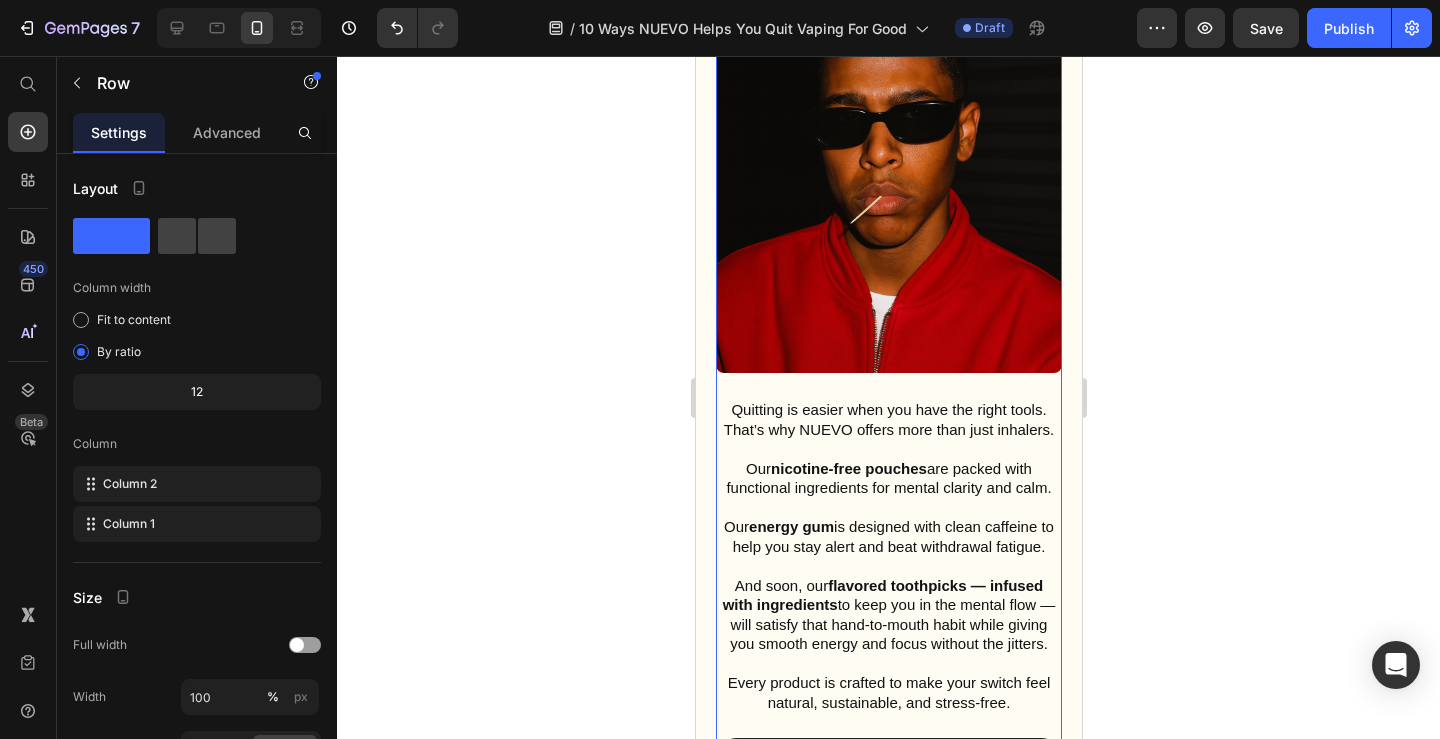 drag, startPoint x: 936, startPoint y: 81, endPoint x: 916, endPoint y: 112, distance: 36.891735 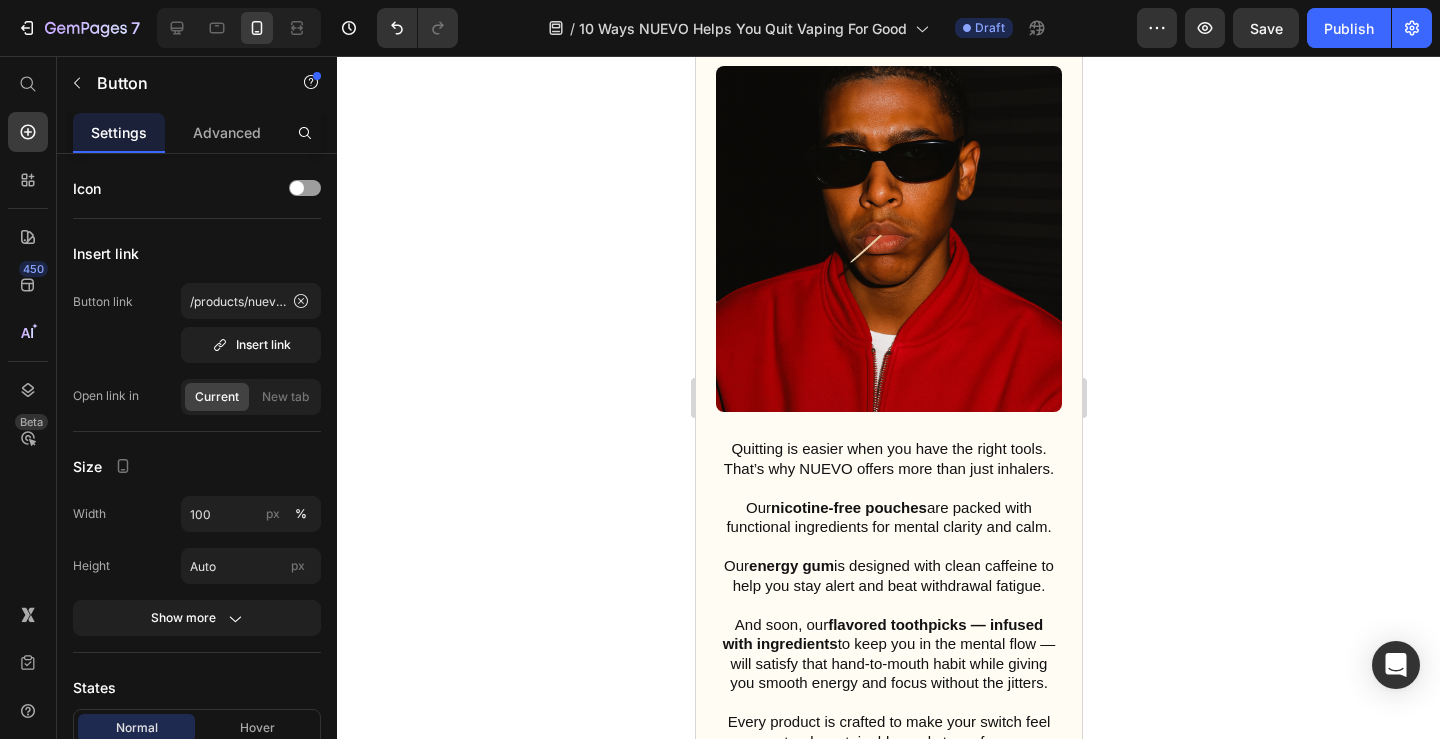 drag, startPoint x: 892, startPoint y: 101, endPoint x: 892, endPoint y: 140, distance: 39 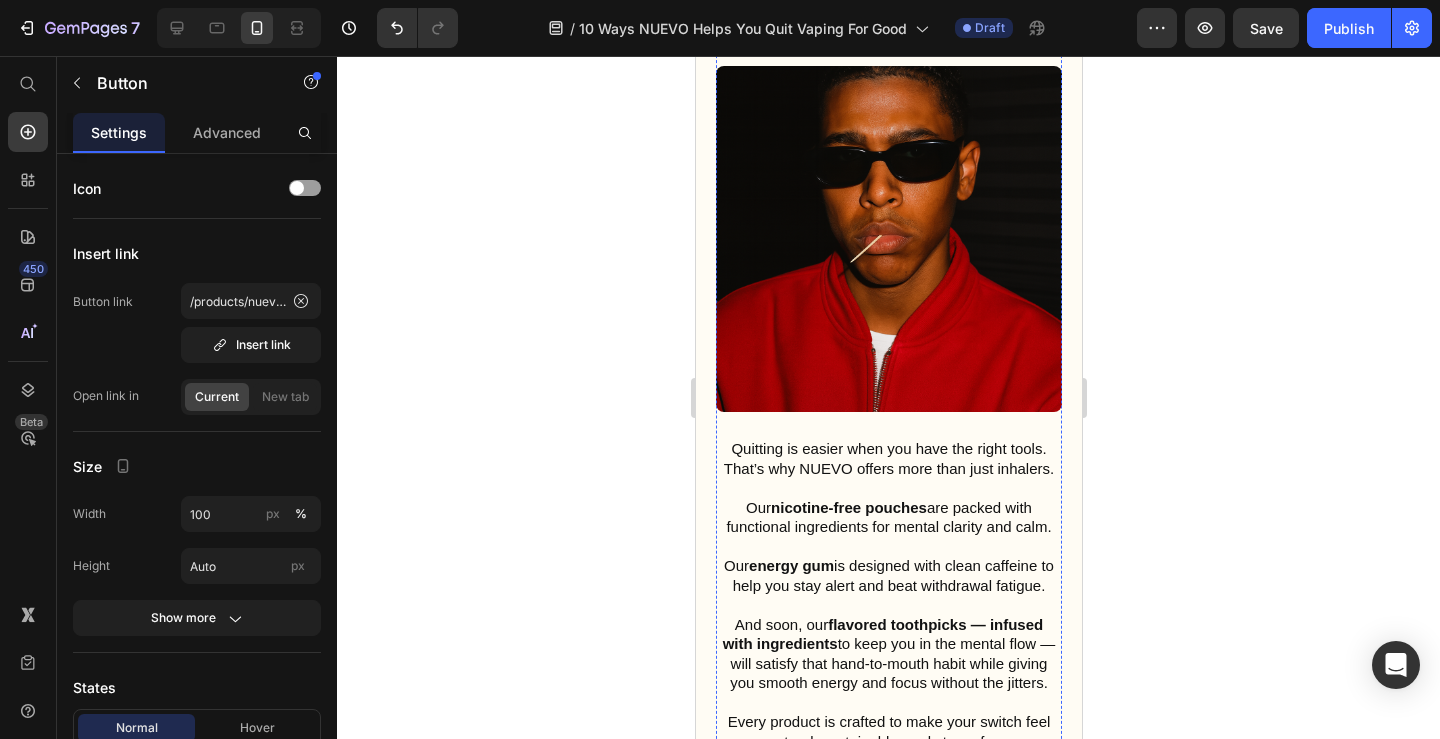 click on "4. Save Your Money for Better Uses." at bounding box center [888, 11] 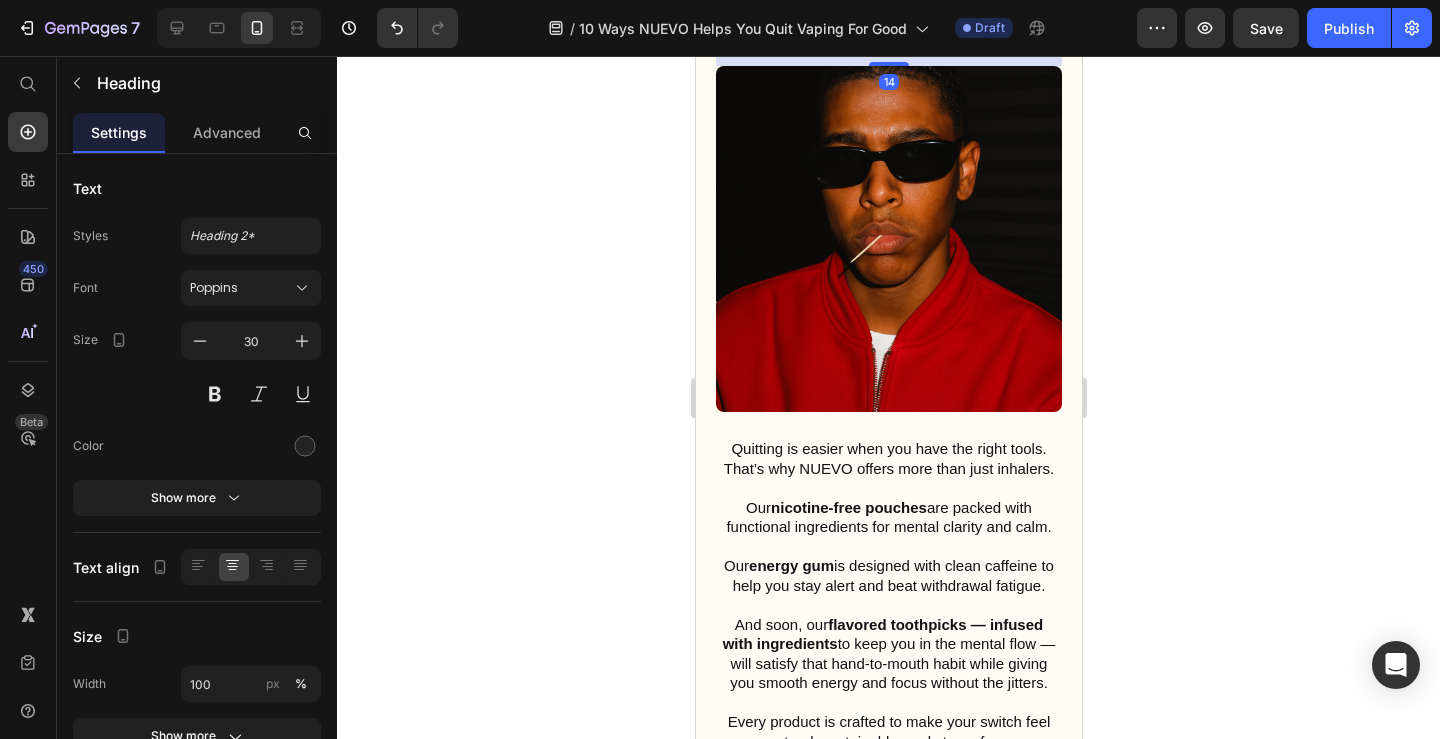 click on "4. Save Your Money for Better Uses." at bounding box center [888, 11] 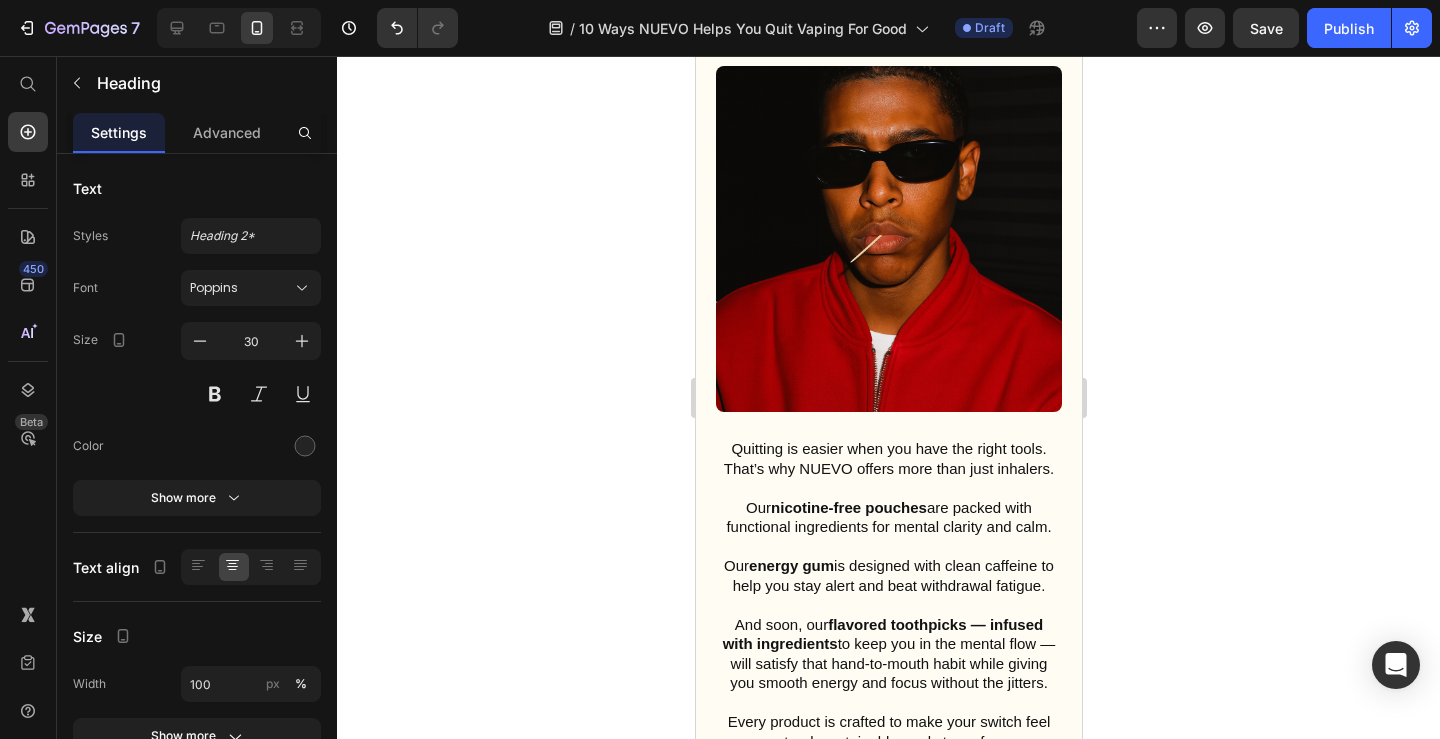 click on "4. Save Your Money for Better Uses." at bounding box center [888, 11] 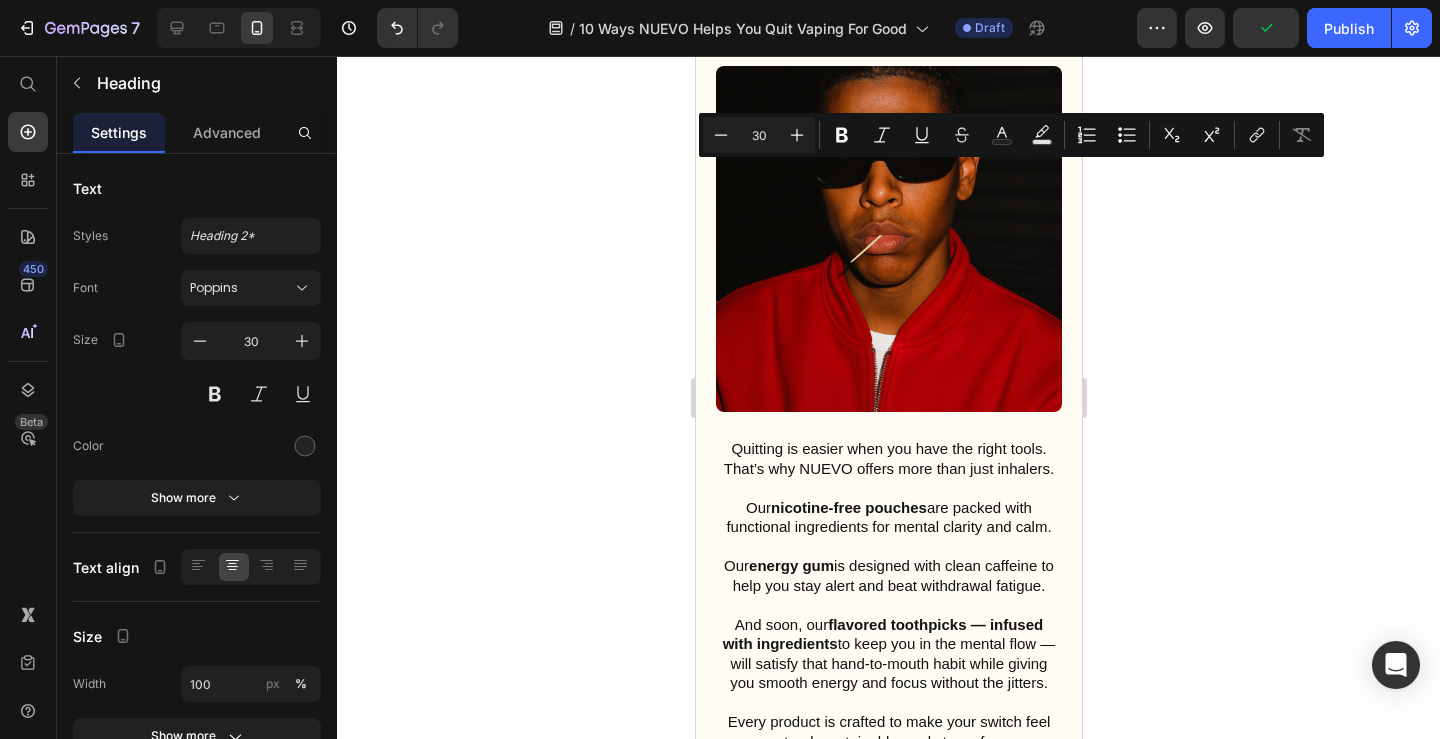 drag, startPoint x: 1024, startPoint y: 218, endPoint x: 777, endPoint y: 188, distance: 248.81519 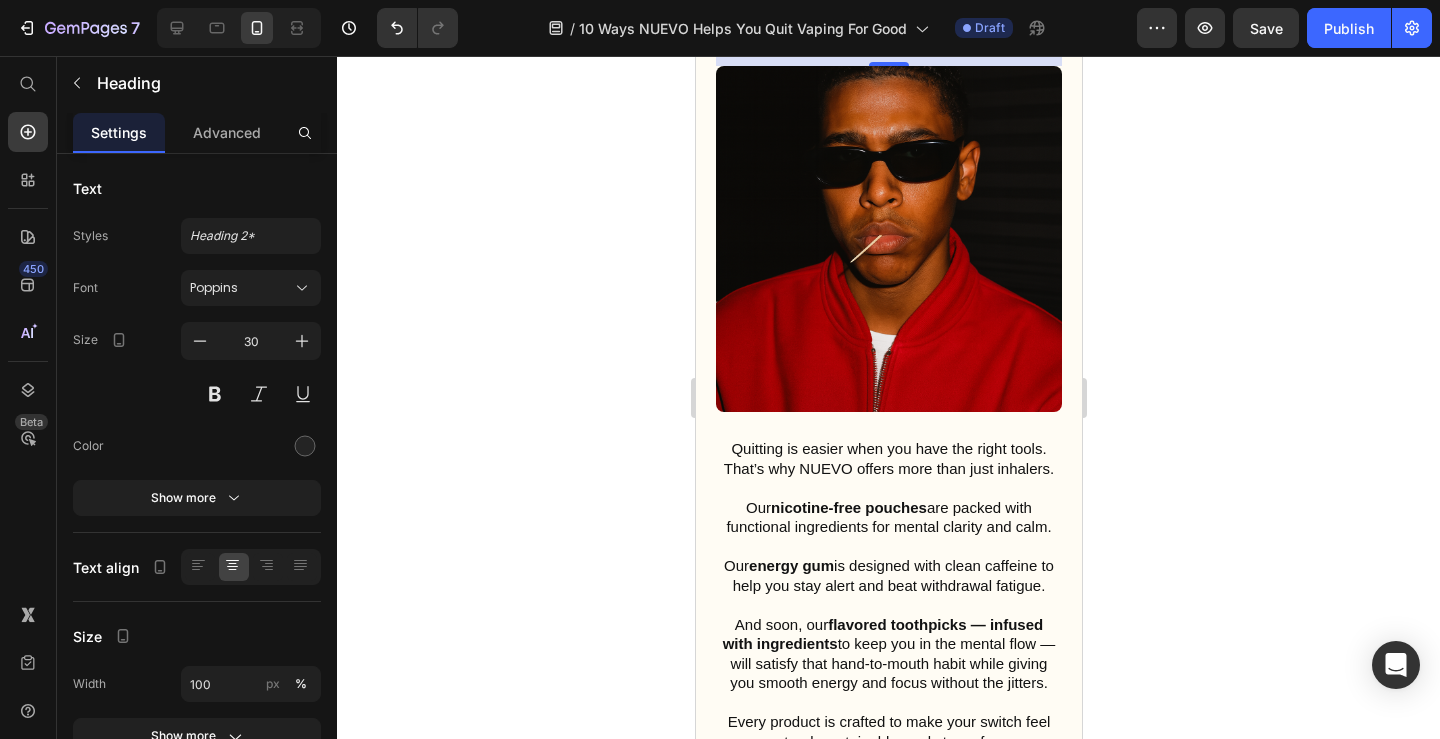 click 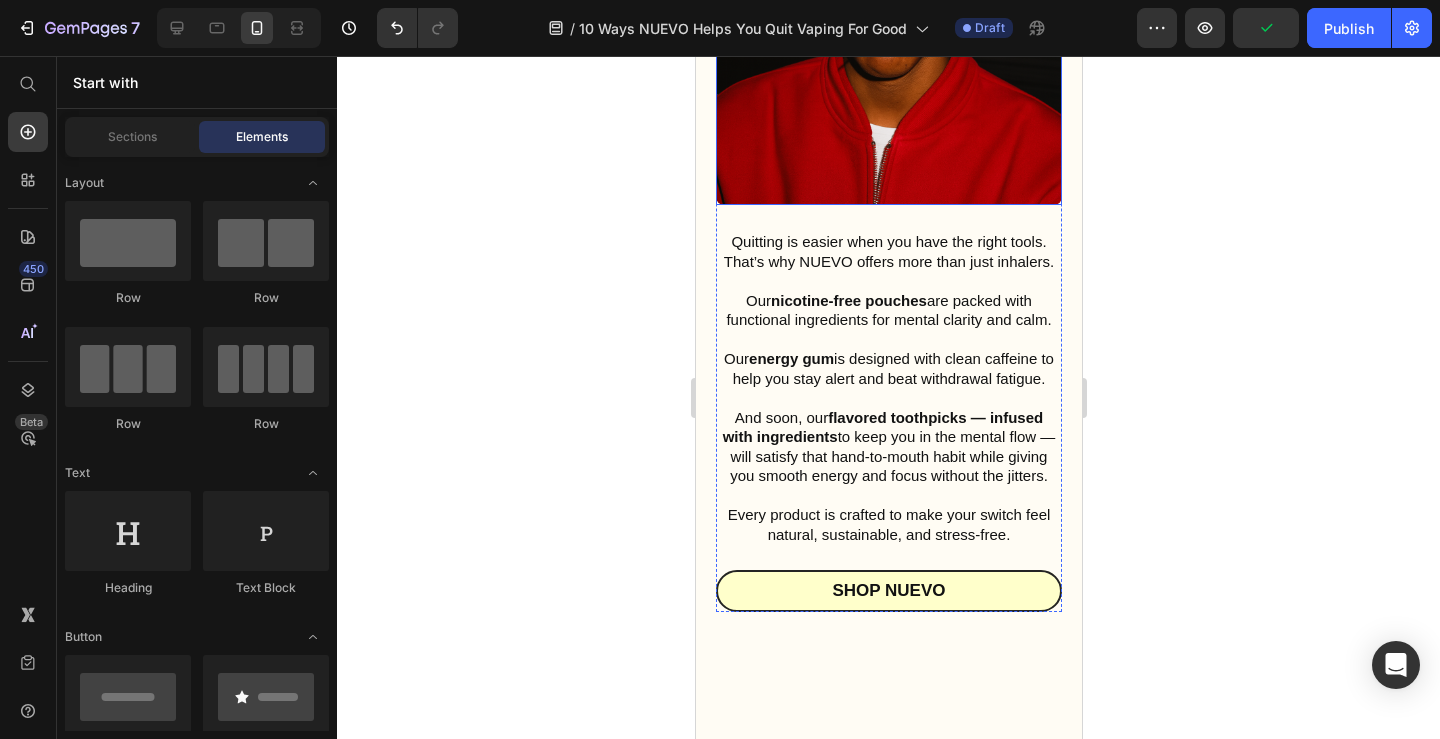scroll, scrollTop: 4047, scrollLeft: 0, axis: vertical 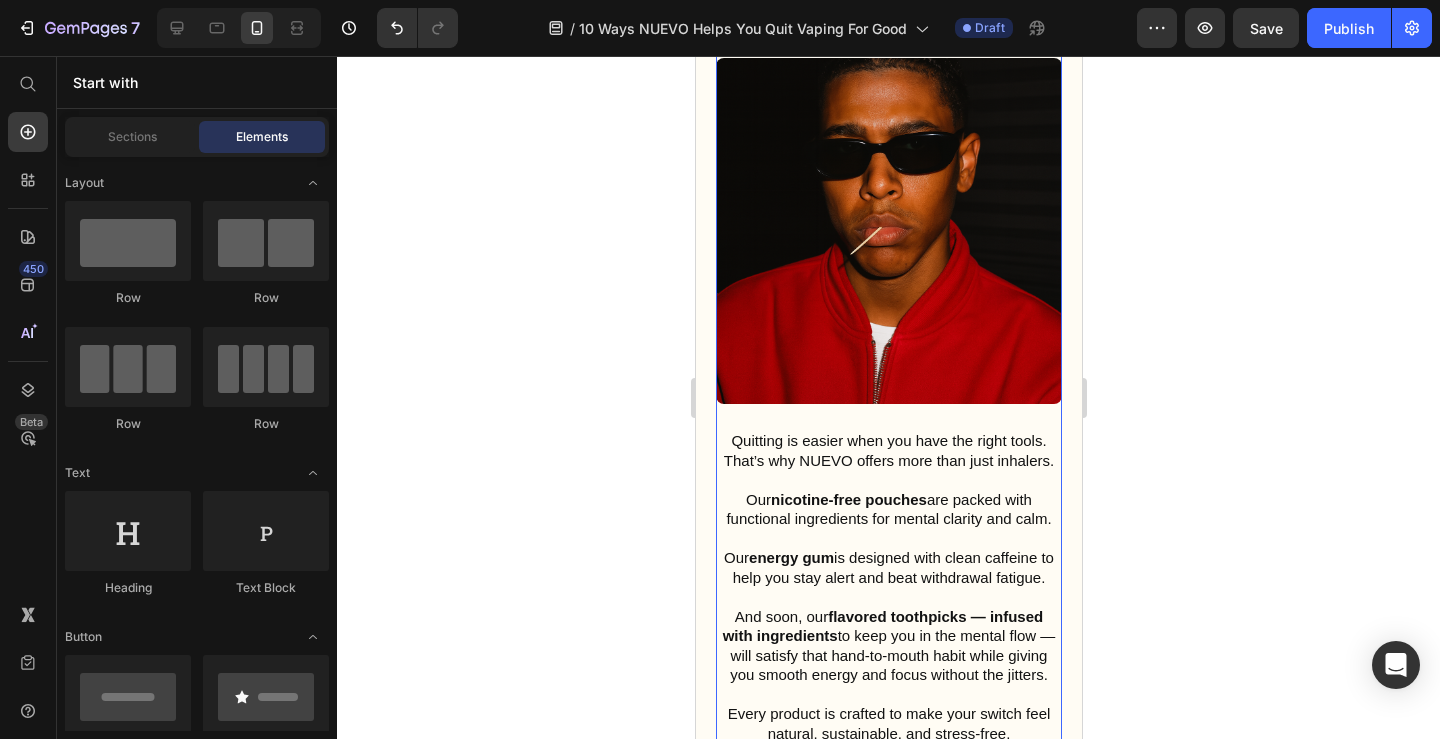 click on "5. Enjoy Your Current Favorite Flavors. Heading Image Quitting is easier when you have the right tools. That’s why NUEVO offers more than just inhalers.   Our  nicotine-free pouches  are packed with functional ingredients for mental clarity and calm.   Our  energy gum  is designed with clean caffeine to help you stay alert and beat withdrawal fatigue.   And soon, our  flavored toothpicks — infused with ingredients  to keep you in the mental flow — will satisfy that hand-to-mouth habit while giving you smooth energy and focus without the jitters.   Every product is crafted to make your switch feel natural, sustainable, and stress-free. Text Block Shop Nuevo Button" at bounding box center (888, 386) 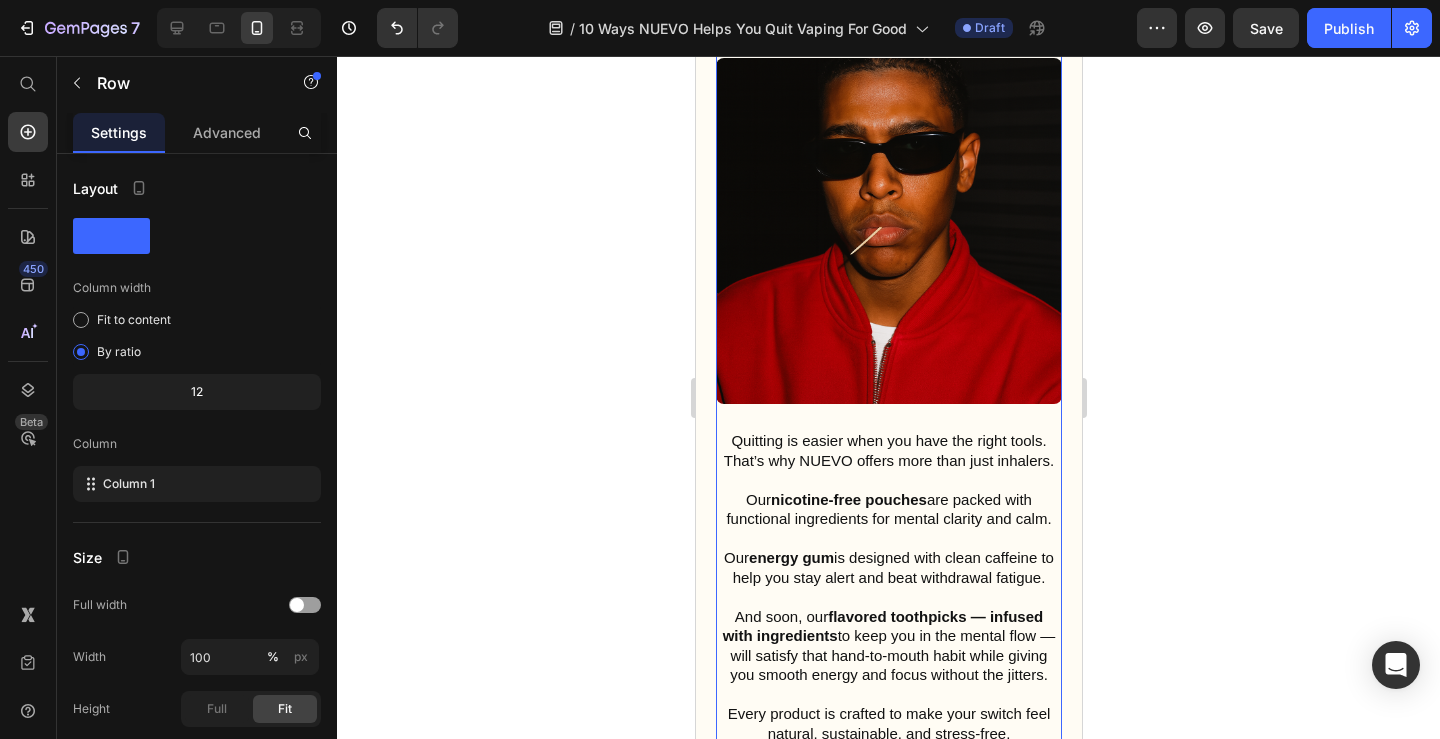 click 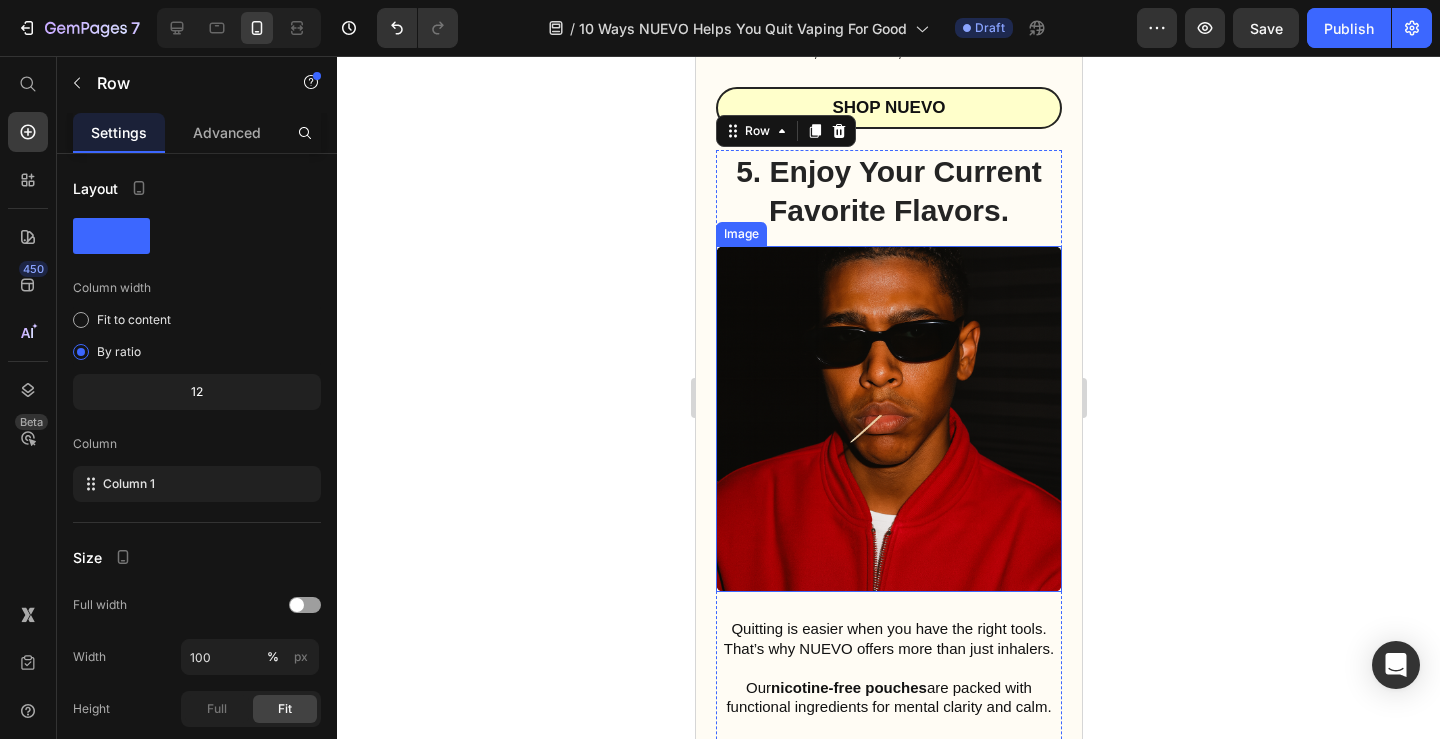 scroll, scrollTop: 5026, scrollLeft: 0, axis: vertical 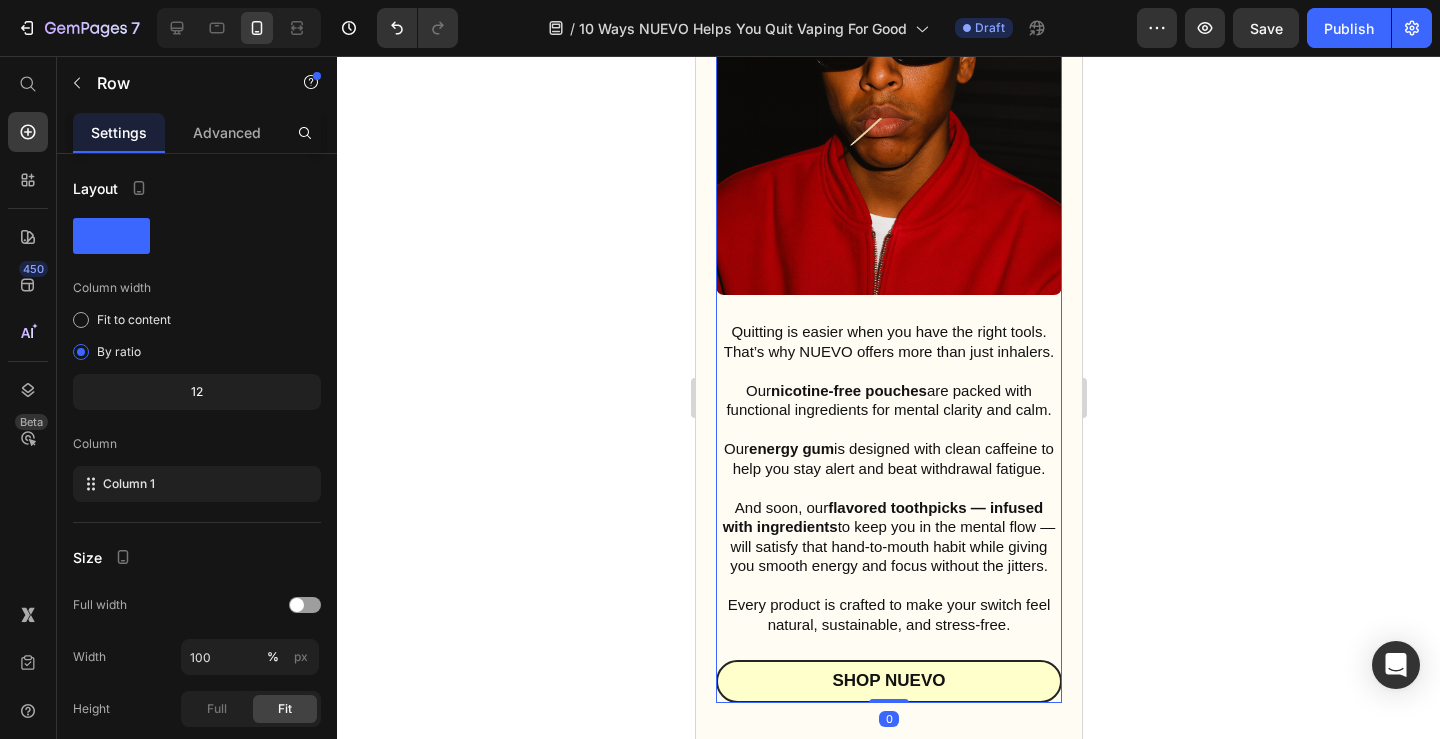click on "Shop Nuevo" at bounding box center (887, -189) 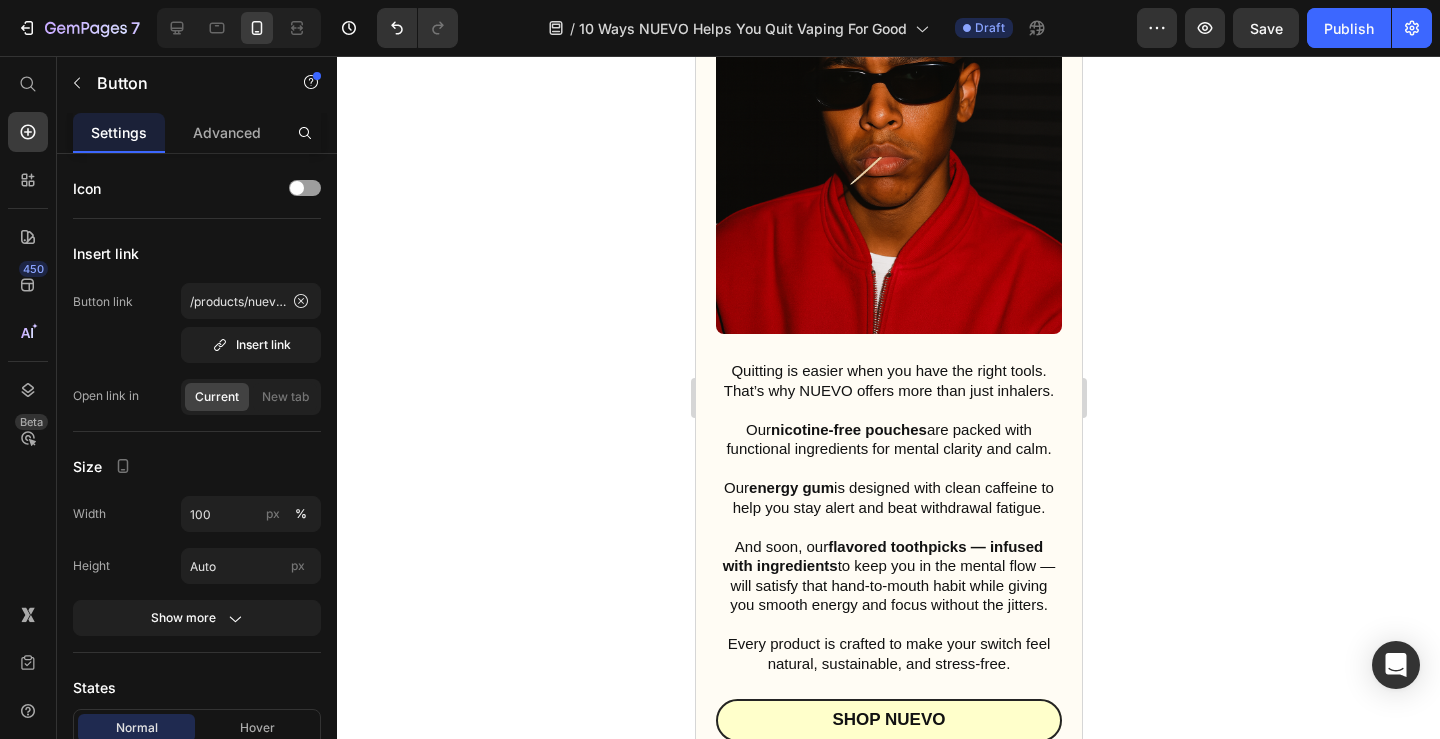 drag, startPoint x: 897, startPoint y: 102, endPoint x: 894, endPoint y: 141, distance: 39.115215 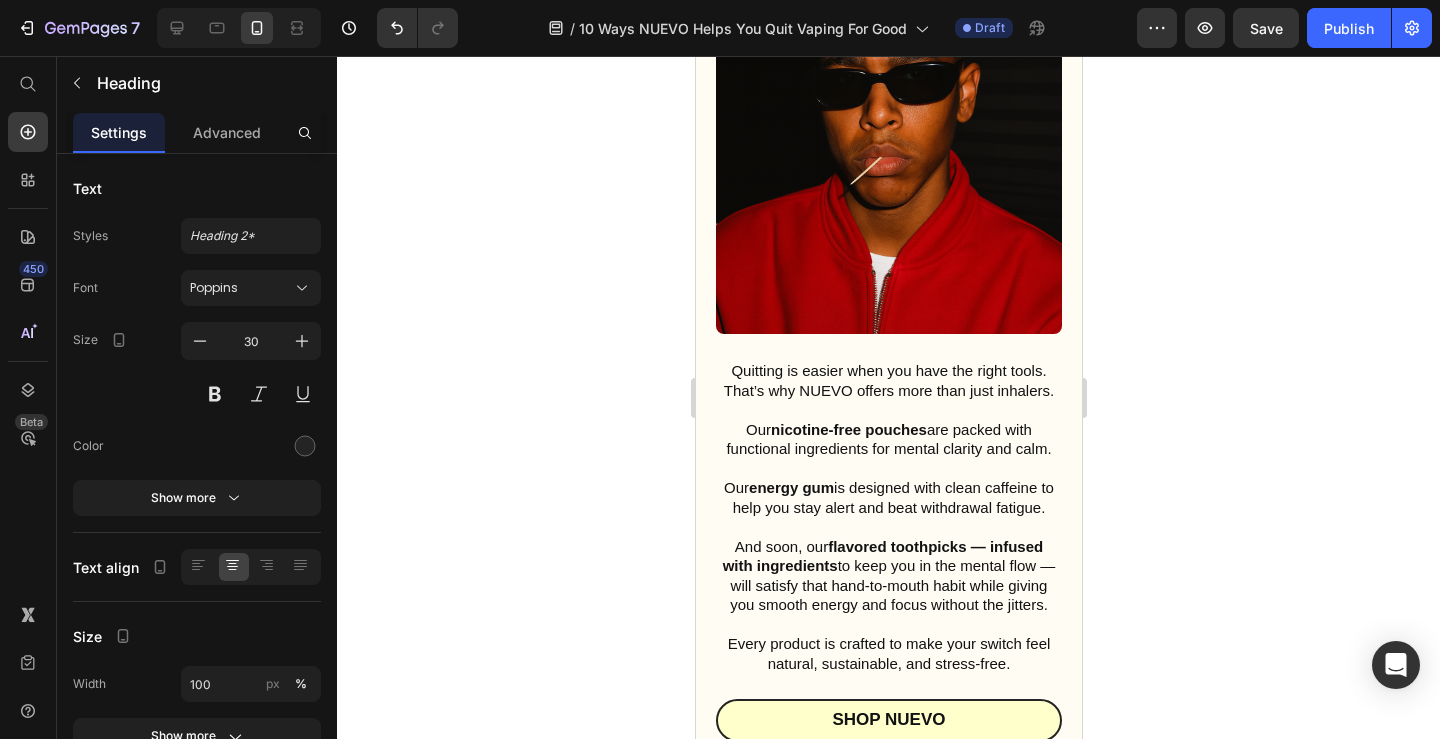 click on "5. Enjoy Your Current Favorite Flavors." at bounding box center [888, -67] 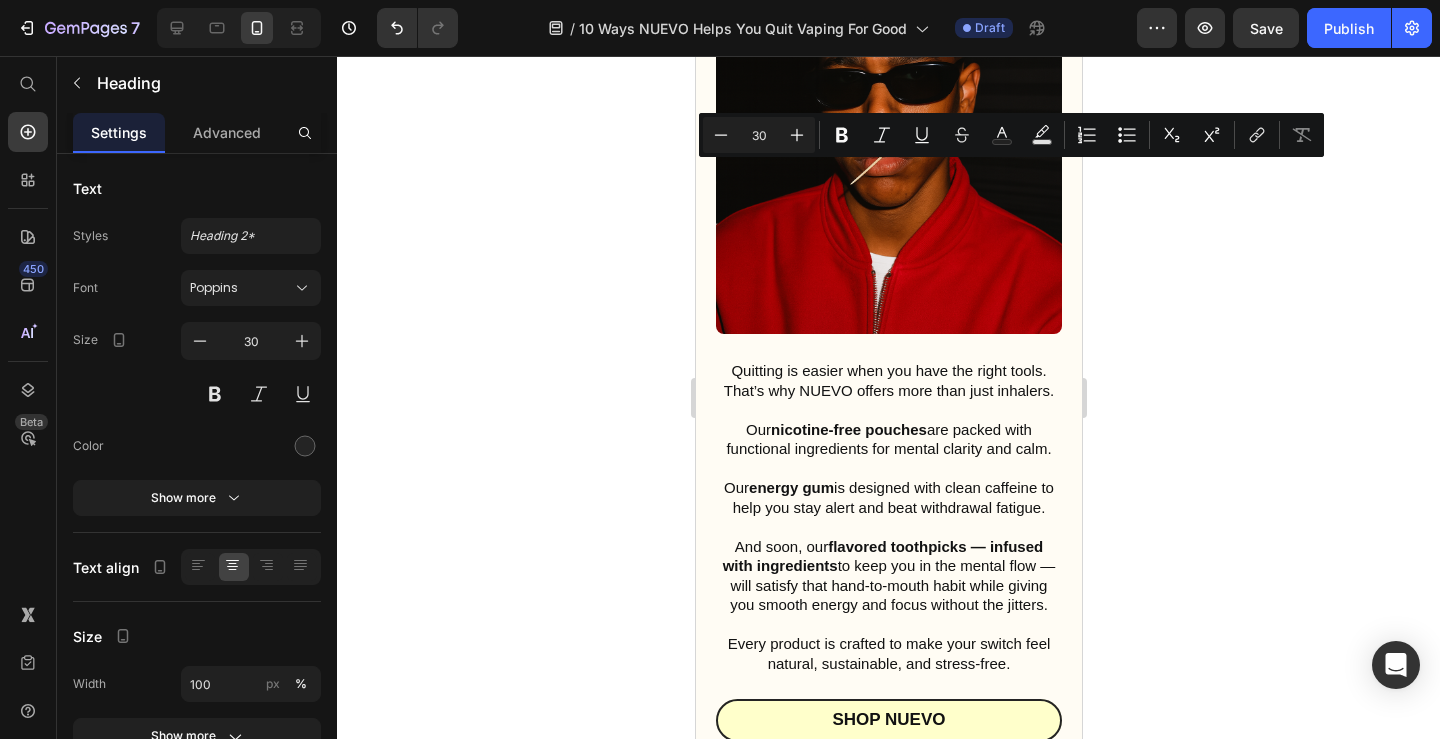 drag, startPoint x: 1026, startPoint y: 227, endPoint x: 761, endPoint y: 198, distance: 266.58206 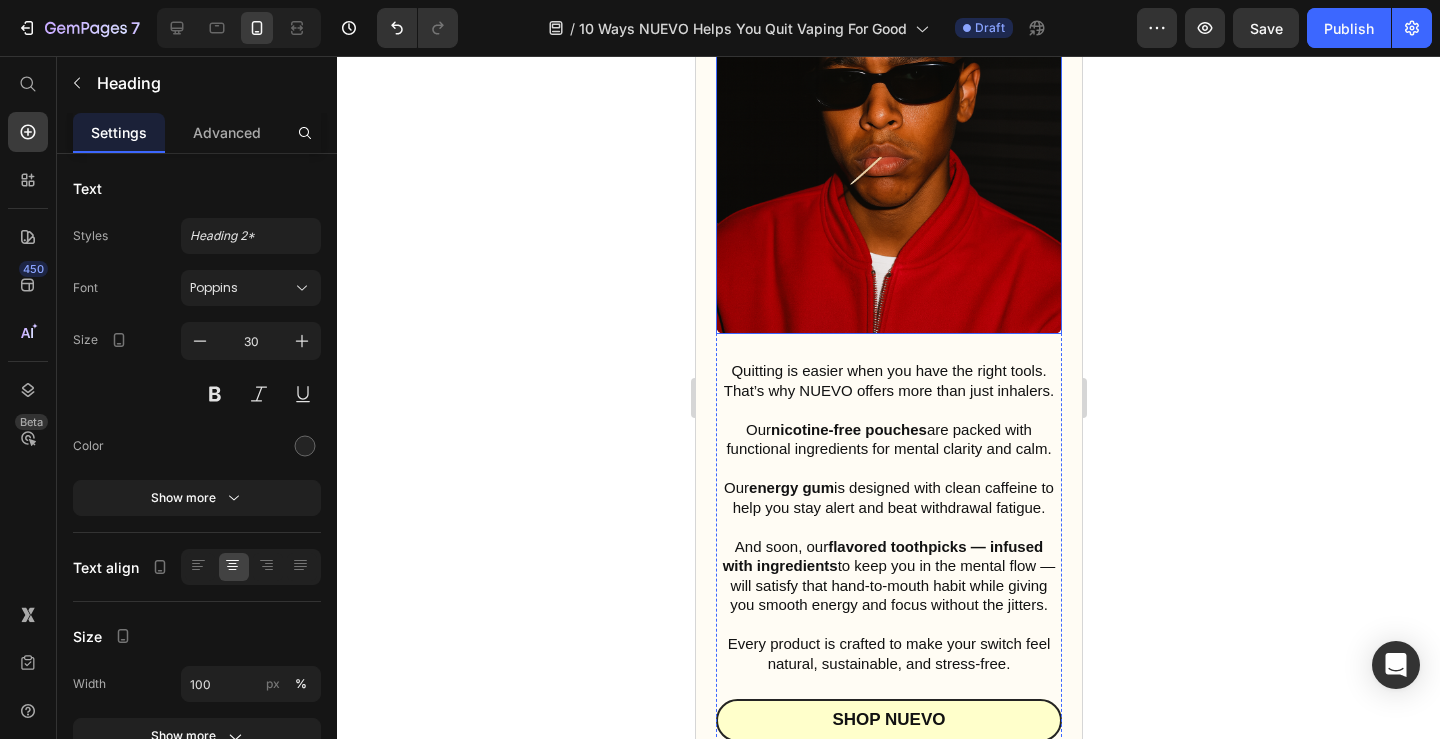 click at bounding box center [888, 161] 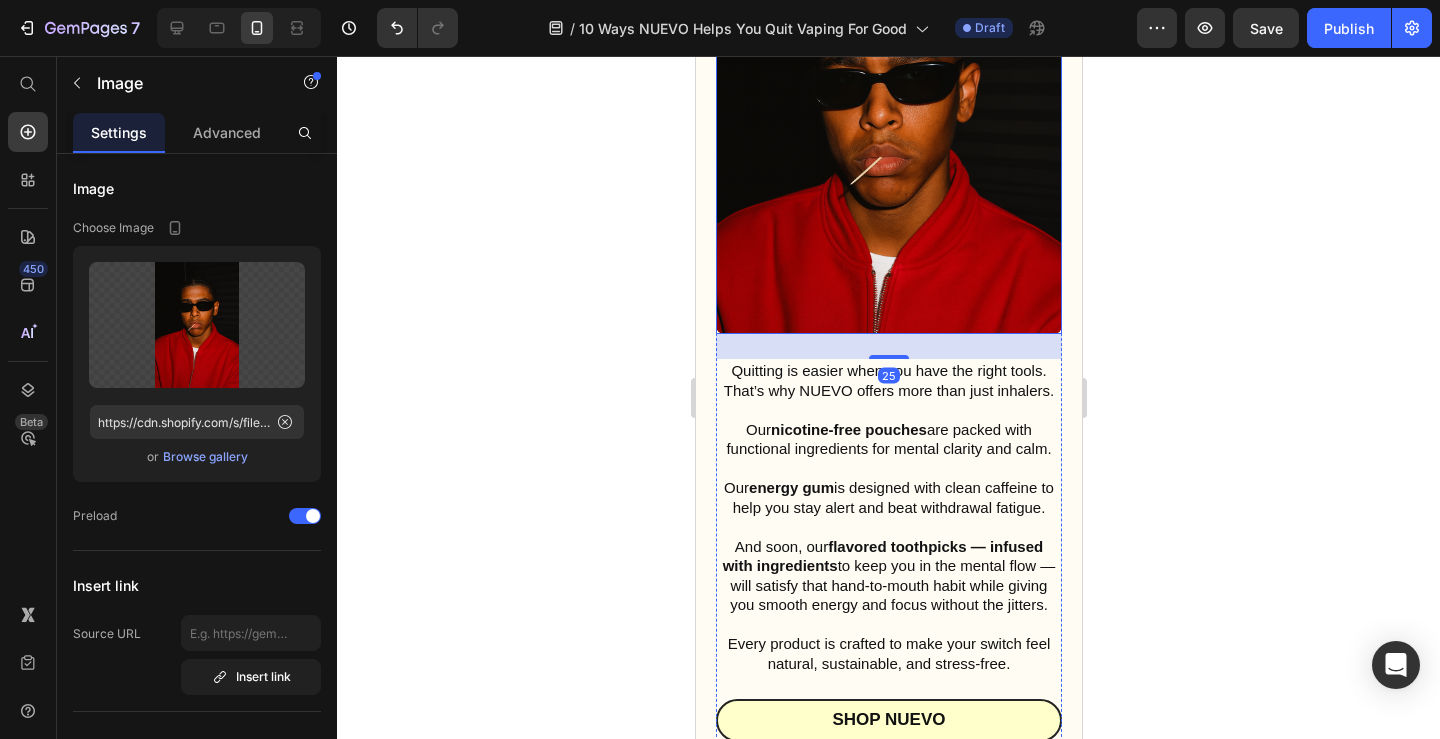 click on "5. Avoid the Shortness of Breath" at bounding box center (888, -67) 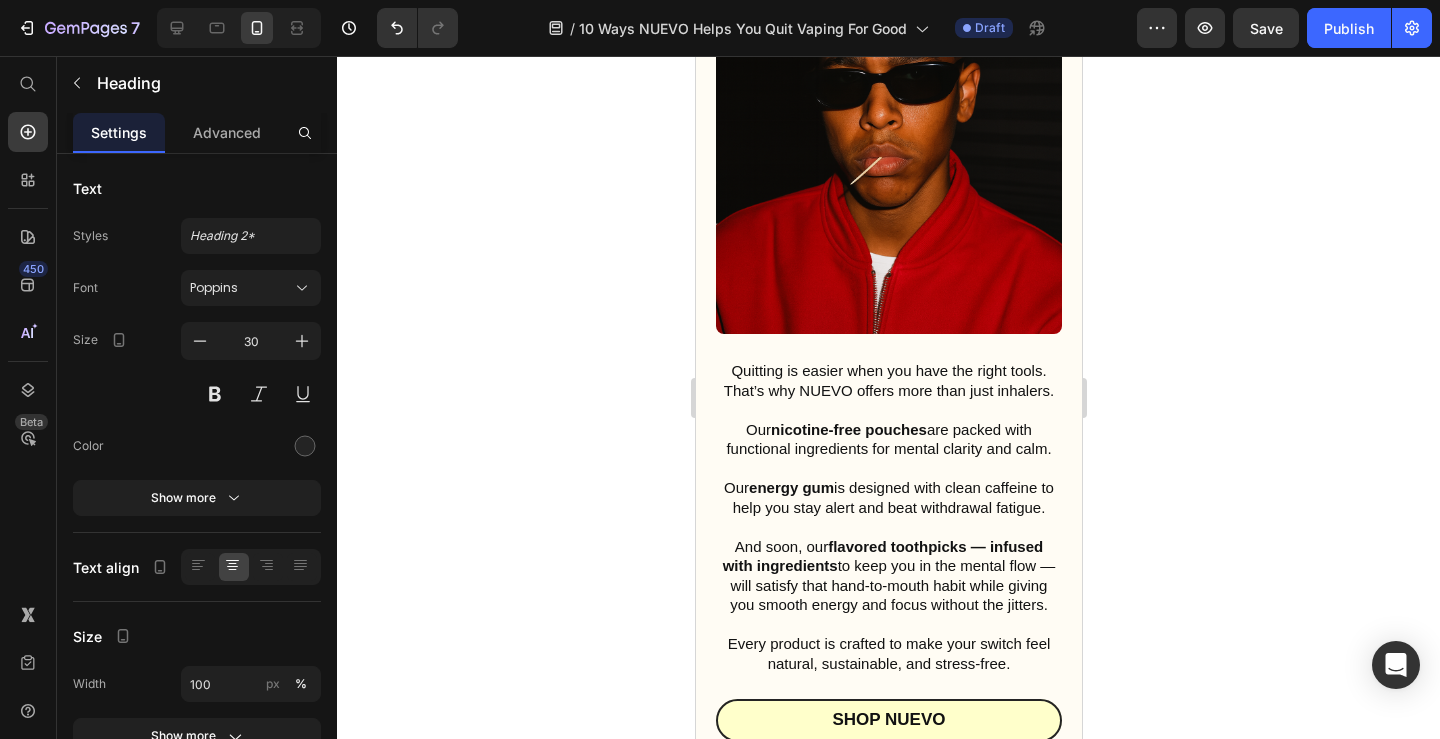 click on "5. Avoid the Shortness of Breath" at bounding box center [888, -67] 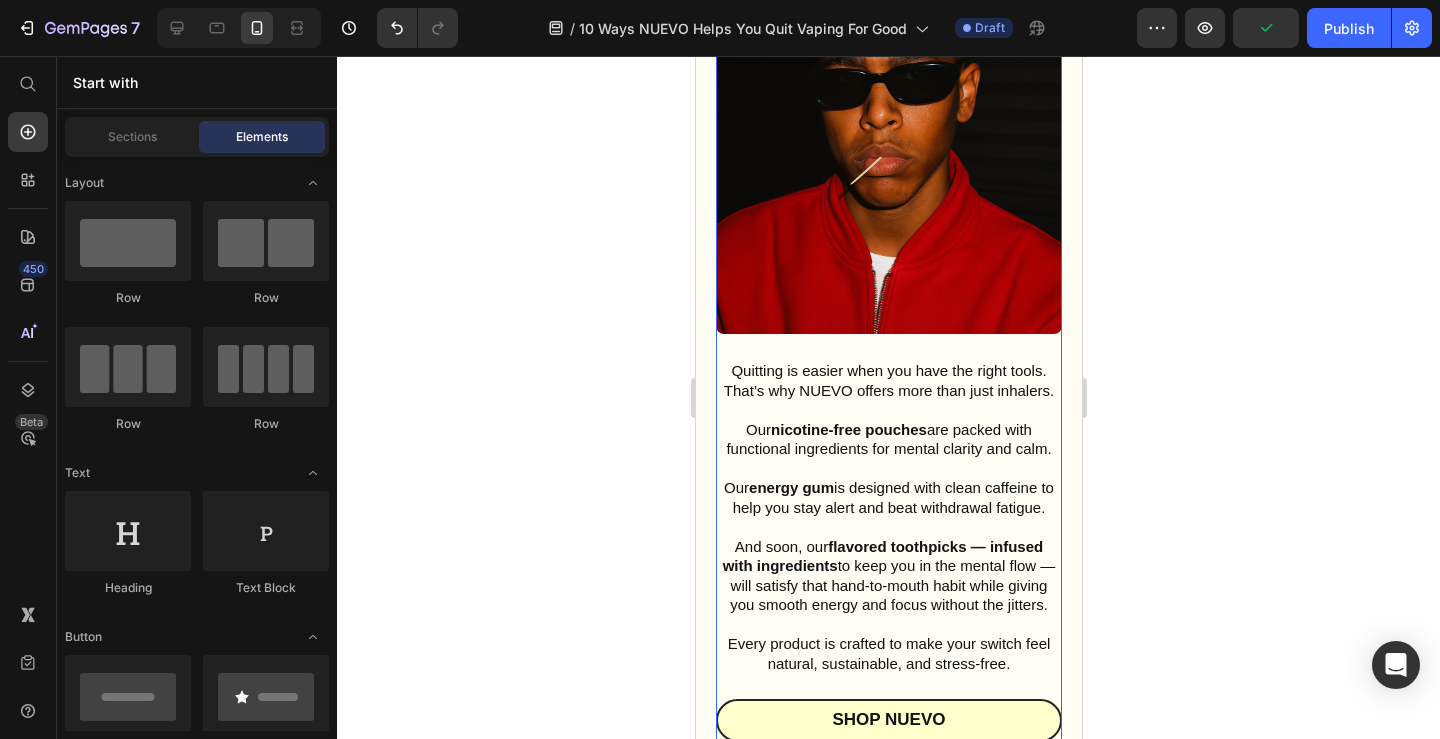 click on "6. Avoid the Shortness of Breath Heading Image Quitting is easier when you have the right tools. That’s why NUEVO offers more than just inhalers. Our nicotine-free pouches are packed with functional ingredients for mental clarity and calm. Our energy gum is designed with clean caffeine to help you stay alert and beat withdrawal fatigue. And soon, our flavored toothpicks — infused with ingredients to keep you in the mental flow — will satisfy that hand-to-mouth habit while giving you smooth energy and focus without the jitters. Every product is crafted to make your switch feel natural, sustainable, and stress-free. Text Block Shop Nuevo Button" at bounding box center (888, 316) 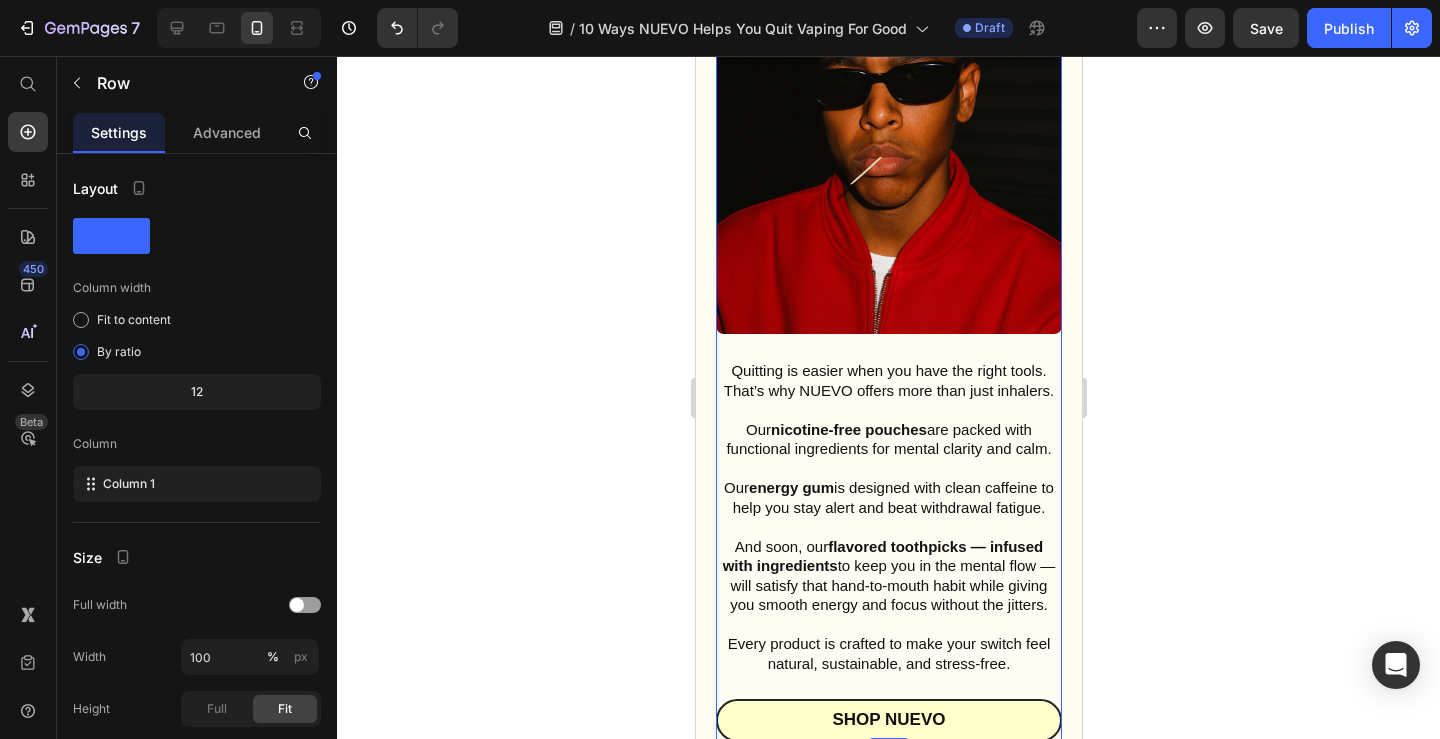 click at bounding box center [814, -127] 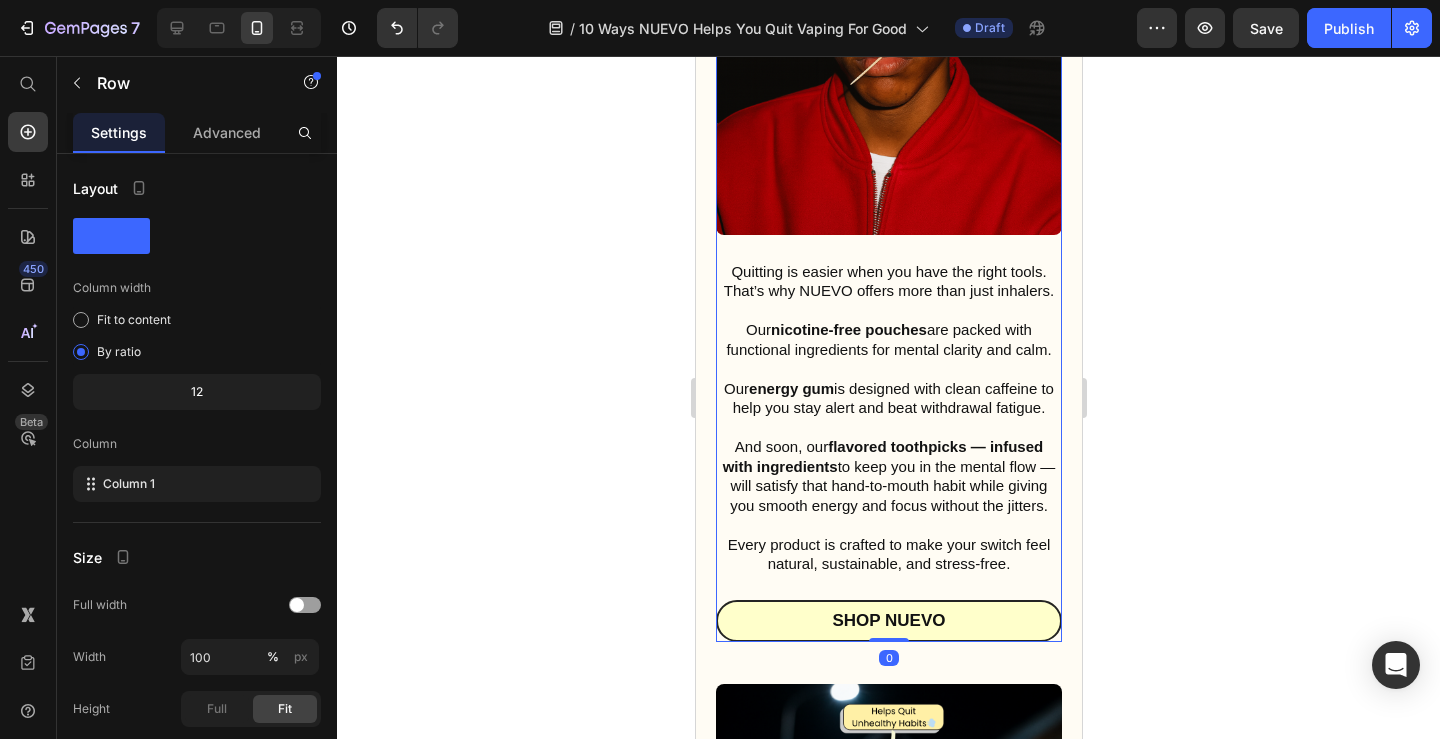 scroll, scrollTop: 6013, scrollLeft: 0, axis: vertical 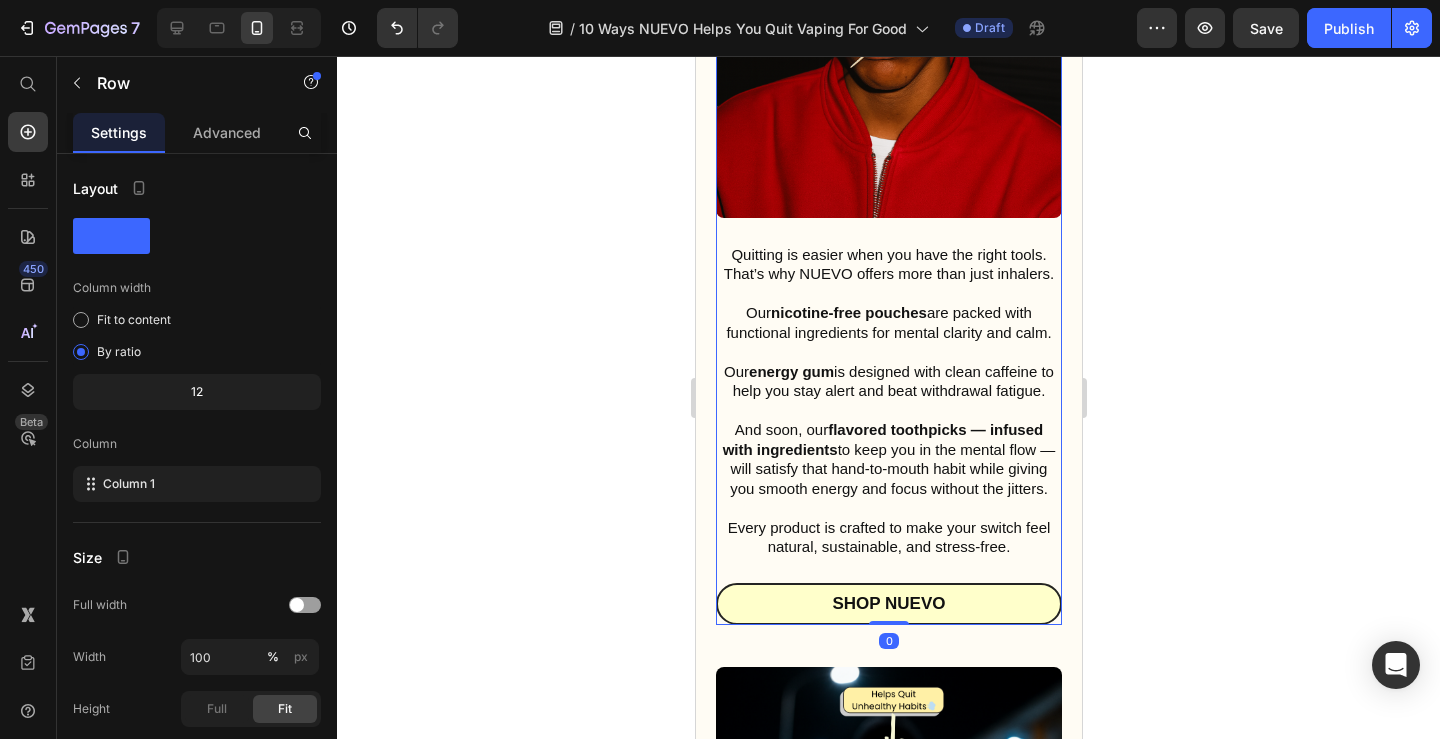 click on "Shop Nuevo" at bounding box center [888, -267] 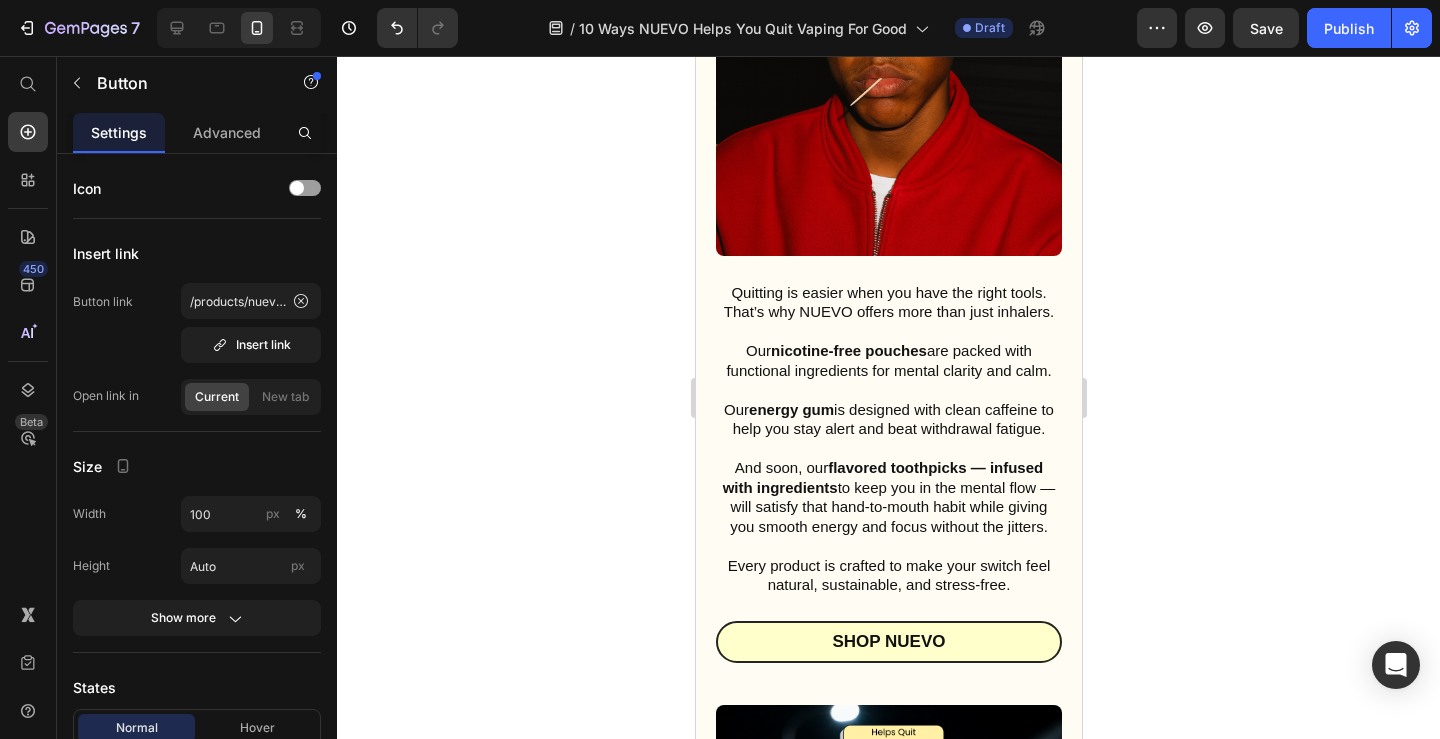drag, startPoint x: 883, startPoint y: 103, endPoint x: 882, endPoint y: 141, distance: 38.013157 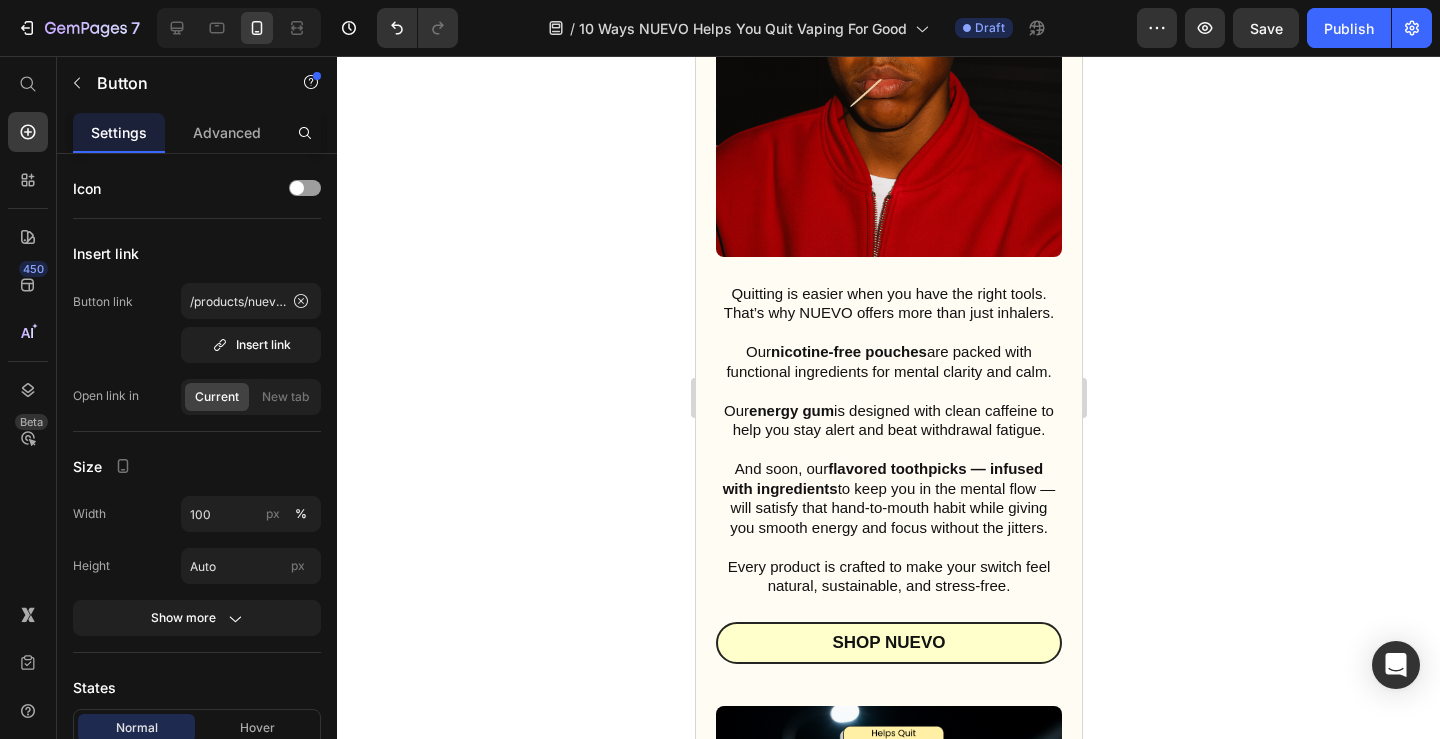 click at bounding box center (888, -209) 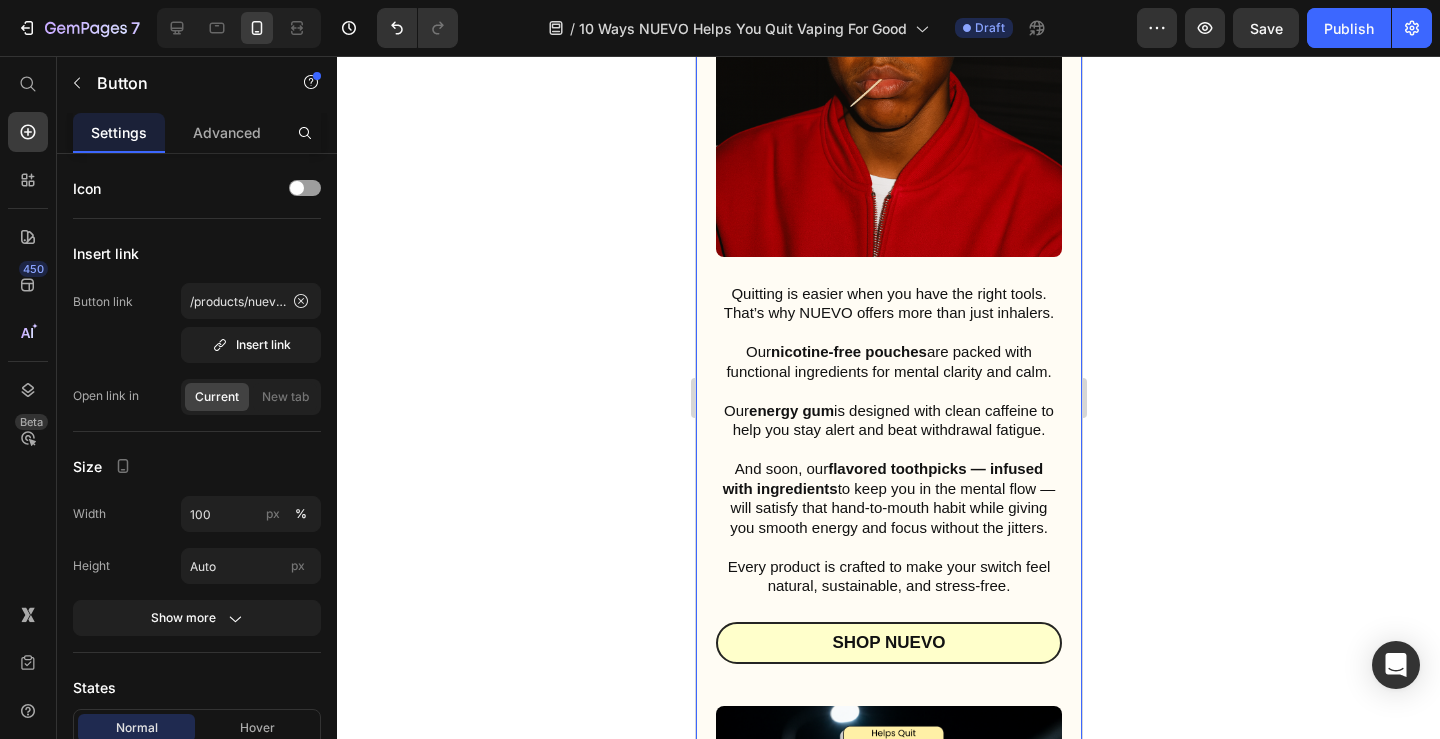 click 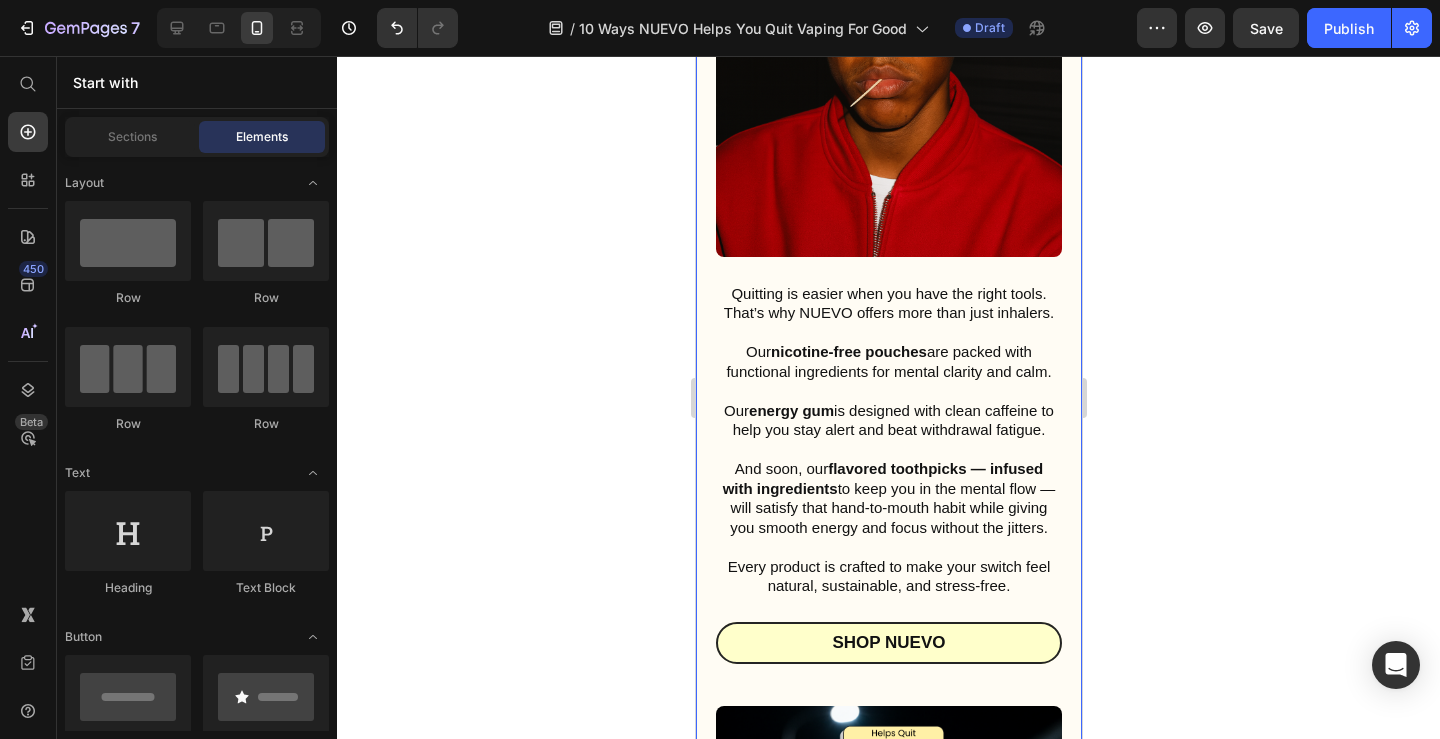 click on "6. Avoid the Shortness of Breath" at bounding box center [888, -144] 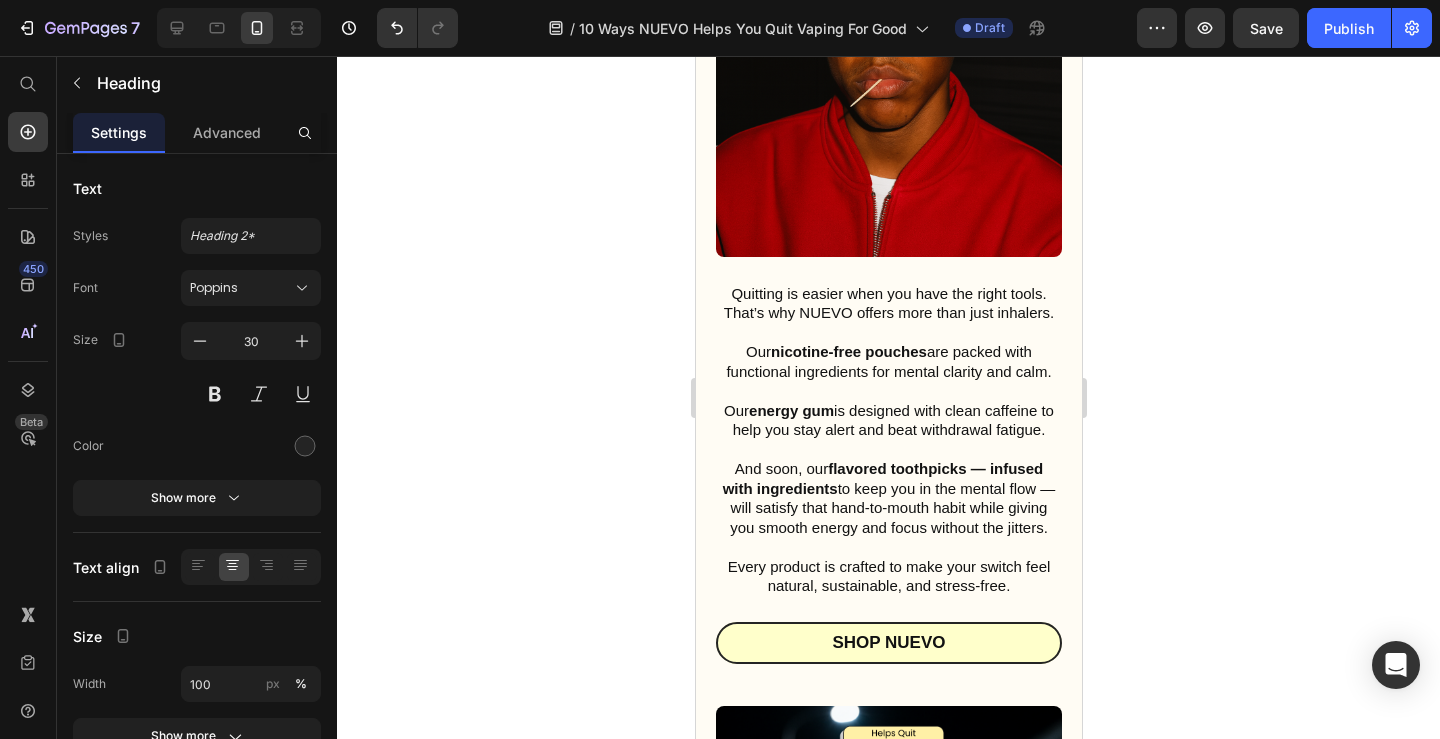 click on "6. Avoid the Shortness of Breath" at bounding box center (888, -144) 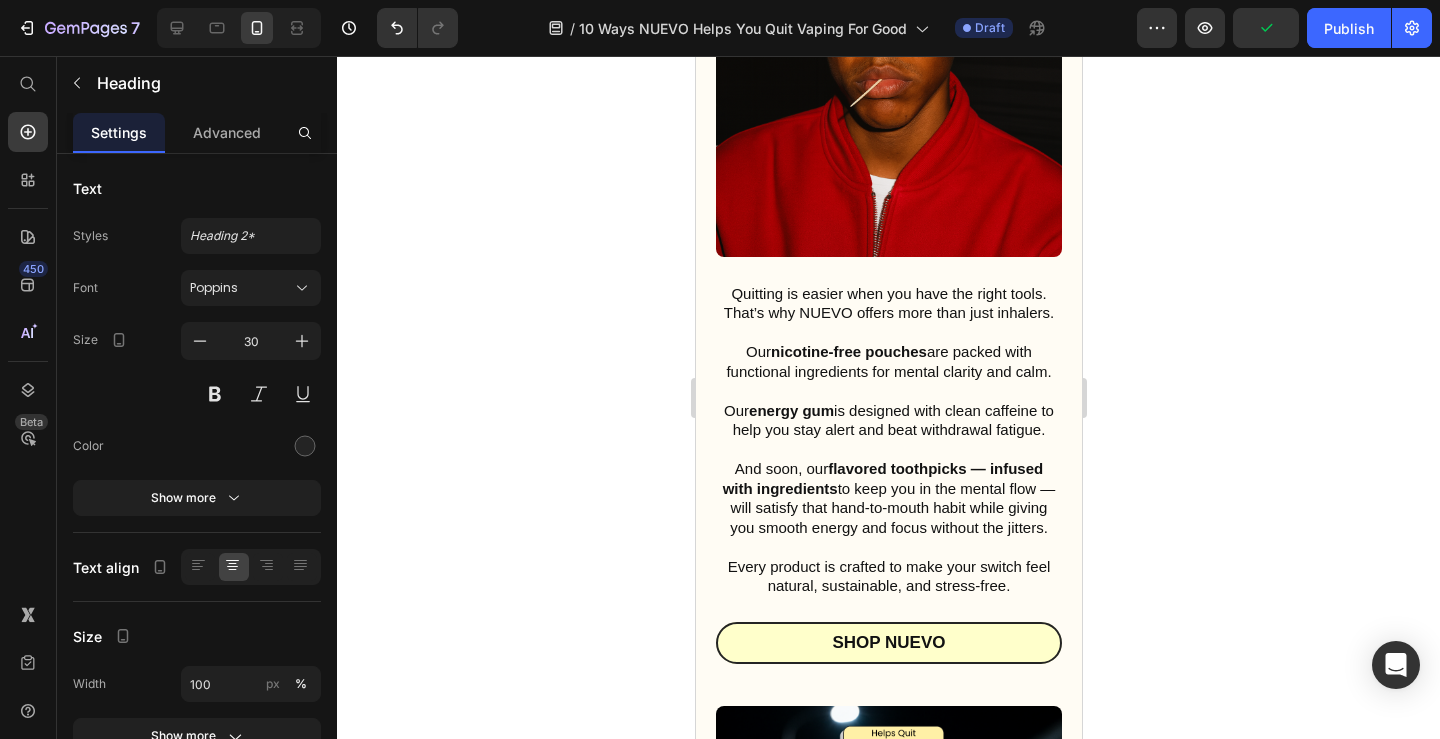 drag, startPoint x: 1059, startPoint y: 216, endPoint x: 834, endPoint y: 189, distance: 226.61421 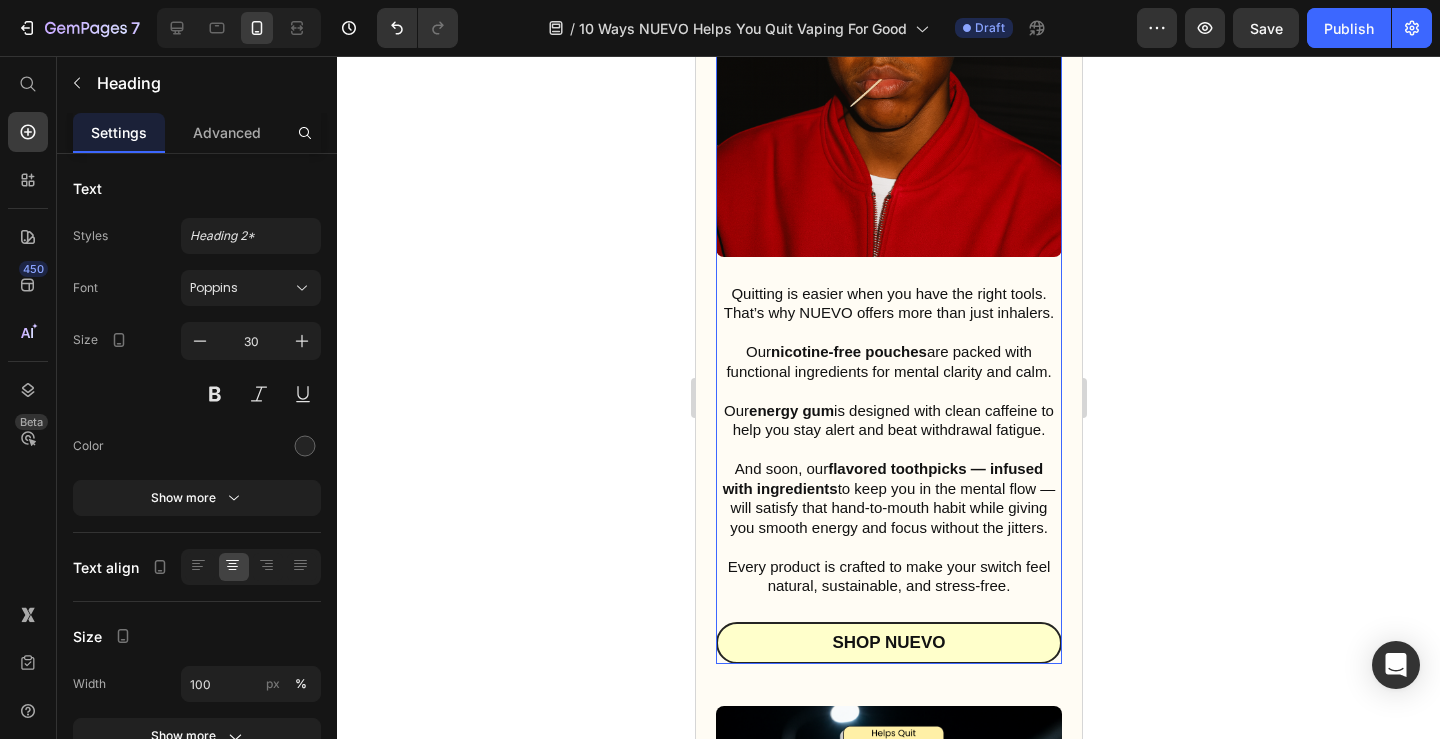 click 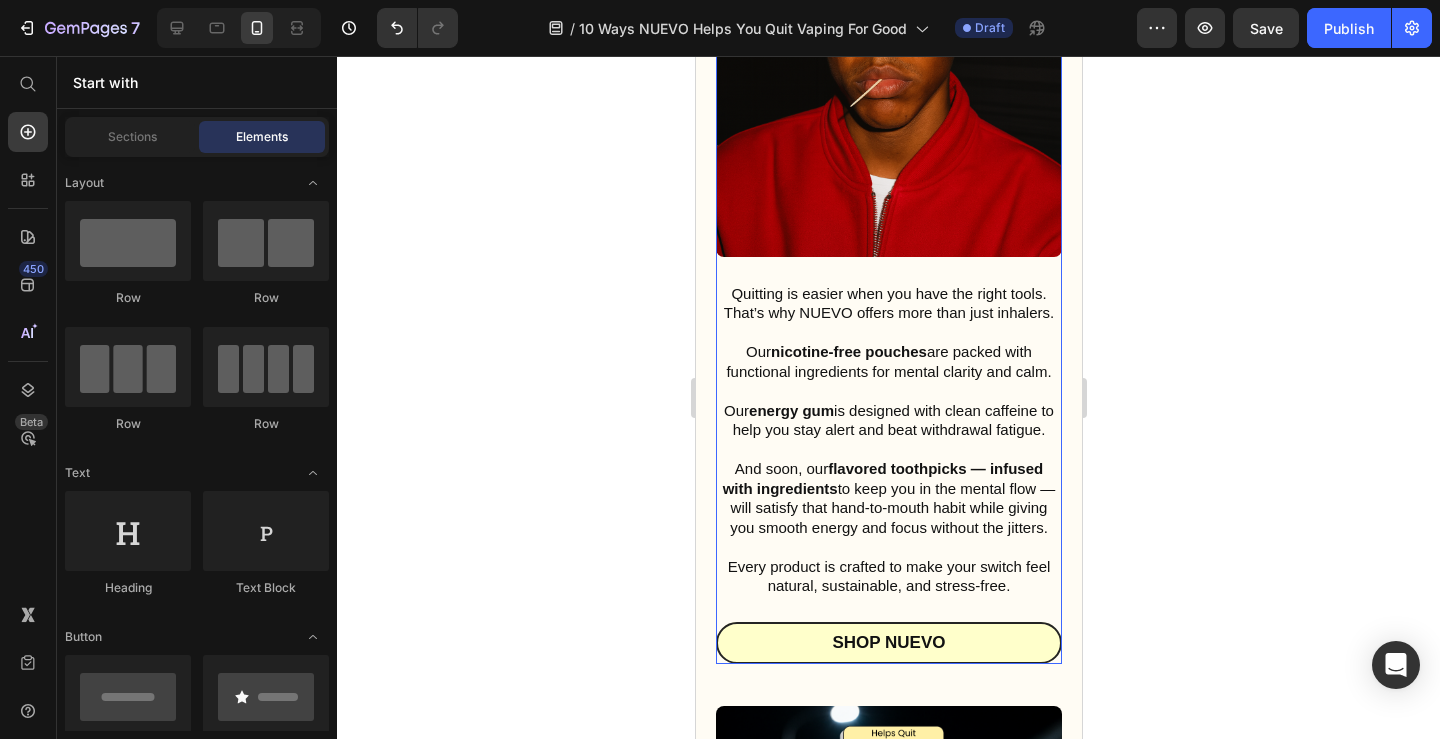 click on "6. Say Hello to Consistant Energy Heading Image Quitting is easier when you have the right tools. That’s why NUEVO offers more than just inhalers.   Our  nicotine-free pouches  are packed with functional ingredients for mental clarity and calm.   Our  energy gum  is designed with clean caffeine to help you stay alert and beat withdrawal fatigue.   And soon, our  flavored toothpicks — infused with ingredients  to keep you in the mental flow — will satisfy that hand-to-mouth habit while giving you smooth energy and focus without the jitters.   Every product is crafted to make your switch feel natural, sustainable, and stress-free. Text Block Shop Nuevo Button" at bounding box center [888, 239] 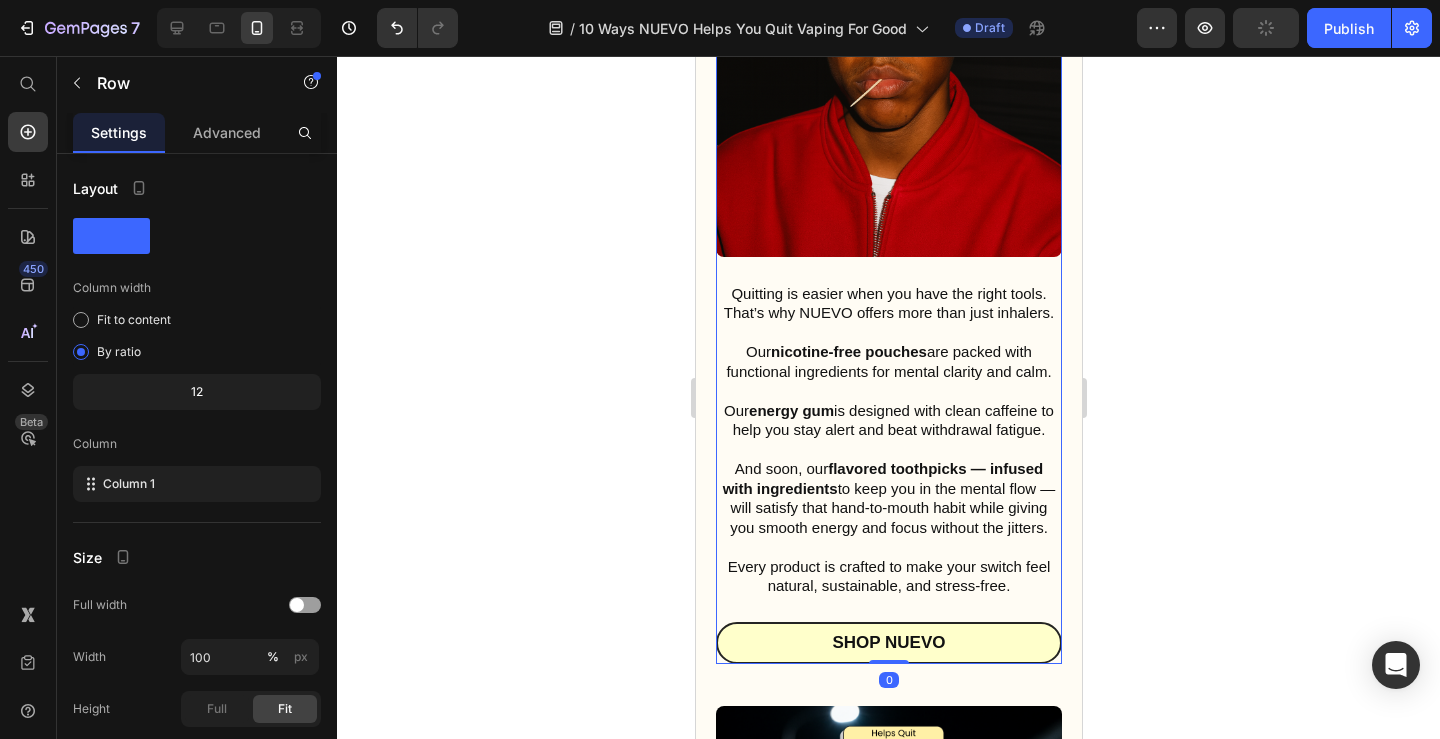 click 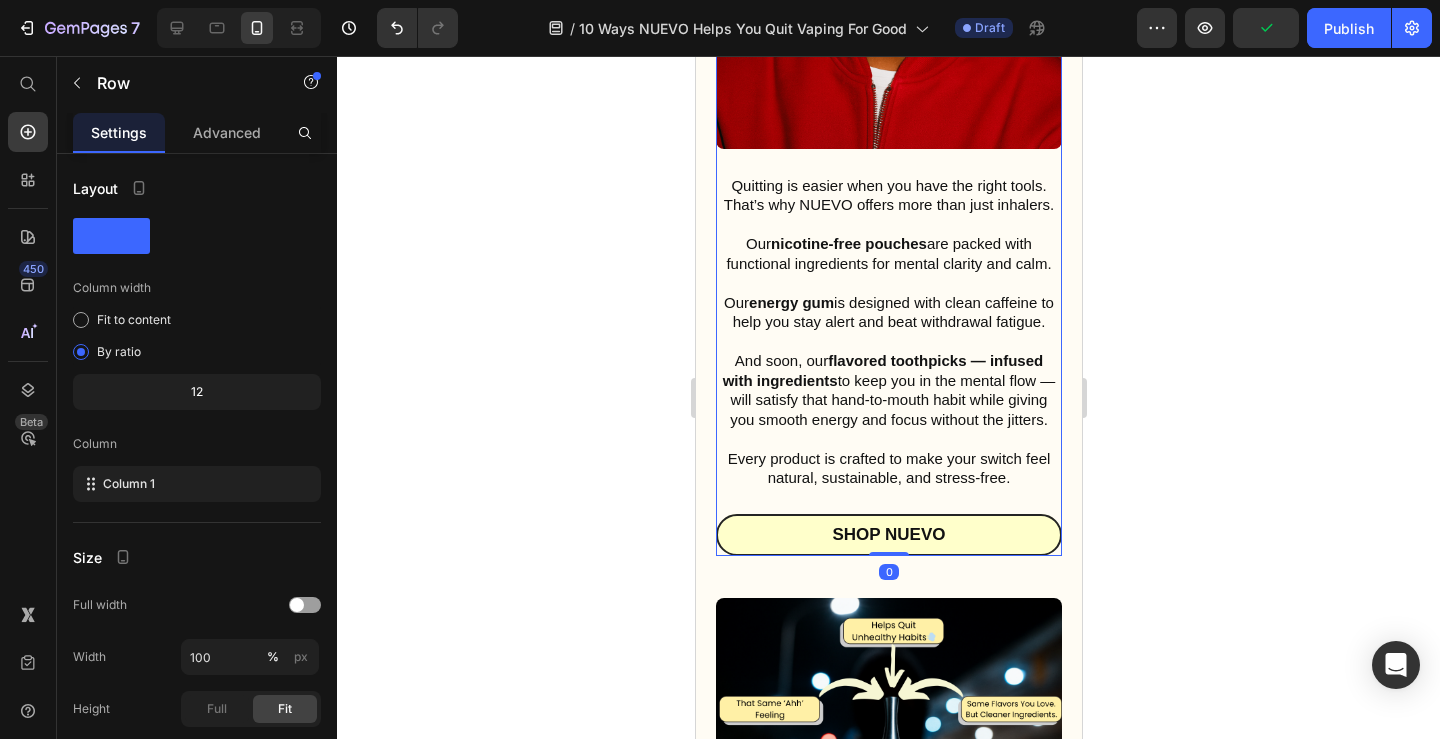 scroll, scrollTop: 7000, scrollLeft: 0, axis: vertical 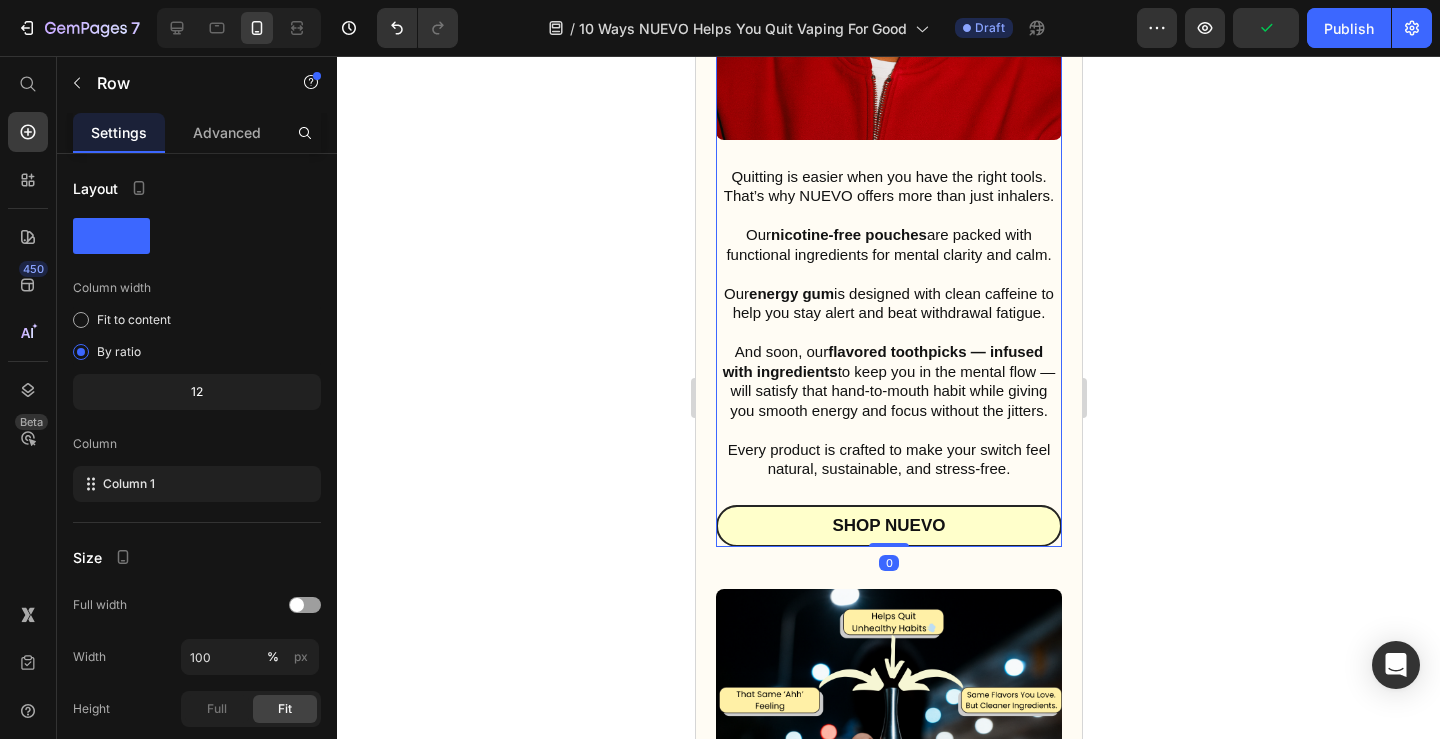 click on "Shop Nuevo" at bounding box center (888, -344) 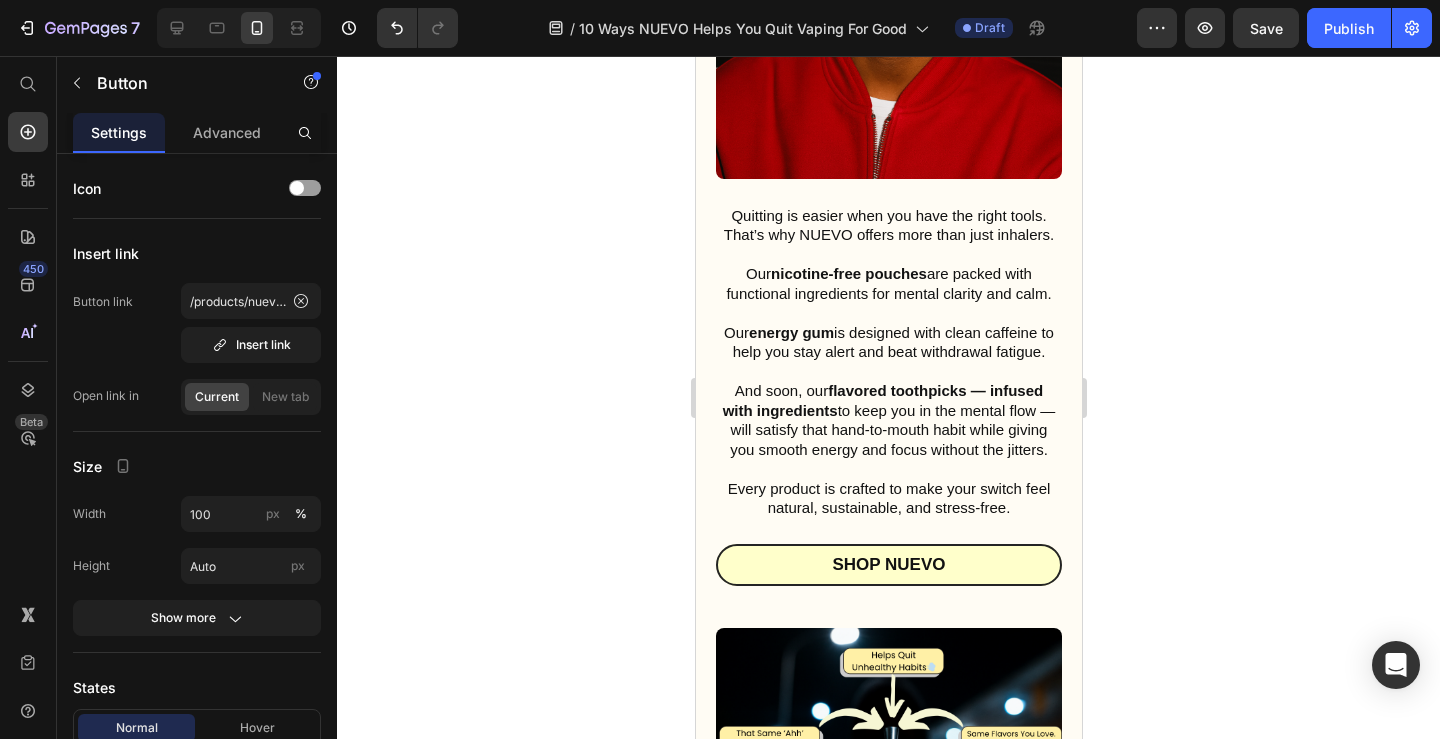 drag, startPoint x: 896, startPoint y: 102, endPoint x: 896, endPoint y: 141, distance: 39 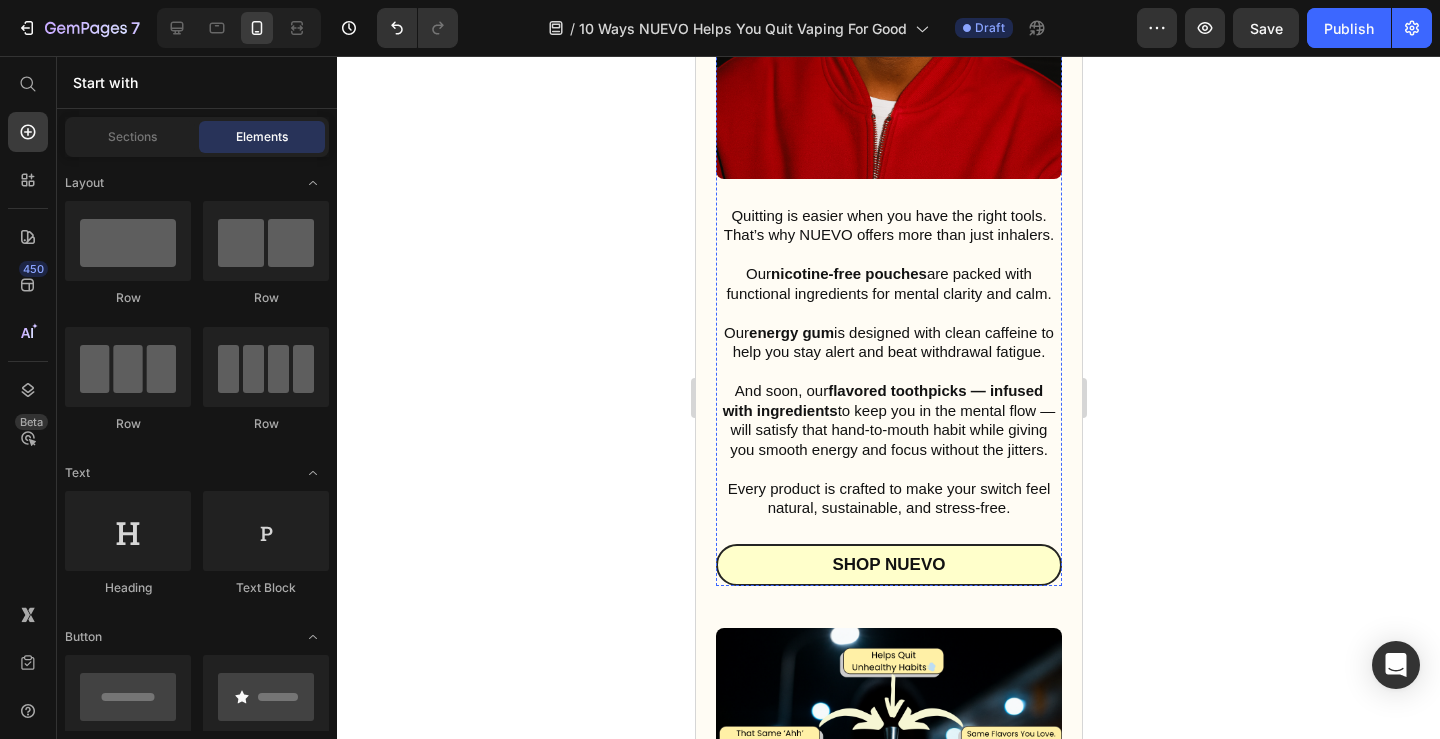 click on "6. Say Hello to Consistant Energy" at bounding box center (888, -222) 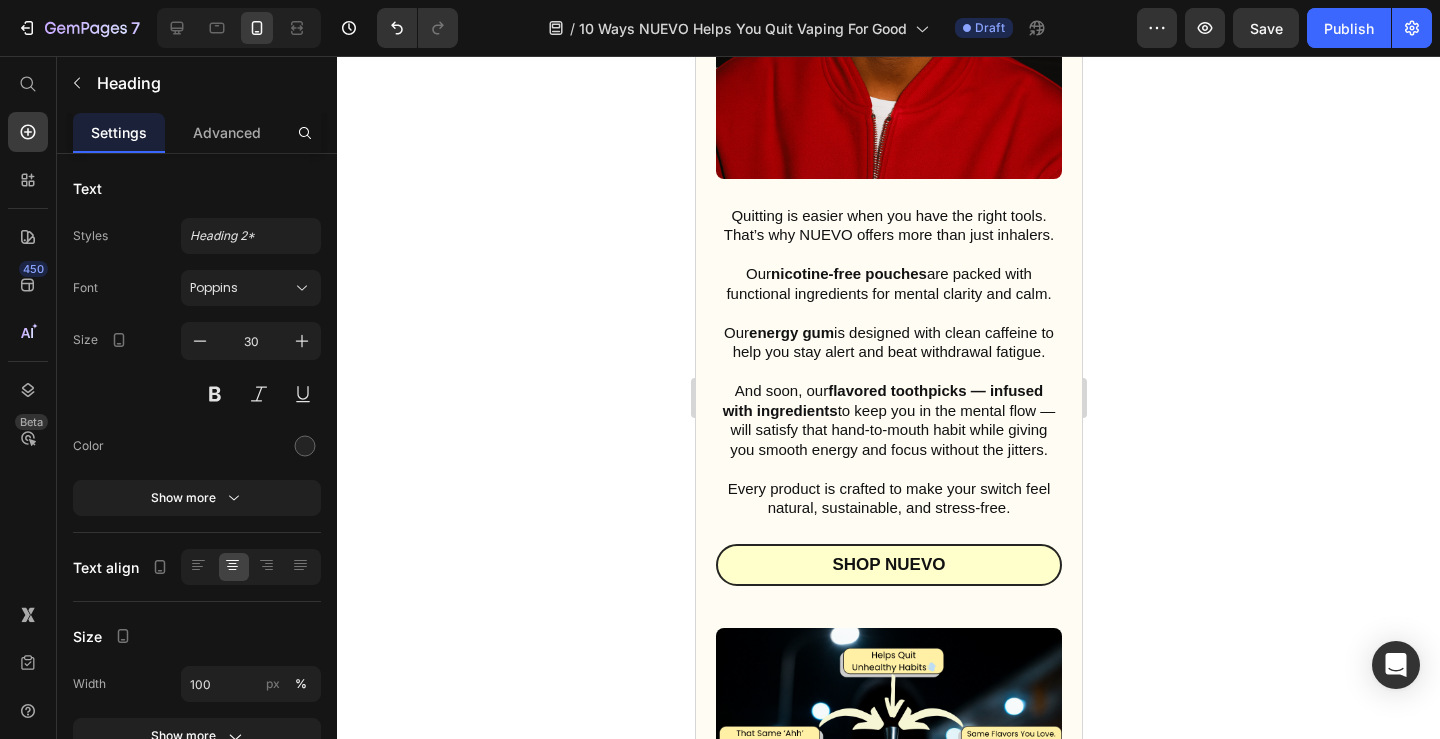 click on "6. Say Hello to Consistant Energy" at bounding box center (888, -222) 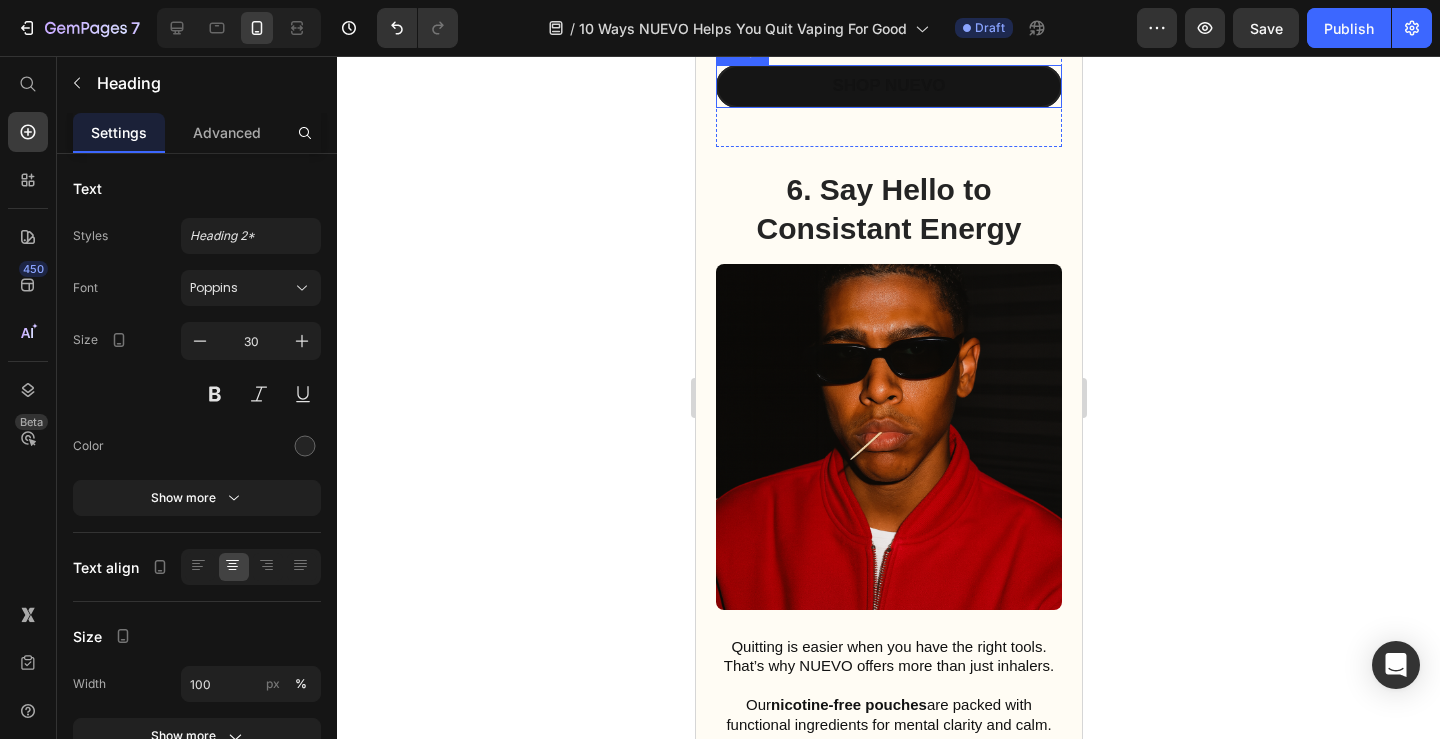 scroll, scrollTop: 5688, scrollLeft: 0, axis: vertical 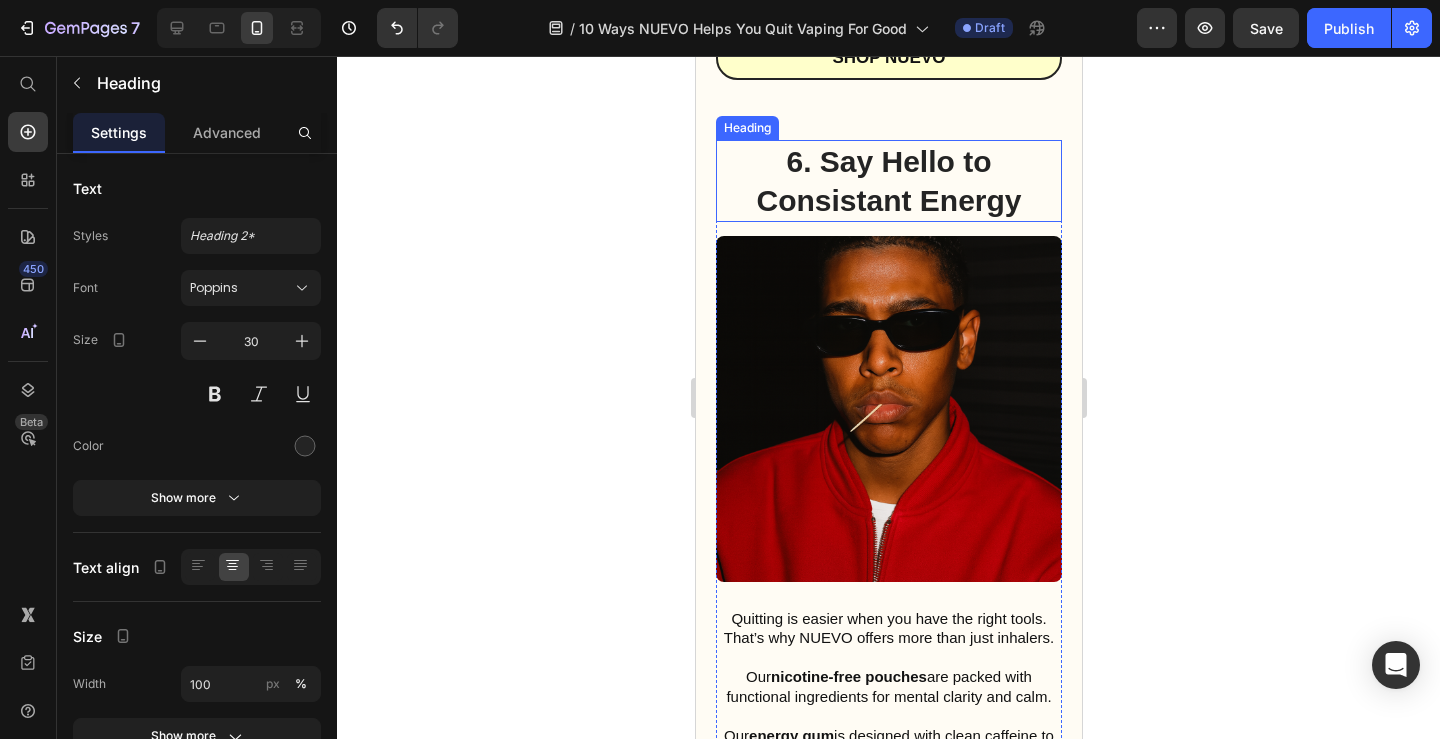 click on "6. Say Hello to Consistant Energy" at bounding box center (888, 181) 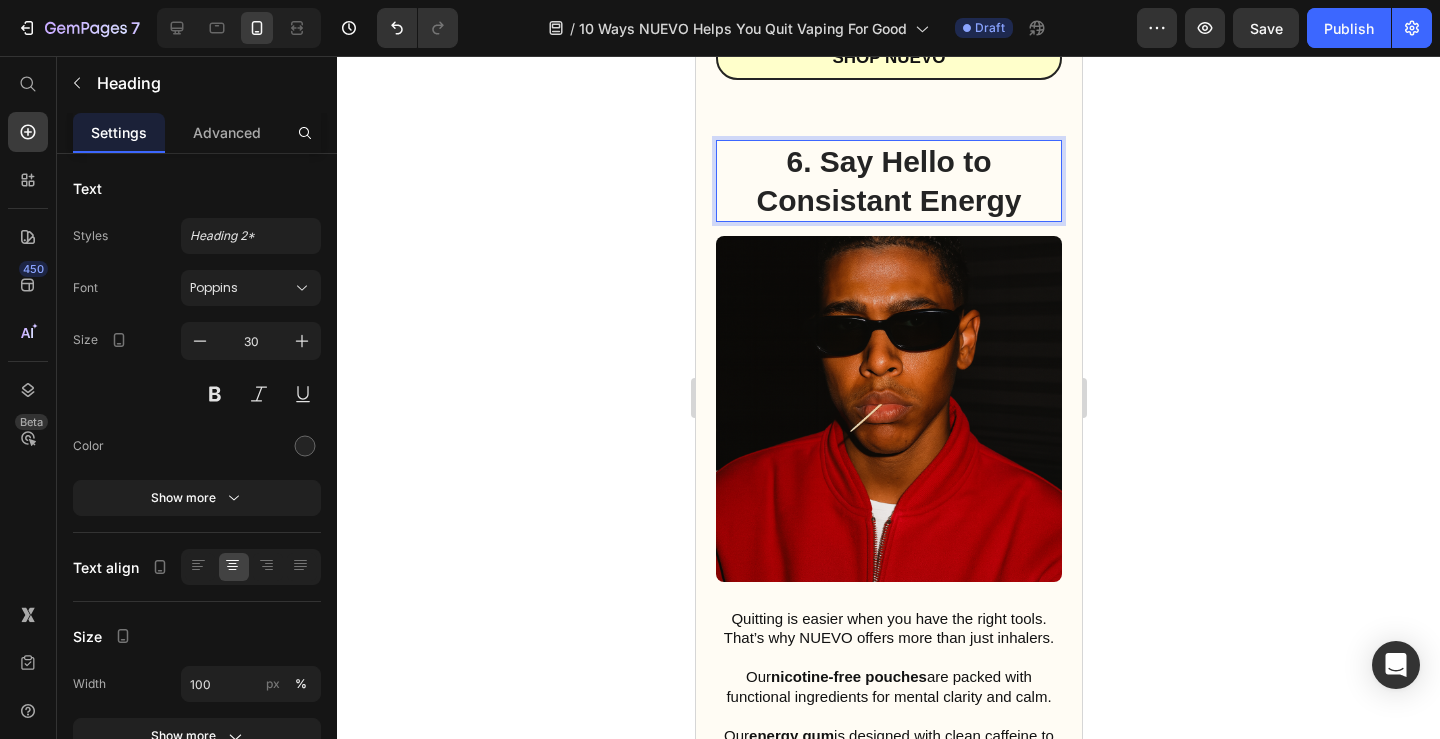 click on "6. Say Hello to Consistant Energy" at bounding box center [888, 181] 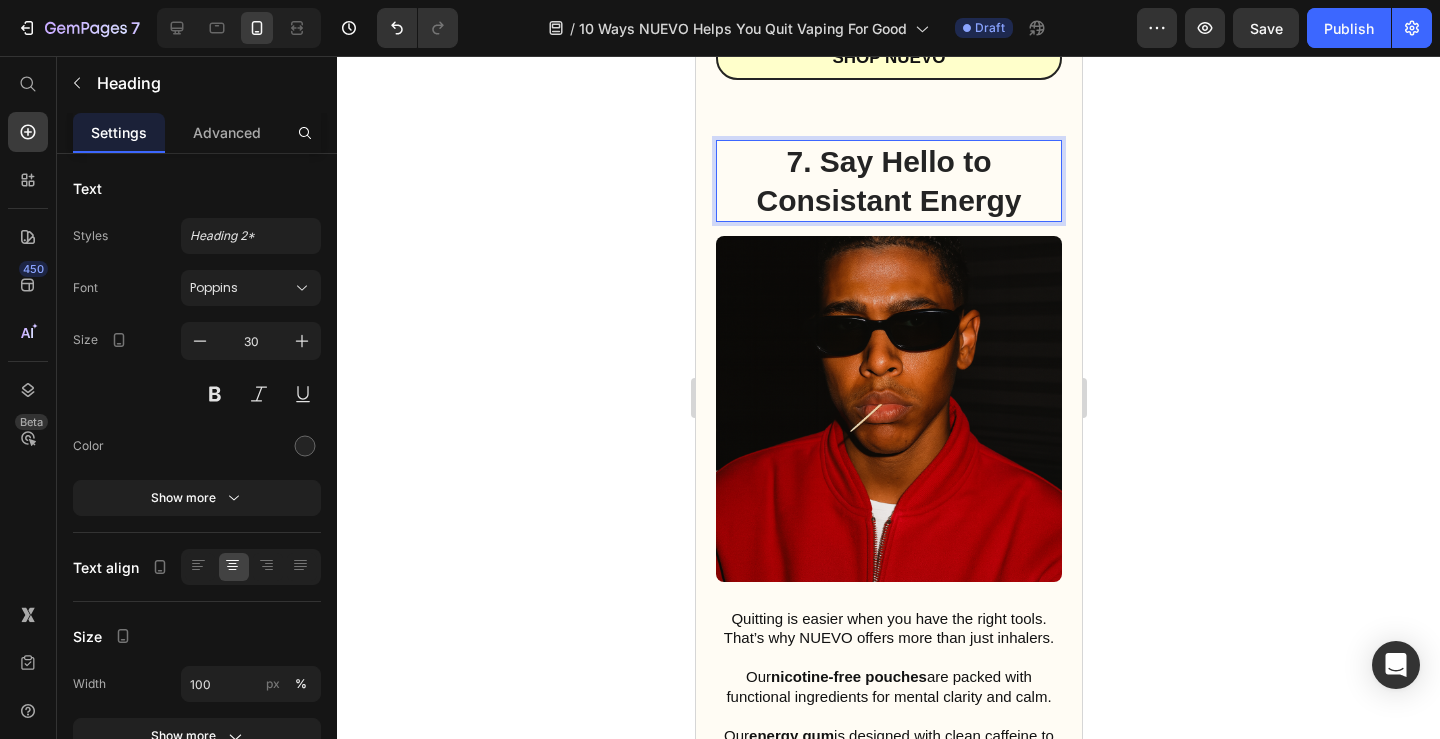 click 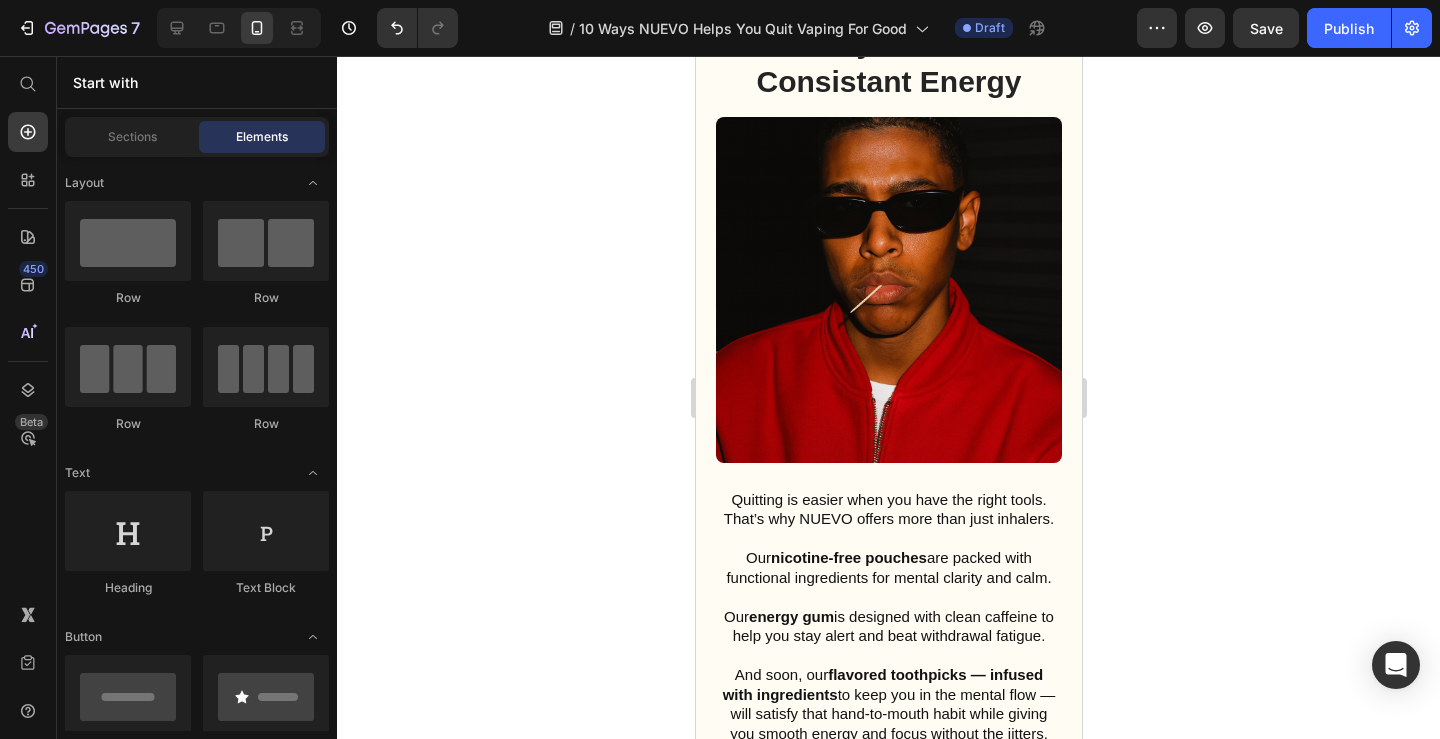 scroll, scrollTop: 6726, scrollLeft: 0, axis: vertical 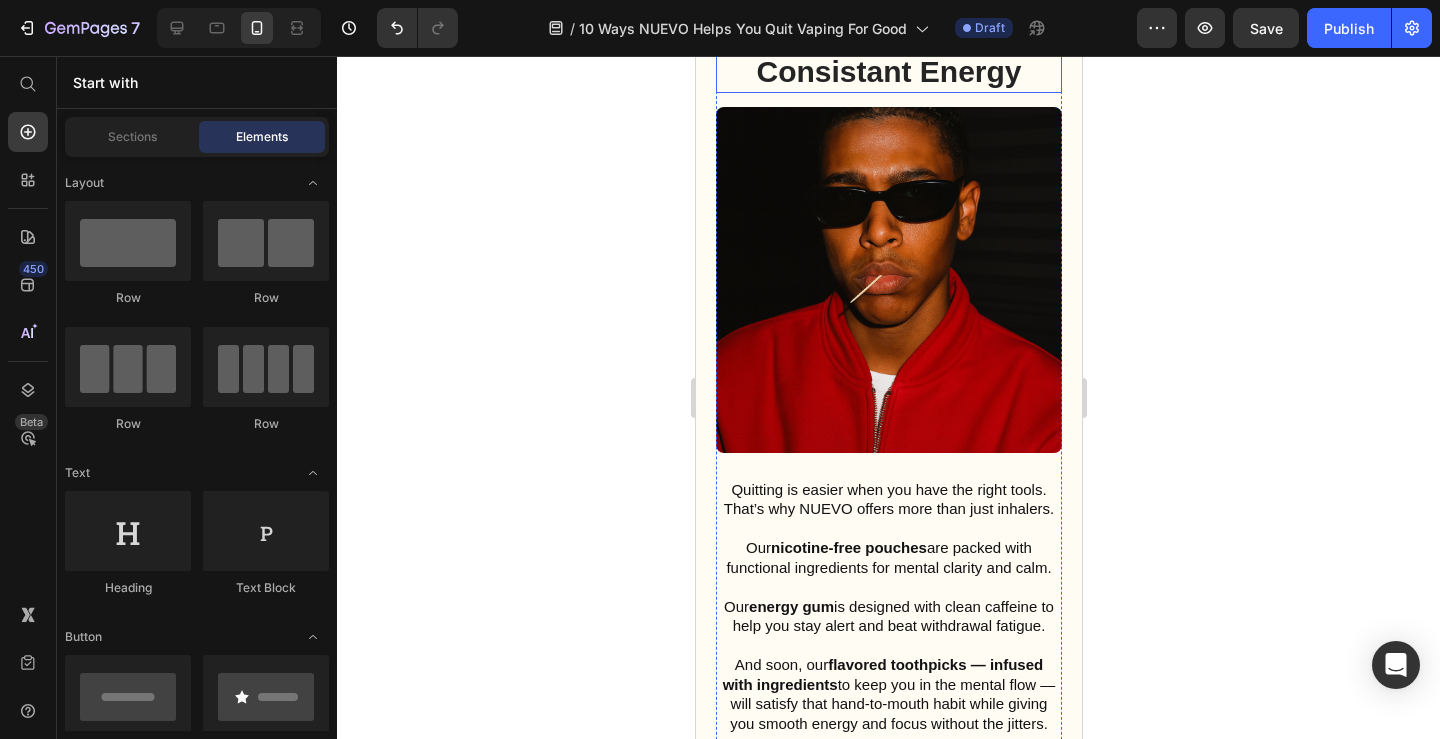 click on "6. Say Hello to Consistant Energy" at bounding box center (888, 52) 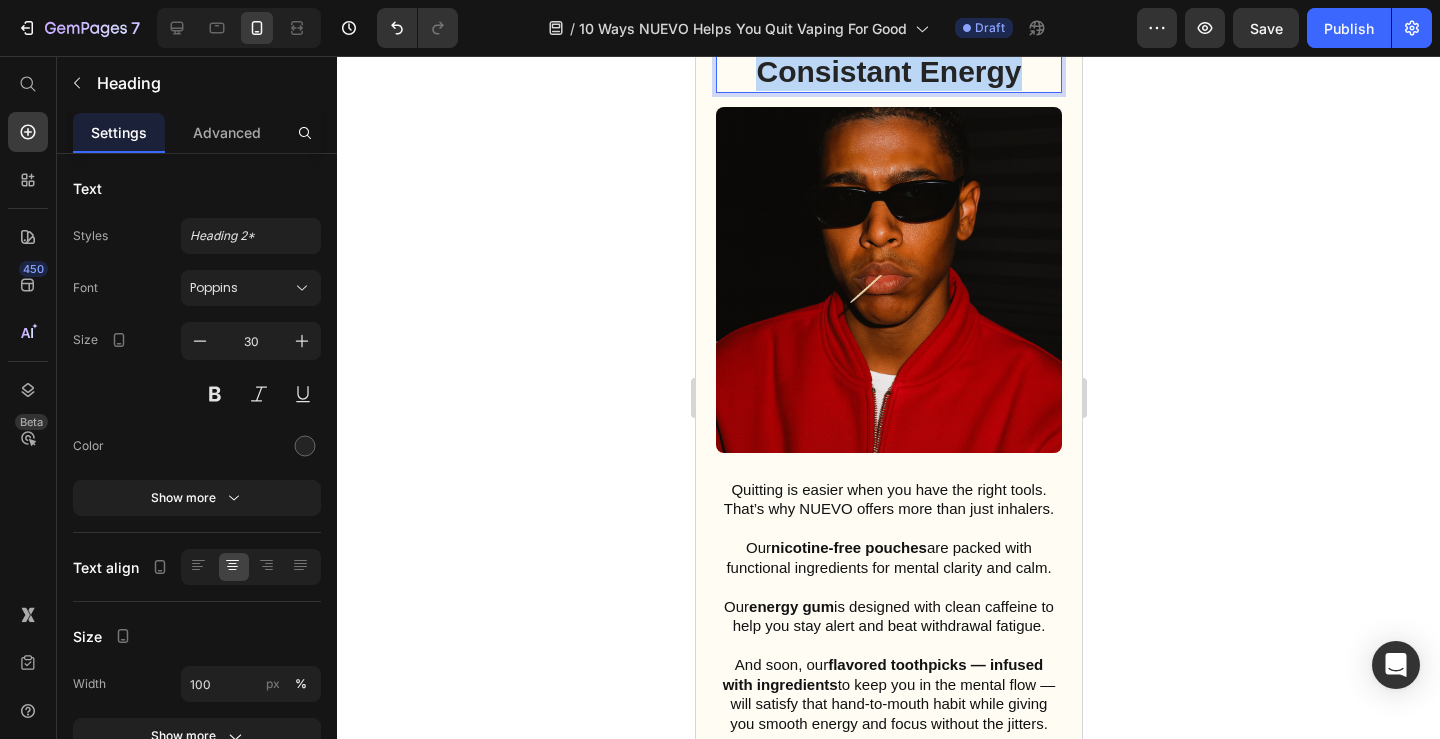 drag, startPoint x: 1037, startPoint y: 493, endPoint x: 824, endPoint y: 469, distance: 214.34785 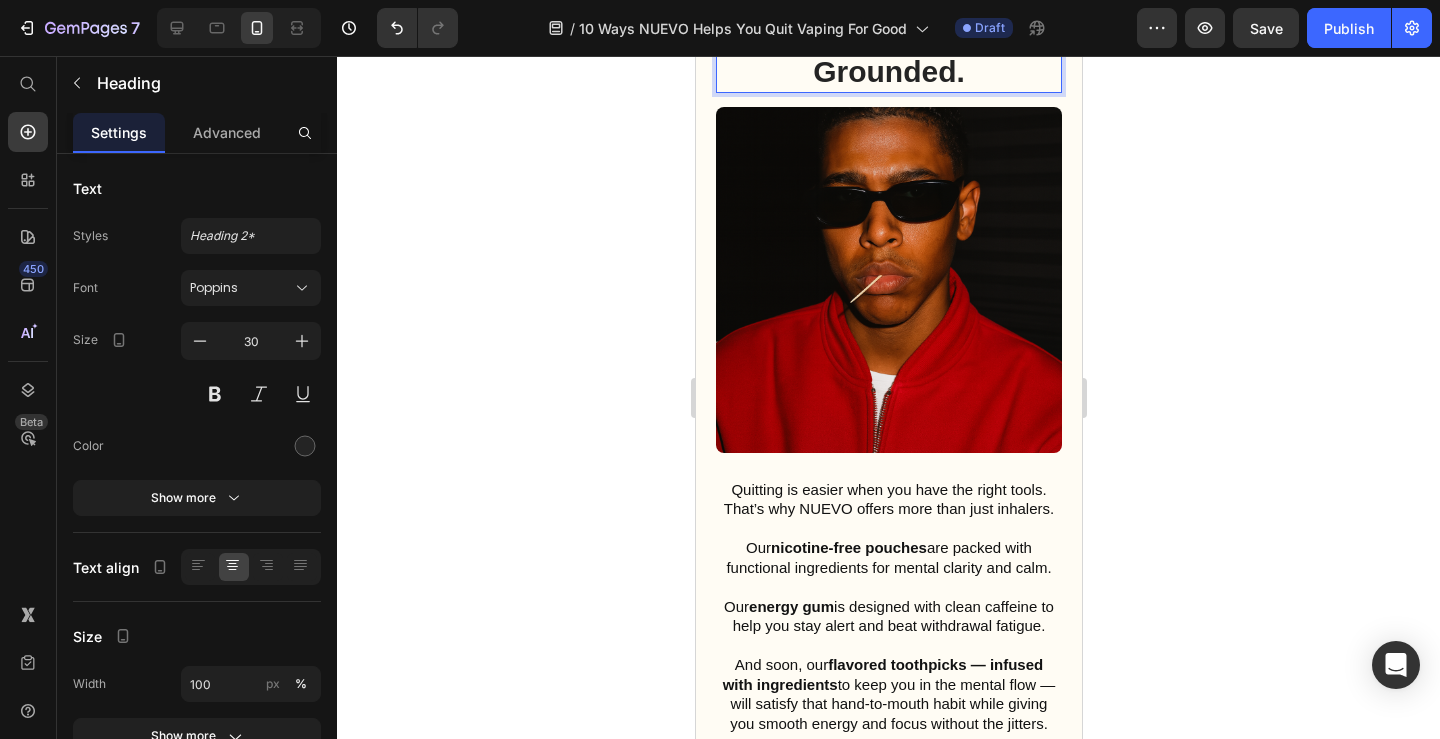 click on "6. It Helps Feel More Grounded." at bounding box center [888, 52] 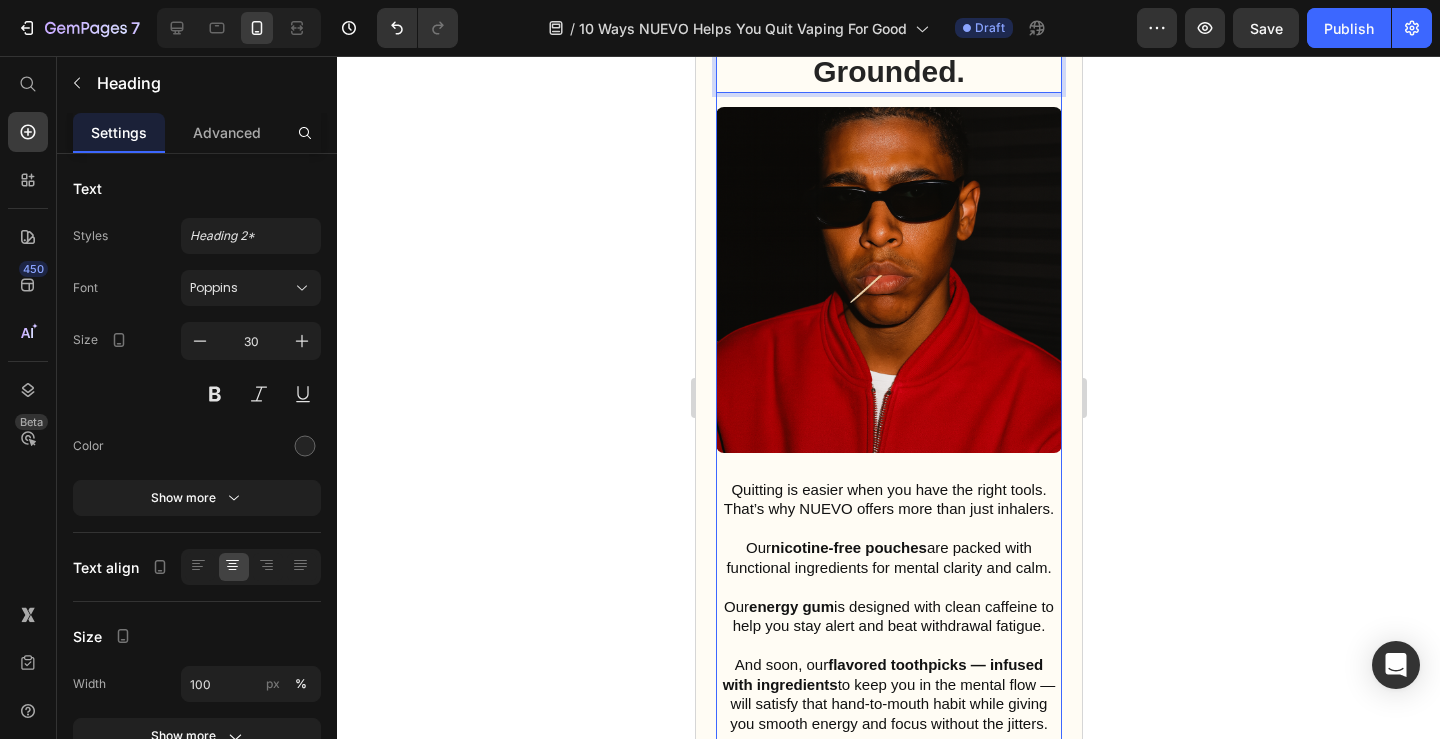 click on "8. It Helps Feel More Grounded. Heading   14 Image Quitting is easier when you have the right tools. That’s why NUEVO offers more than just inhalers.   Our  nicotine-free pouches  are packed with functional ingredients for mental clarity and calm.   Our  energy gum  is designed with clean caffeine to help you stay alert and beat withdrawal fatigue.   And soon, our  flavored toothpicks — infused with ingredients  to keep you in the mental flow — will satisfy that hand-to-mouth habit while giving you smooth energy and focus without the jitters.   Every product is crafted to make your switch feel natural, sustainable, and stress-free. Text Block Shop Nuevo Button" at bounding box center [888, 435] 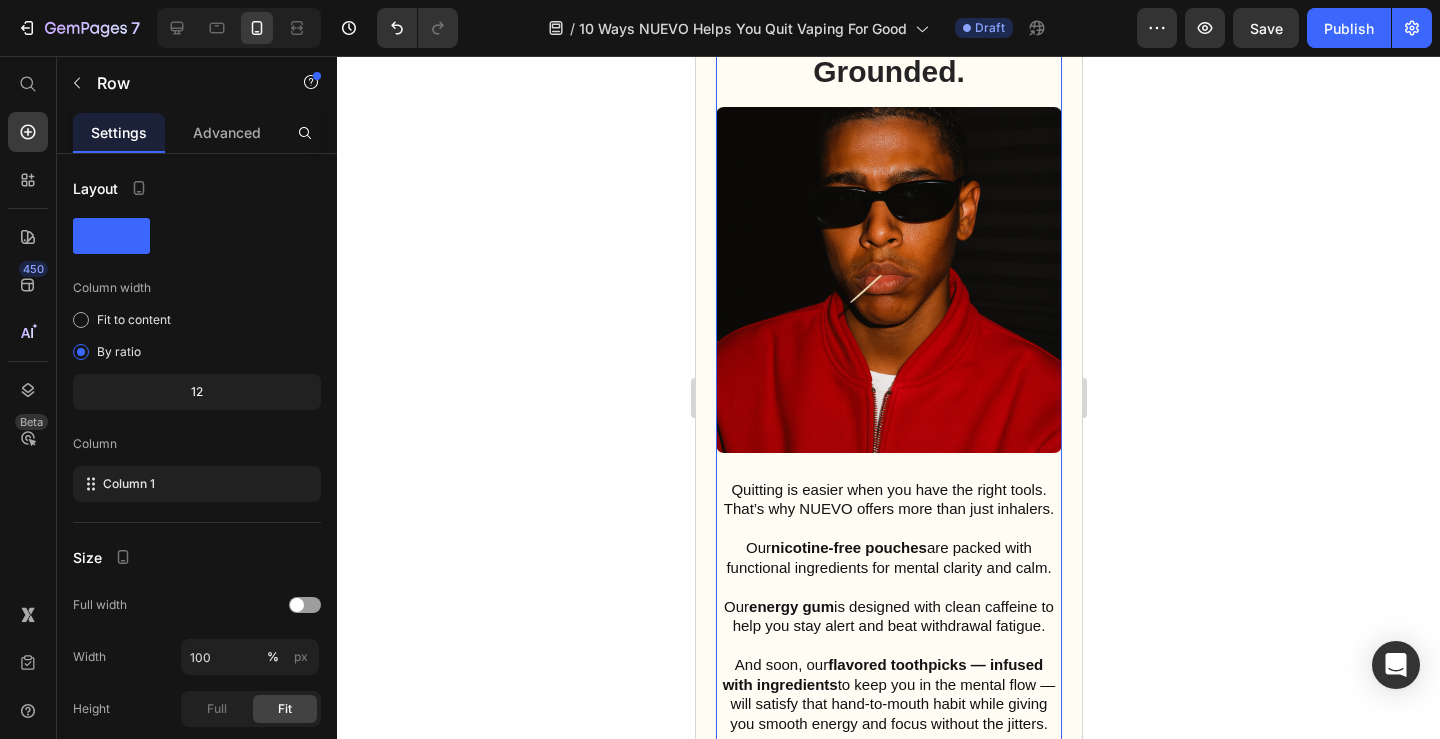 click 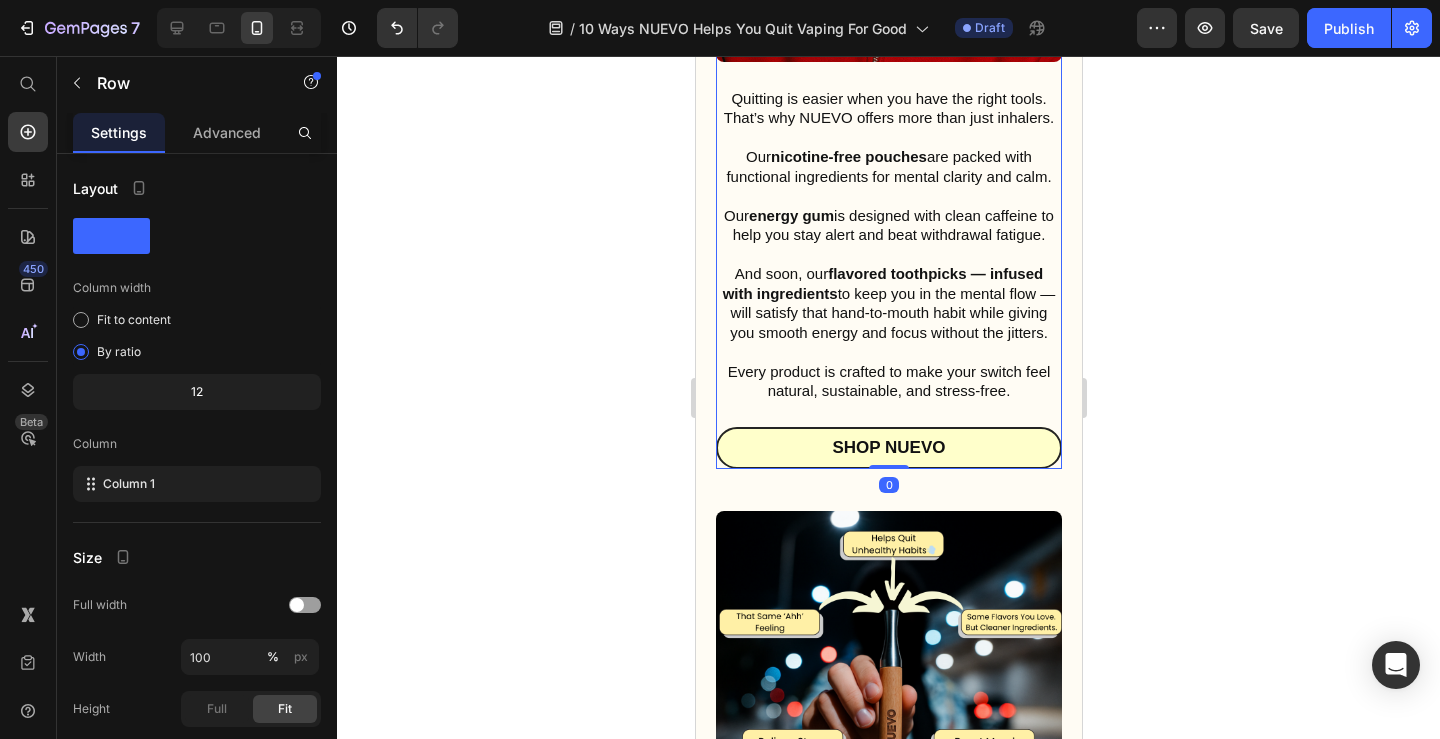 scroll, scrollTop: 7862, scrollLeft: 0, axis: vertical 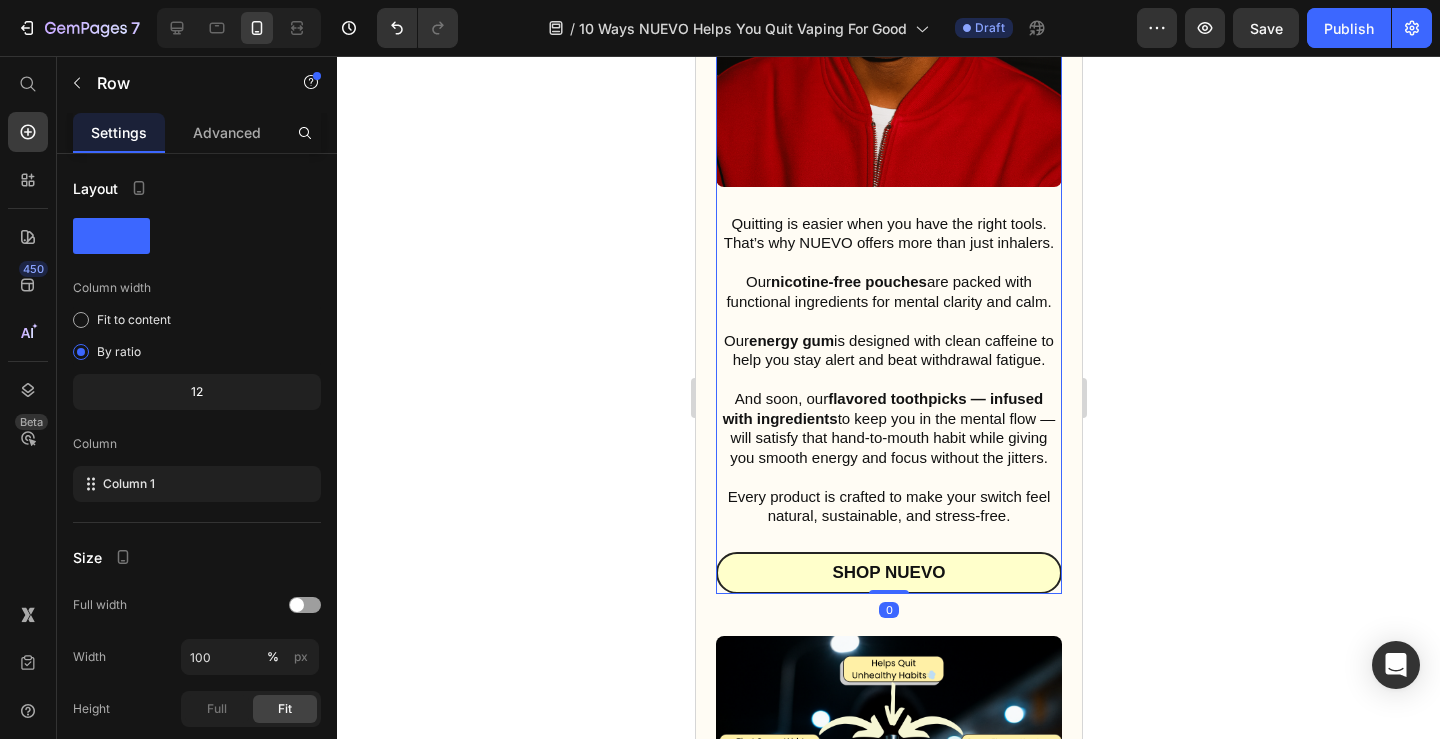 click on "Shop Nuevo" at bounding box center [888, -297] 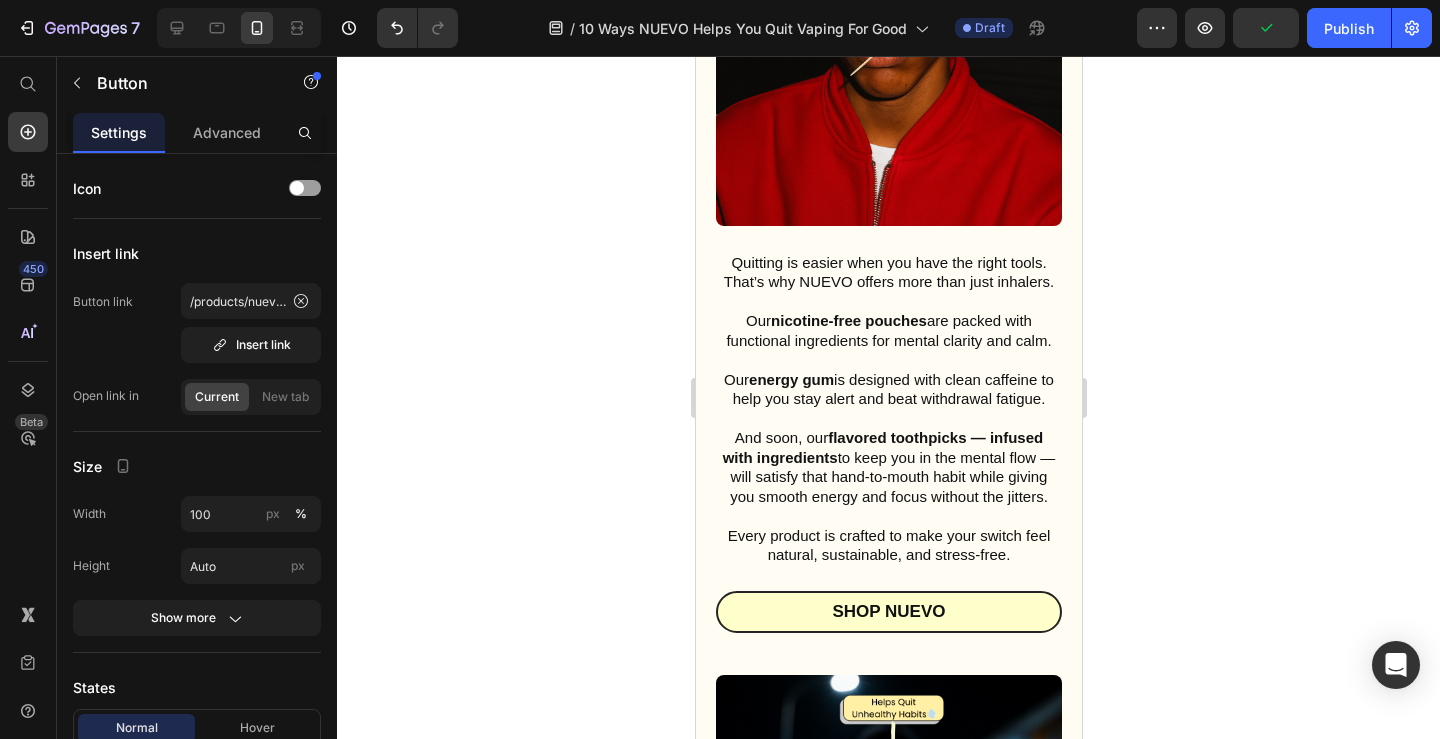 drag, startPoint x: 905, startPoint y: 227, endPoint x: 905, endPoint y: 266, distance: 39 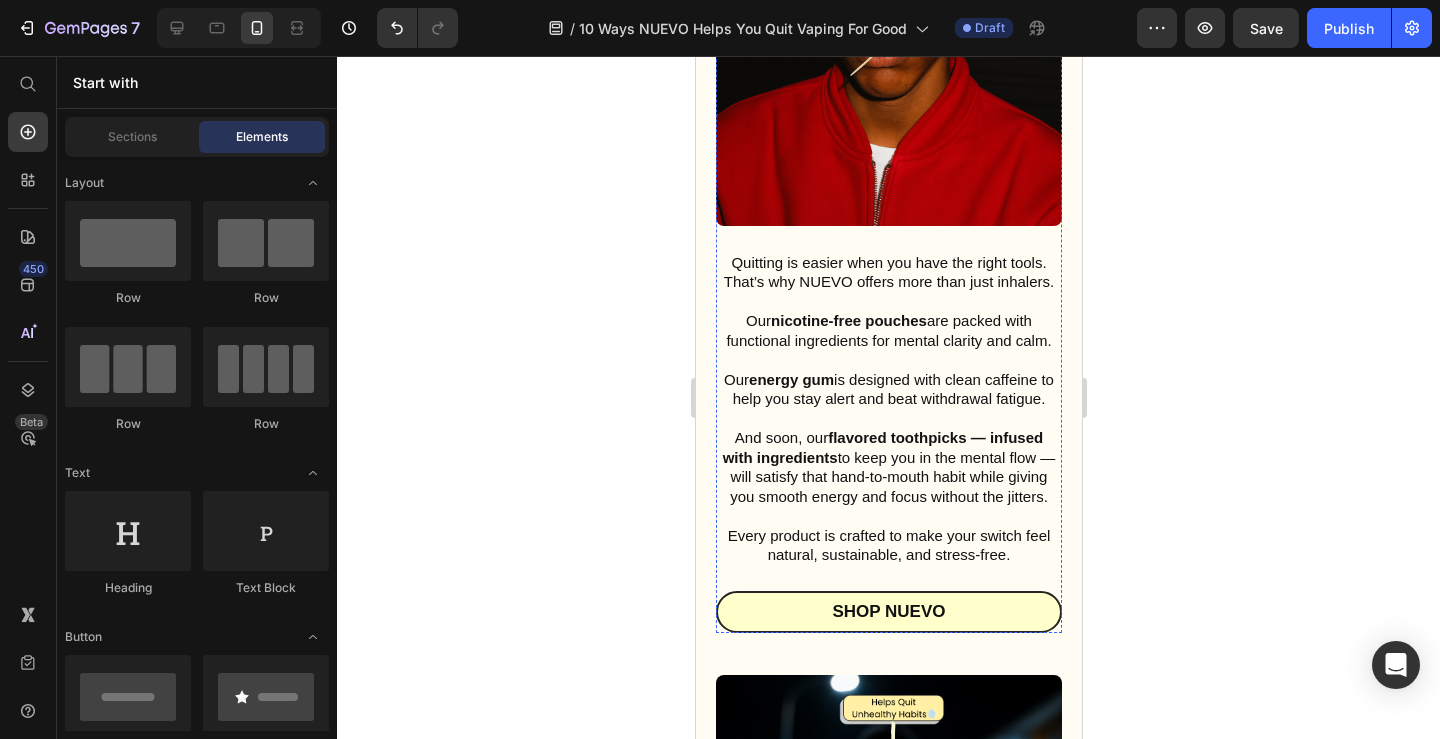 click on "8. It Helps Feel More Grounded." at bounding box center [888, -175] 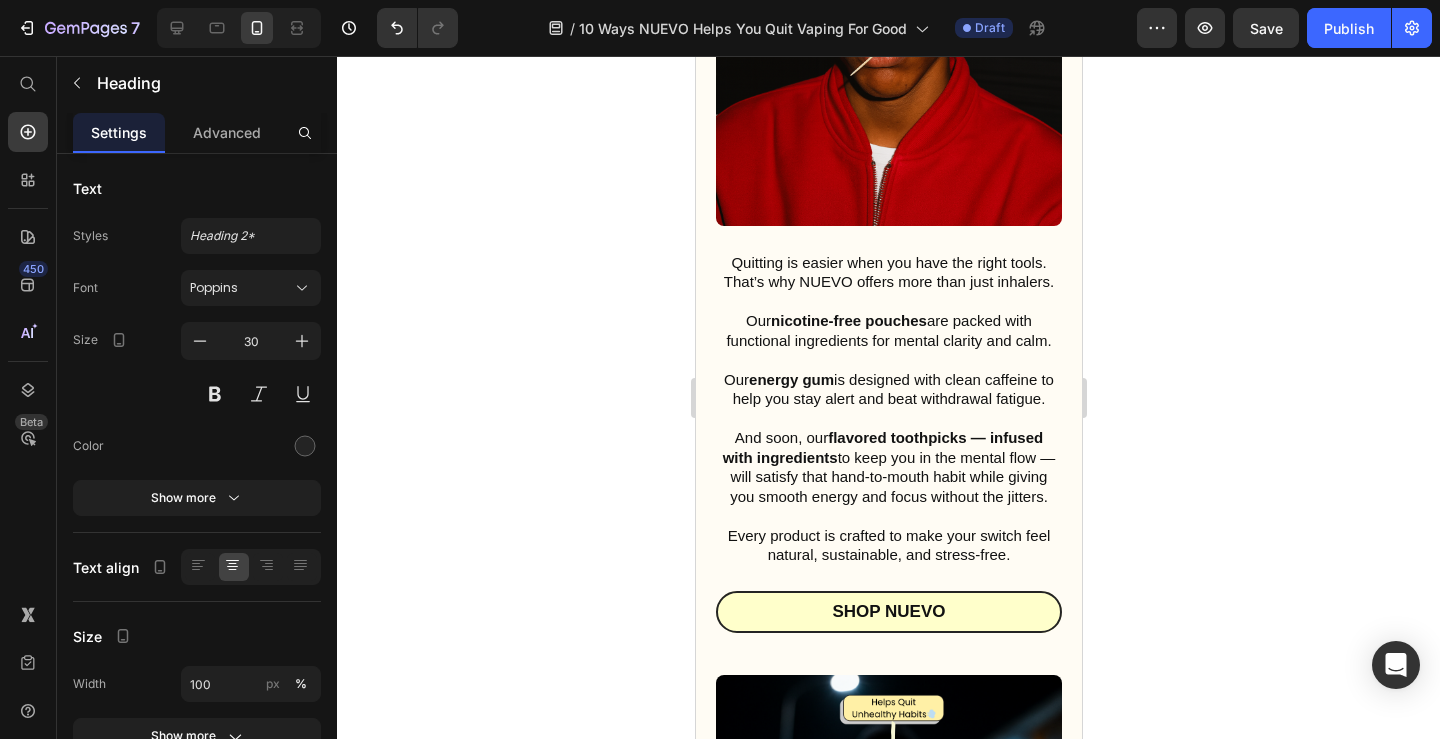 click on "8. It Helps Feel More Grounded." at bounding box center [888, -175] 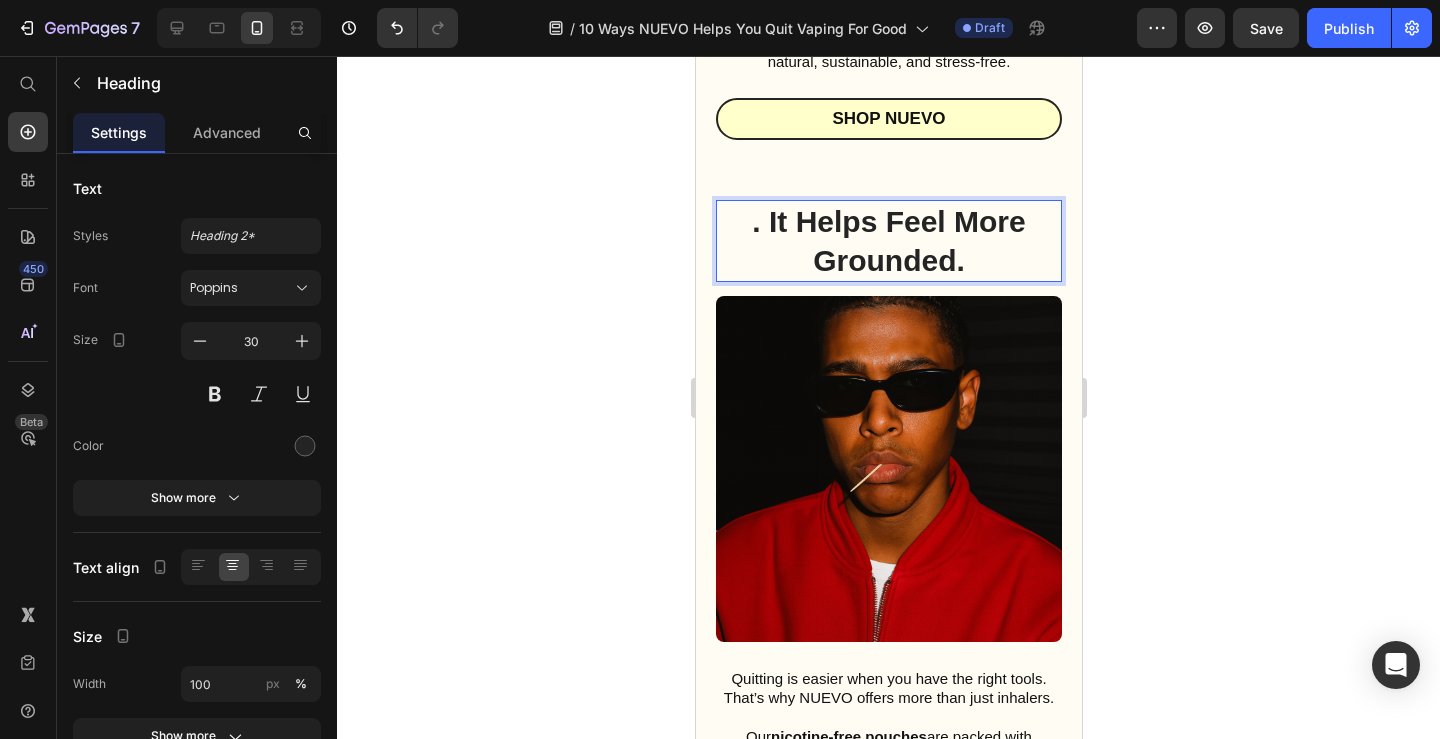 scroll, scrollTop: 7476, scrollLeft: 0, axis: vertical 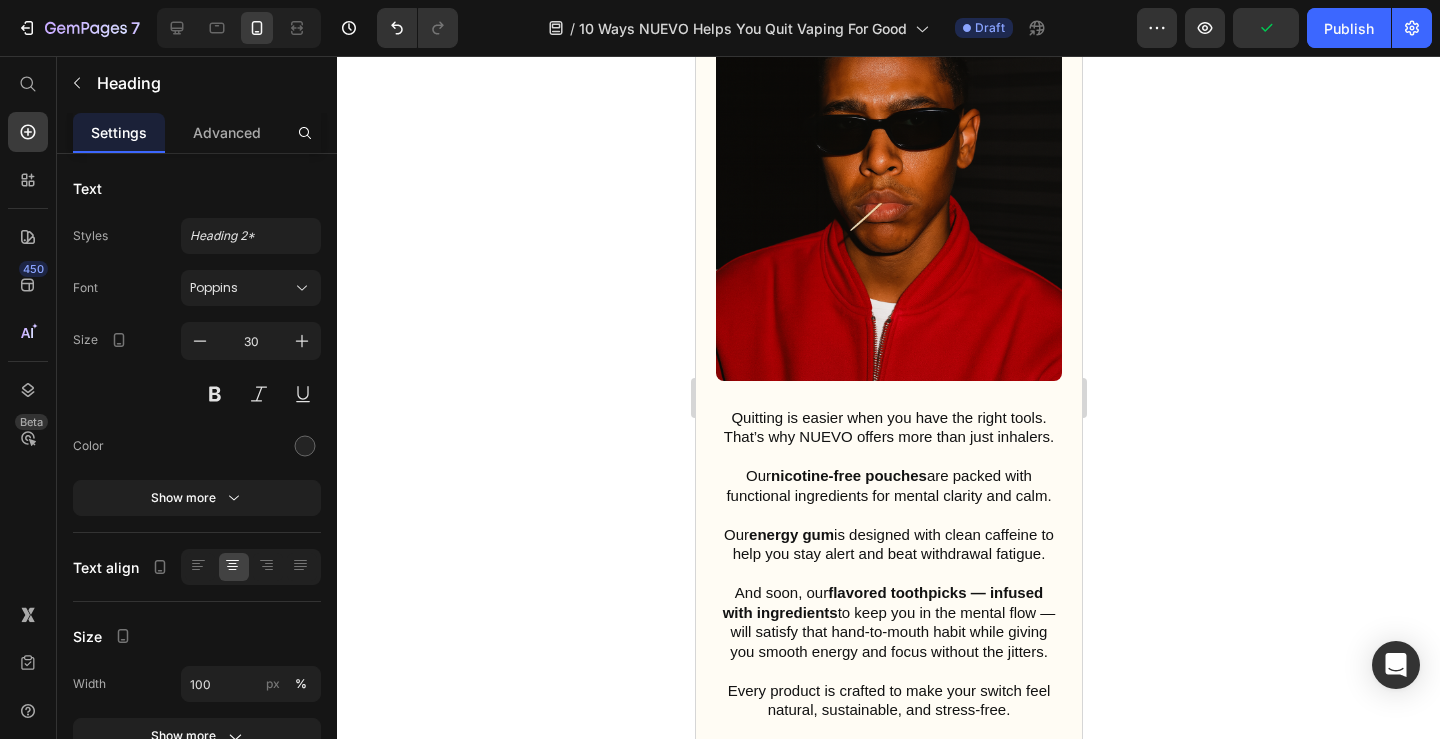 click on "9. It Helps Feel More Grounded." at bounding box center (888, -20) 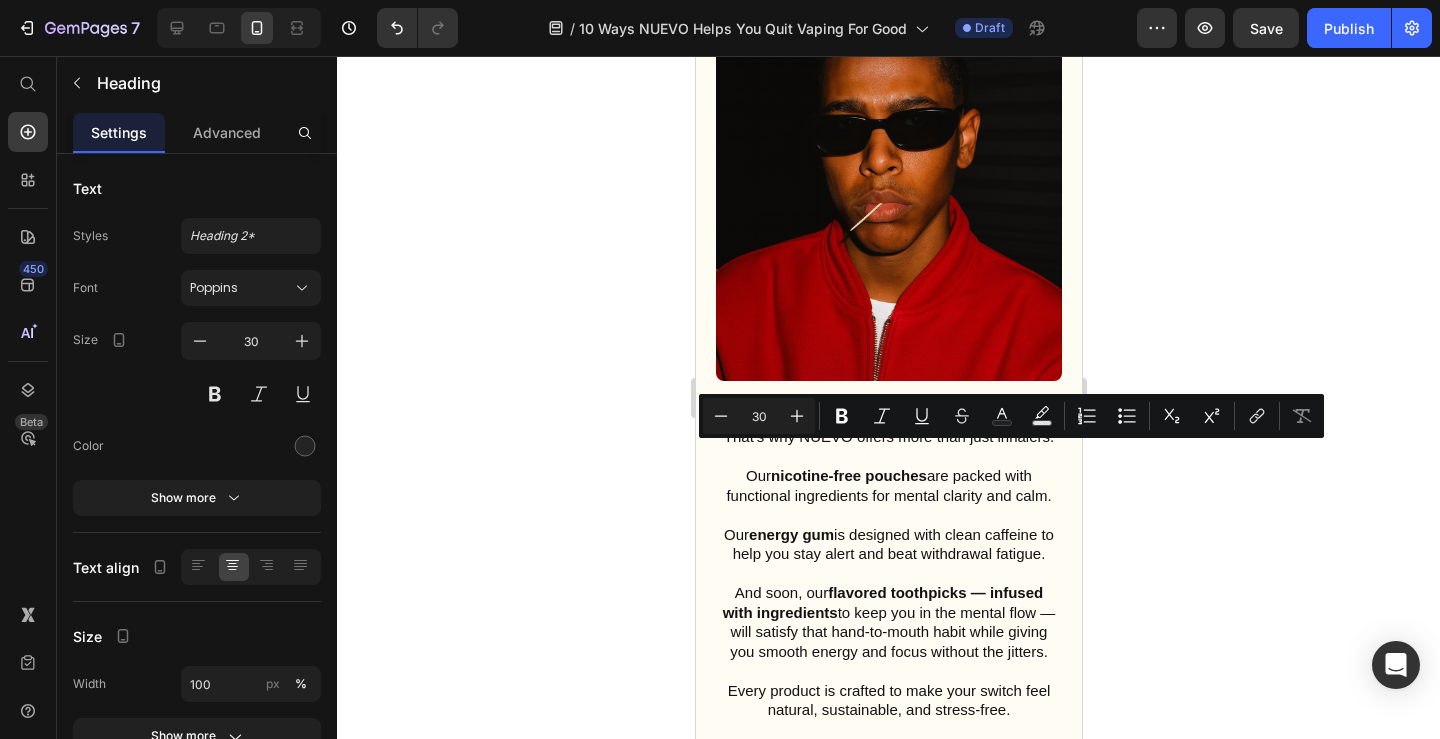drag, startPoint x: 989, startPoint y: 504, endPoint x: 768, endPoint y: 473, distance: 223.16362 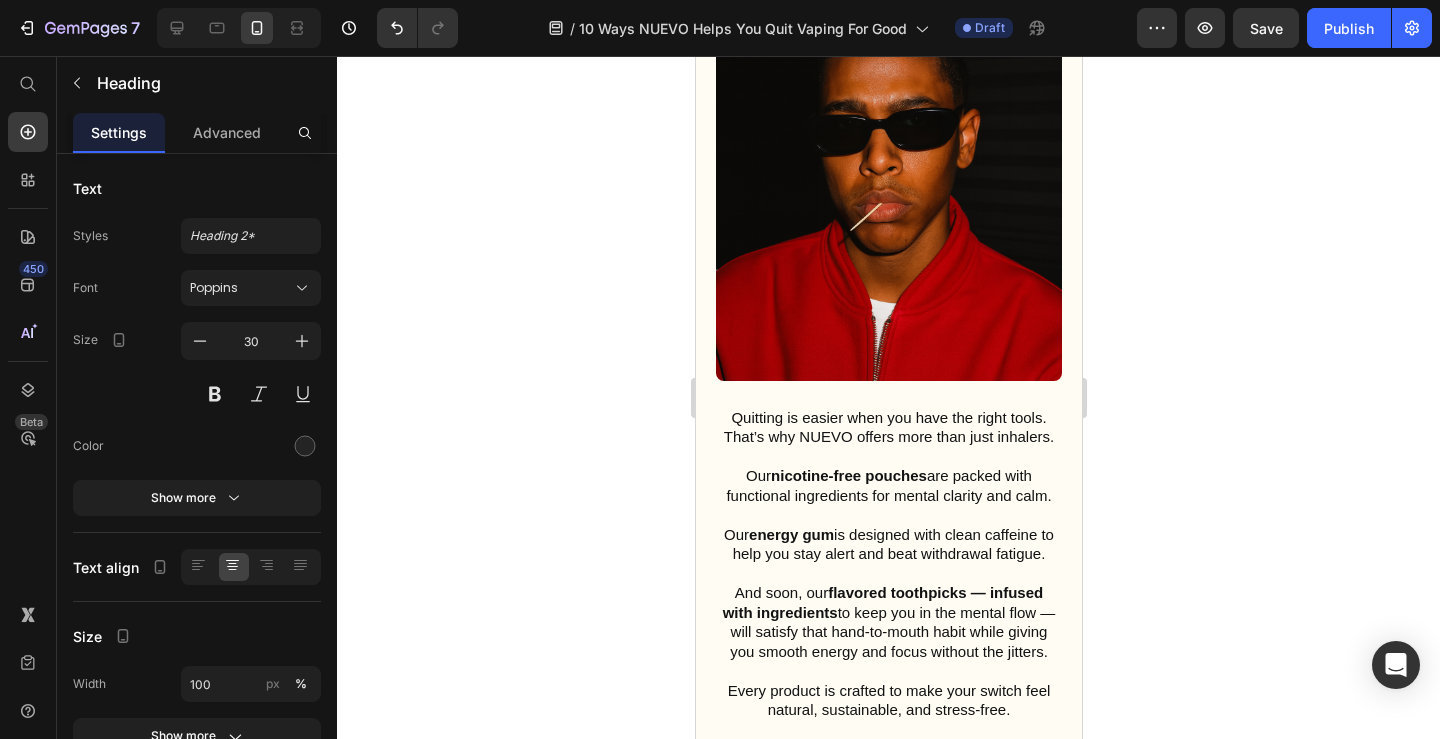 click 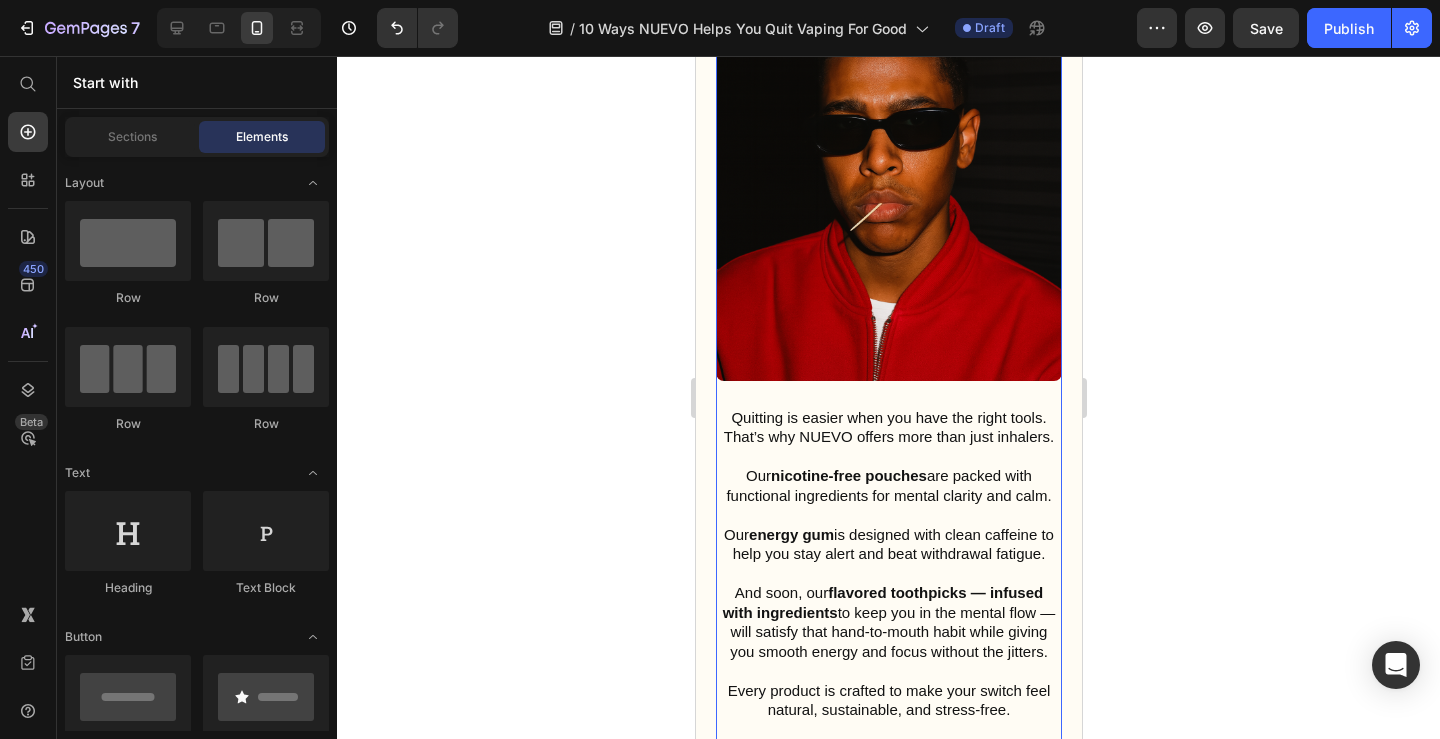 click on "10 Reasons Why NUEVO is Taking the Disposable Industry BY STORM Heading Image Quitting is easier when you have the right tools. That’s why NUEVO offers more than just inhalers. Our nicotine-free pouches are packed with functional ingredients for mental clarity and calm. Our energy gum is designed with clean caffeine to help you stay alert and beat withdrawal fatigue. And soon, our flavored toothpicks — infused with ingredients to keep you in the mental flow — will satisfy that hand-to-mouth habit while giving you smooth energy and focus without the jitters. Every product is crafted to make your switch feel natural, sustainable, and stress-free. Text Block Shop Nuevo Button" at bounding box center [888, 363] 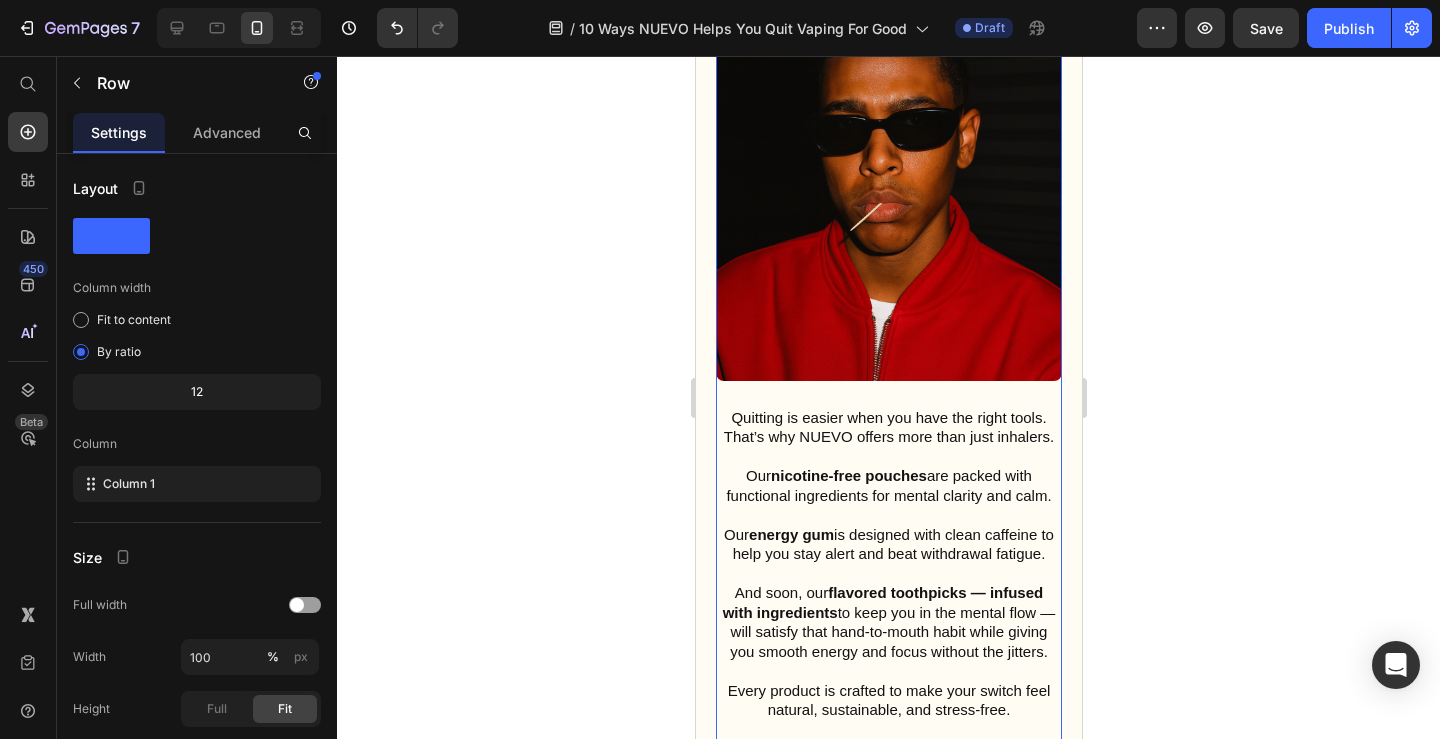 click at bounding box center [814, -80] 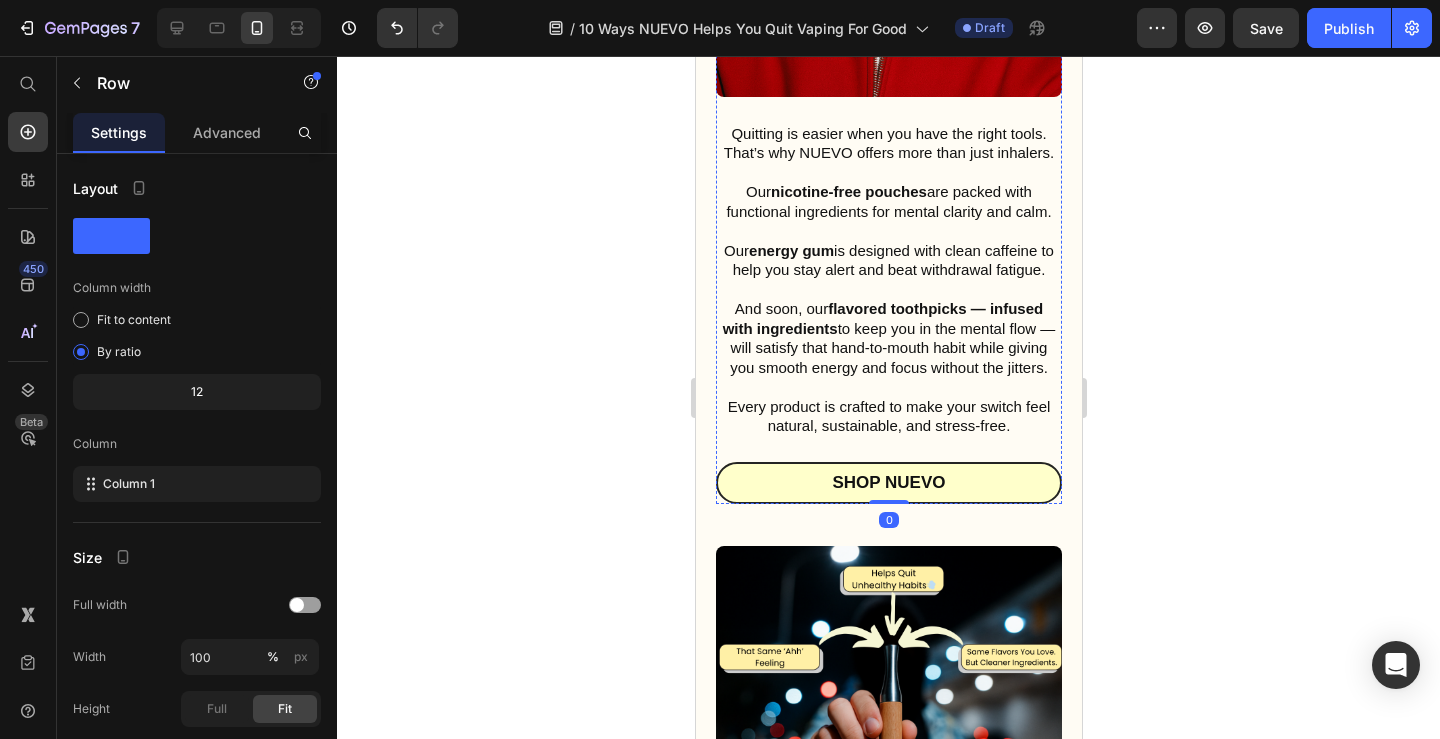 scroll, scrollTop: 9014, scrollLeft: 0, axis: vertical 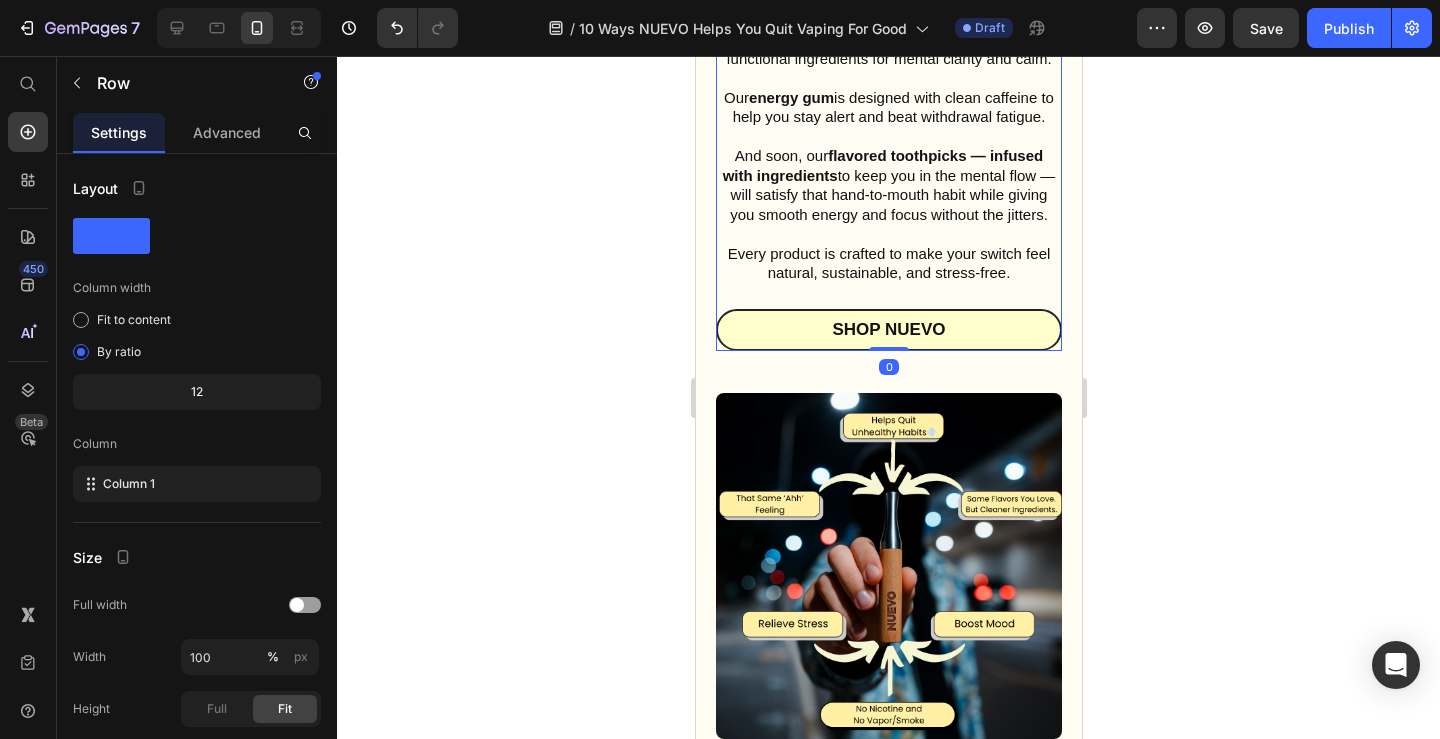 click on "Shop Nuevo" at bounding box center [888, -540] 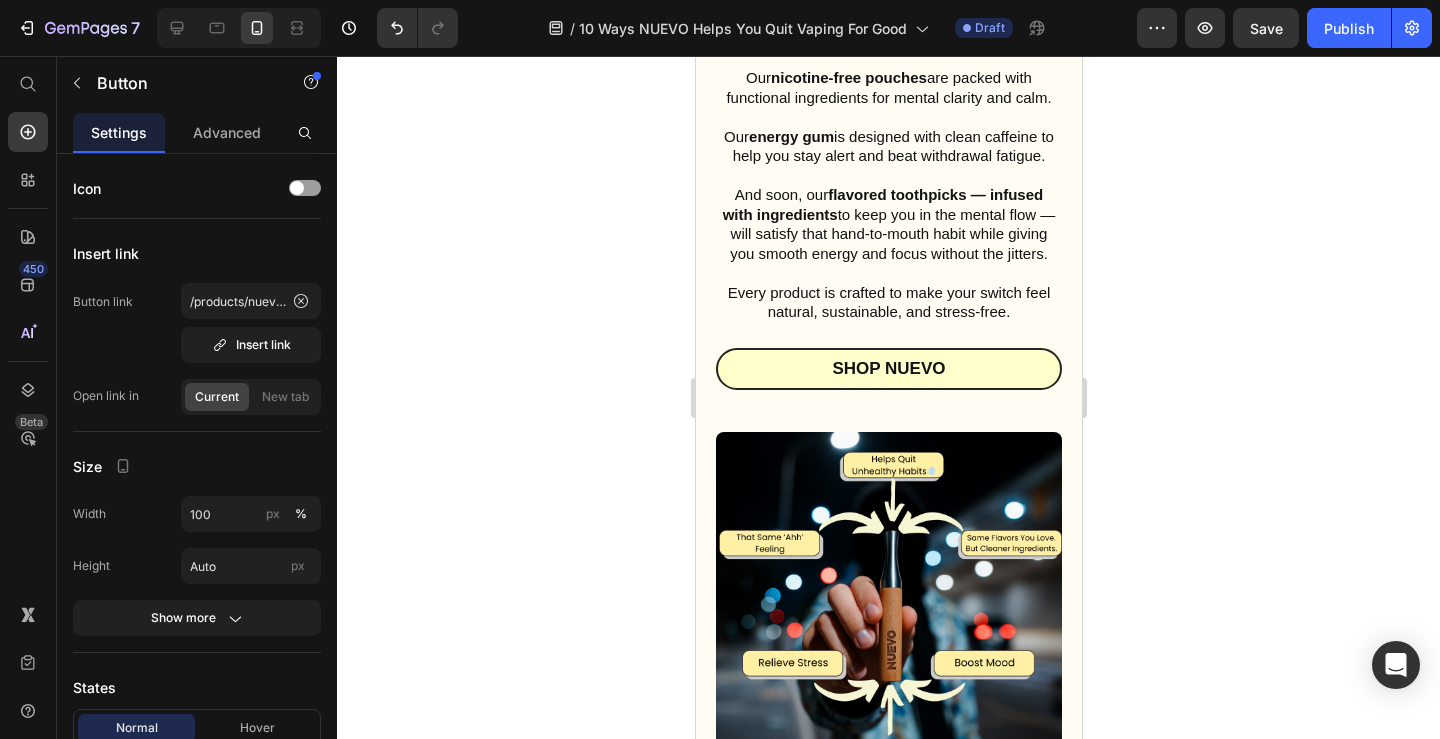 drag, startPoint x: 896, startPoint y: 102, endPoint x: 893, endPoint y: 141, distance: 39.115215 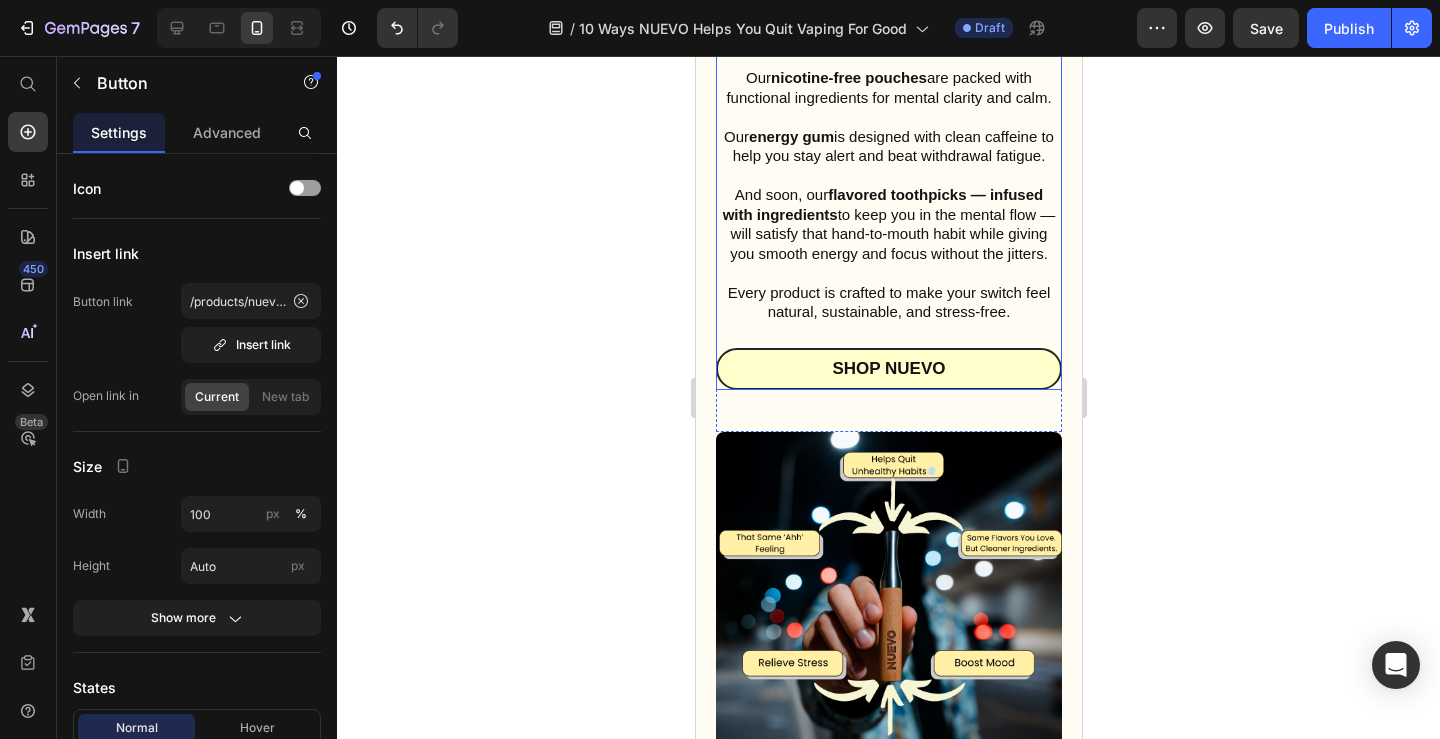 click 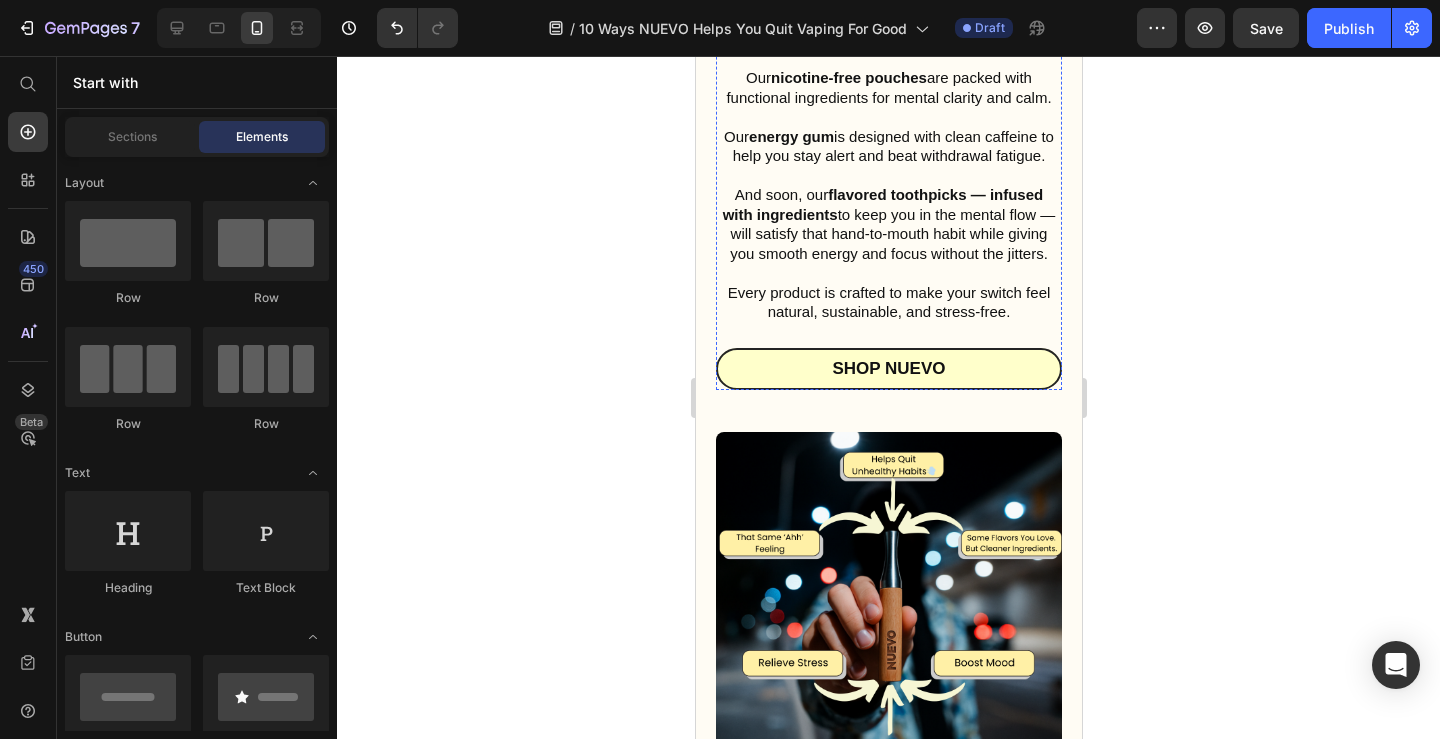 drag, startPoint x: 903, startPoint y: 202, endPoint x: 915, endPoint y: 208, distance: 13.416408 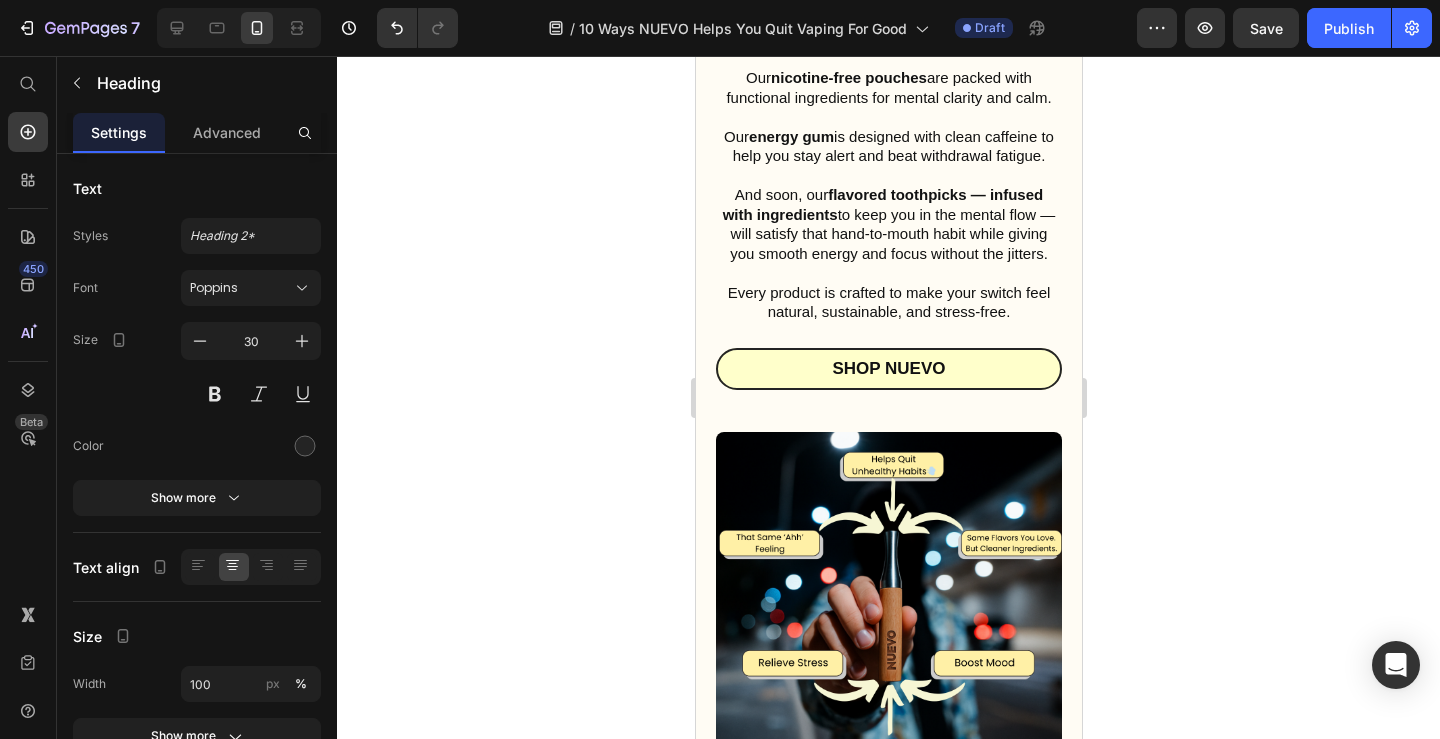 click on "9. Over 100,000 Smooth Transitions Made." at bounding box center (888, -418) 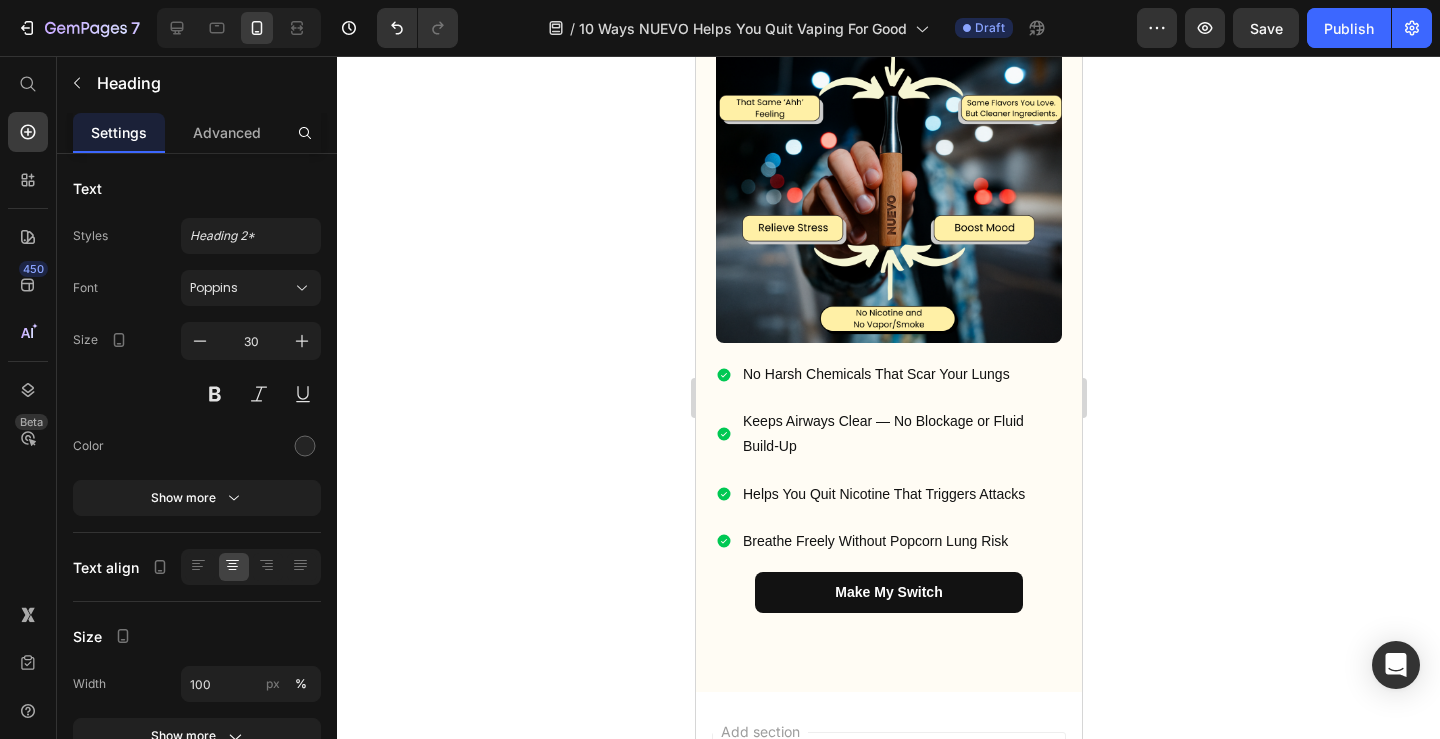 scroll, scrollTop: 9041, scrollLeft: 0, axis: vertical 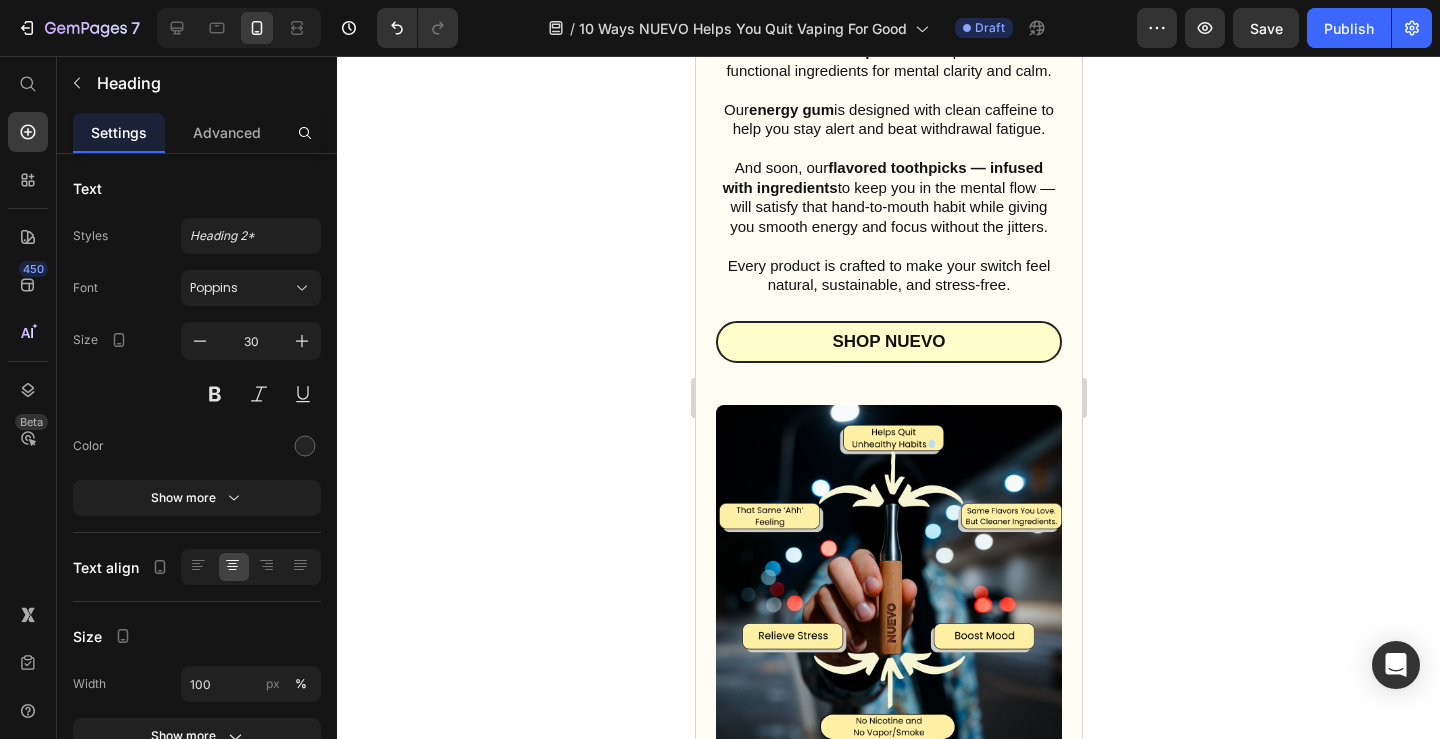 click on "9. Over 100,000 Smooth Transitions Made." at bounding box center [888, -445] 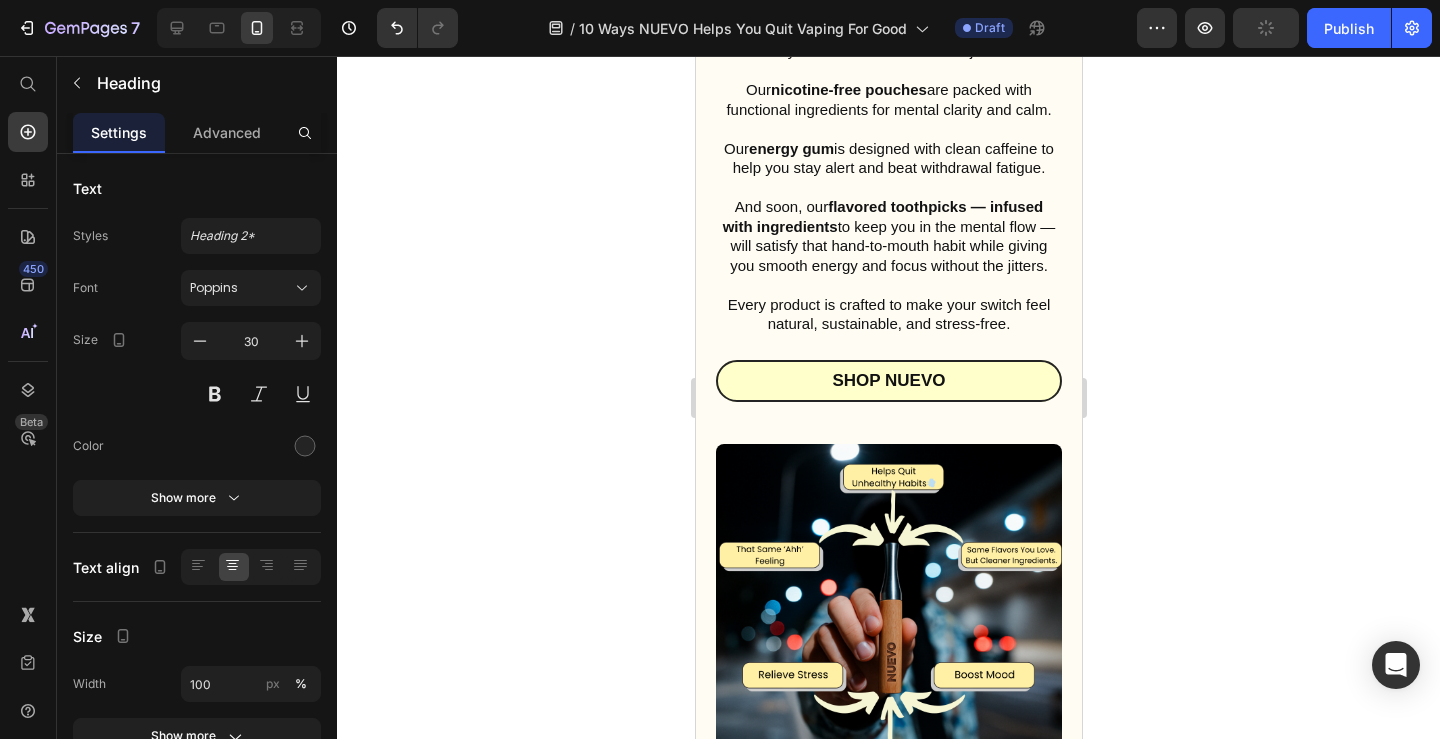 click on "10. Over 100,000 Smooth Transitions Made." at bounding box center (888, -426) 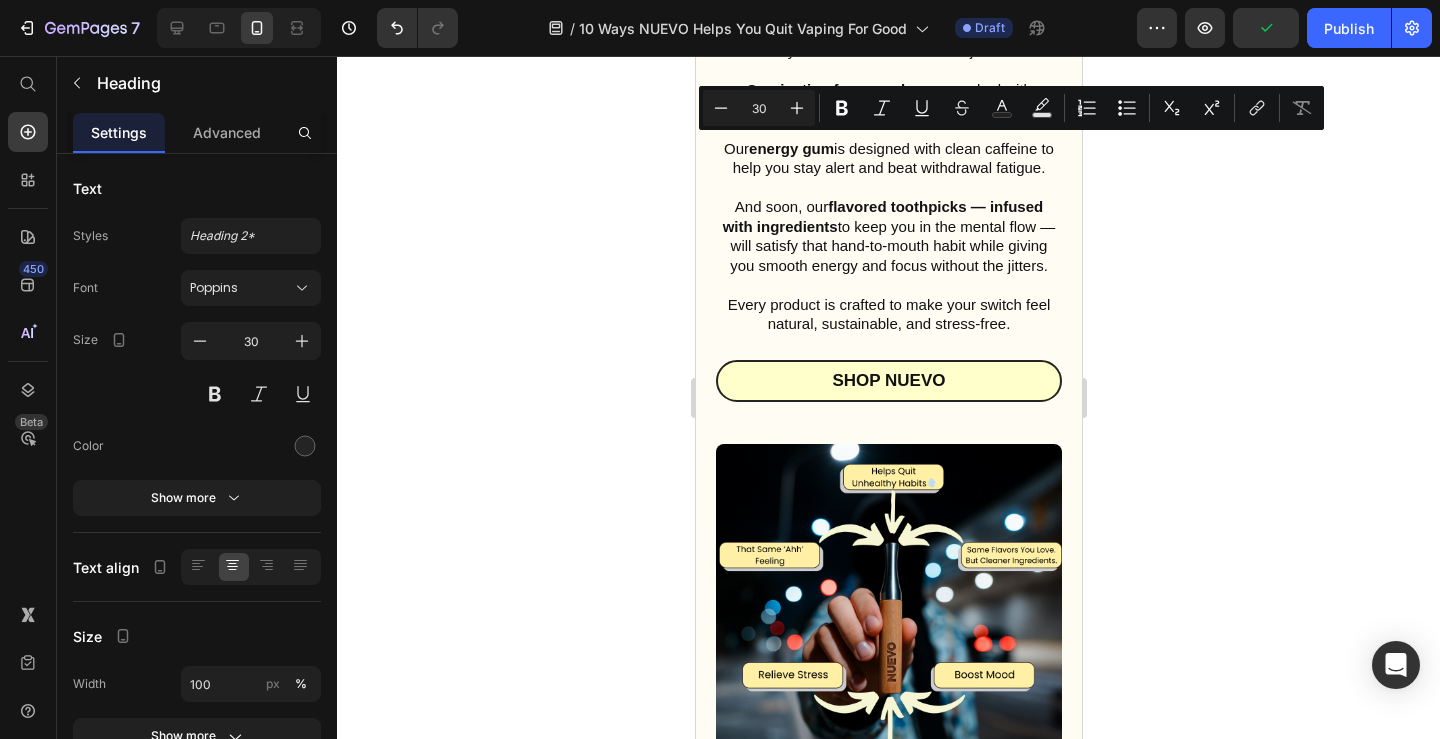 drag, startPoint x: 860, startPoint y: 173, endPoint x: 818, endPoint y: 163, distance: 43.174065 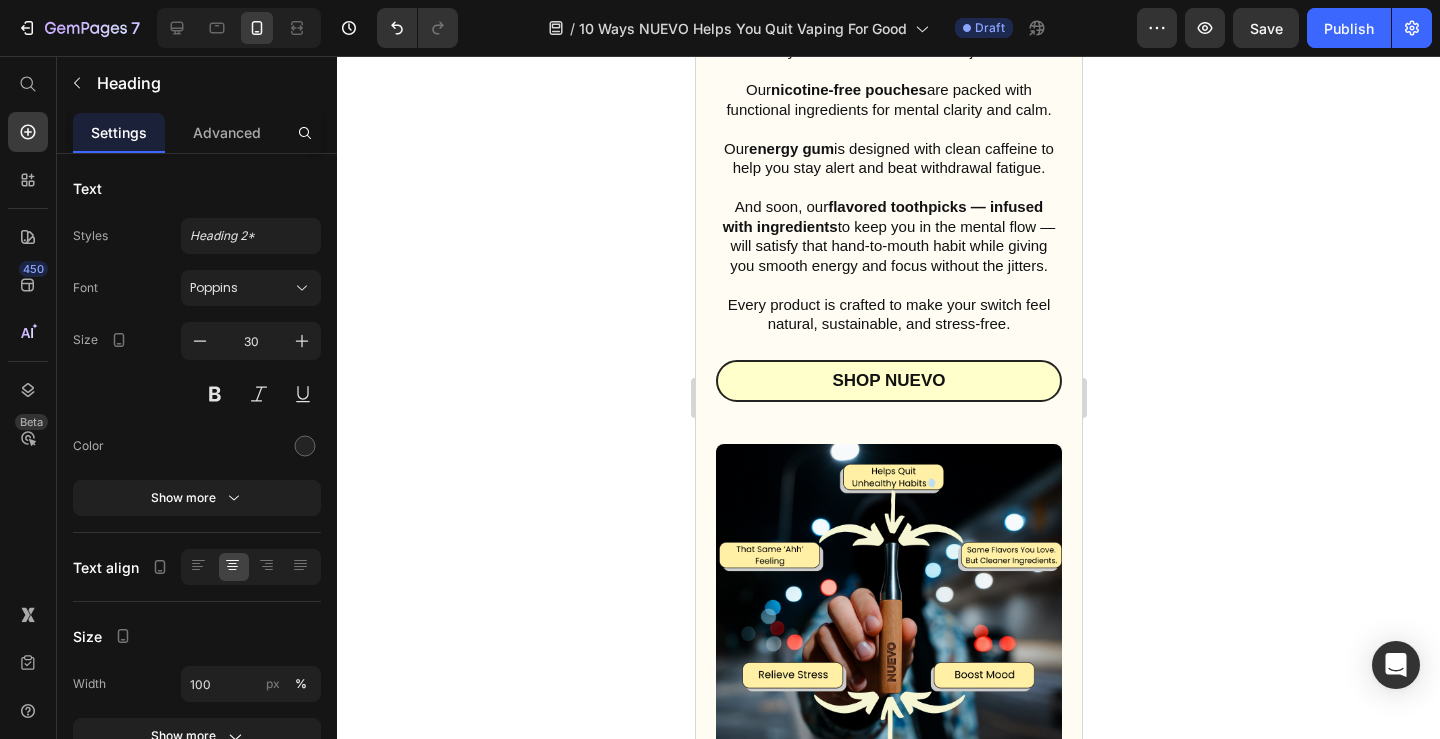 click 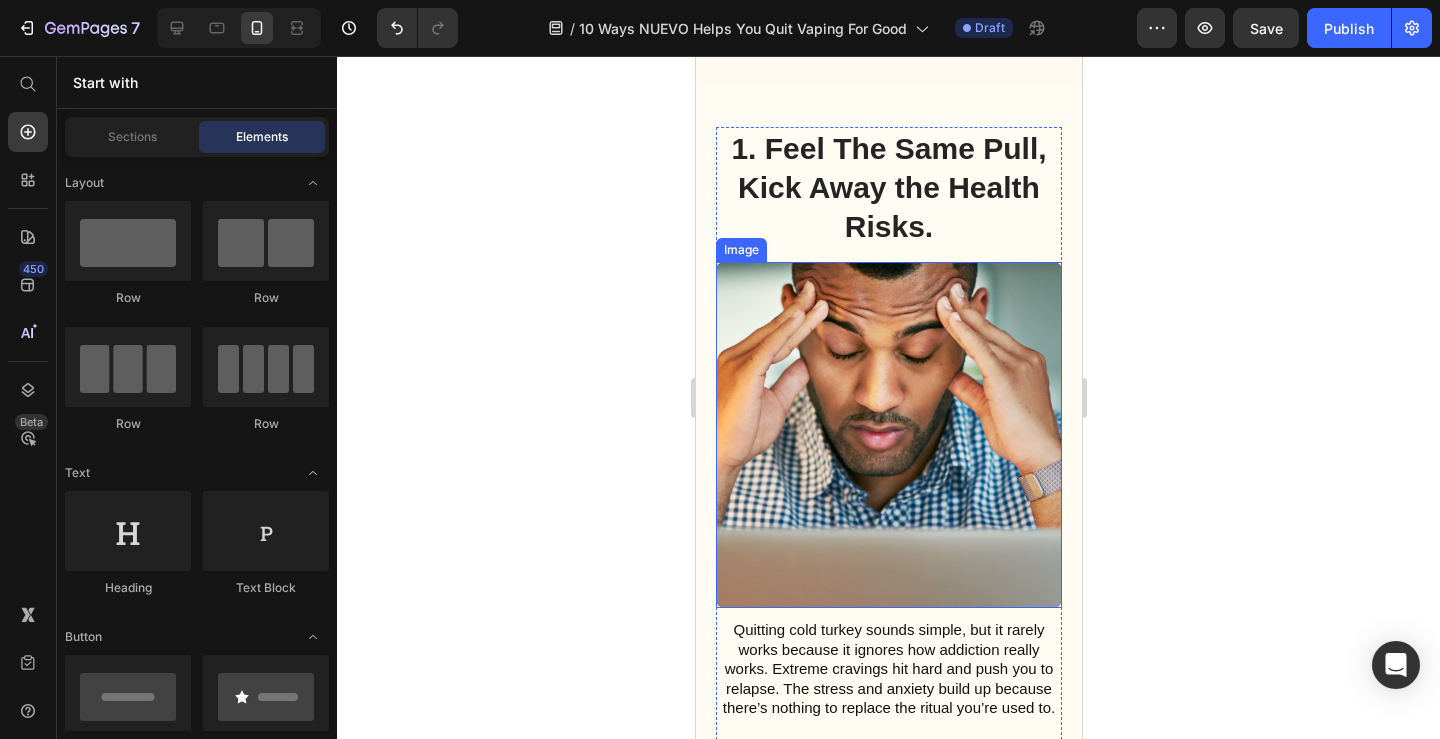 scroll, scrollTop: 410, scrollLeft: 0, axis: vertical 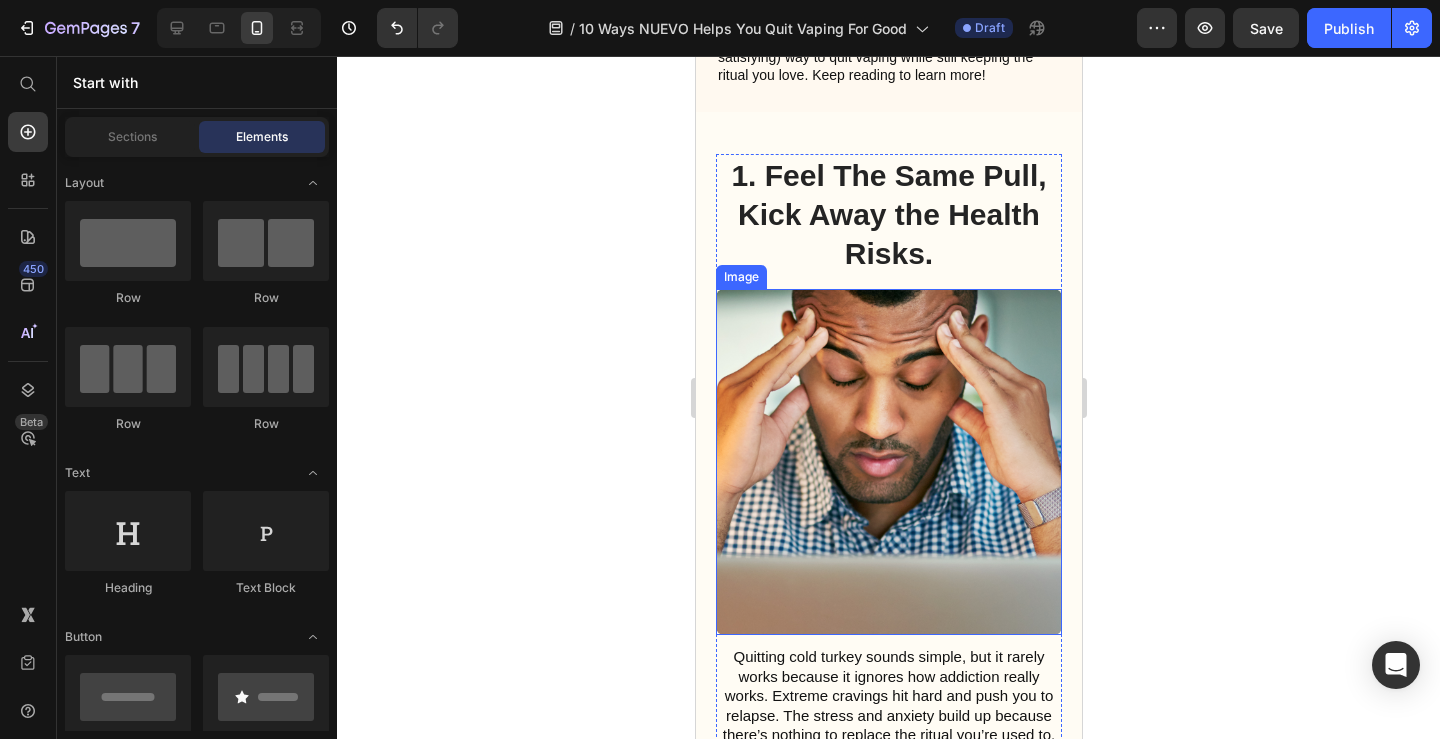 click at bounding box center (888, 462) 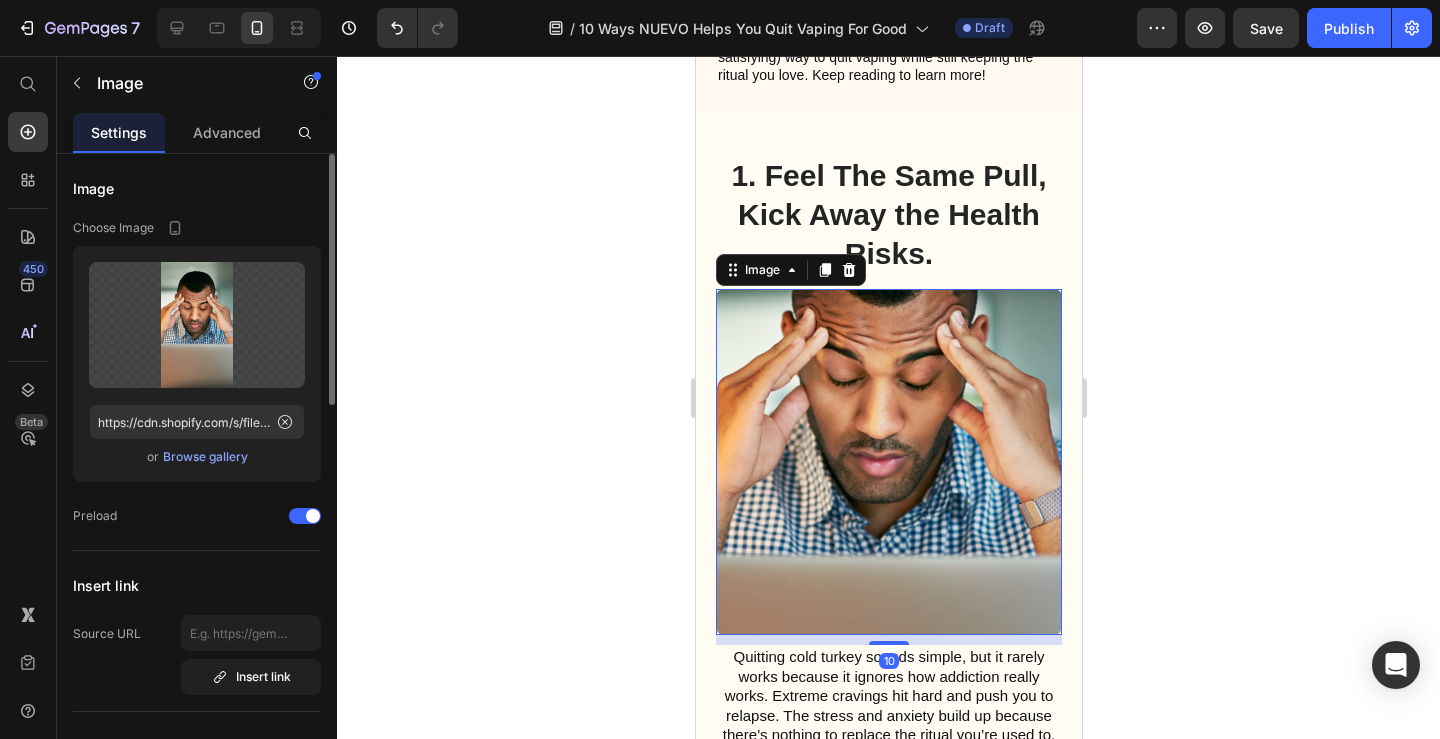 click on "Browse gallery" at bounding box center (205, 457) 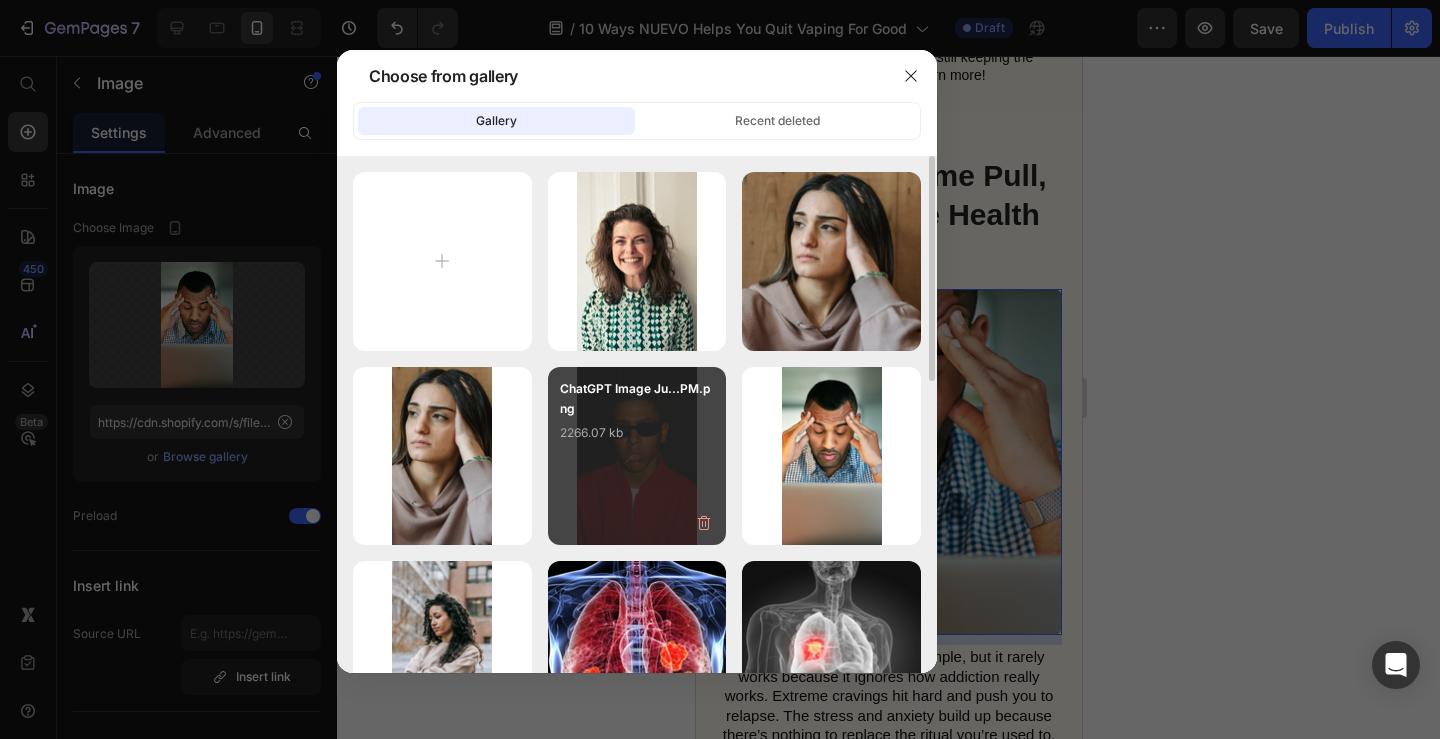 type on "C:\fakepath\Untitled design (83).png" 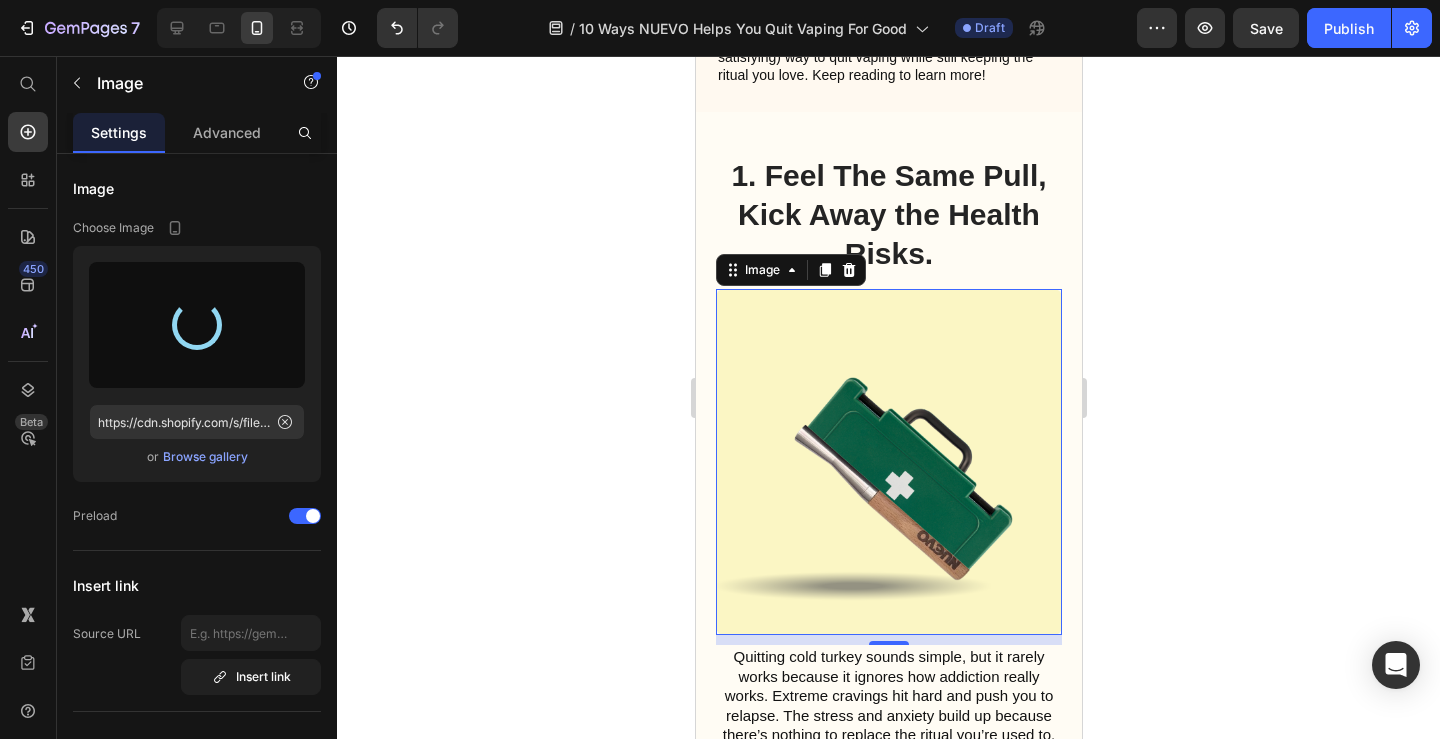 type on "https://cdn.shopify.com/s/files/1/0606/5140/5375/files/gempages_562712114943231141-5a91ad2b-870a-49f2-9d37-321ae2065cfd.png" 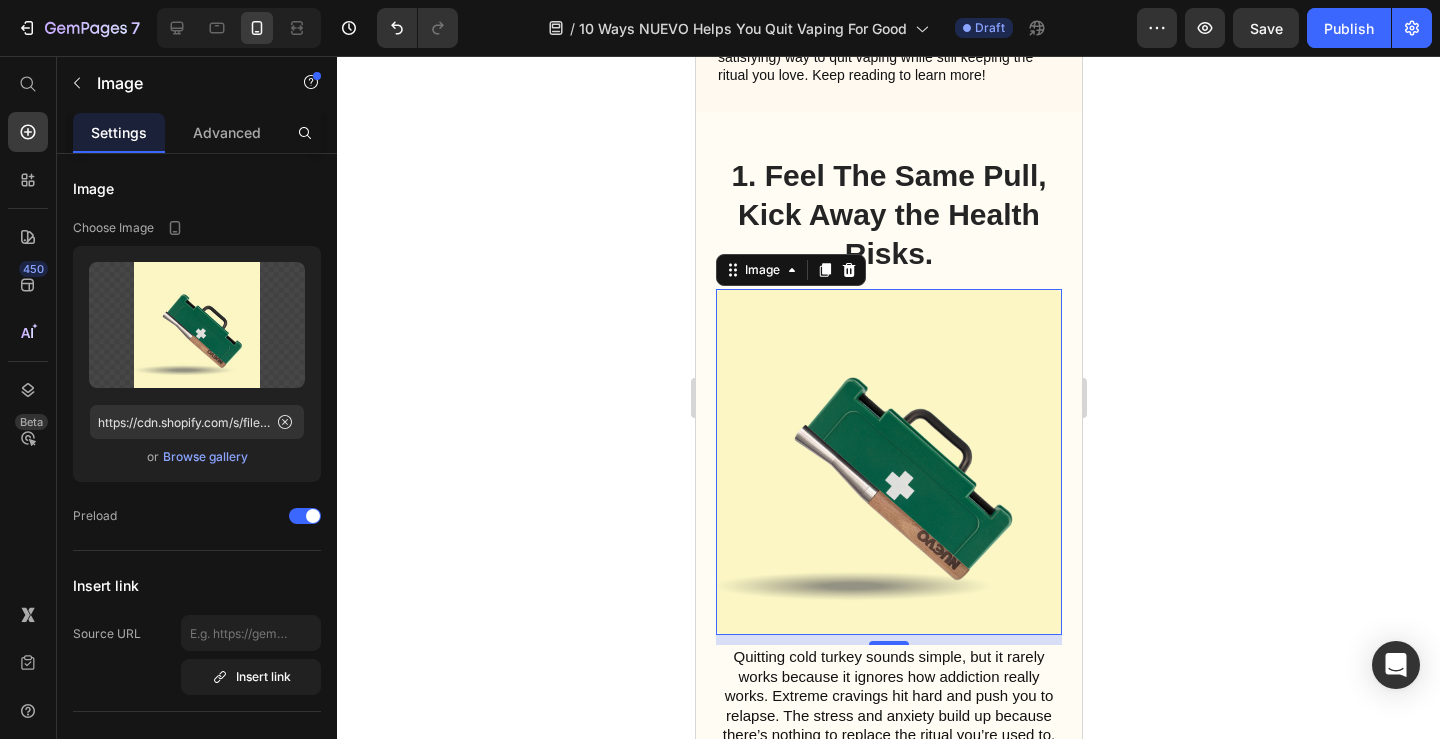 click 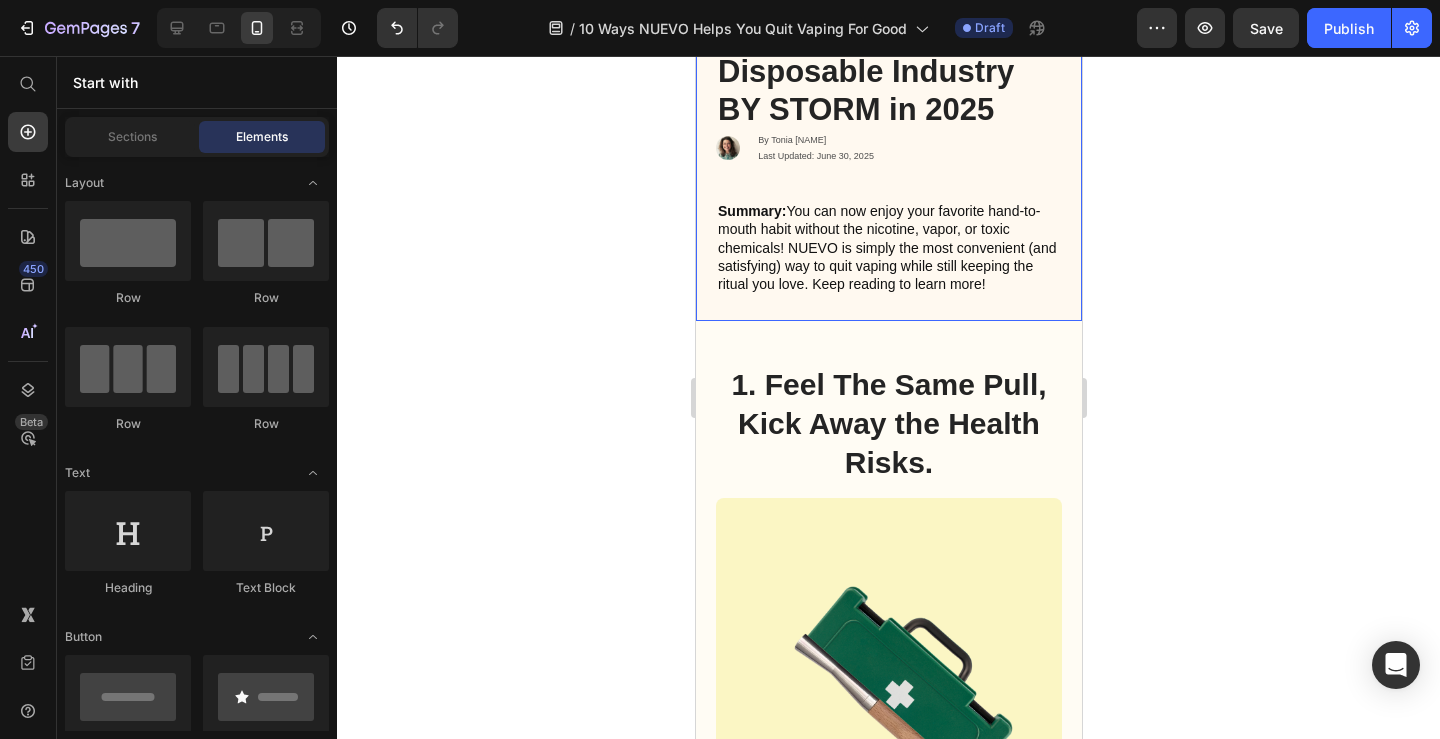 scroll, scrollTop: 0, scrollLeft: 0, axis: both 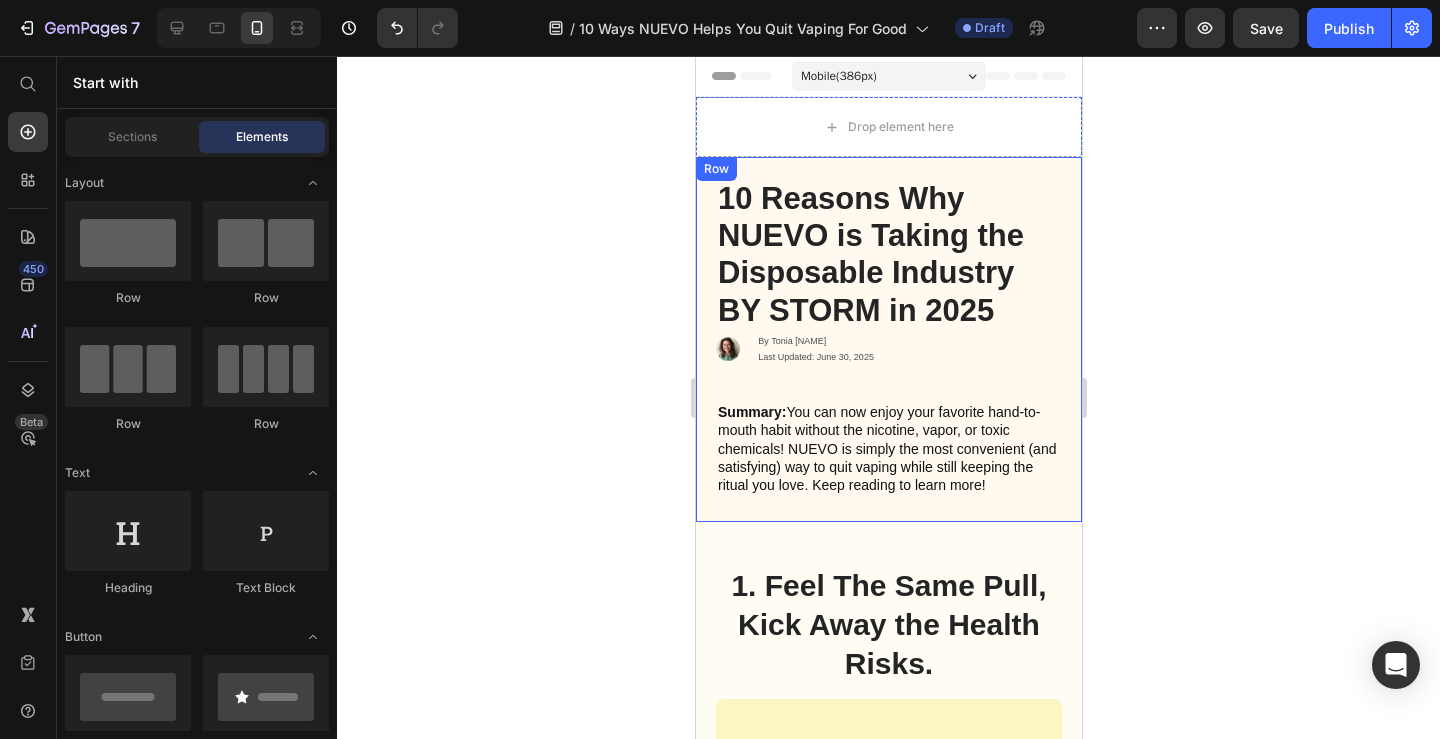 click on "By Tonia [NAME] Last Updated: [MONTH] [DAY], [YEAR]" at bounding box center [888, 339] 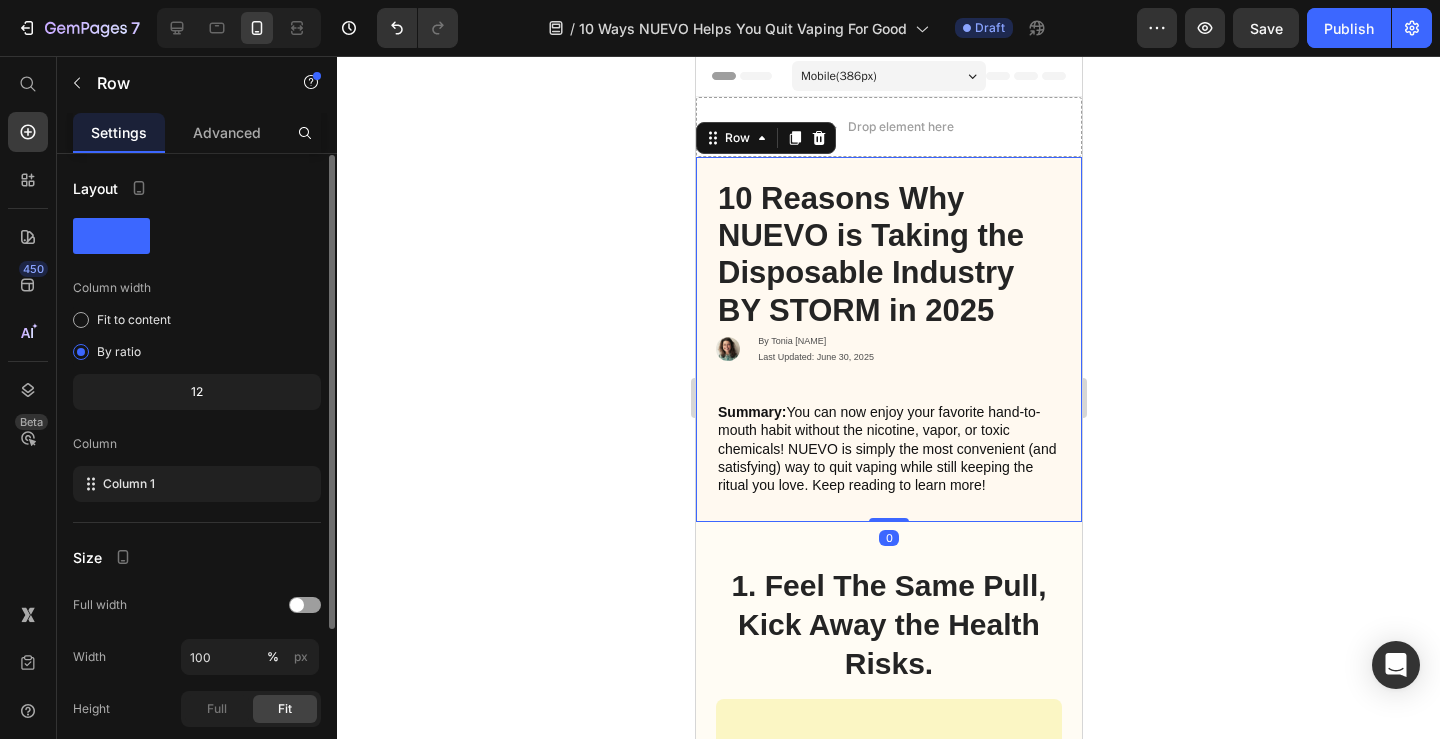 scroll, scrollTop: 226, scrollLeft: 0, axis: vertical 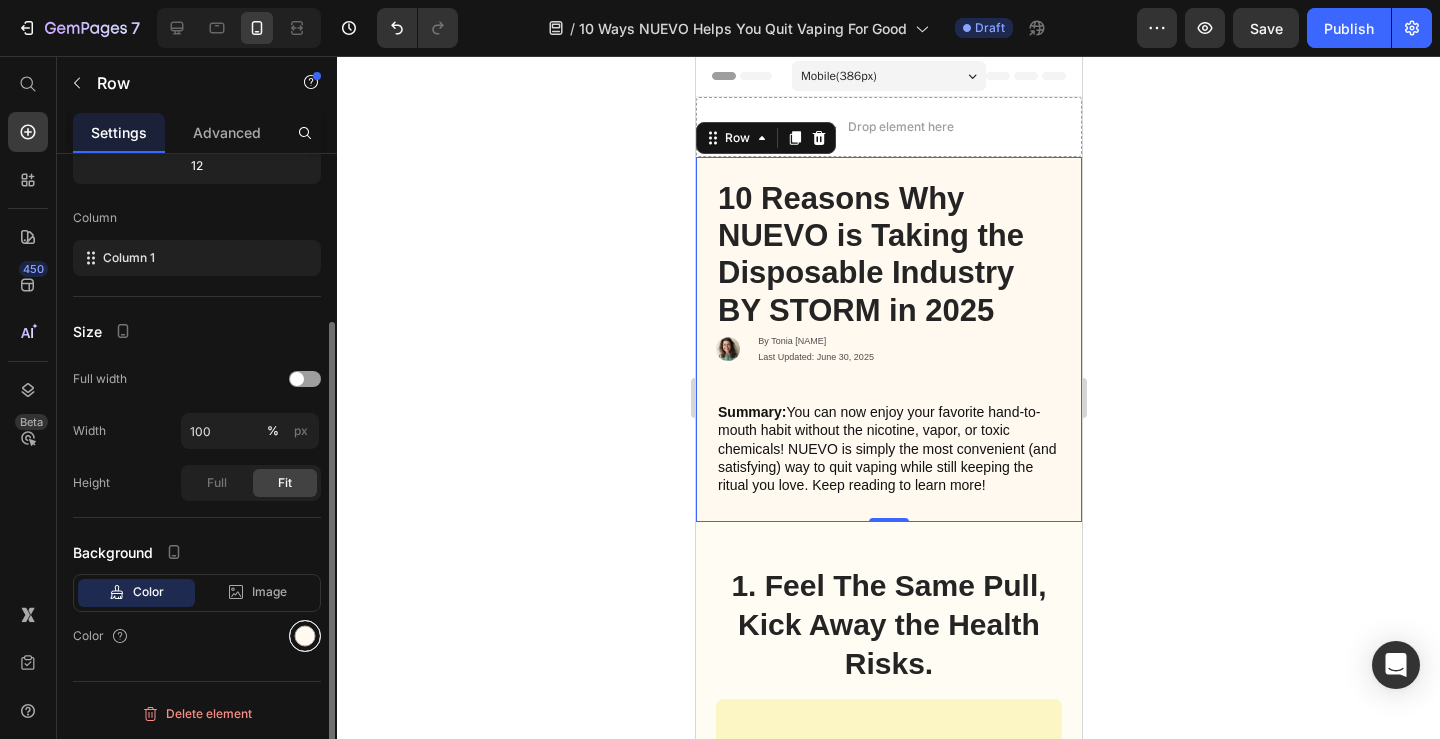 click at bounding box center (305, 636) 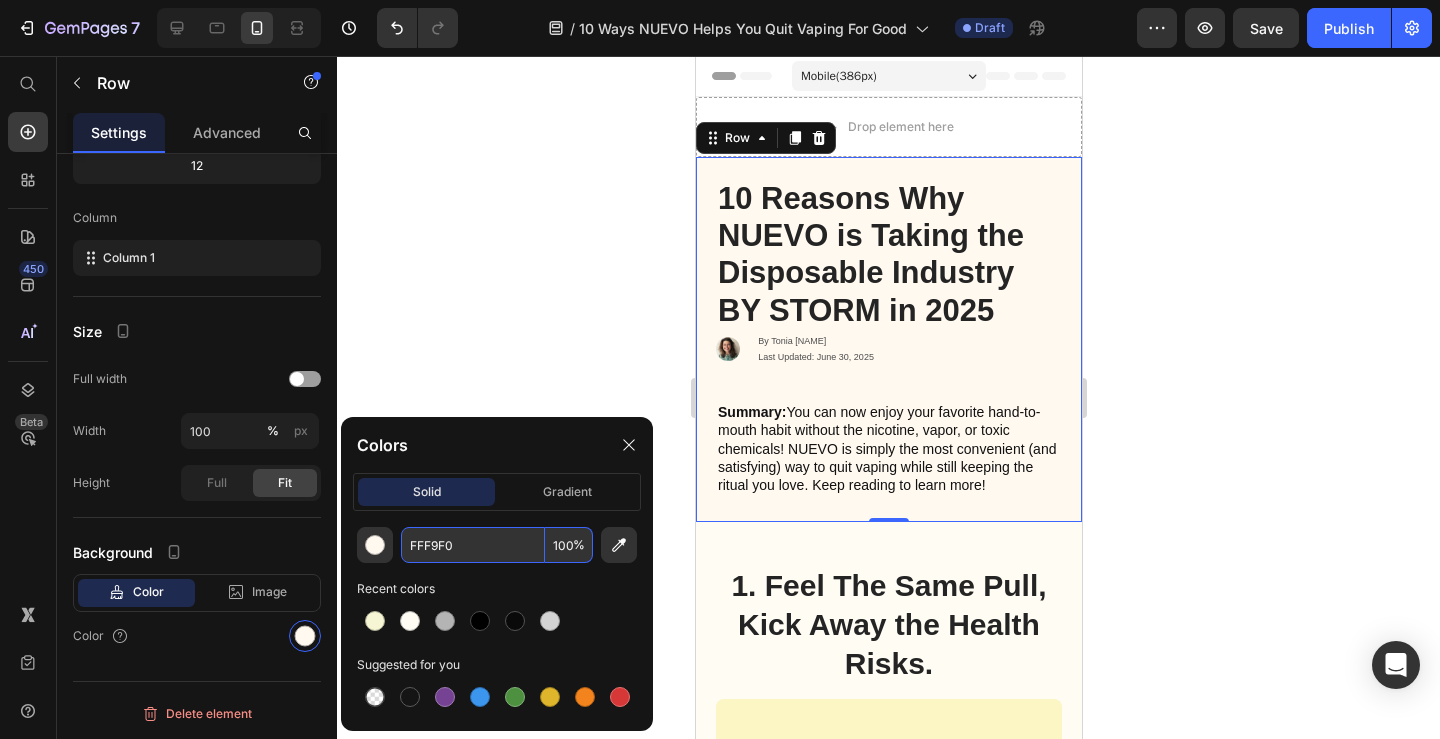 click on "FFF9F0" at bounding box center [473, 545] 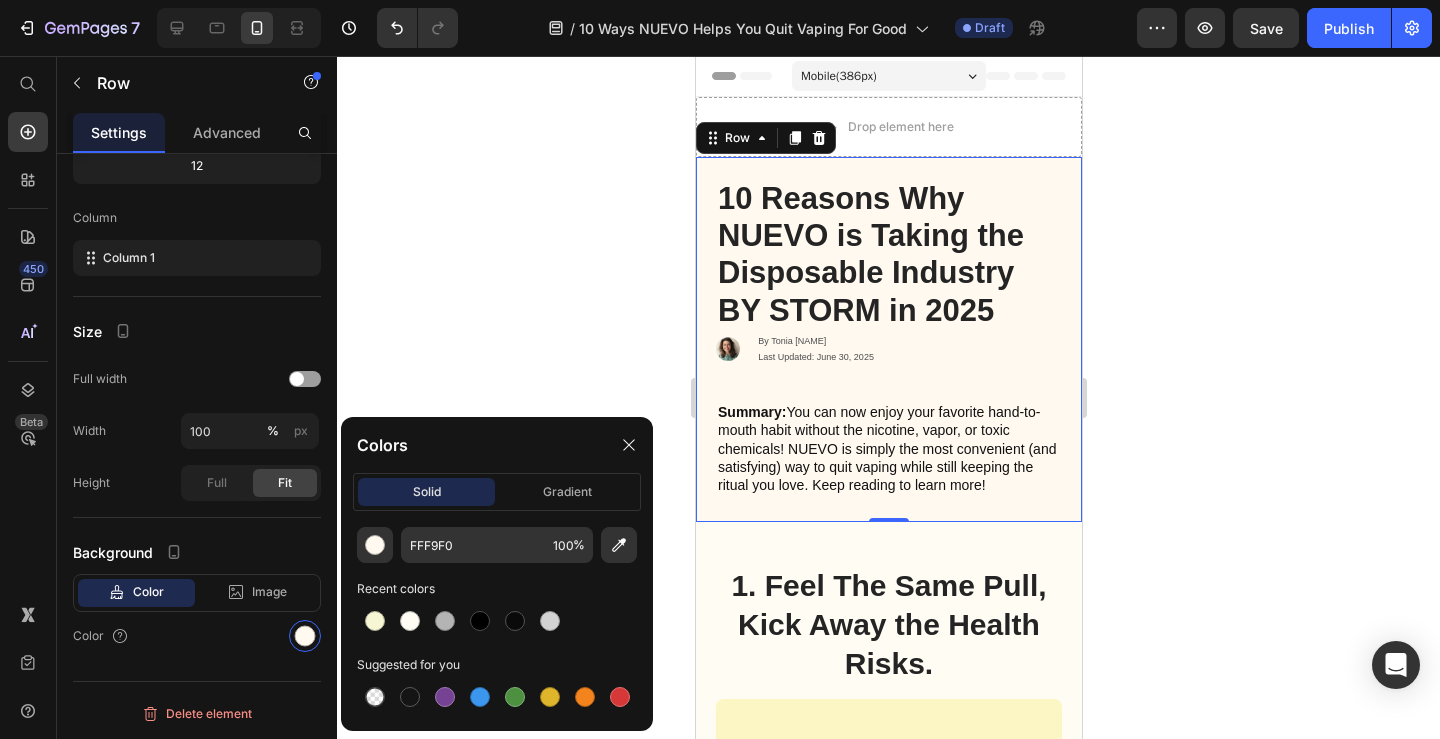 click 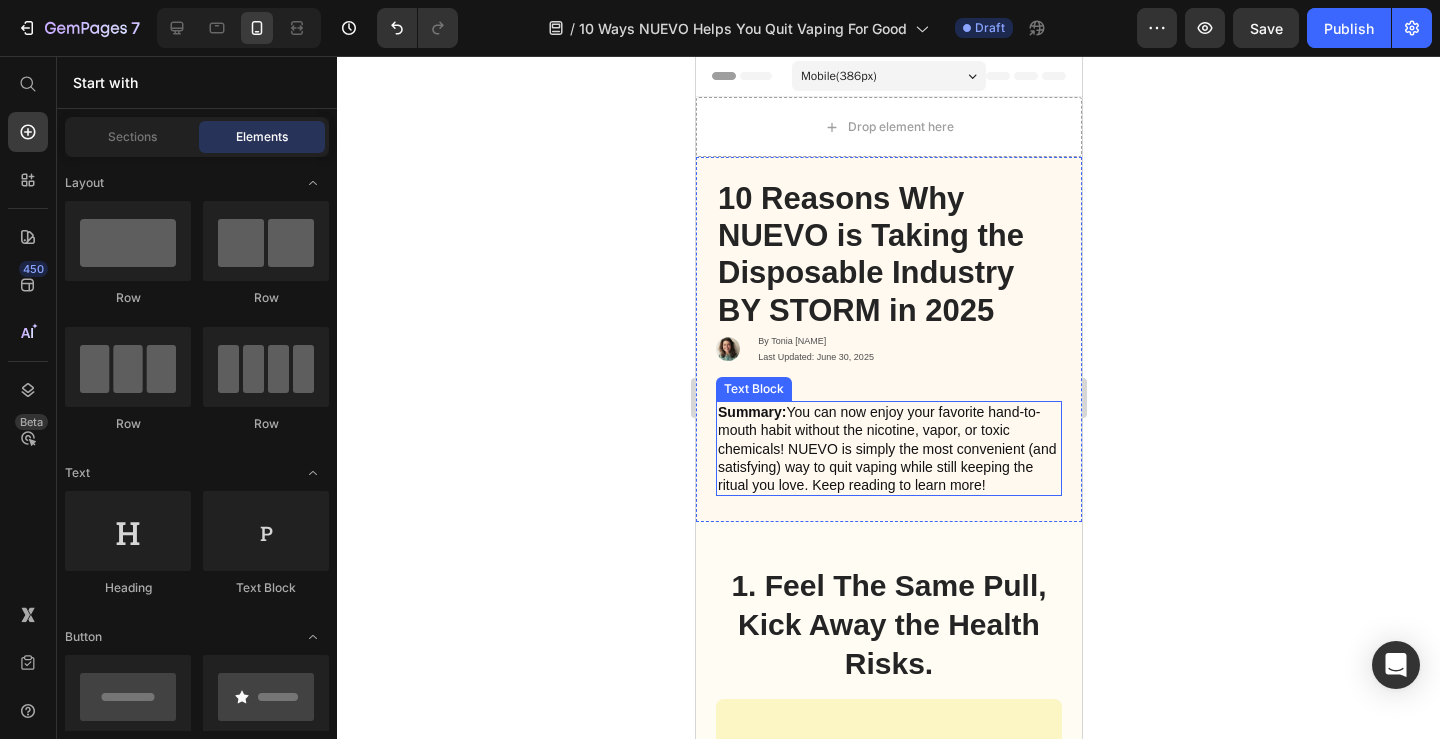 scroll, scrollTop: 63, scrollLeft: 0, axis: vertical 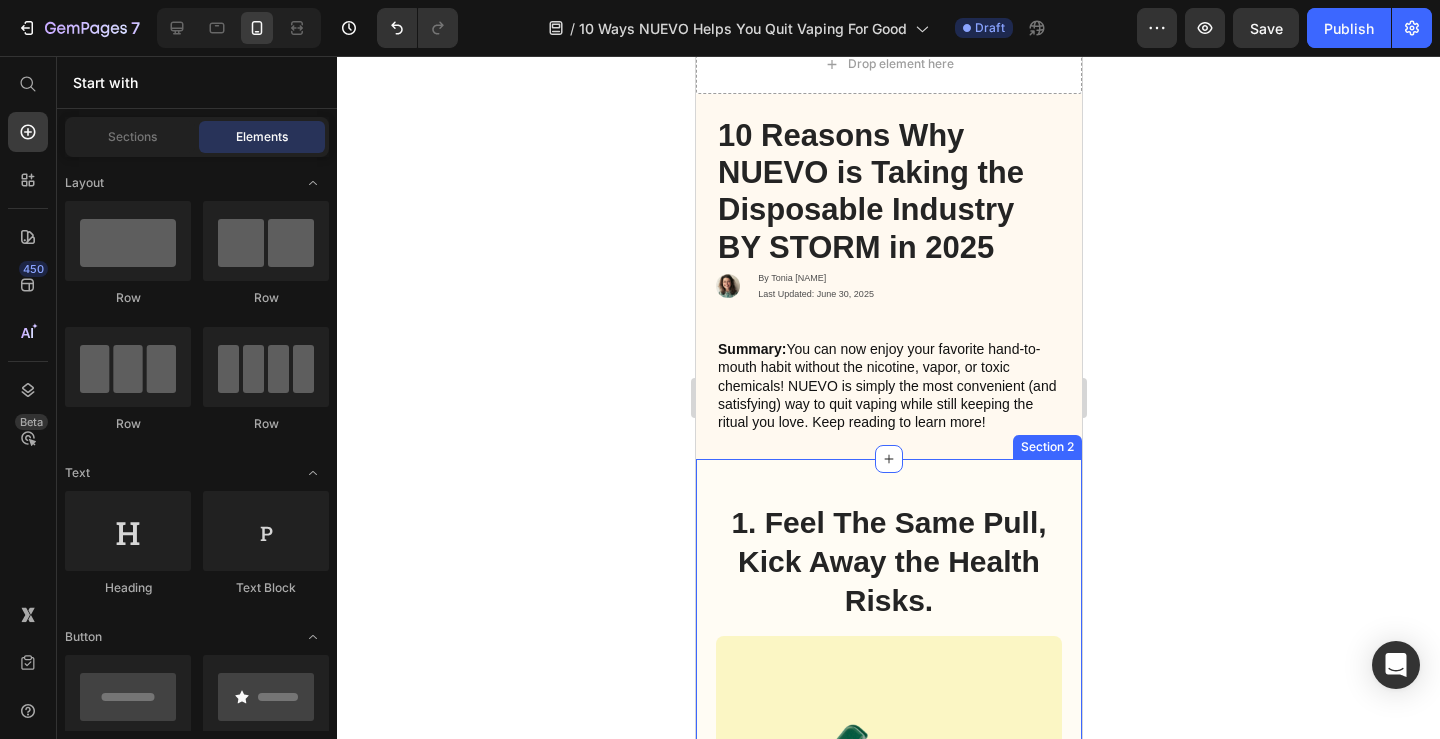 click on "1. Feel The Same Pull, Kick Away the Health Risks. Heading Image Quitting cold turkey sounds simple, but it rarely works because it ignores how addiction really works. Extreme cravings hit hard and push you to relapse. The stress and anxiety build up because there’s nothing to replace the ritual you’re used to.   Without a way to keep your hands and mouth busy, you feel restless. And trying to quit all at once — without a step-down plan — just makes the frustration worse Text Block find better ways Button Row 3. Use EVERYWHERE. Bother NOBODY. Heading Image Quitting is easier when you have the right tools. That’s why NUEVO offers more than just inhalers.   Our  nicotine-free pouches  are packed with functional ingredients for mental clarity and calm.   Our  energy gum  is designed with clean caffeine to help you stay alert and beat withdrawal fatigue.   And soon, our  flavored toothpicks — infused with ingredients  to keep you in the mental flow — will satisfy that hand-to-mouth habit while giving you smooth energy and focus without the jitters.   Every product is crafted to make your switch feel natural, sustainable, and stress-free. Text Block Shop Nuevo Button Row 4. Save Your Money for Better Uses. Heading" at bounding box center [888, 5279] 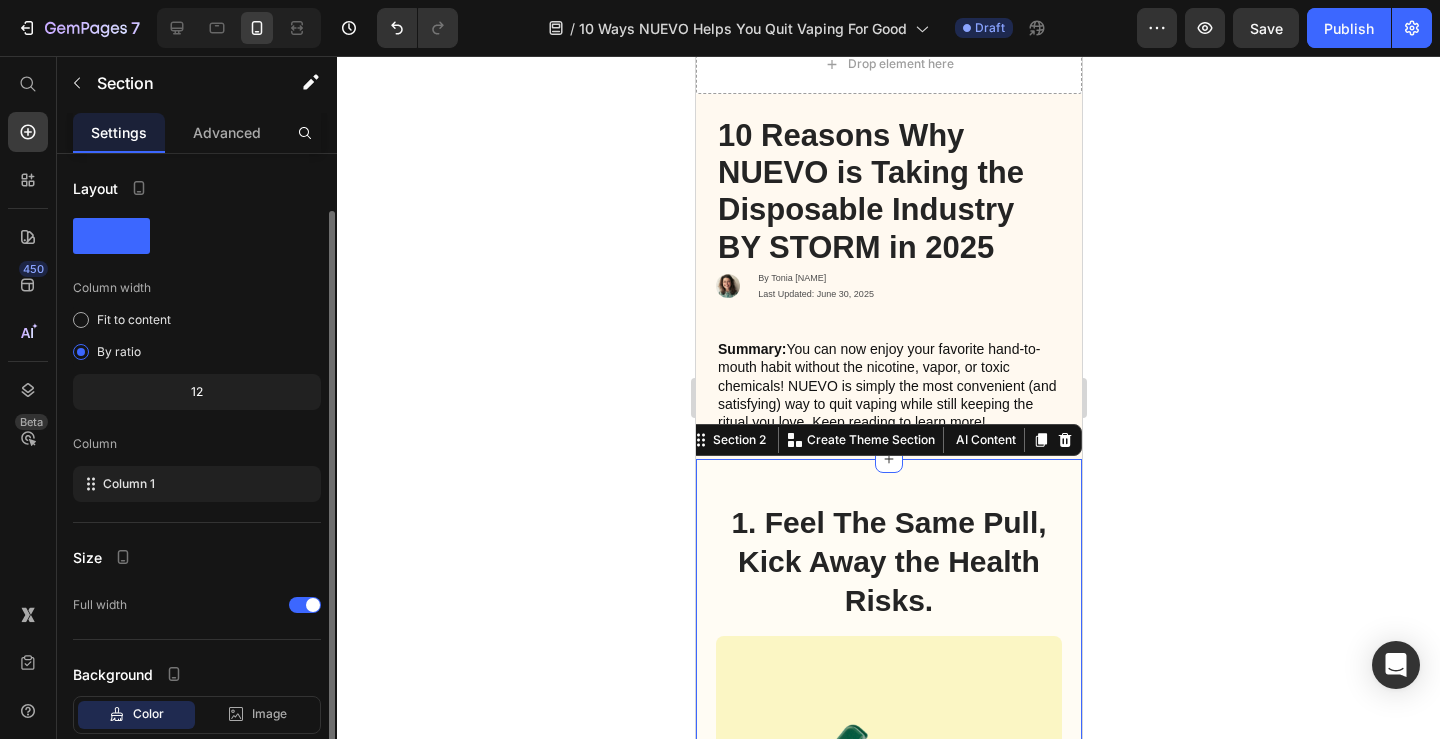 scroll, scrollTop: 122, scrollLeft: 0, axis: vertical 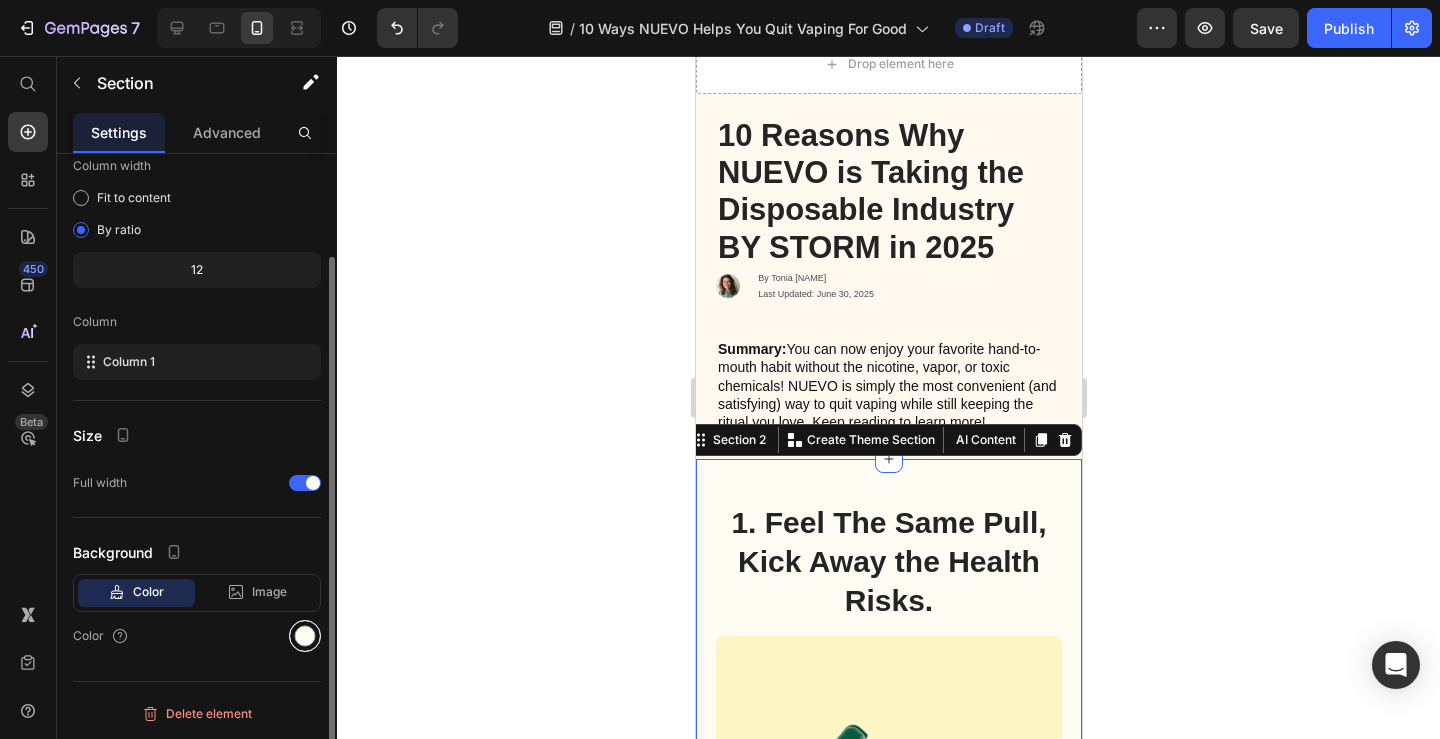 click at bounding box center [305, 636] 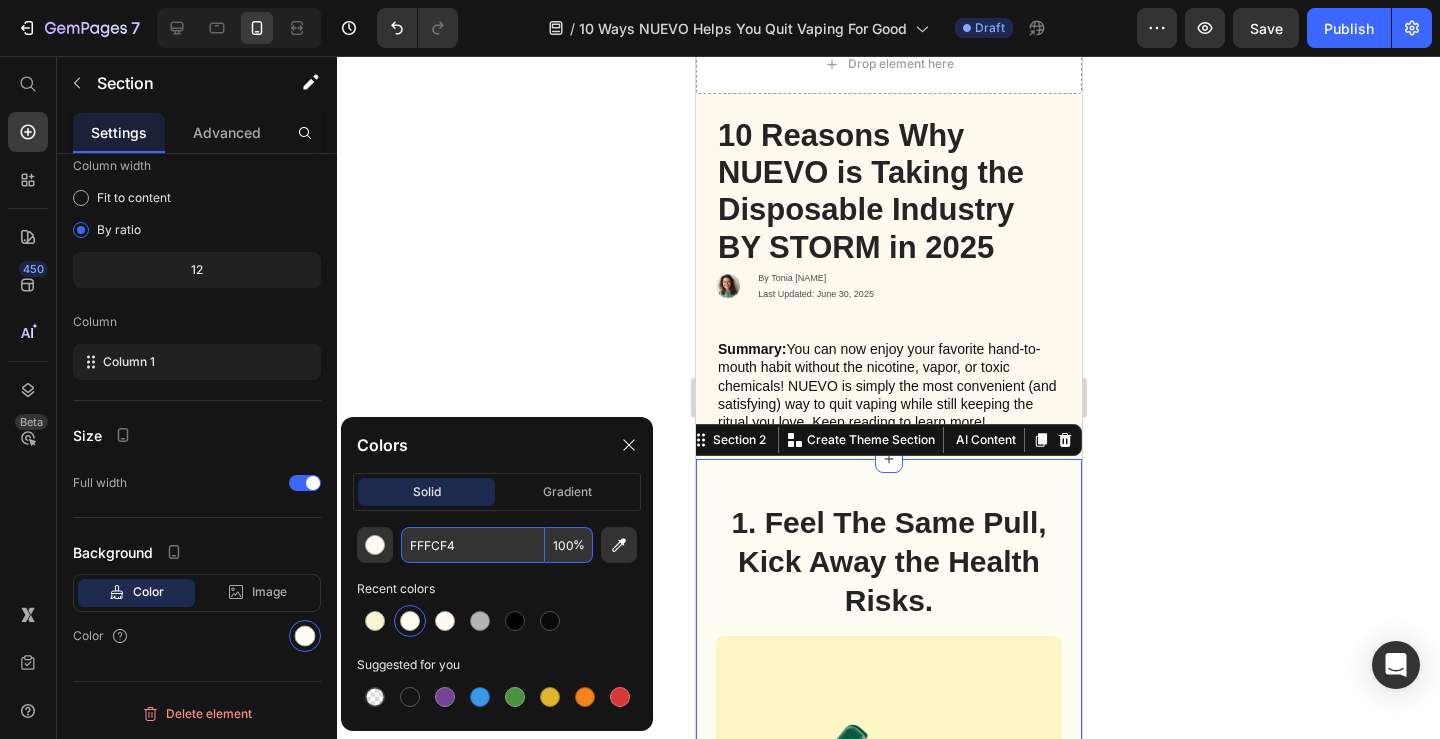 click on "FFFCF4" at bounding box center [473, 545] 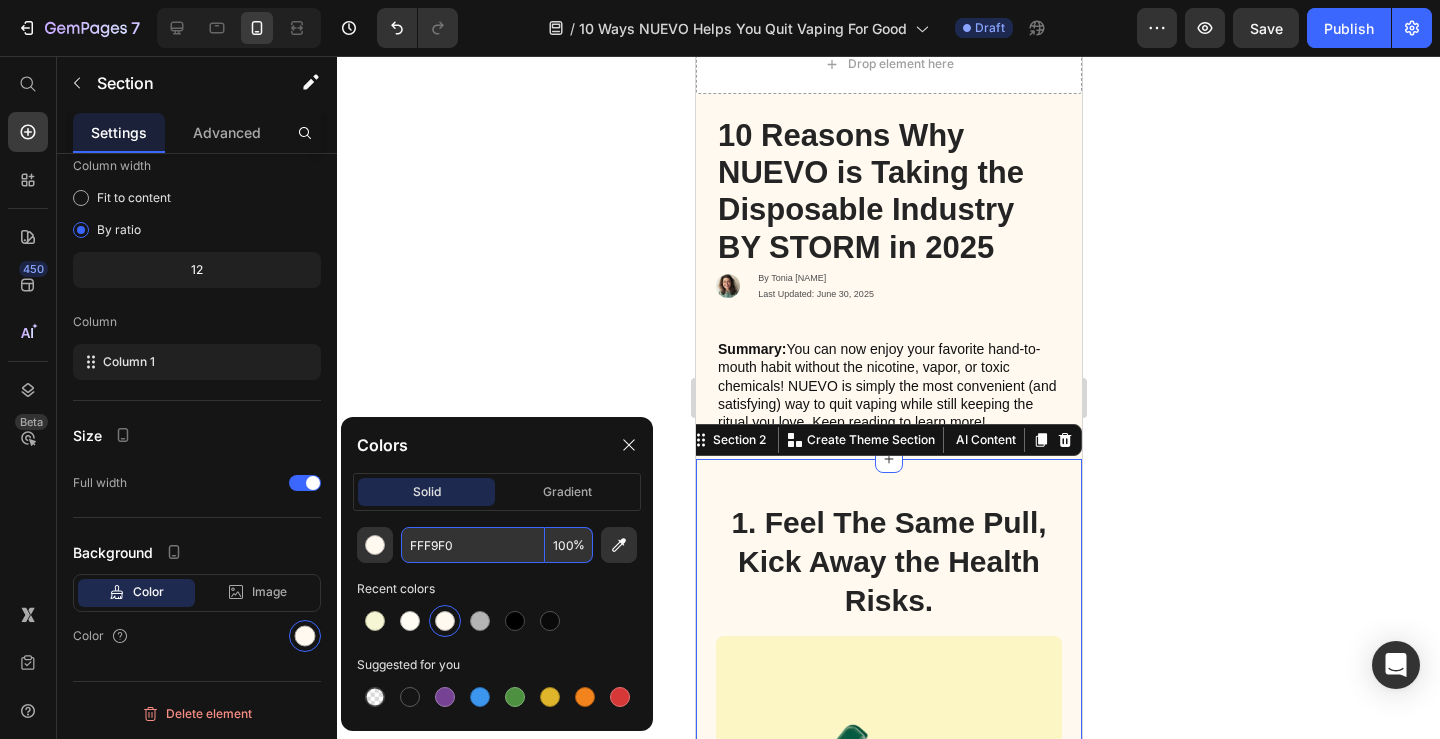 type on "FFF9F0" 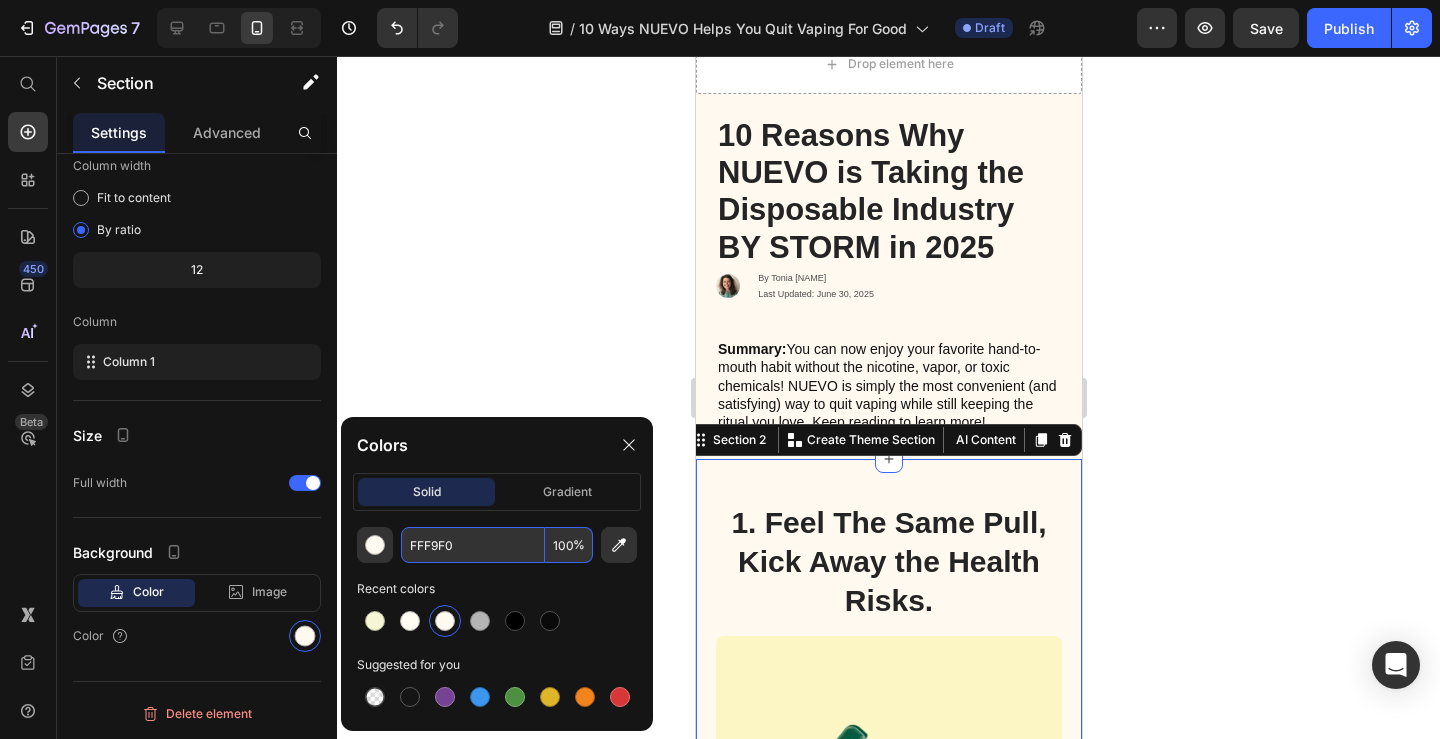 click 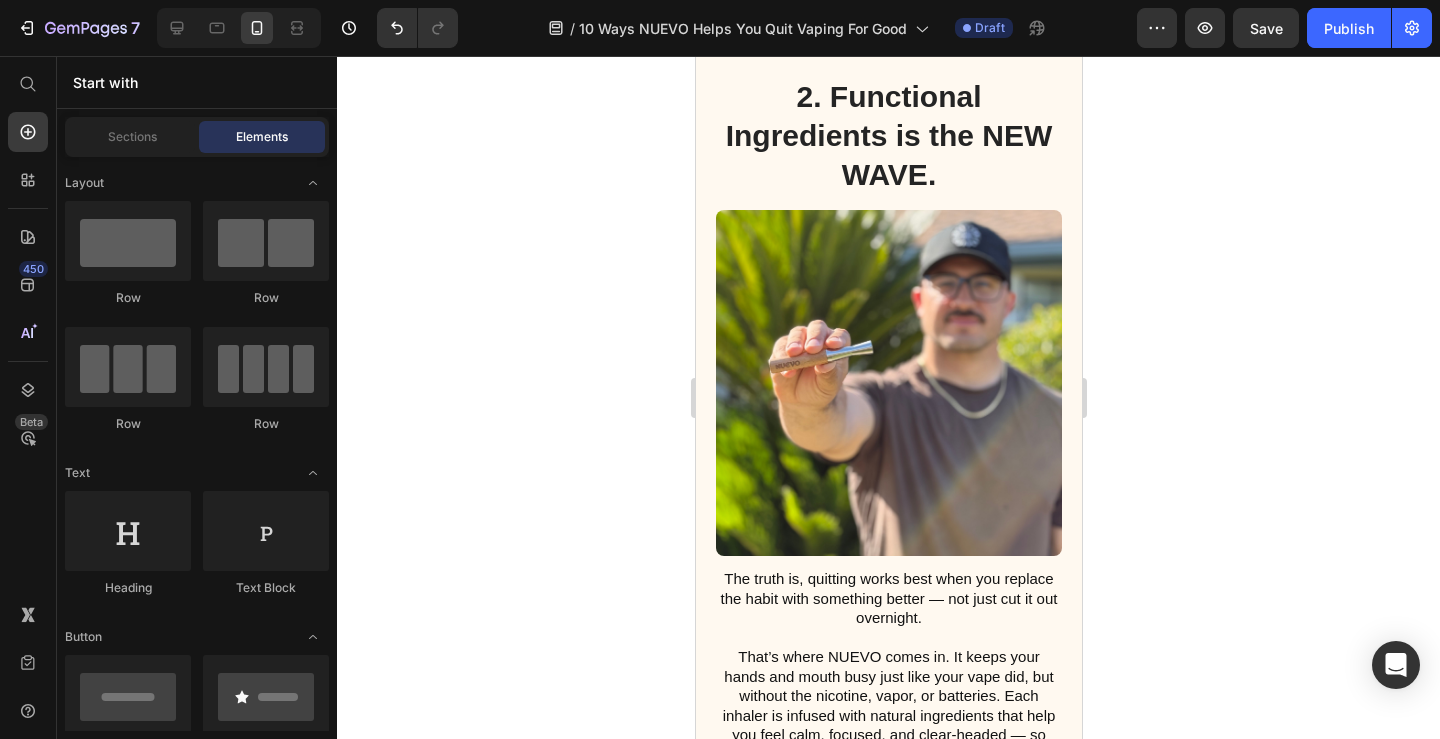 scroll, scrollTop: 1311, scrollLeft: 0, axis: vertical 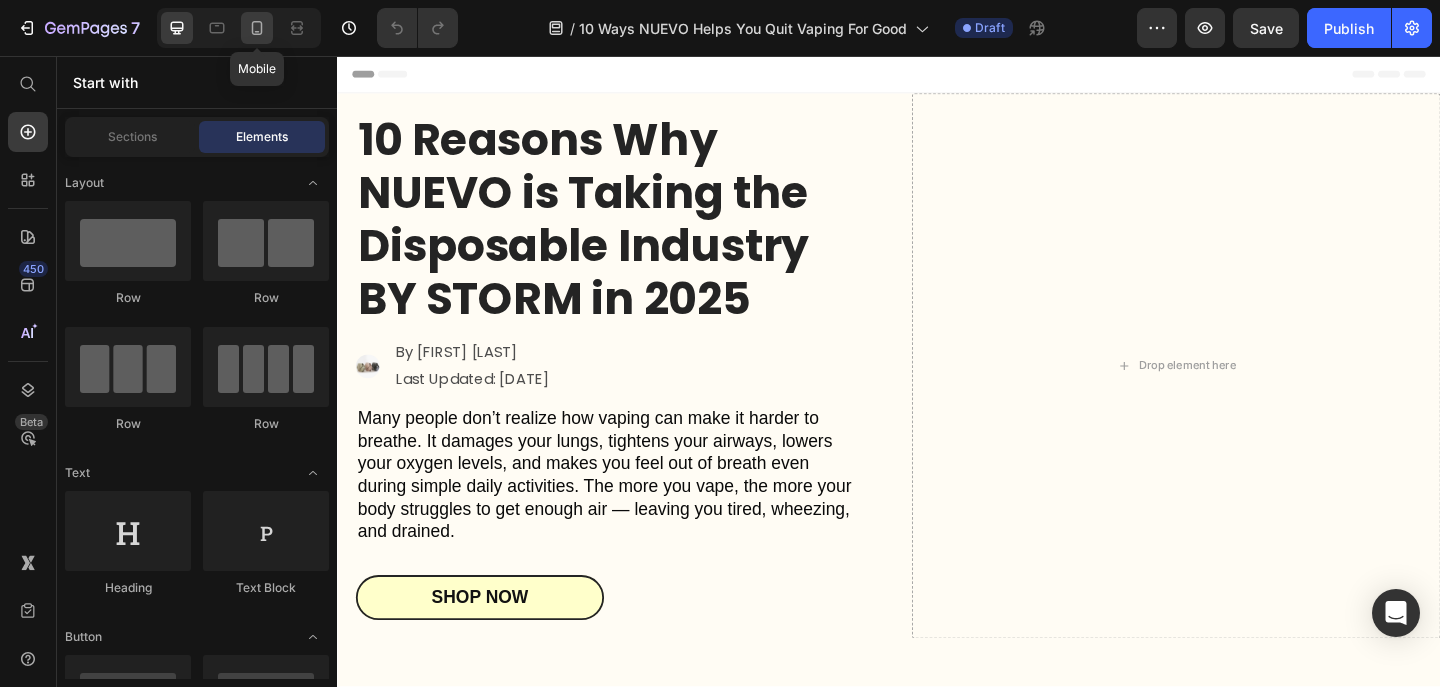 click 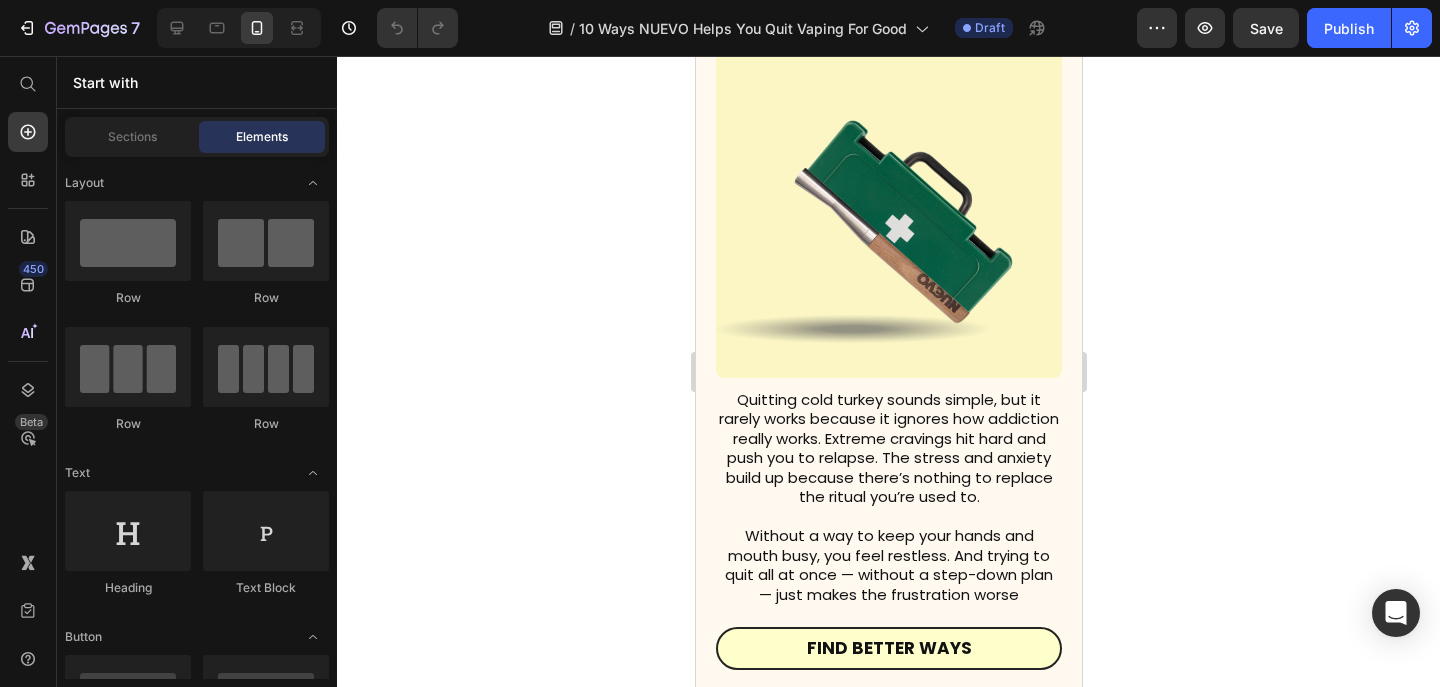 scroll, scrollTop: 622, scrollLeft: 0, axis: vertical 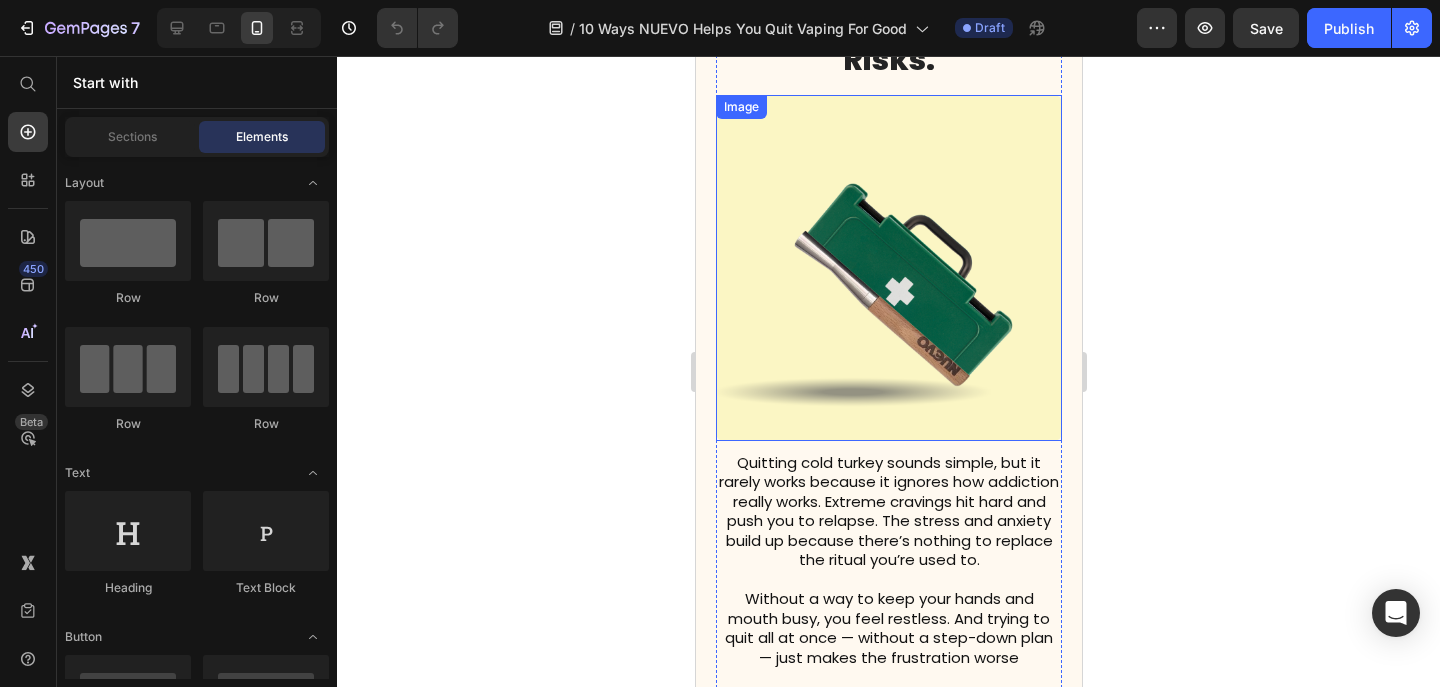 click at bounding box center [888, 268] 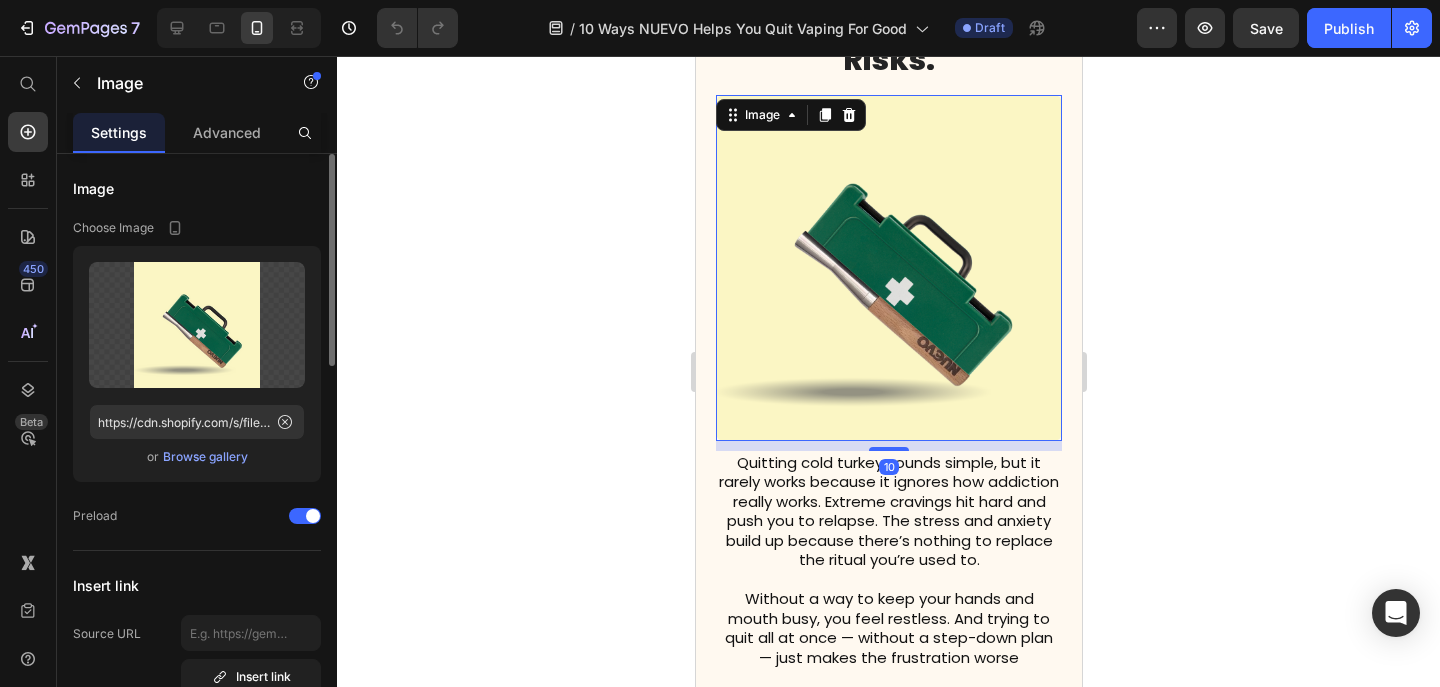 click on "Browse gallery" at bounding box center [205, 457] 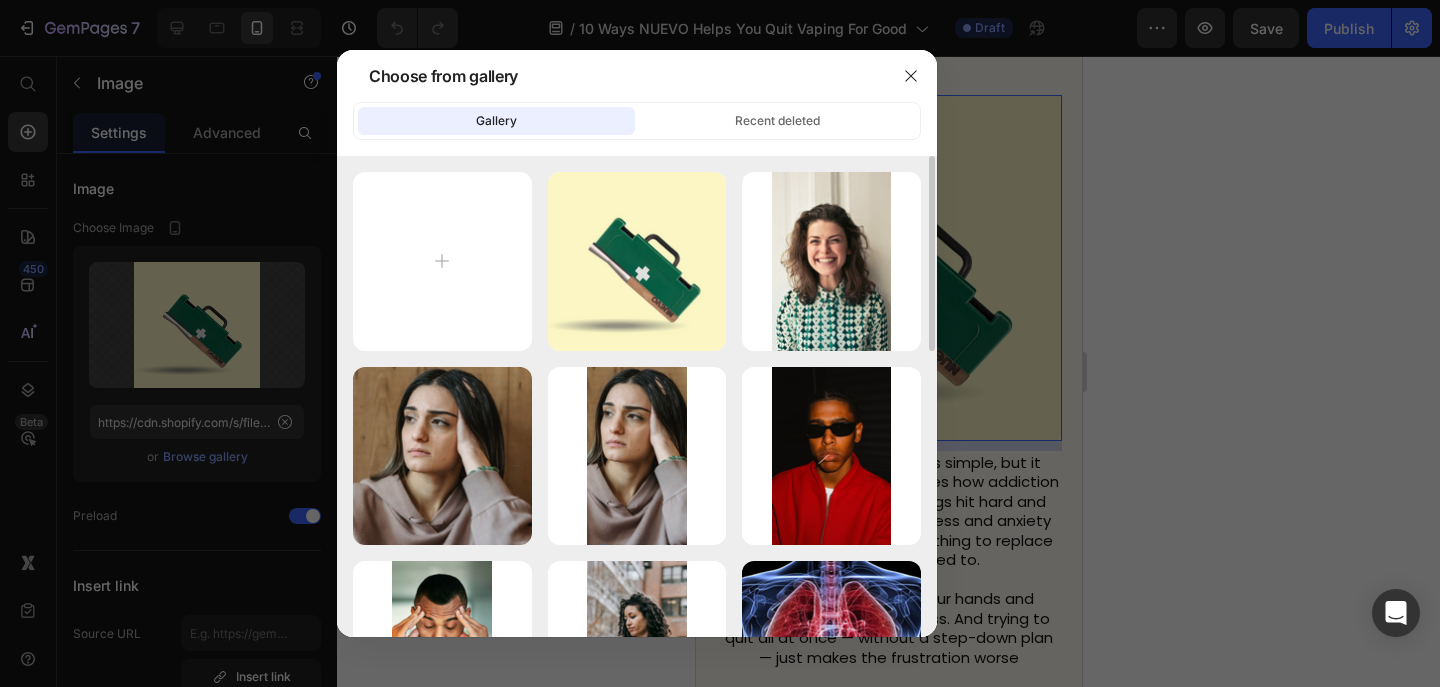 type on "C:\fakepath\Untitled design (84).png" 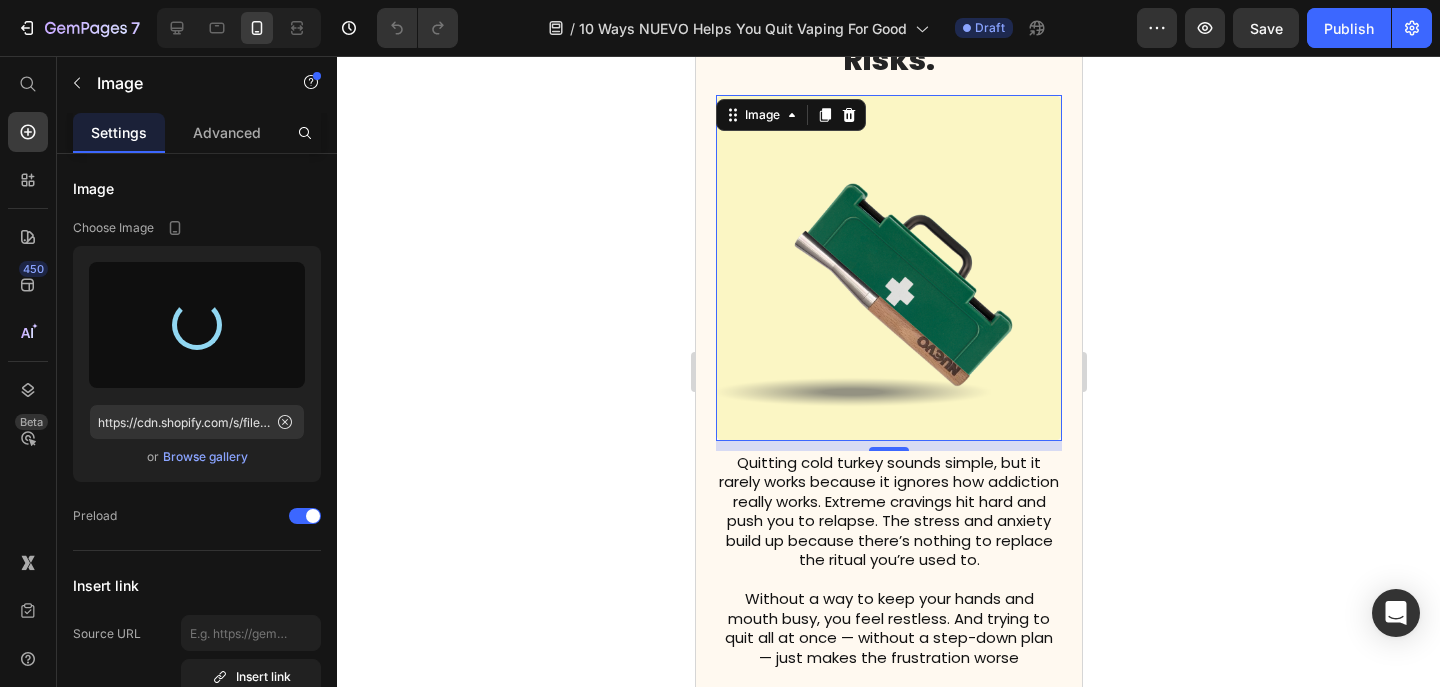 type on "https://cdn.shopify.com/s/files/1/0606/5140/5375/files/gempages_562712114943231141-82091b17-8578-47fe-8876-476c594dc501.png" 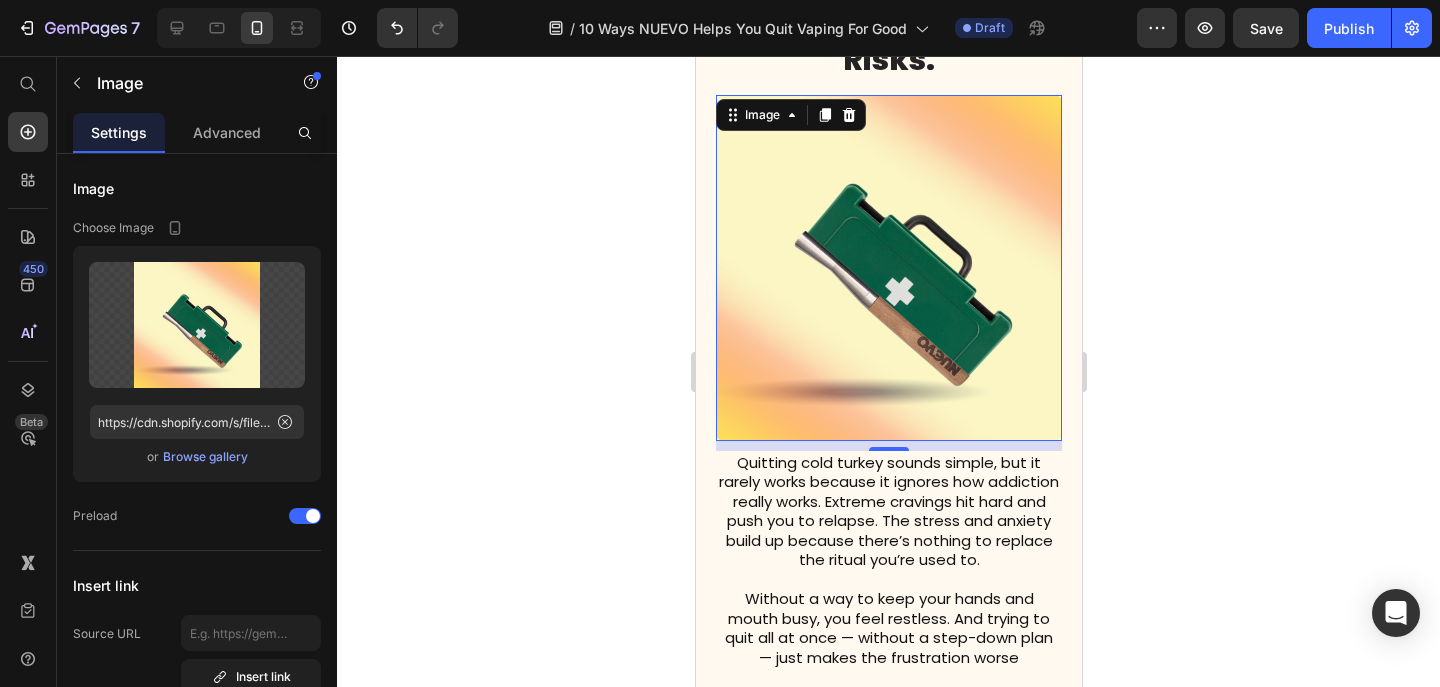 click 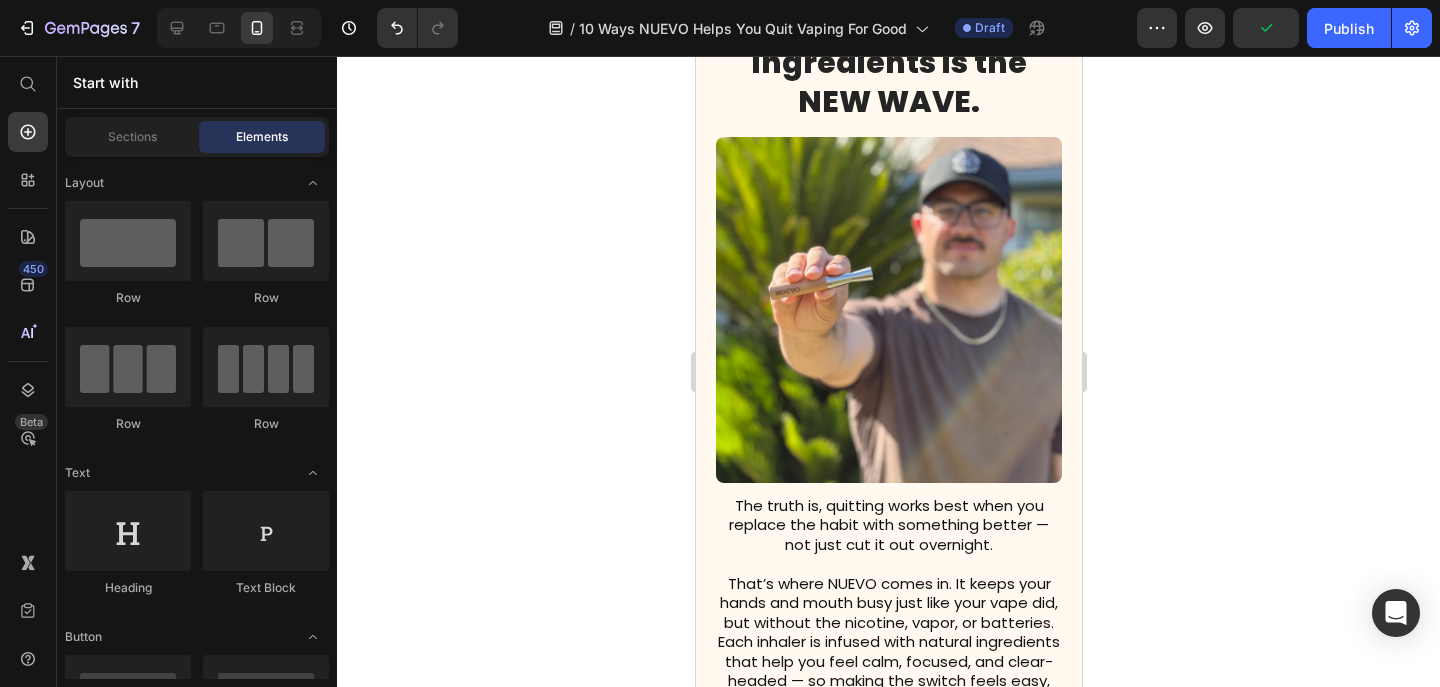 scroll, scrollTop: 1390, scrollLeft: 0, axis: vertical 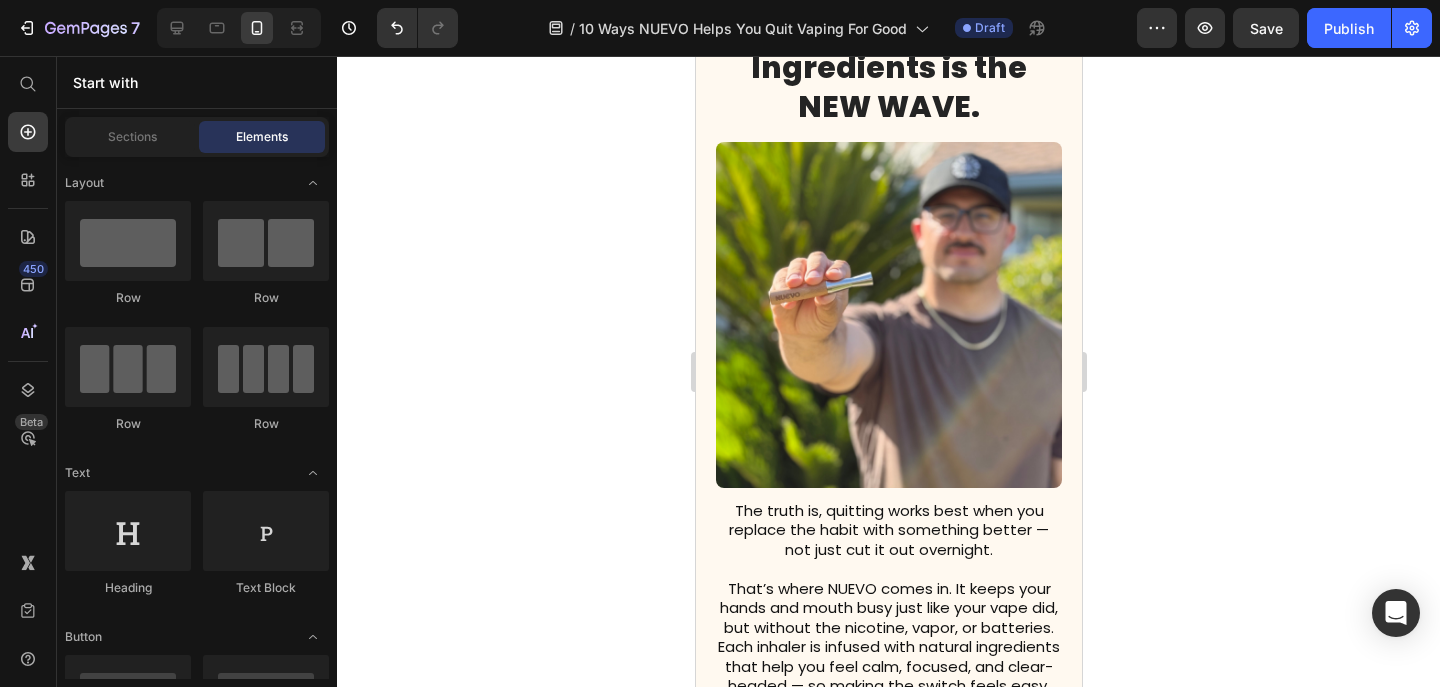 click at bounding box center [888, 315] 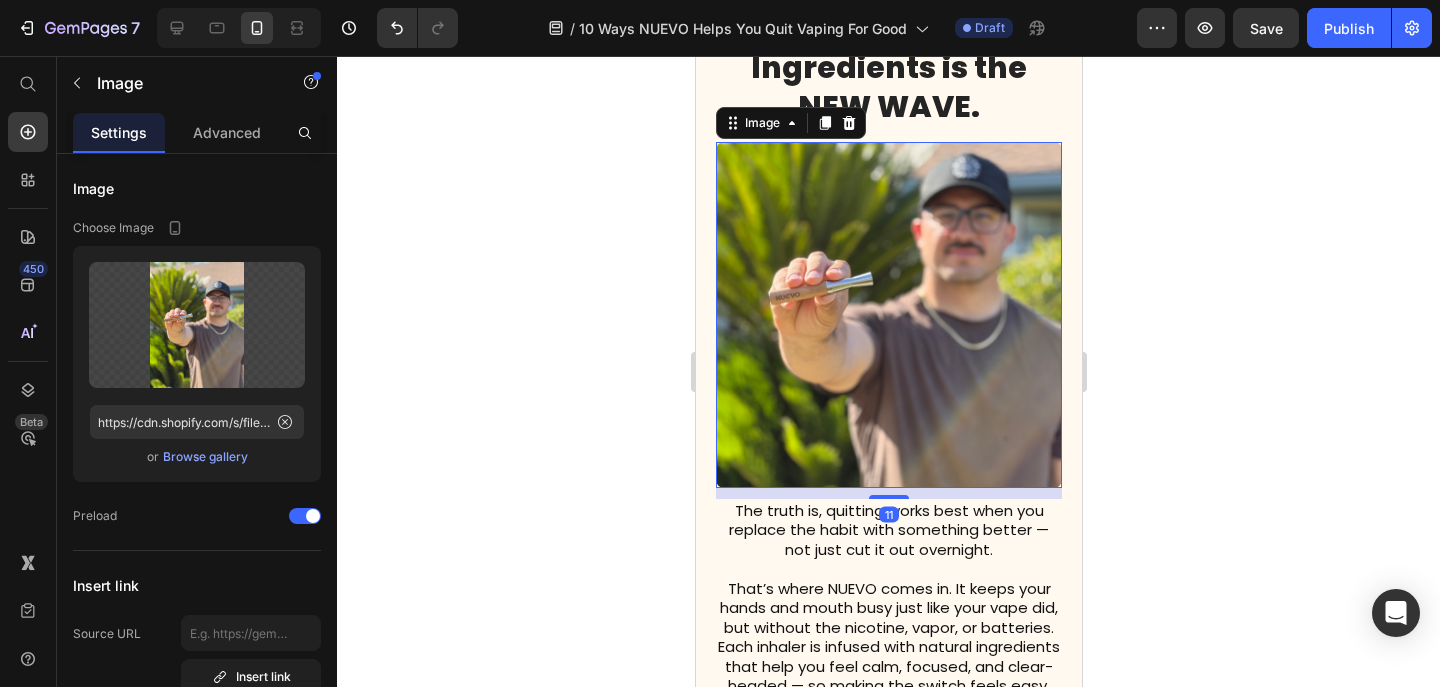 click at bounding box center [888, 315] 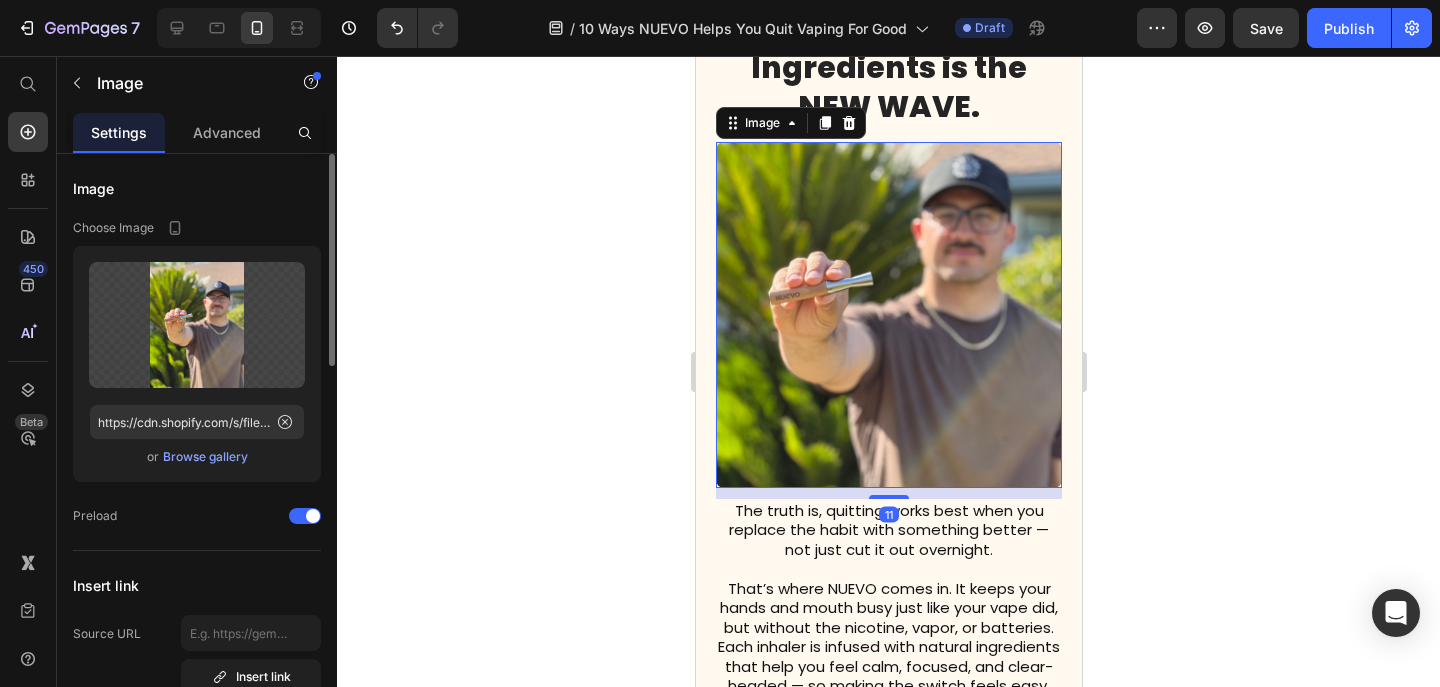 click on "Browse gallery" at bounding box center [205, 457] 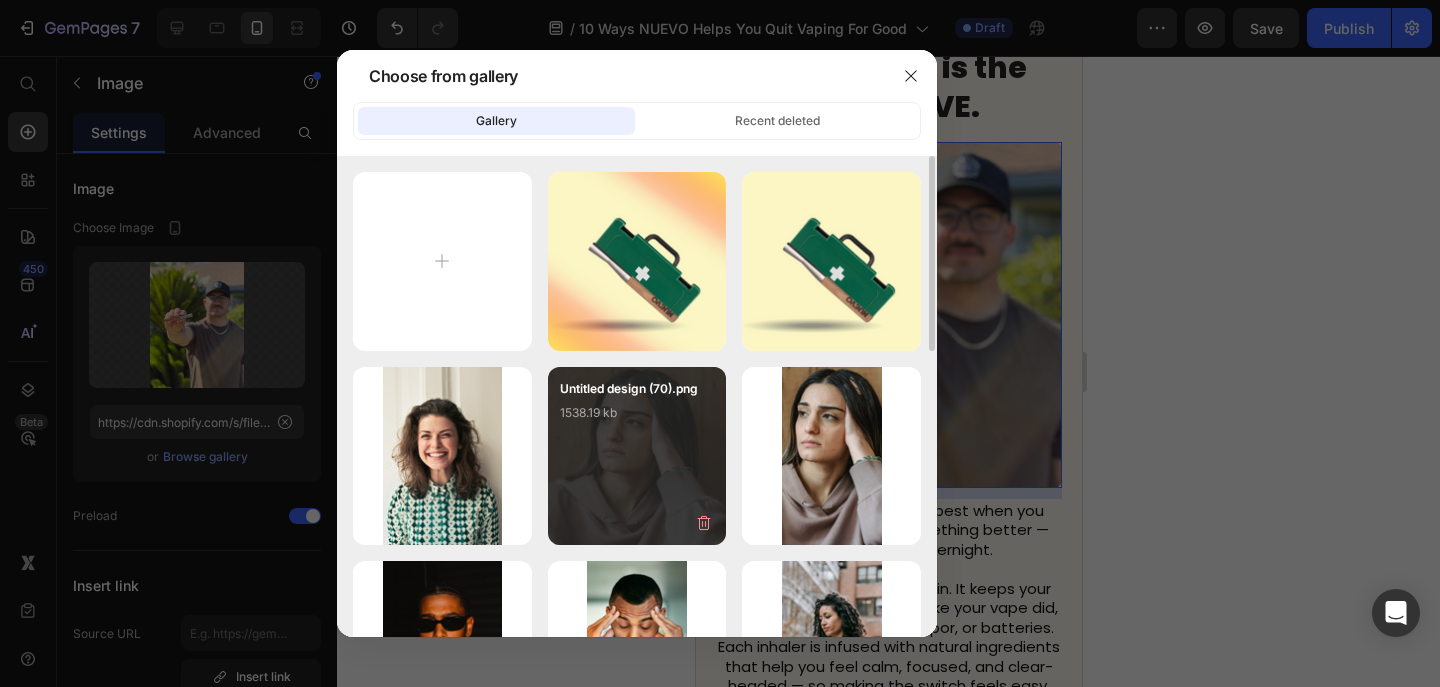 type on "C:\fakepath\Untitled design (85).png" 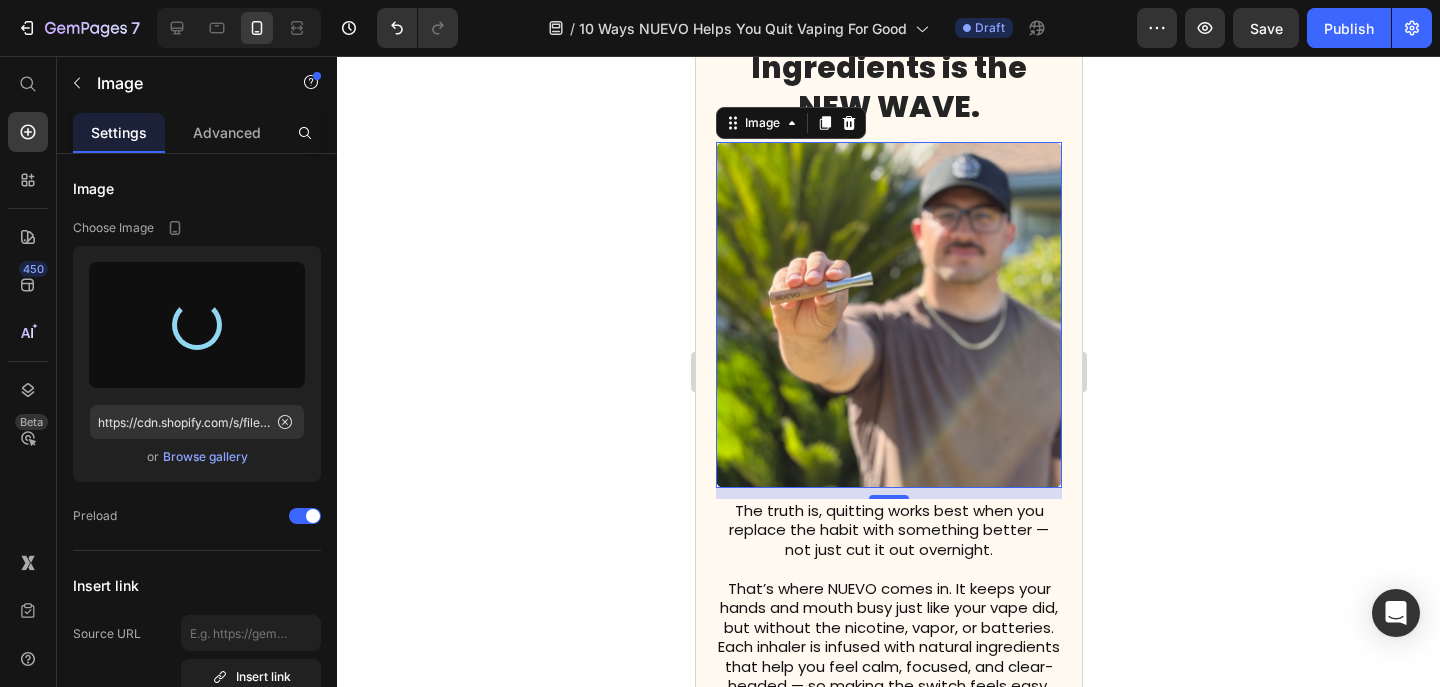 type on "https://cdn.shopify.com/s/files/1/0606/5140/5375/files/gempages_562712114943231141-84e4502f-17e0-4bff-ac63-1f481d768337.png" 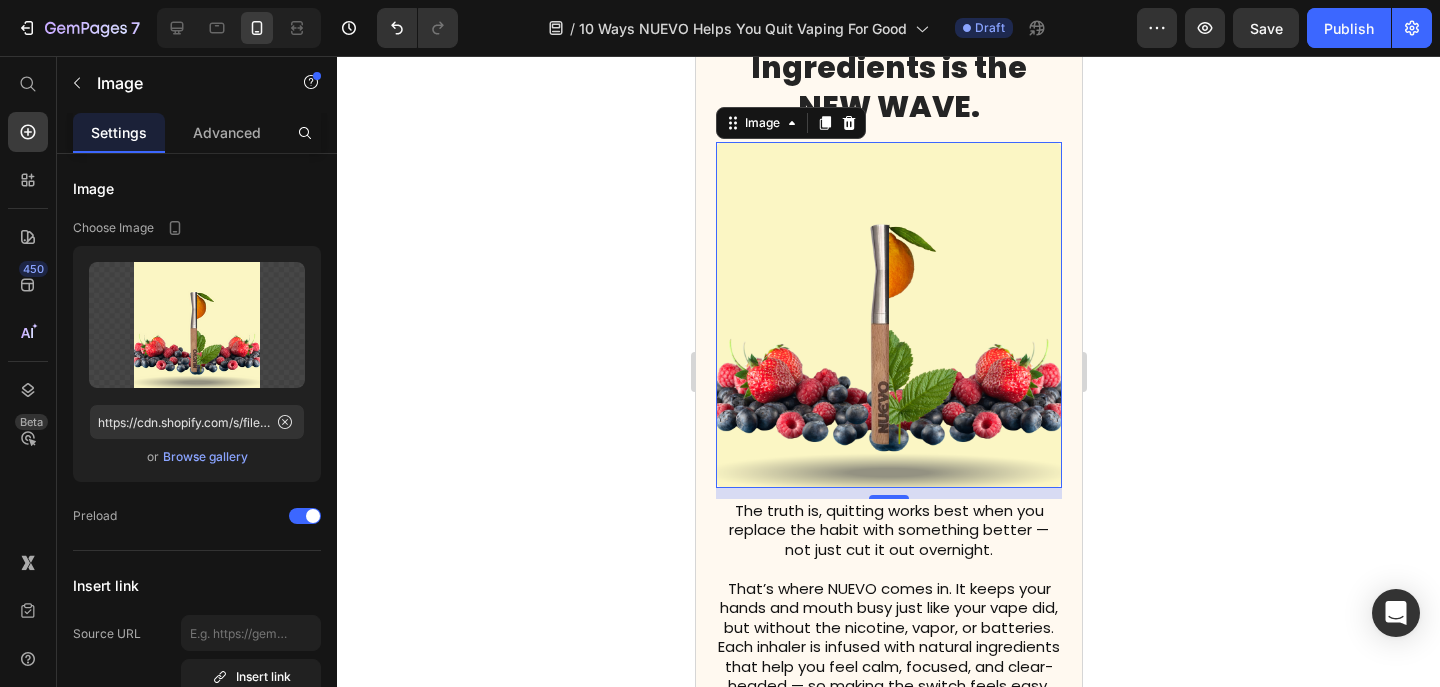 click 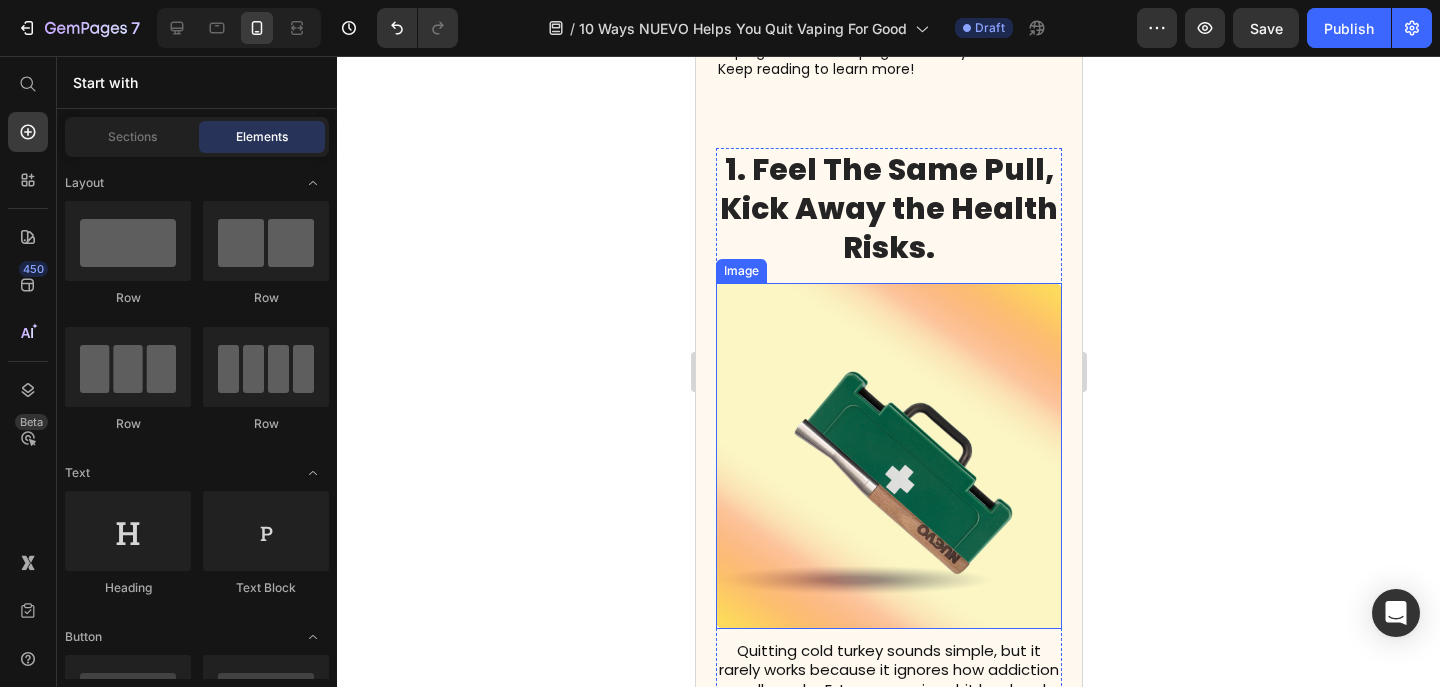 scroll, scrollTop: 560, scrollLeft: 0, axis: vertical 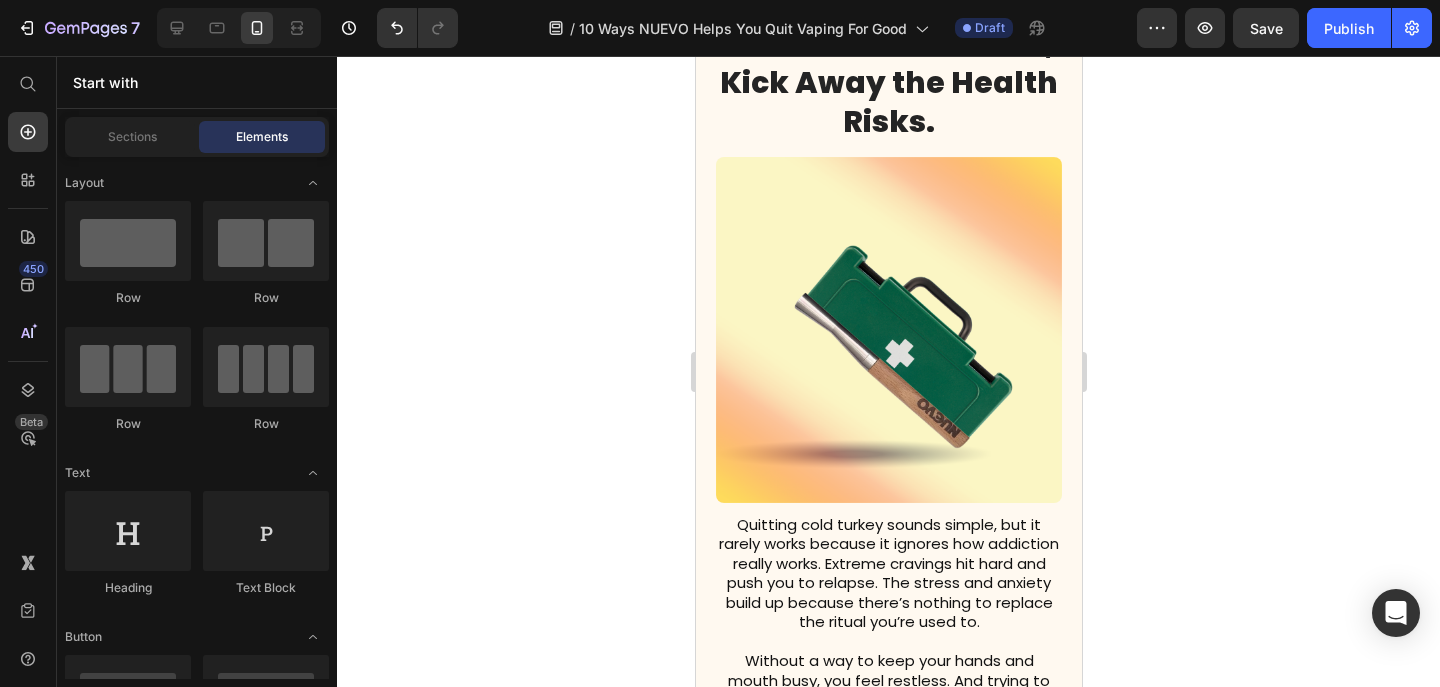 click 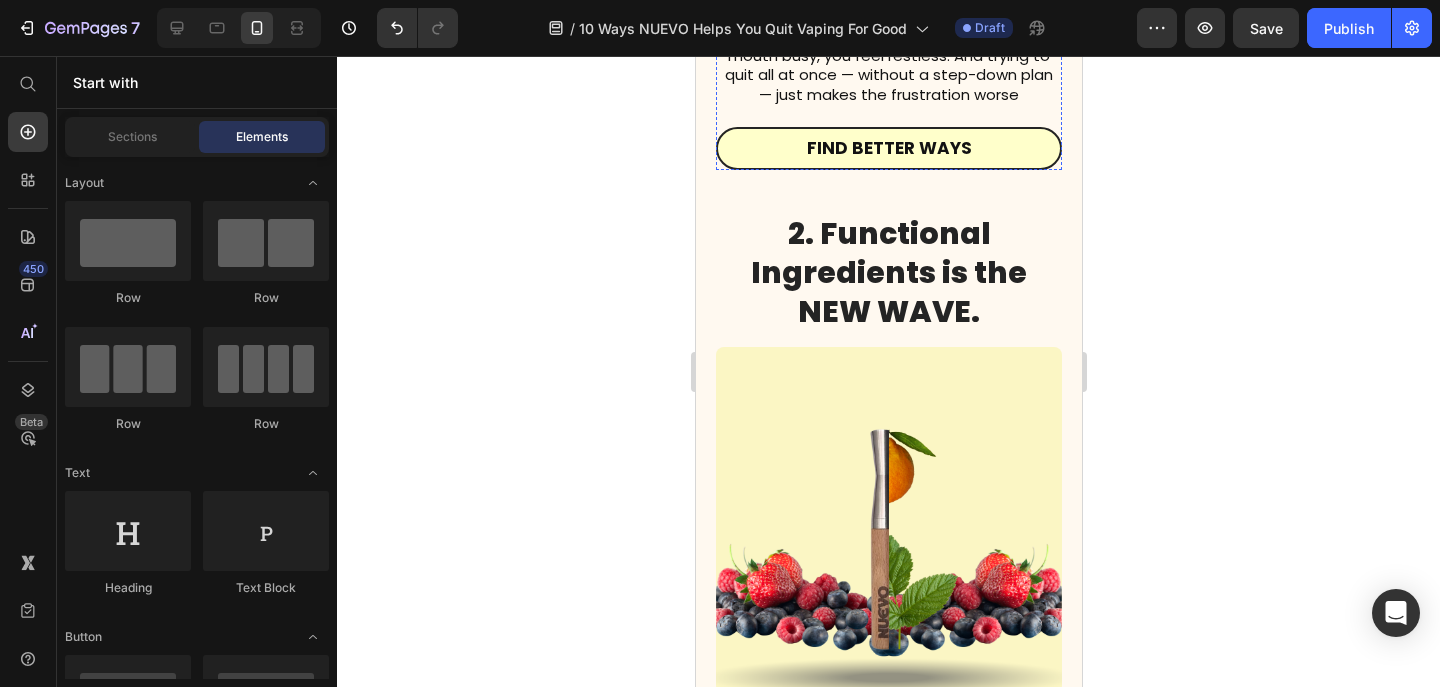 scroll, scrollTop: 1265, scrollLeft: 0, axis: vertical 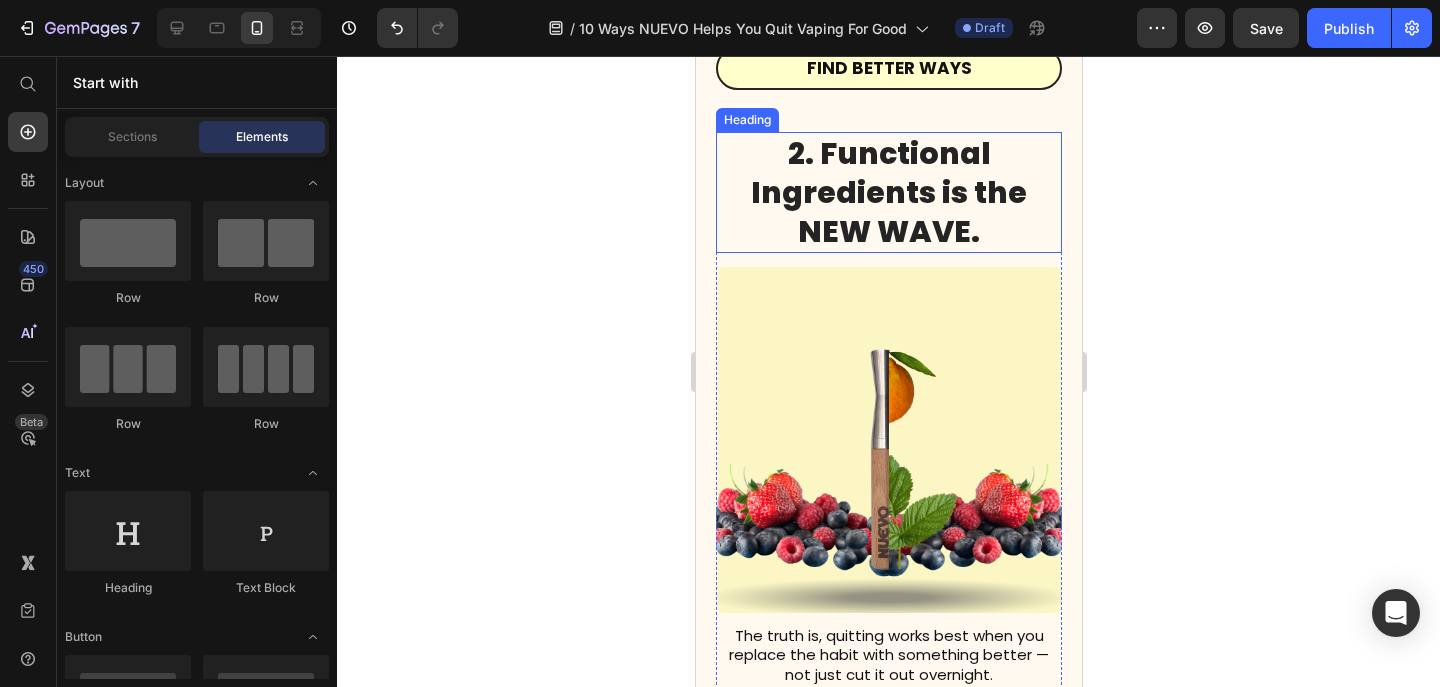 click on "2. Functional Ingredients is the NEW WAVE." at bounding box center (888, 192) 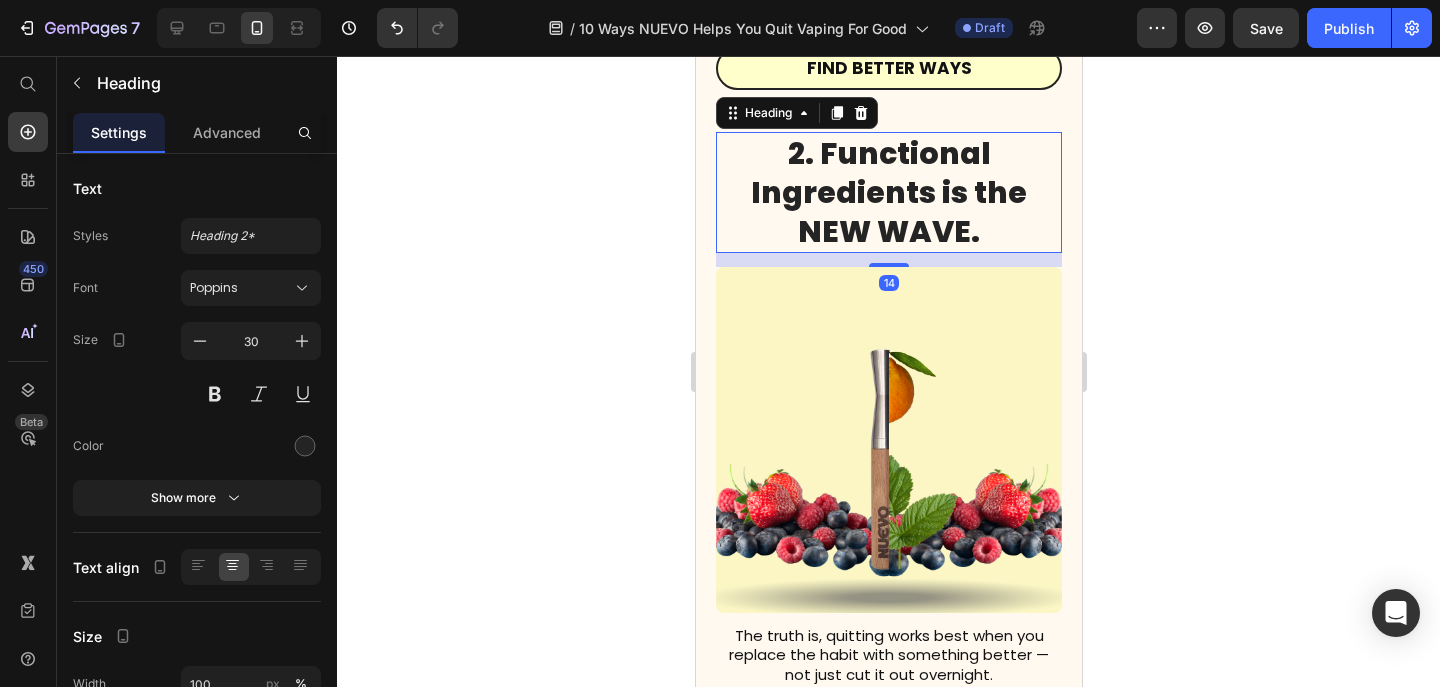 click on "2. Functional Ingredients is the NEW WAVE." at bounding box center (888, 192) 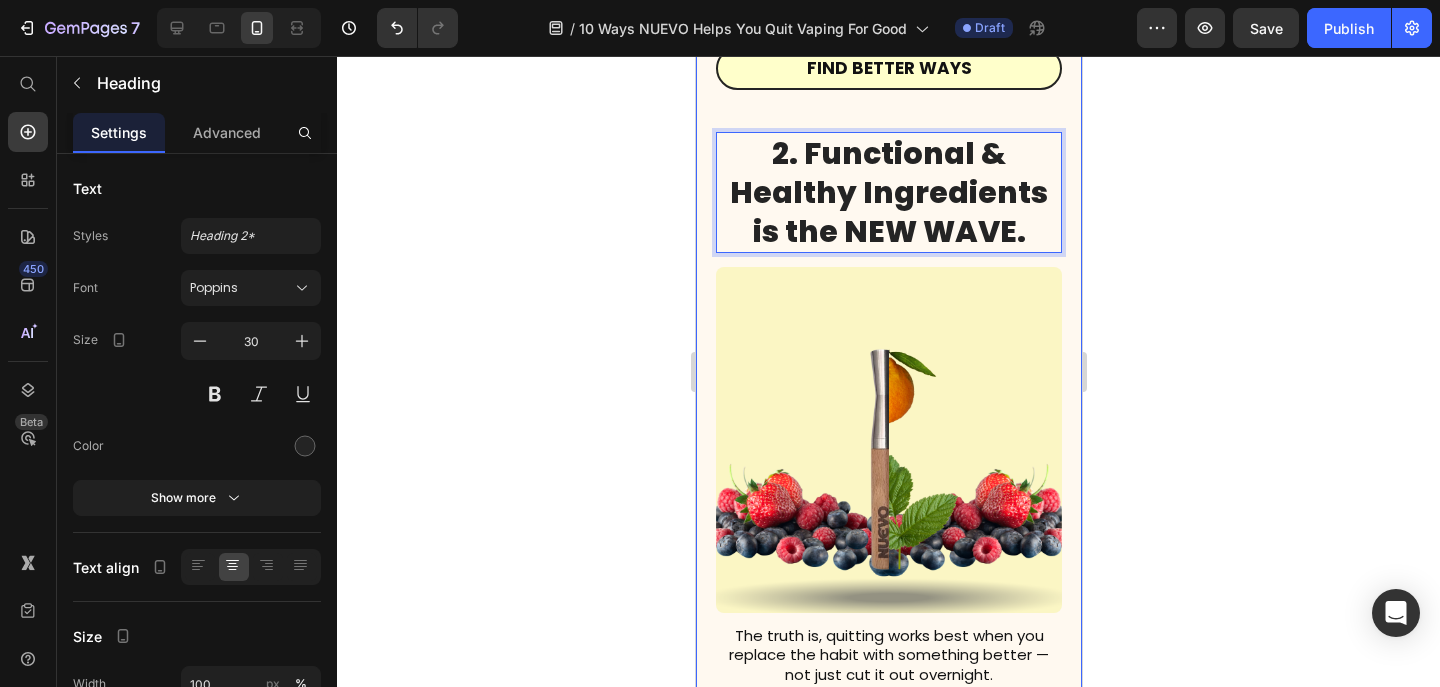 click 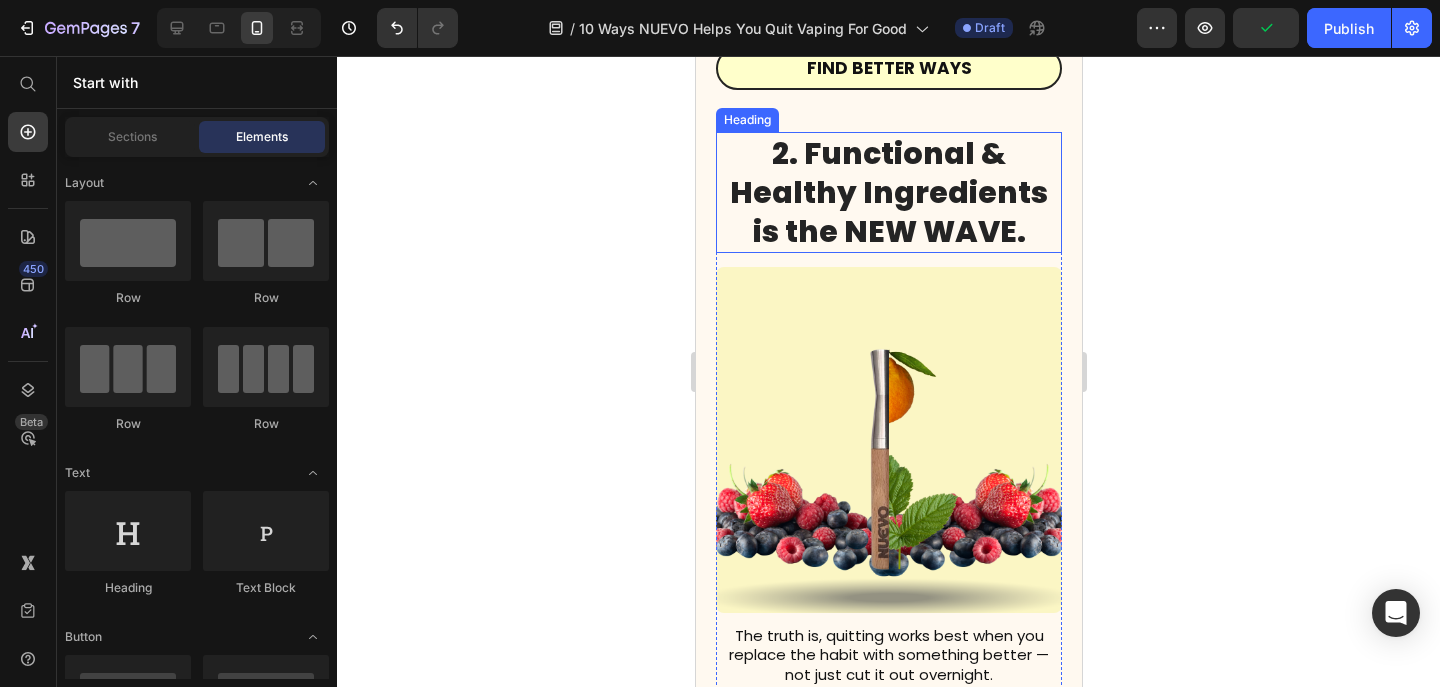click on "2. Functional & Healthy Ingredients is the NEW WAVE." at bounding box center [888, 192] 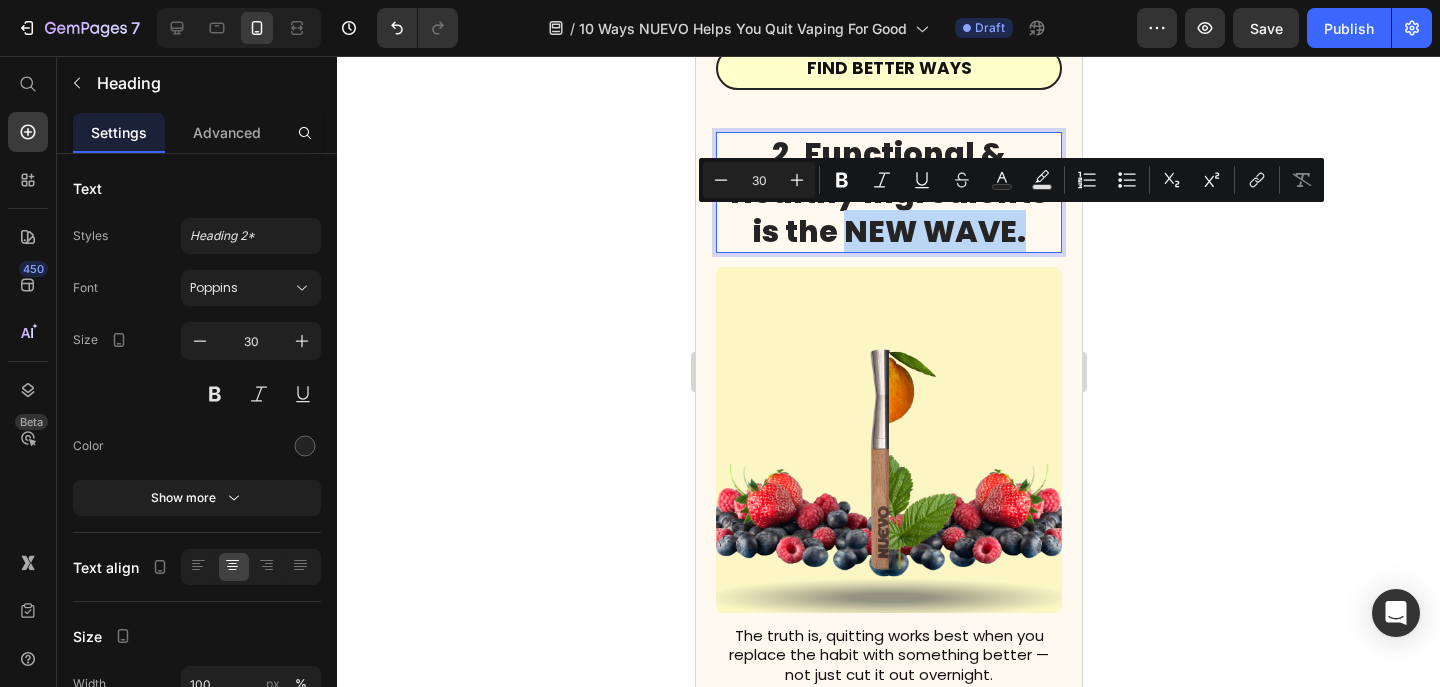 drag, startPoint x: 827, startPoint y: 234, endPoint x: 1019, endPoint y: 219, distance: 192.58505 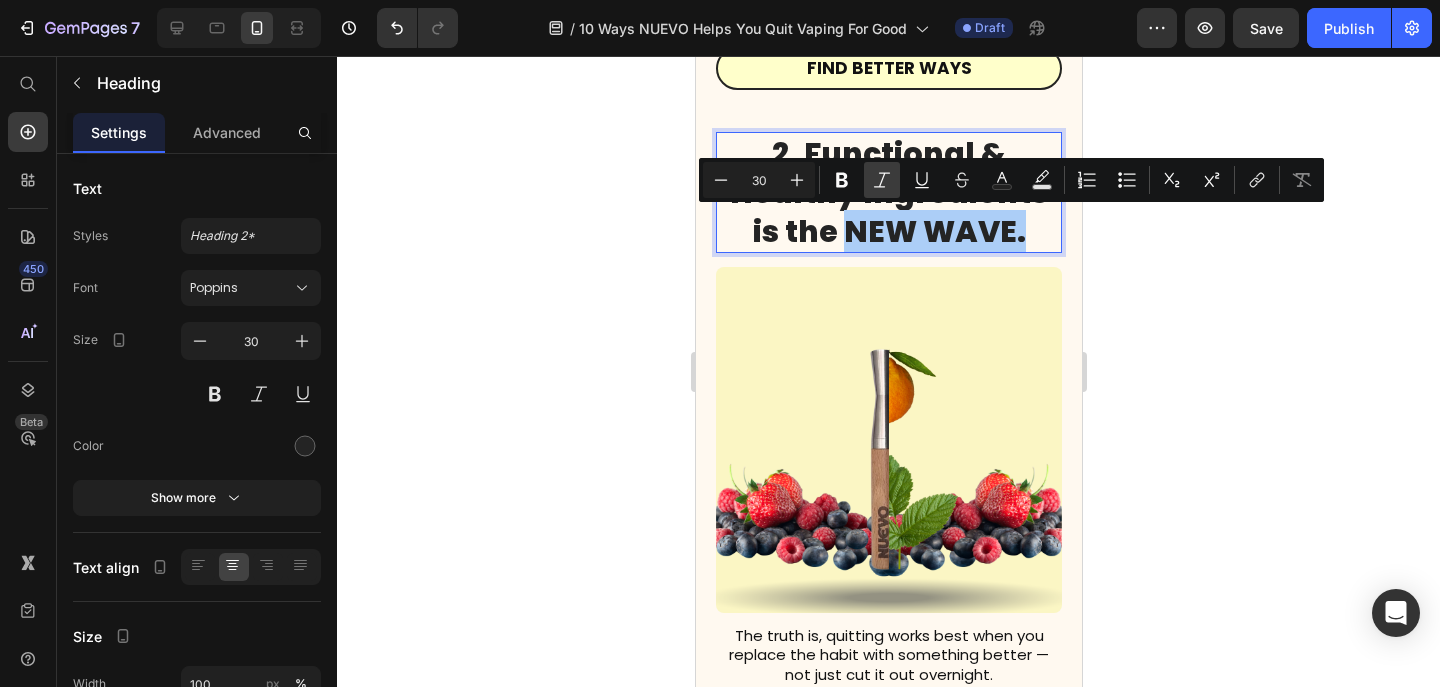 click 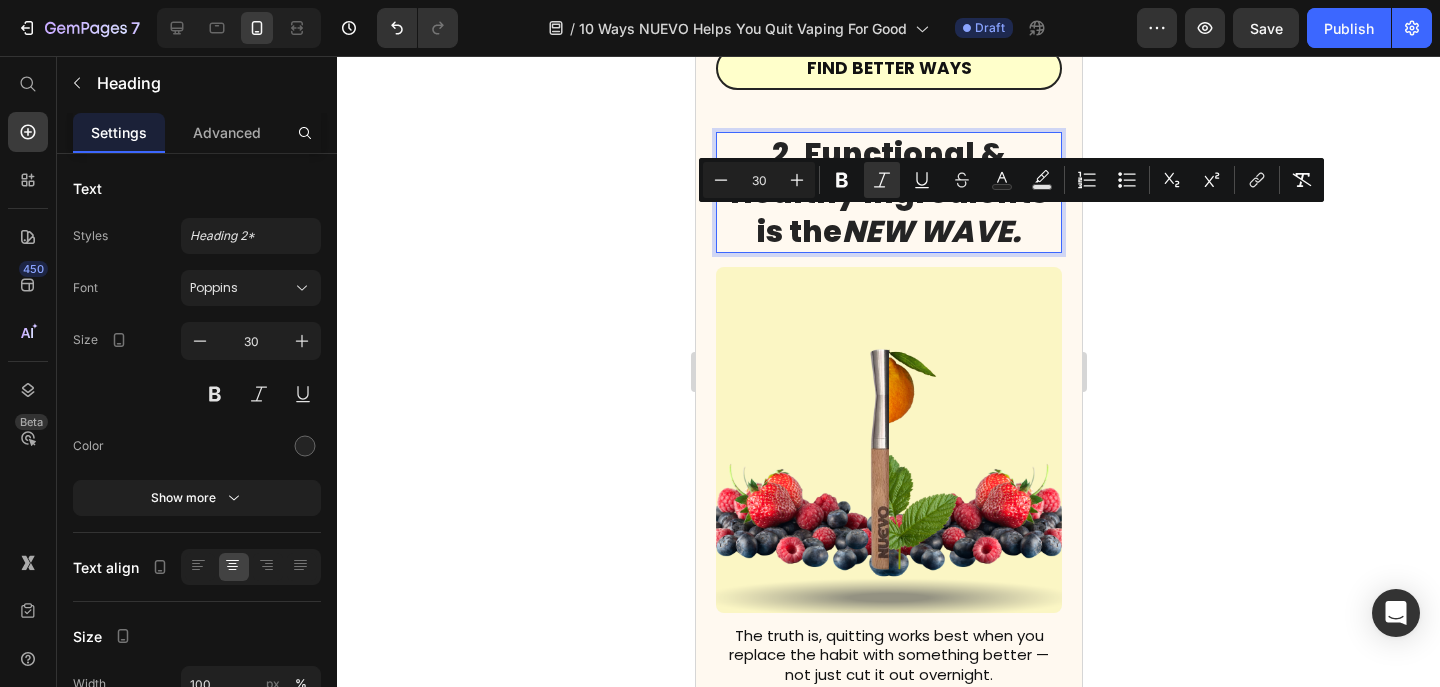 click 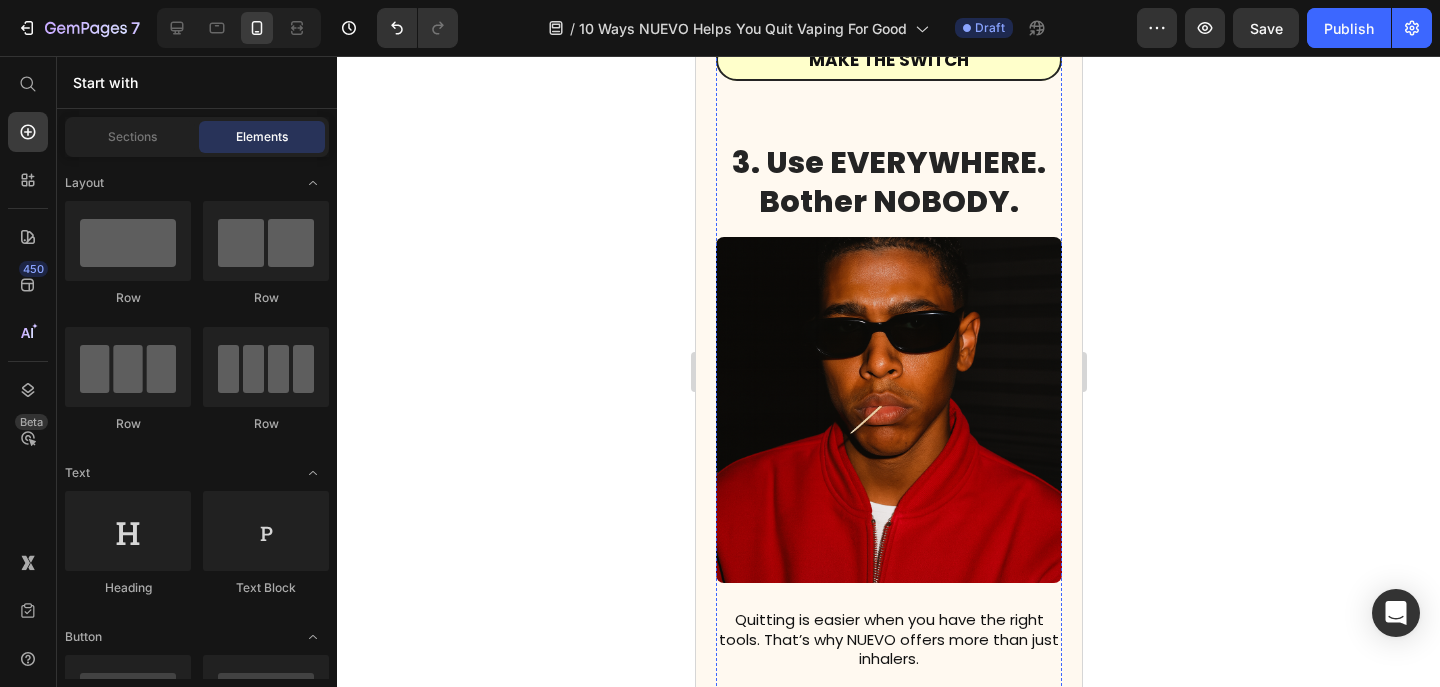 scroll, scrollTop: 2096, scrollLeft: 0, axis: vertical 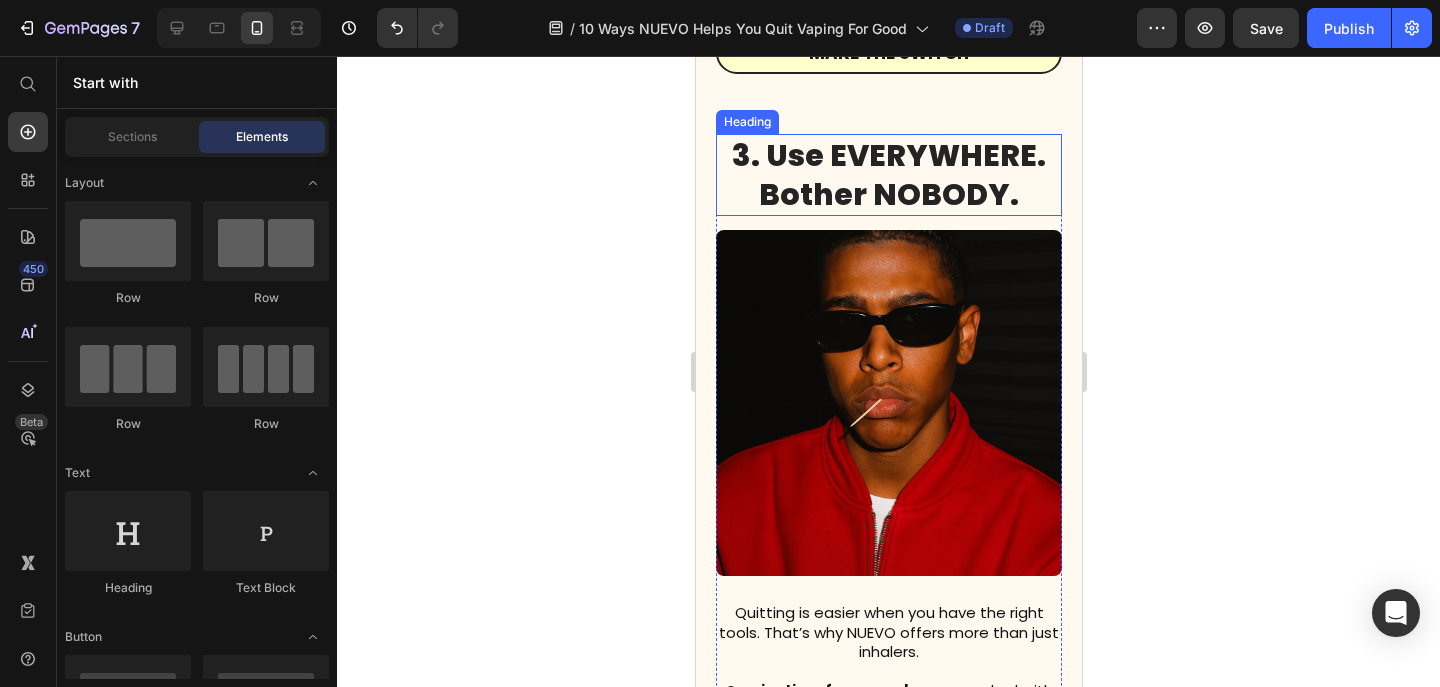 click on "3. Use EVERYWHERE. Bother NOBODY." at bounding box center [888, 175] 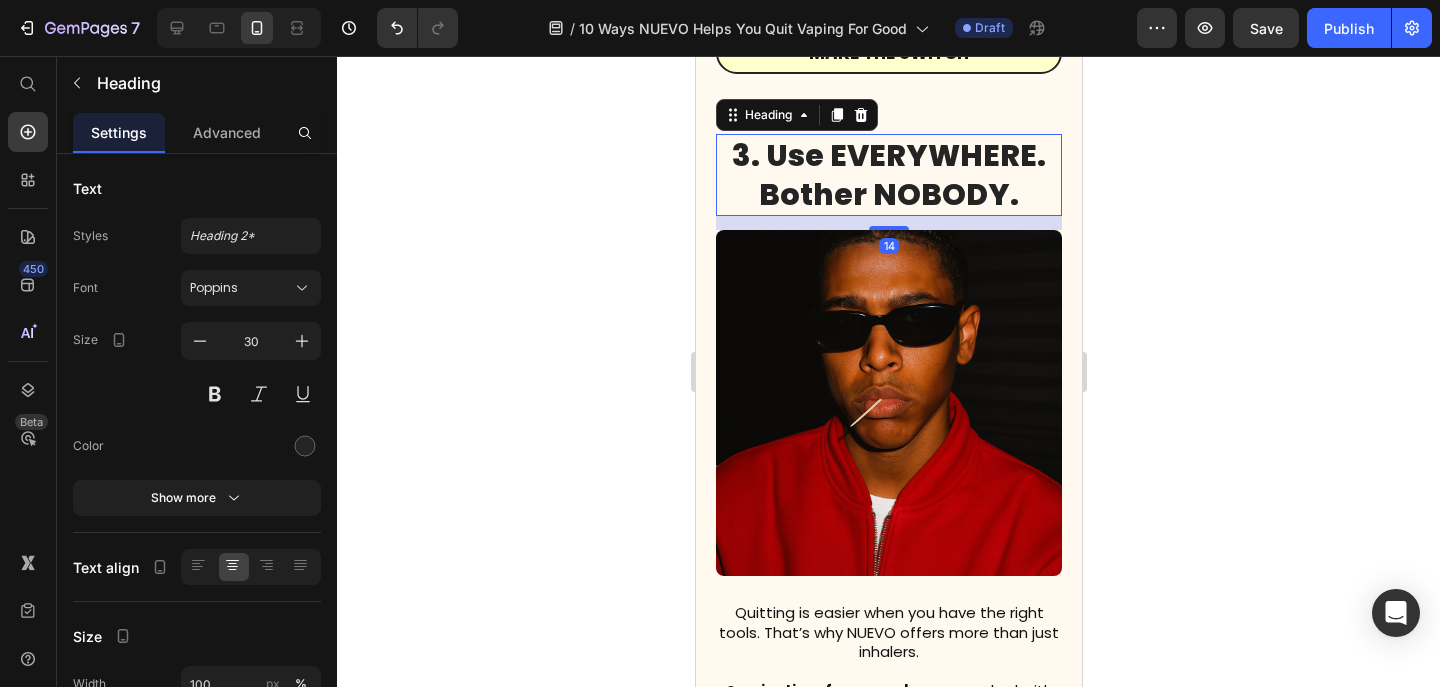 click on "3. Use EVERYWHERE. Bother NOBODY." at bounding box center [888, 175] 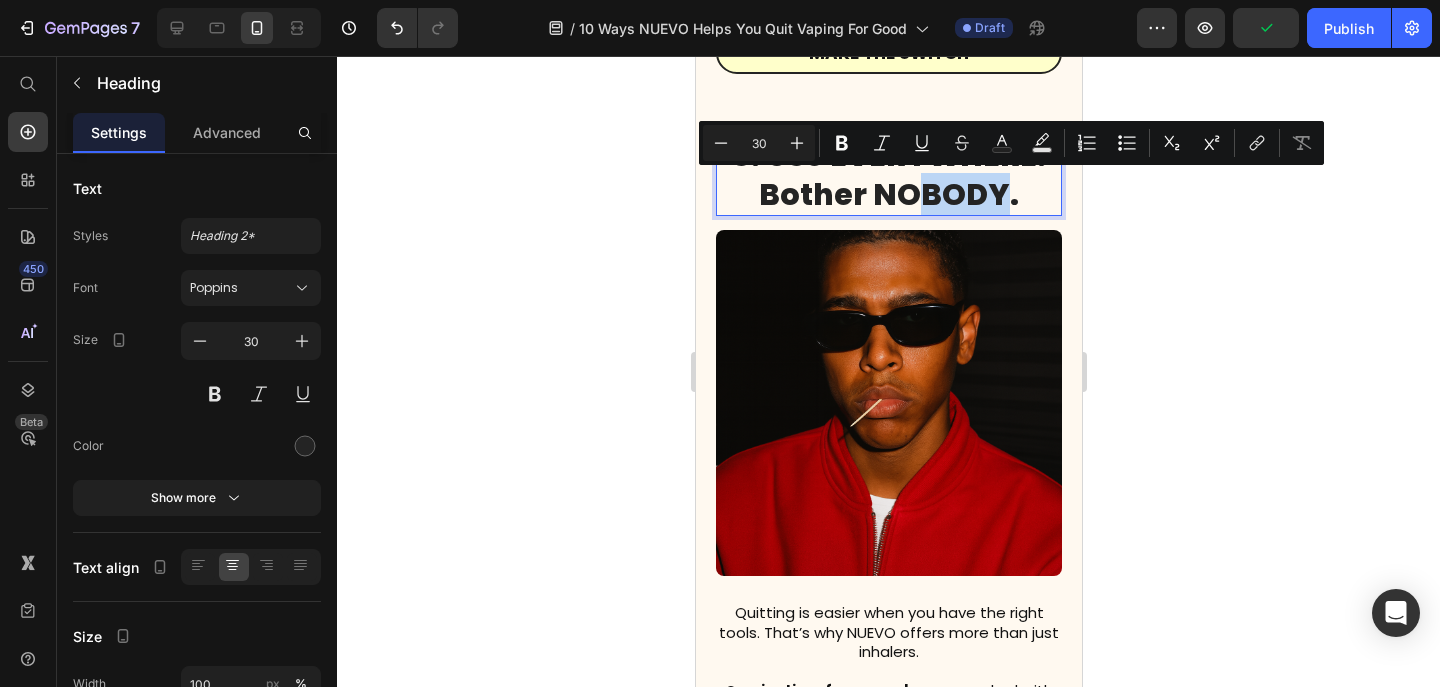 drag, startPoint x: 924, startPoint y: 195, endPoint x: 1001, endPoint y: 195, distance: 77 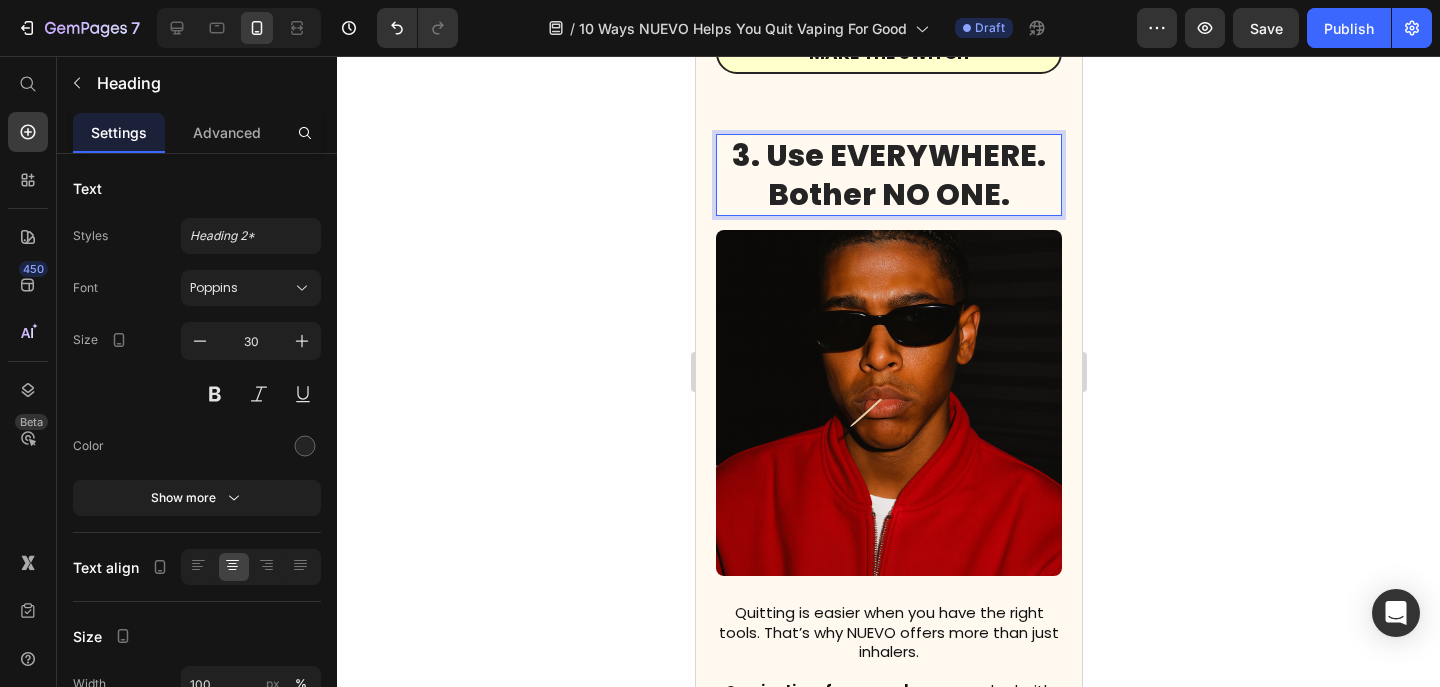 click 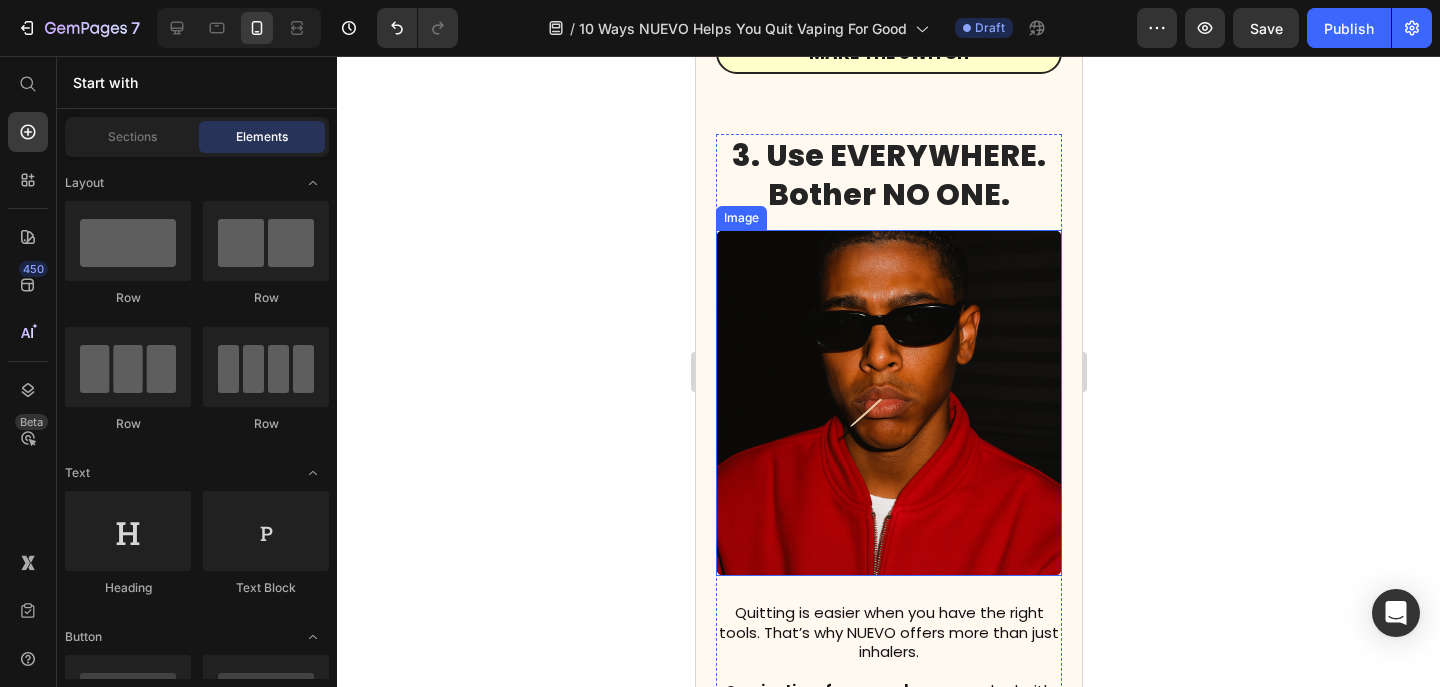 click at bounding box center (888, 403) 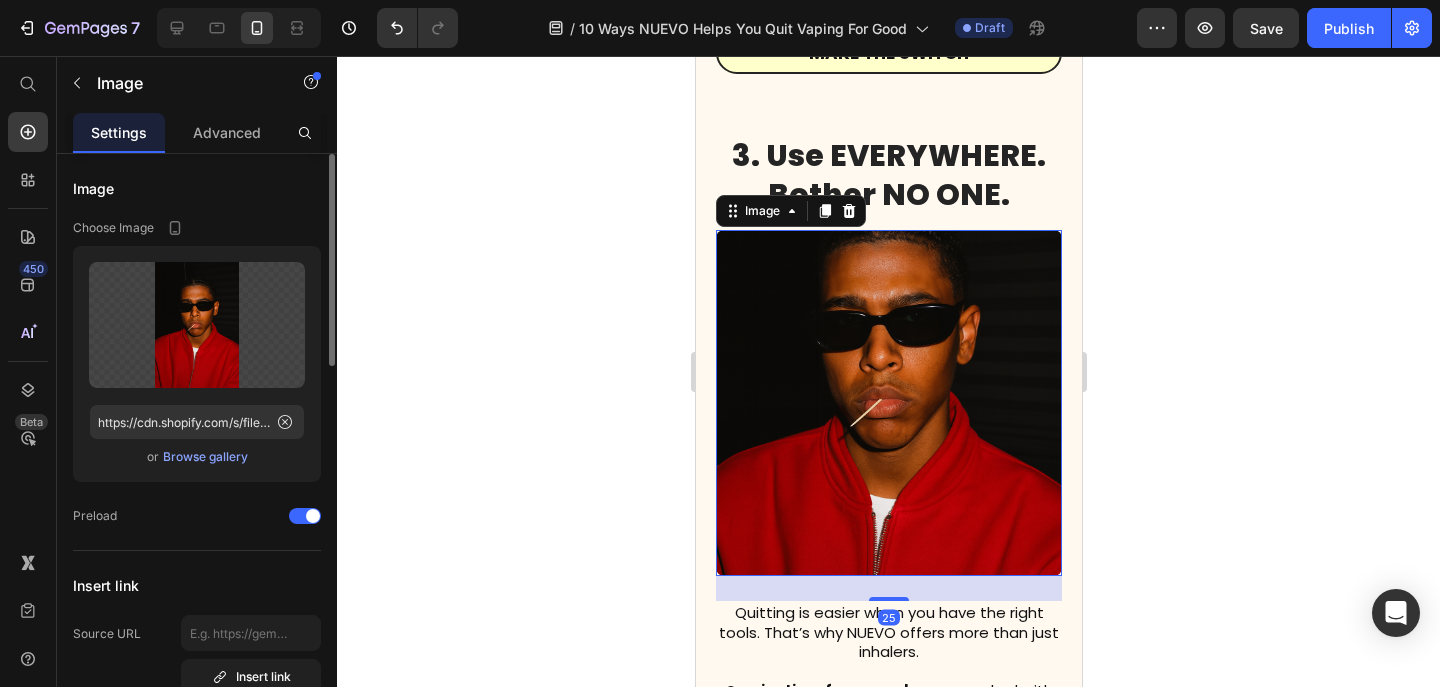 click on "Browse gallery" at bounding box center (205, 457) 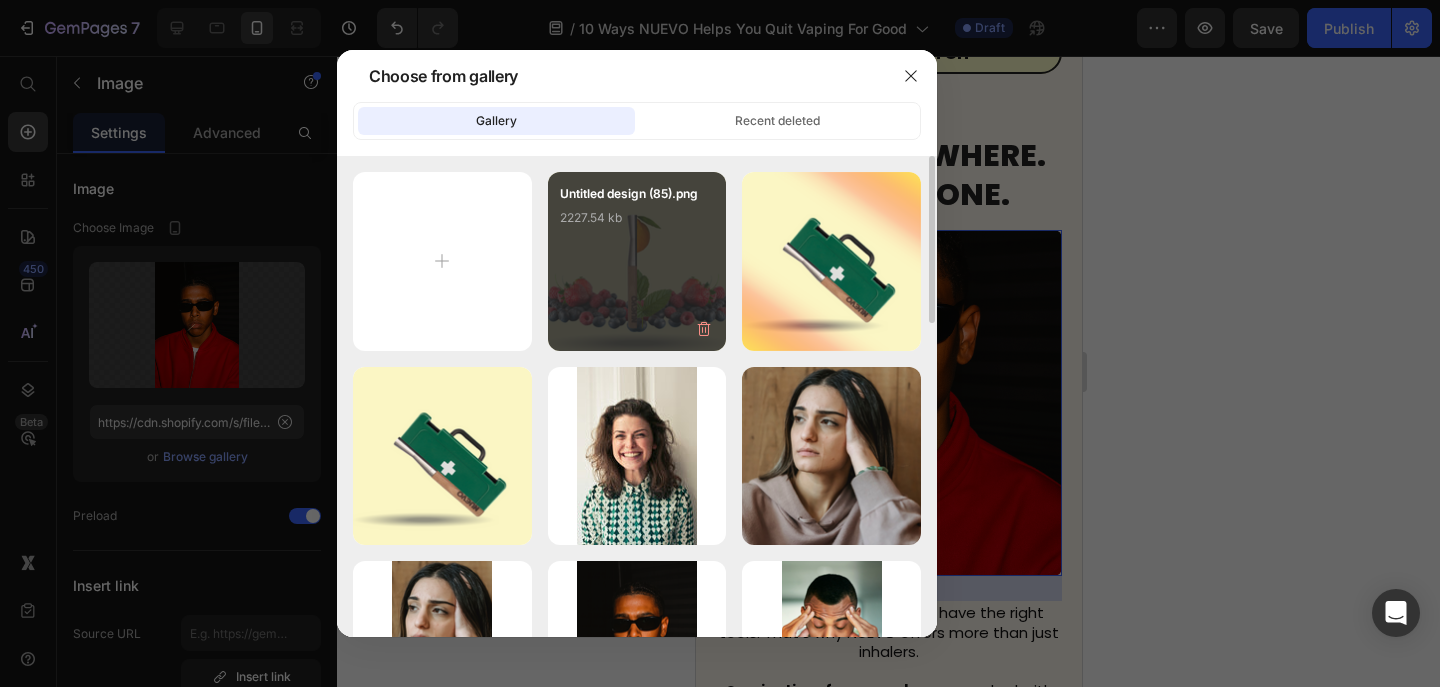 type on "C:\fakepath\IMG_4418.HEIC" 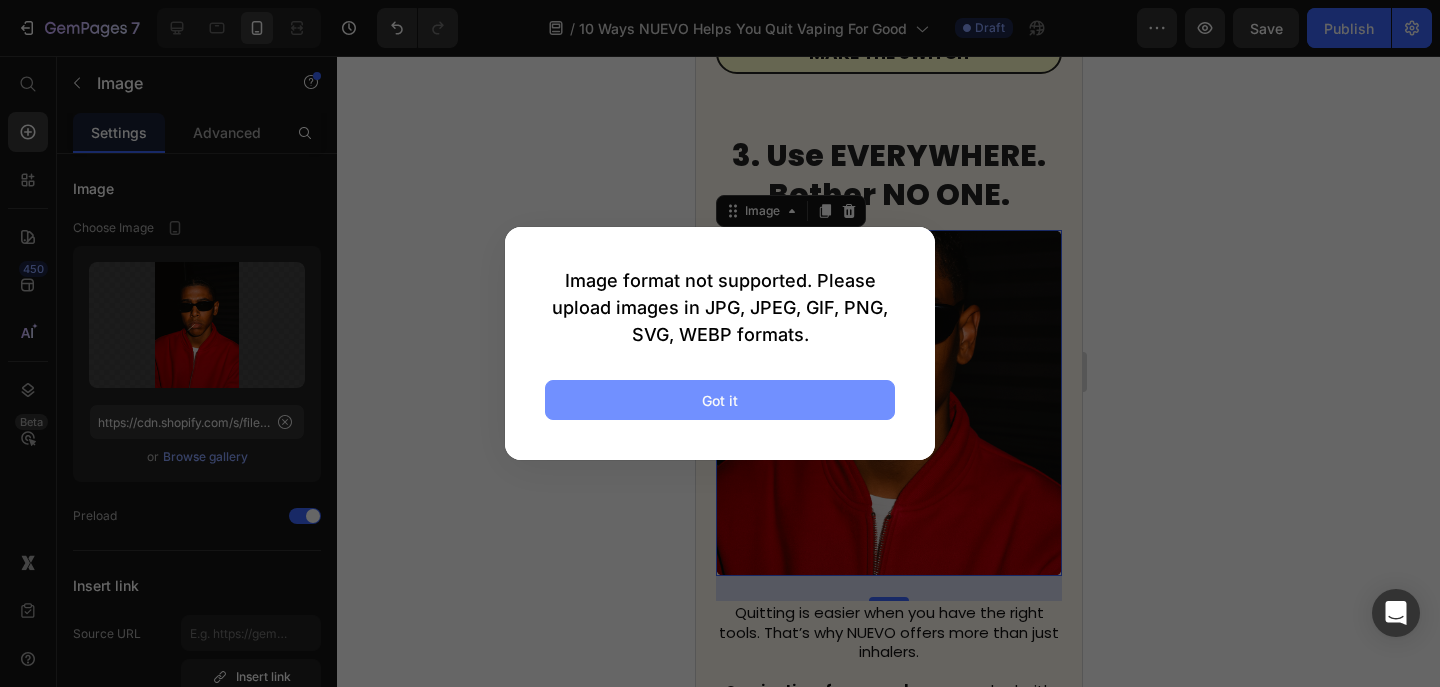 click on "Got it" at bounding box center [720, 400] 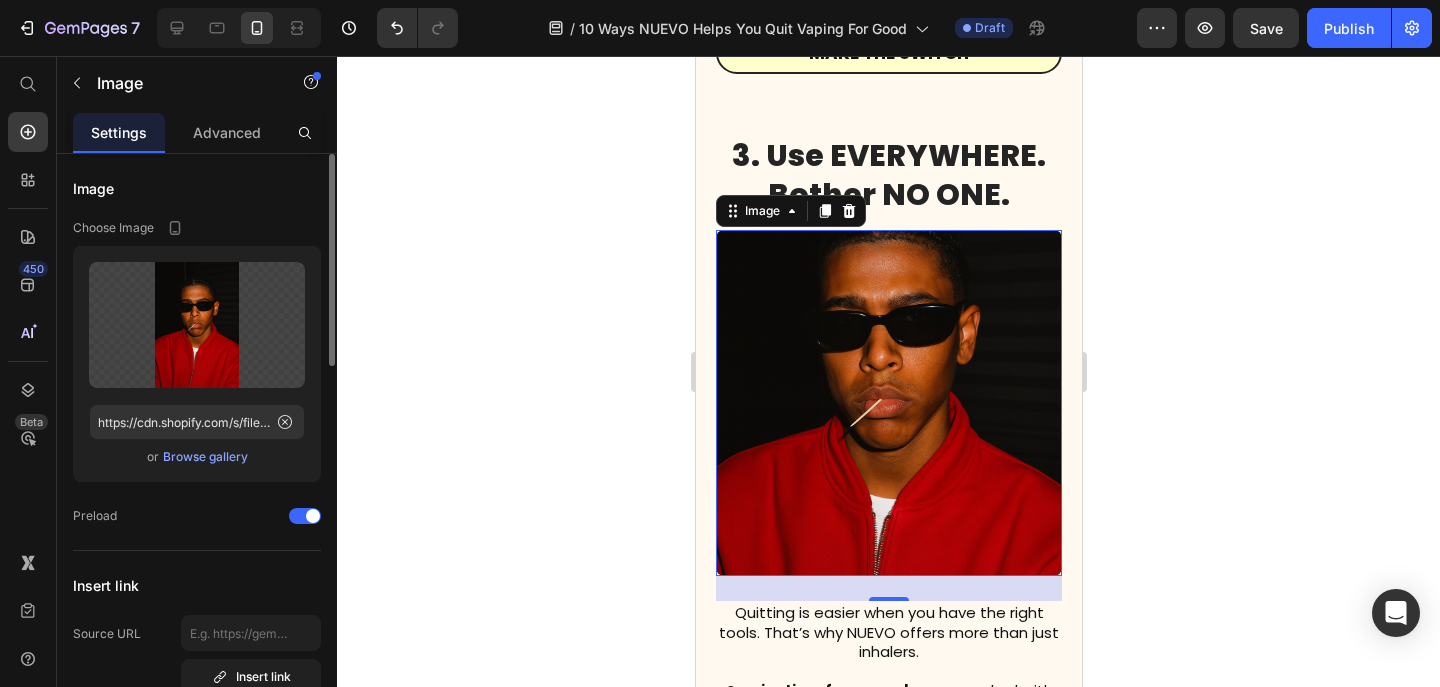 click on "Browse gallery" at bounding box center (205, 457) 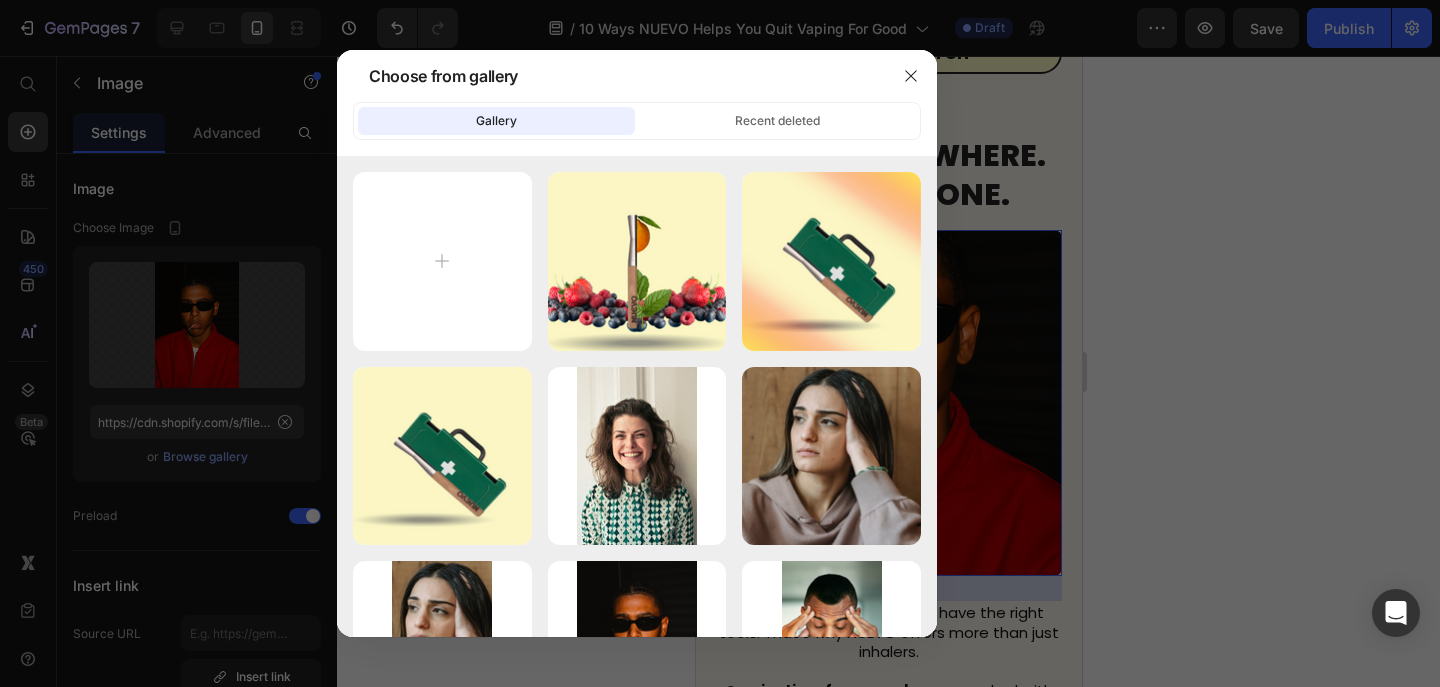 type on "C:\fakepath\IMG_4418.jpg" 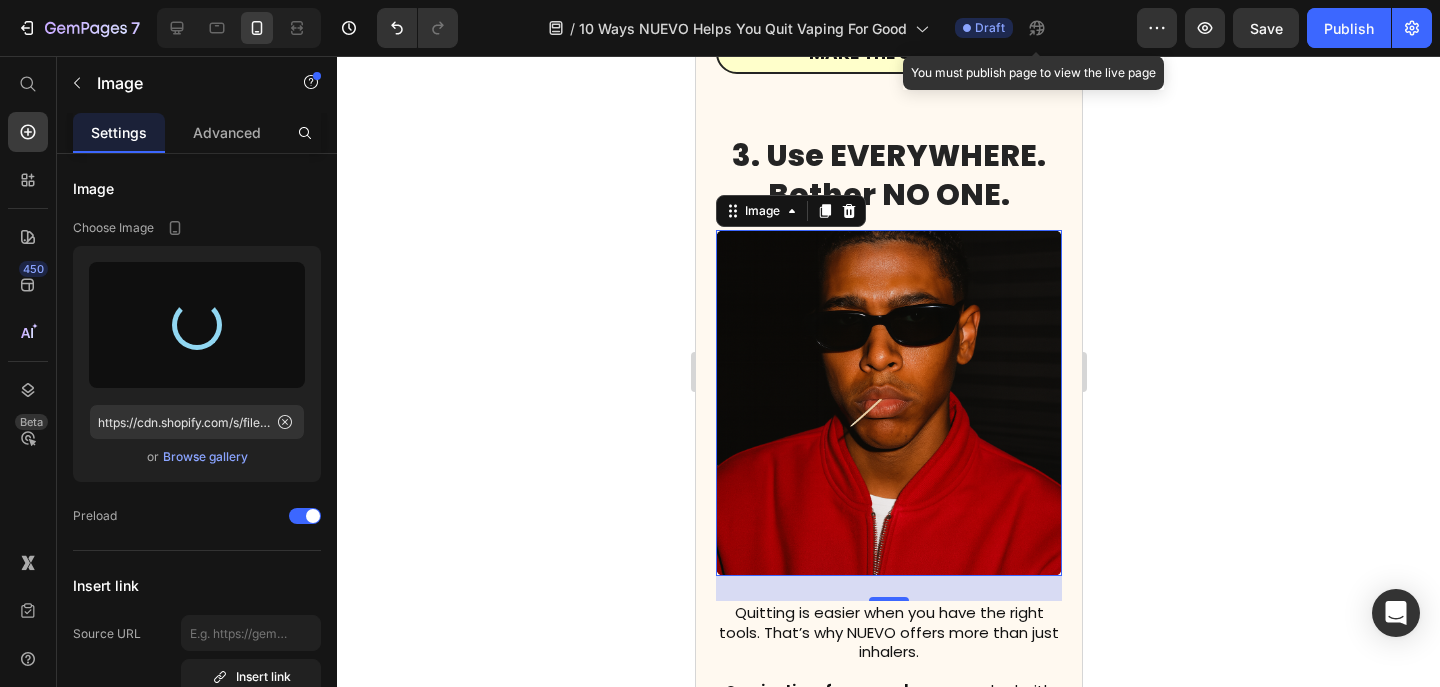 type on "https://cdn.shopify.com/s/files/1/0606/5140/5375/files/gempages_562712114943231141-15623af1-f4d1-496e-9392-4ef4c72c8c00.jpg" 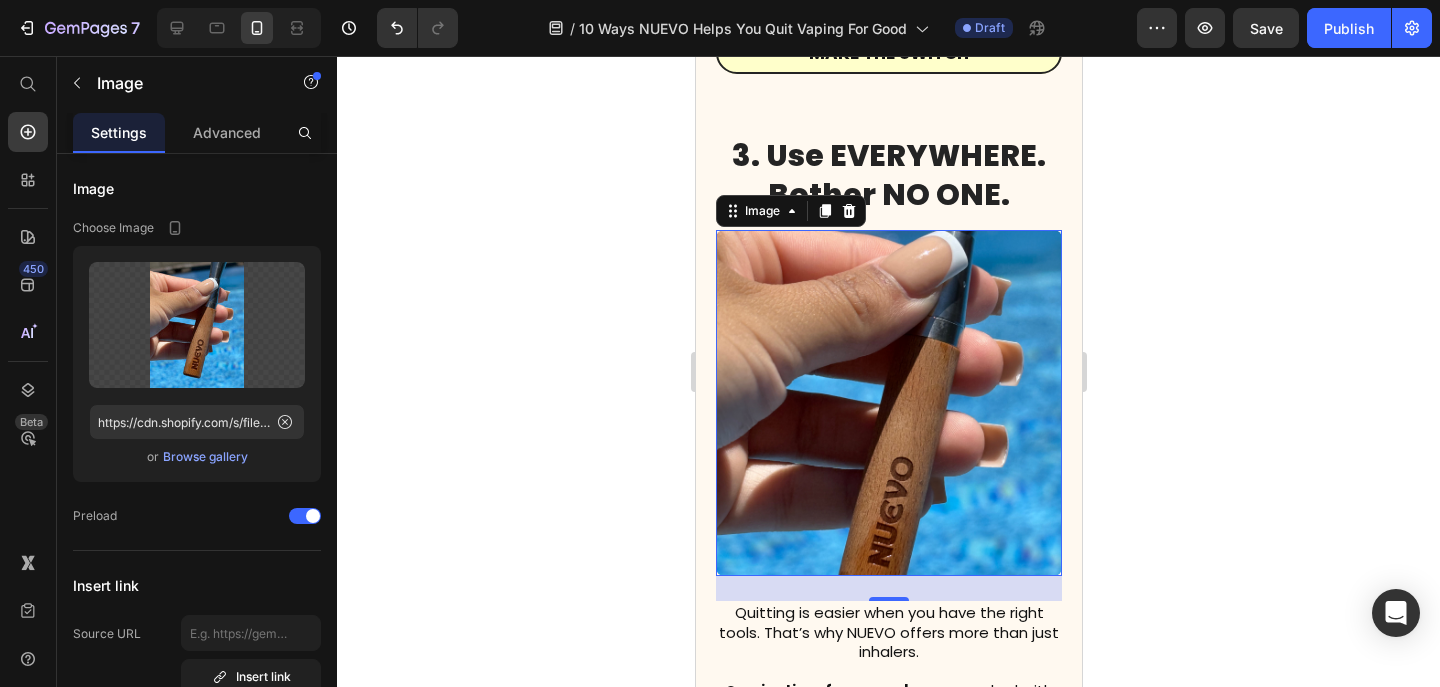click 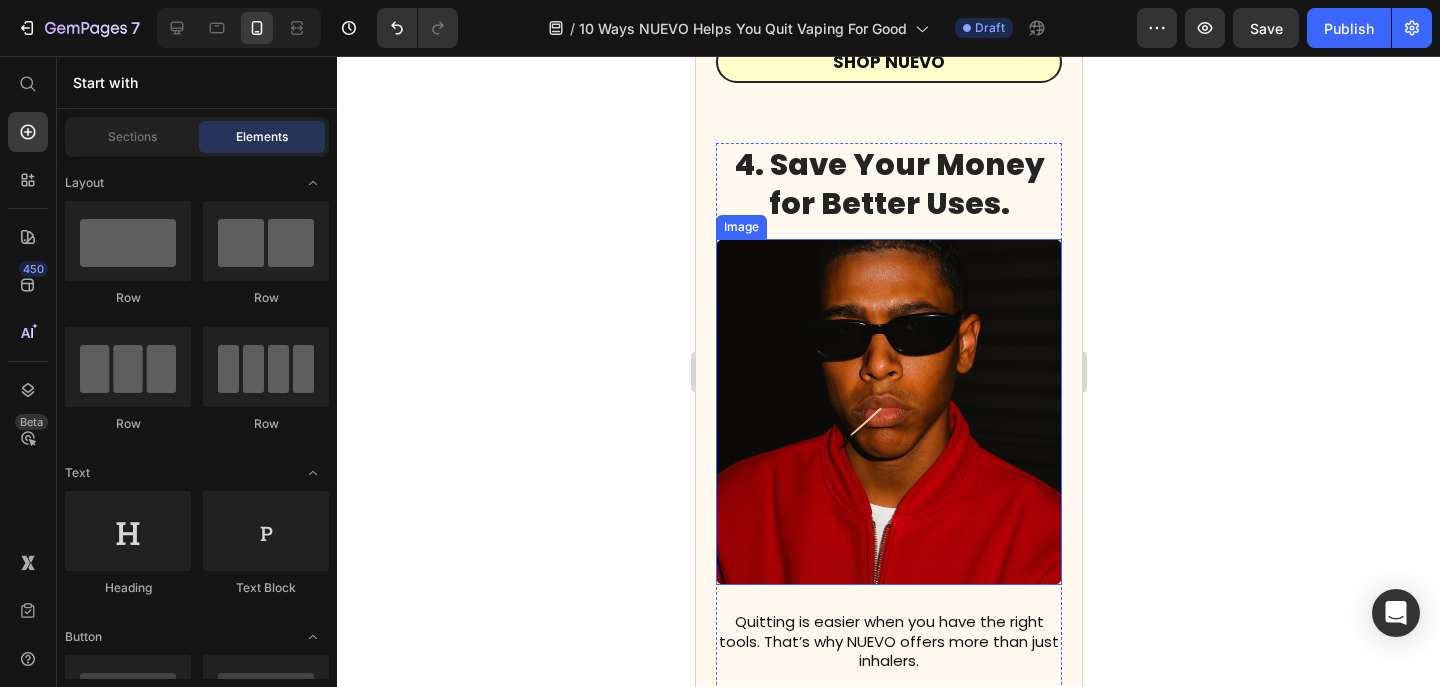 scroll, scrollTop: 3117, scrollLeft: 0, axis: vertical 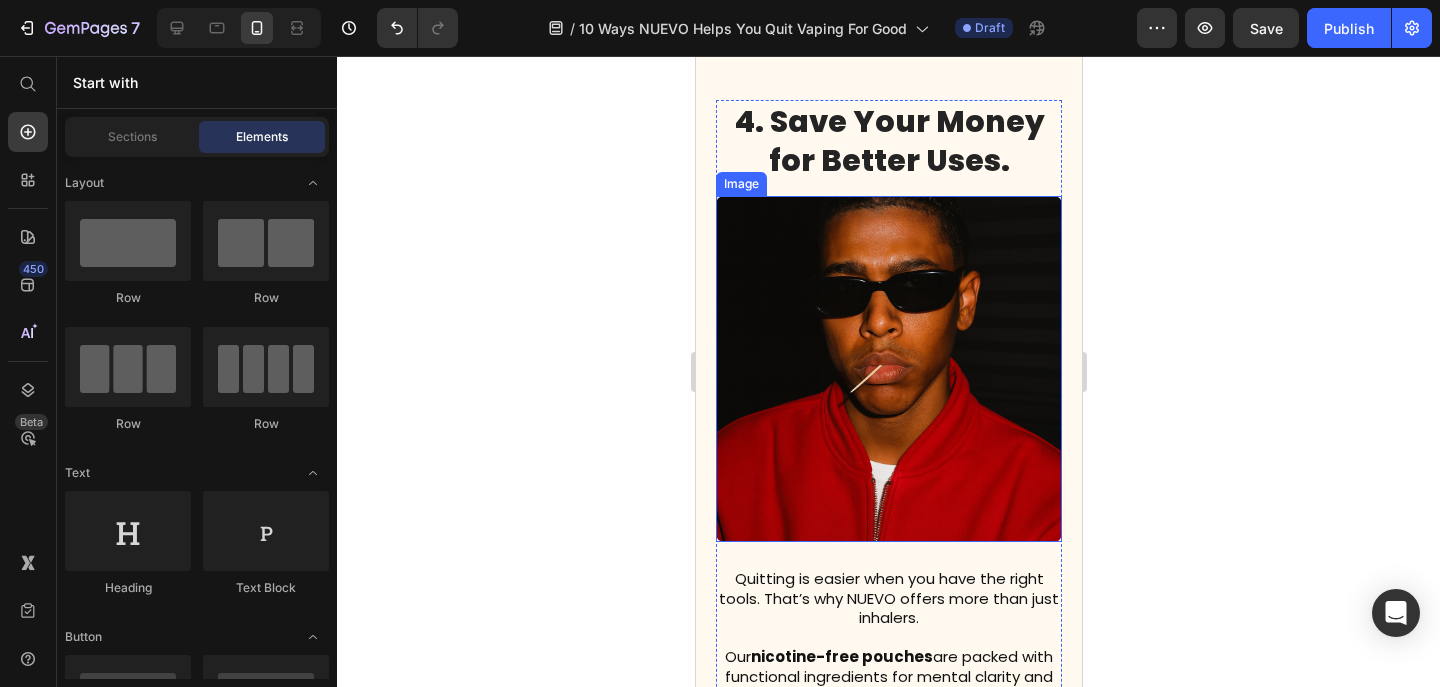 click at bounding box center (888, 369) 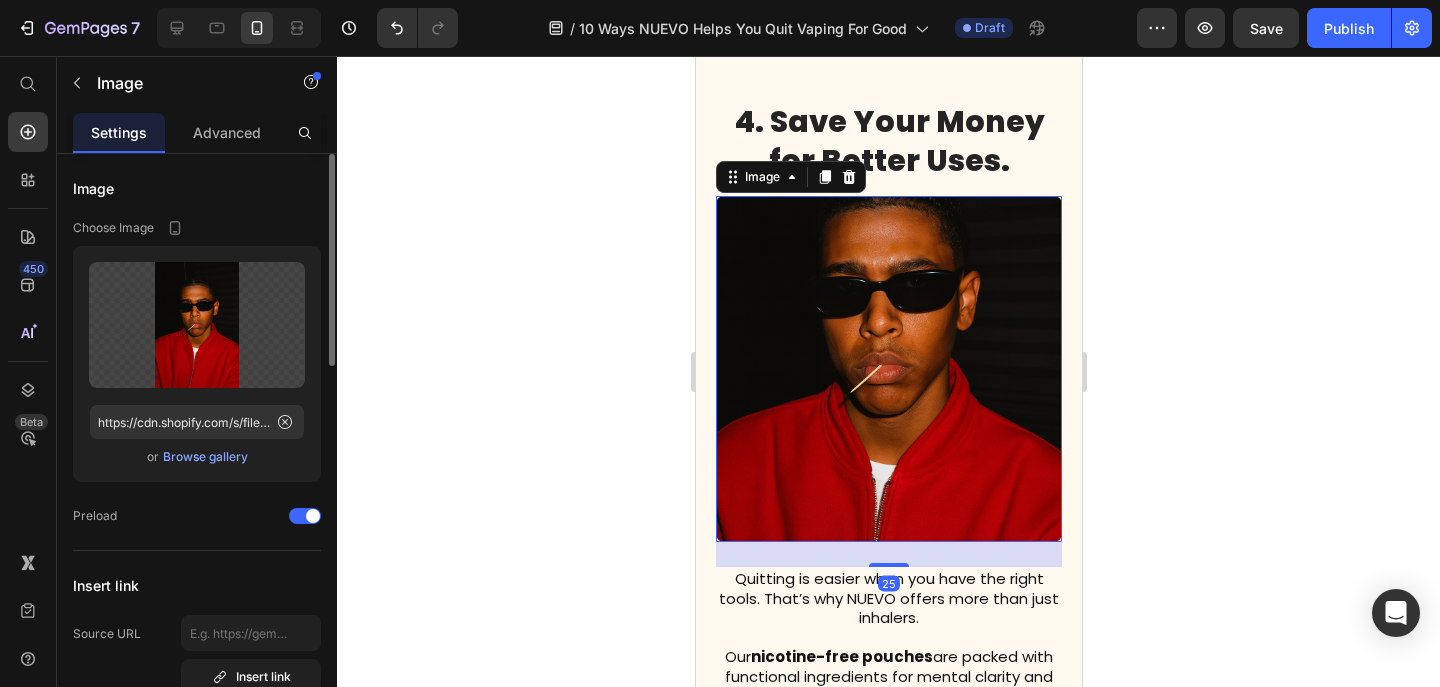 click on "Browse gallery" at bounding box center [205, 457] 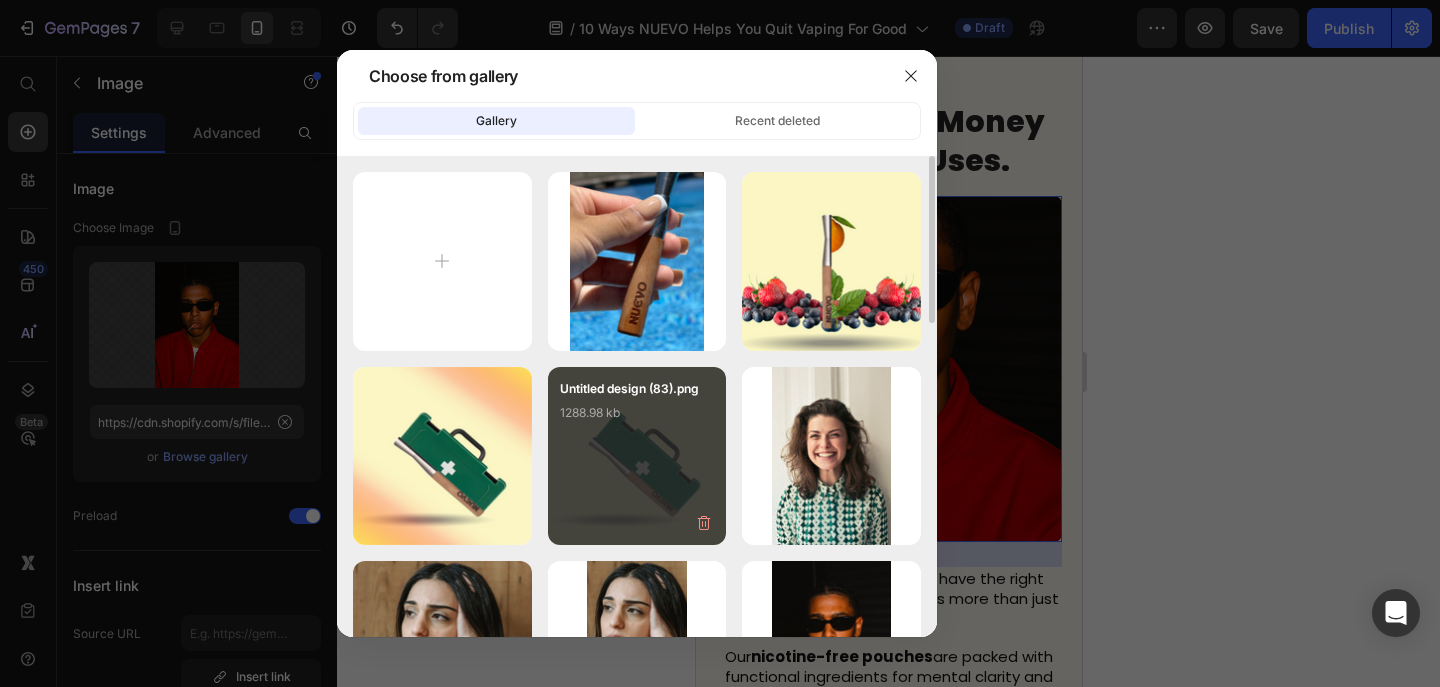 type on "C:\fakepath\Untitled design (86).png" 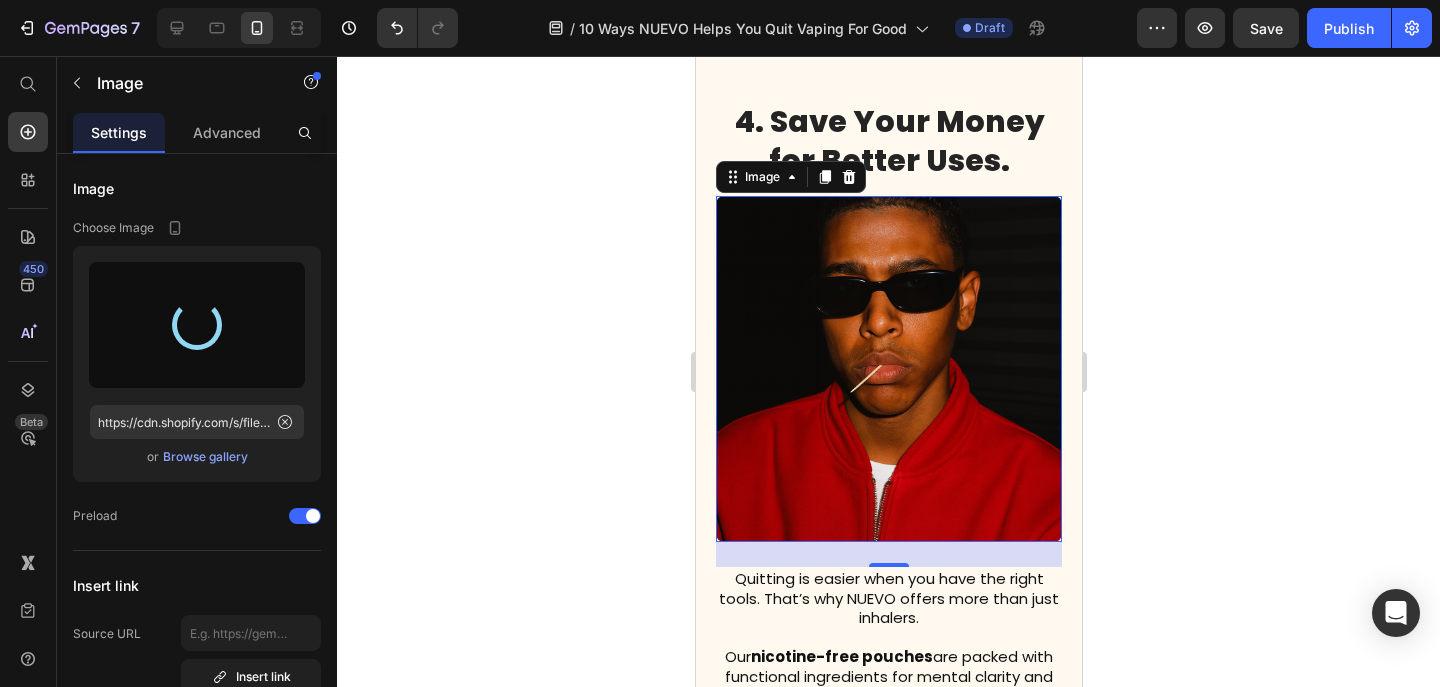 type on "https://cdn.shopify.com/s/files/1/0606/5140/5375/files/gempages_562712114943231141-642121c3-1c77-4609-bc02-95c651bef102.png" 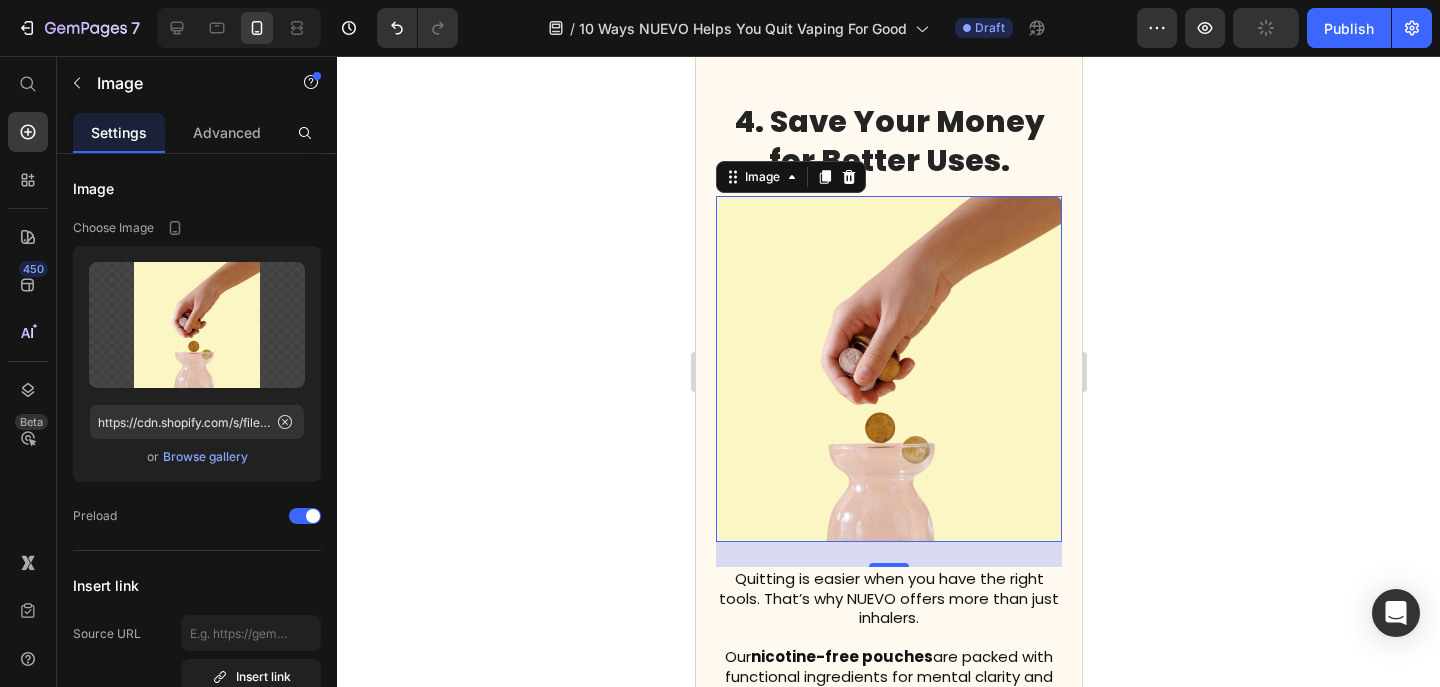 click 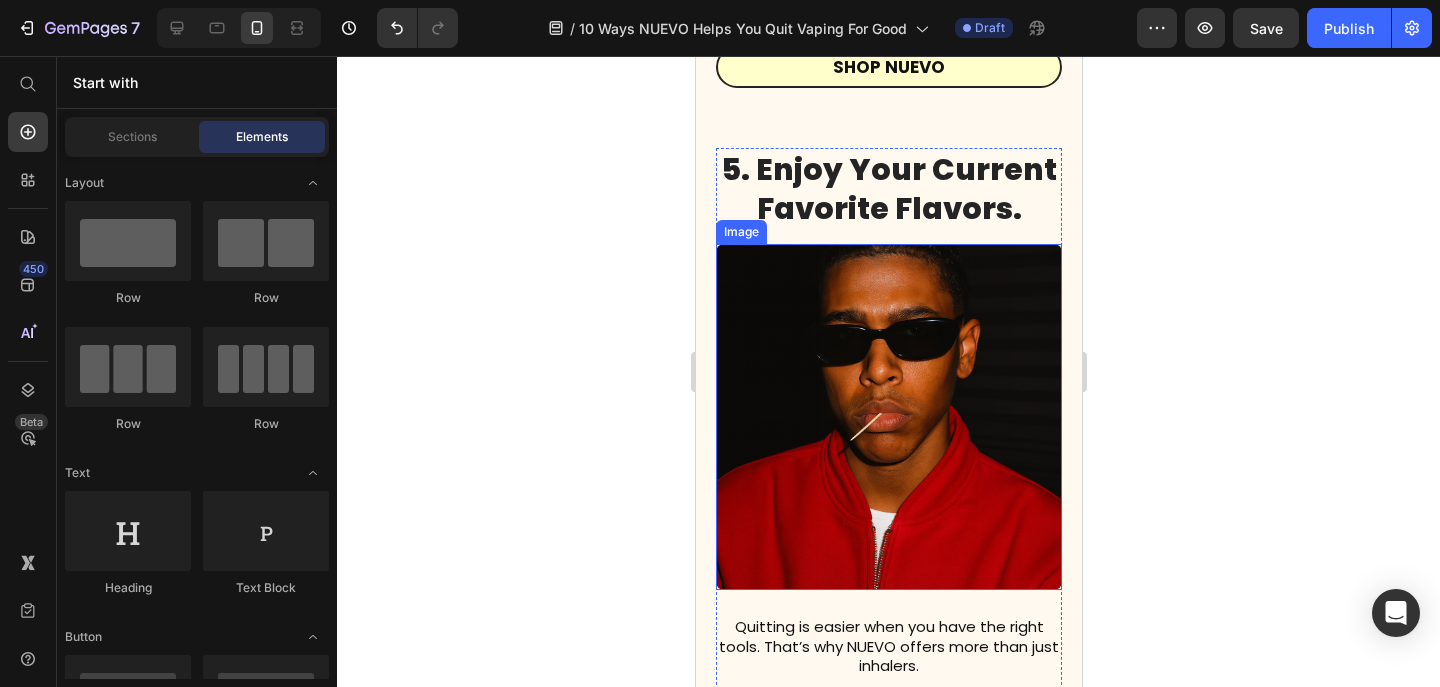 scroll, scrollTop: 4074, scrollLeft: 0, axis: vertical 